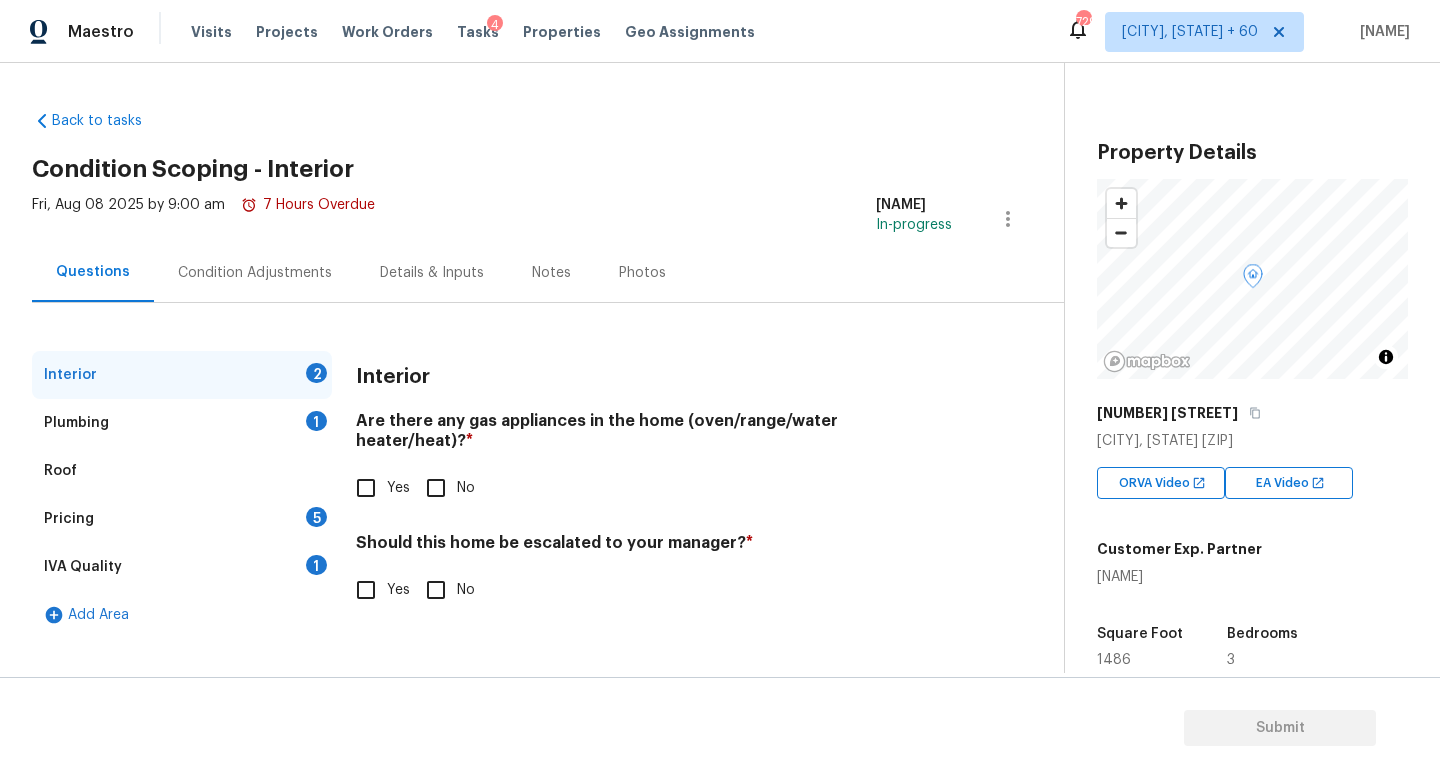 scroll, scrollTop: 0, scrollLeft: 0, axis: both 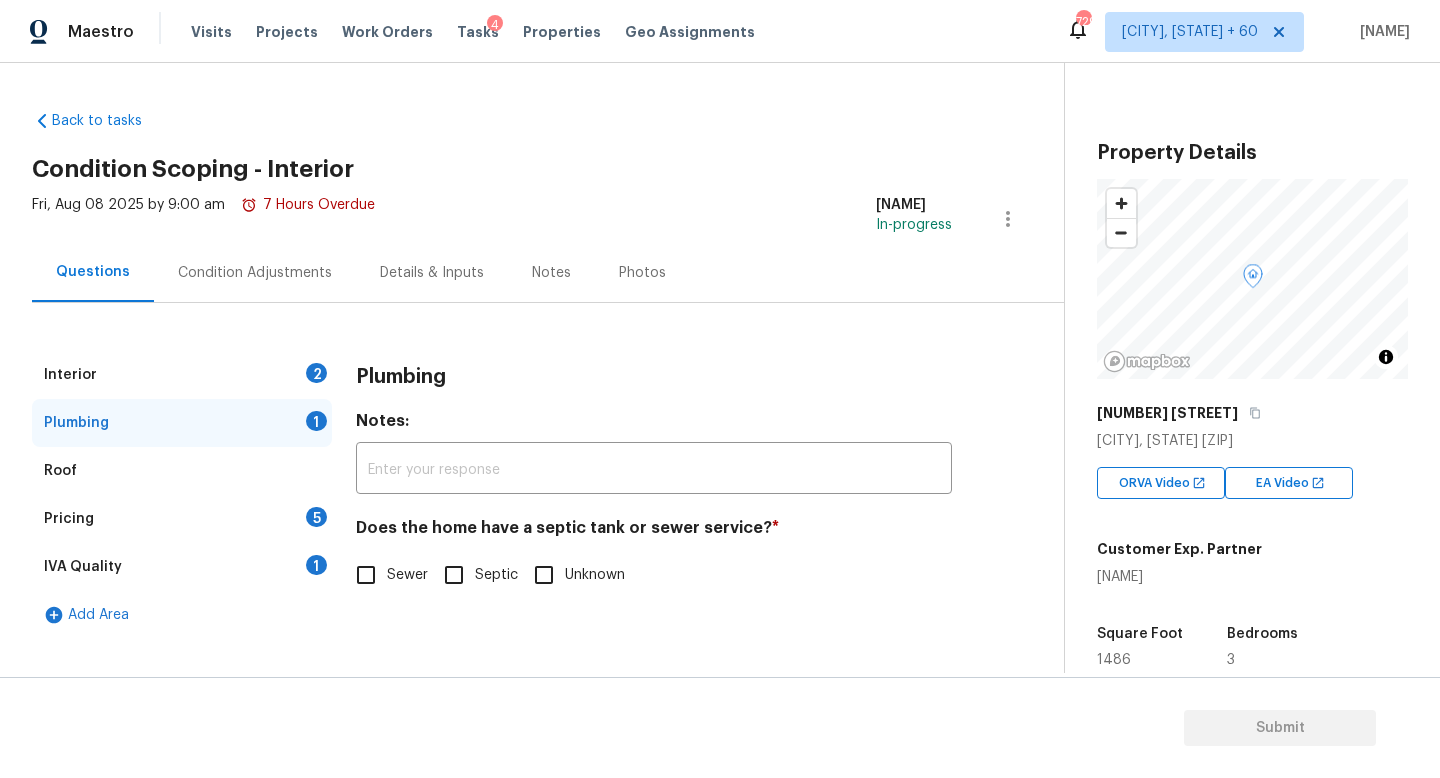 click on "Pricing 5" at bounding box center [182, 519] 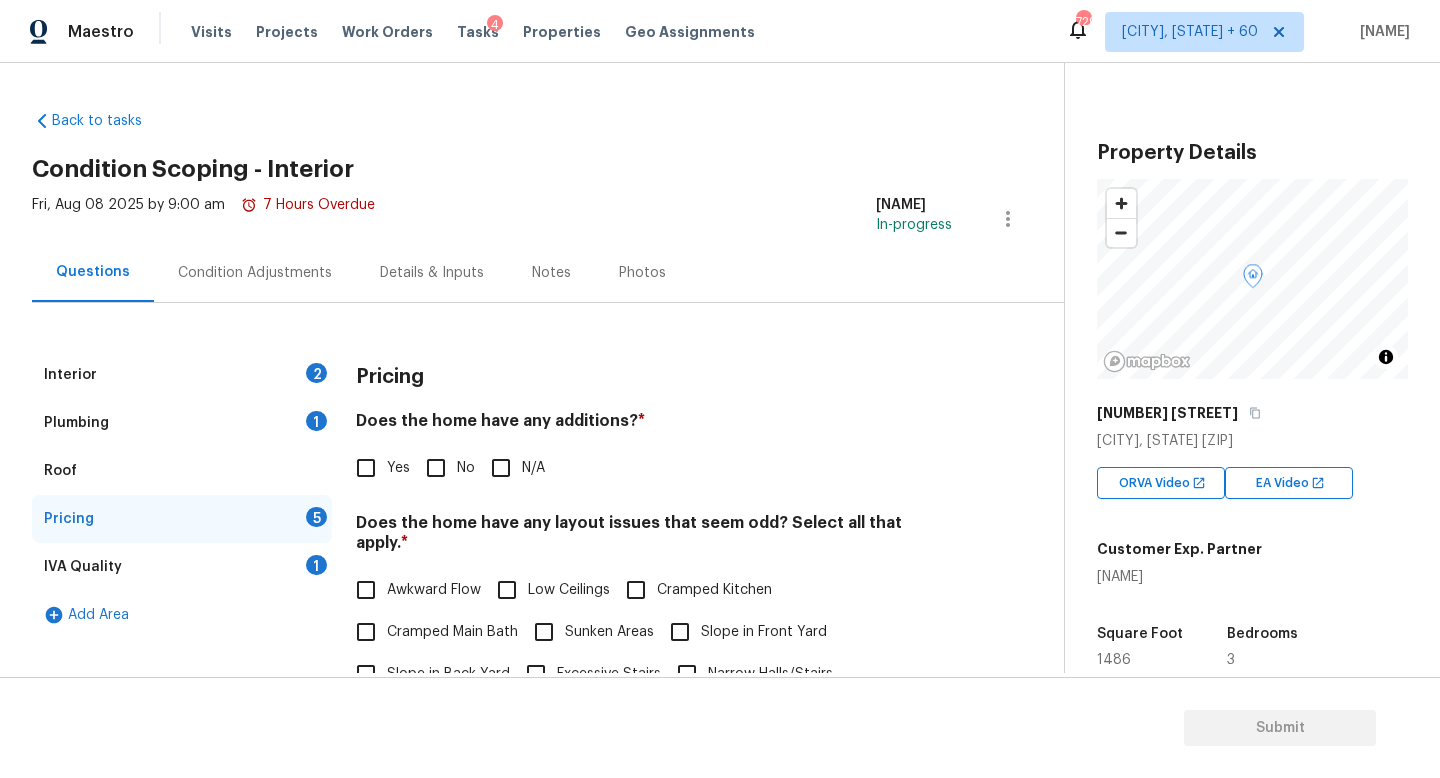 scroll, scrollTop: 143, scrollLeft: 0, axis: vertical 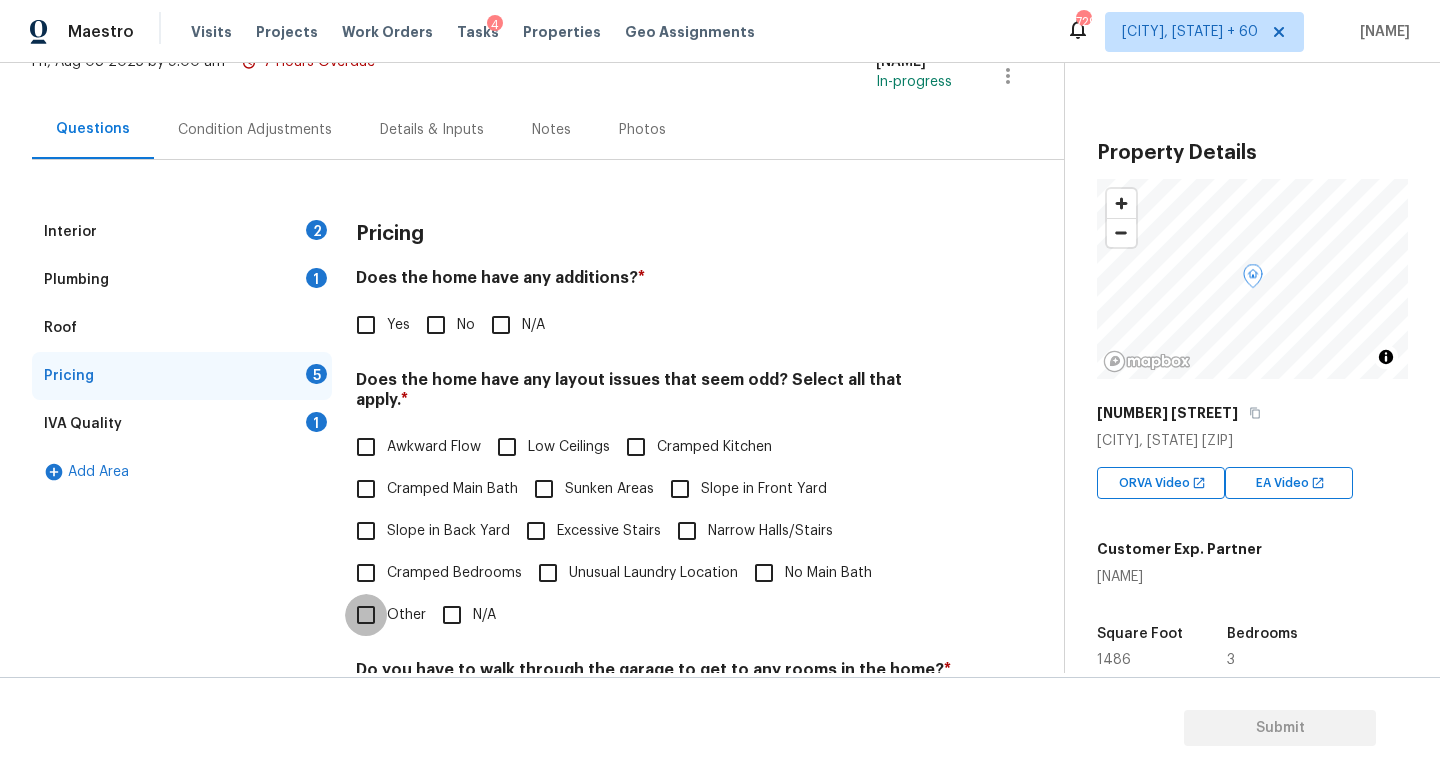 click on "Other" at bounding box center [366, 615] 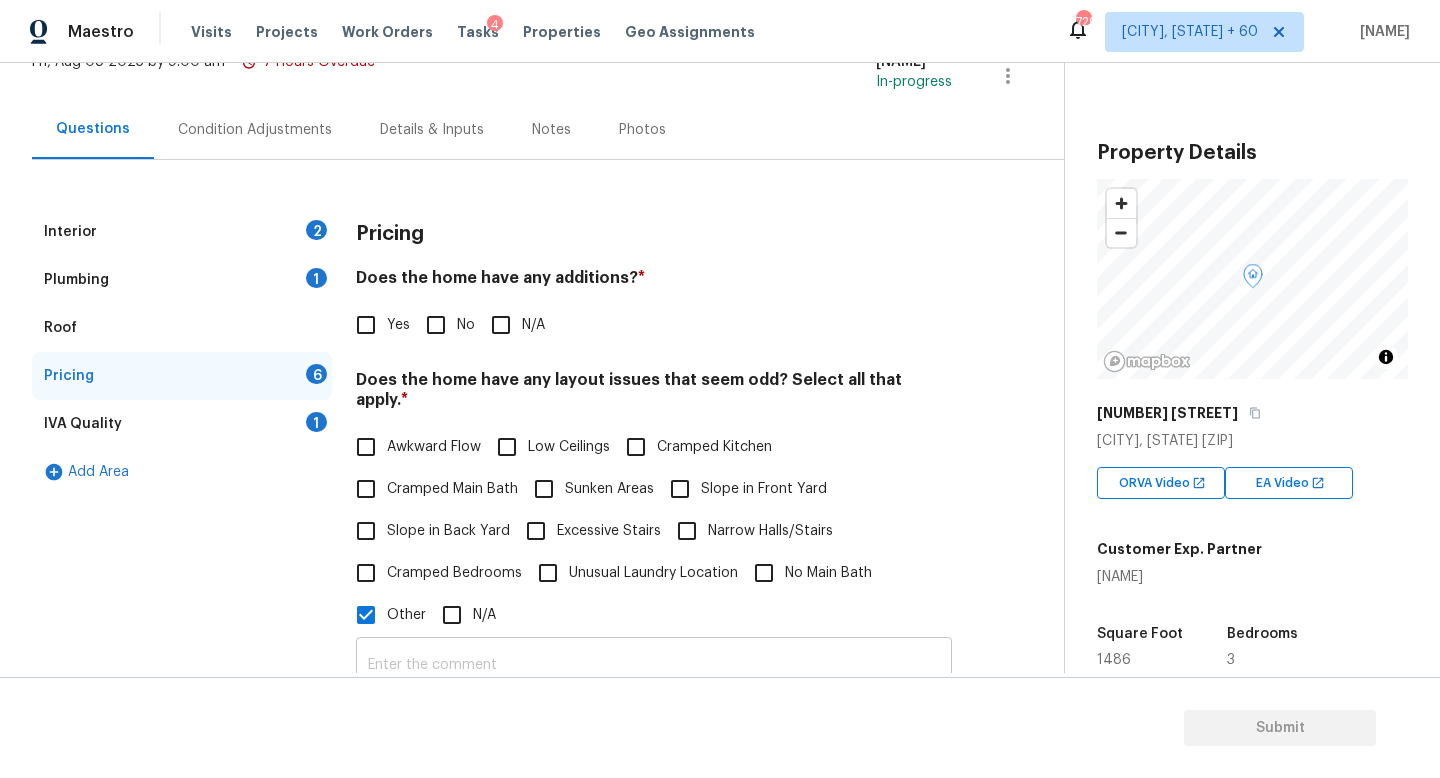 click at bounding box center (654, 665) 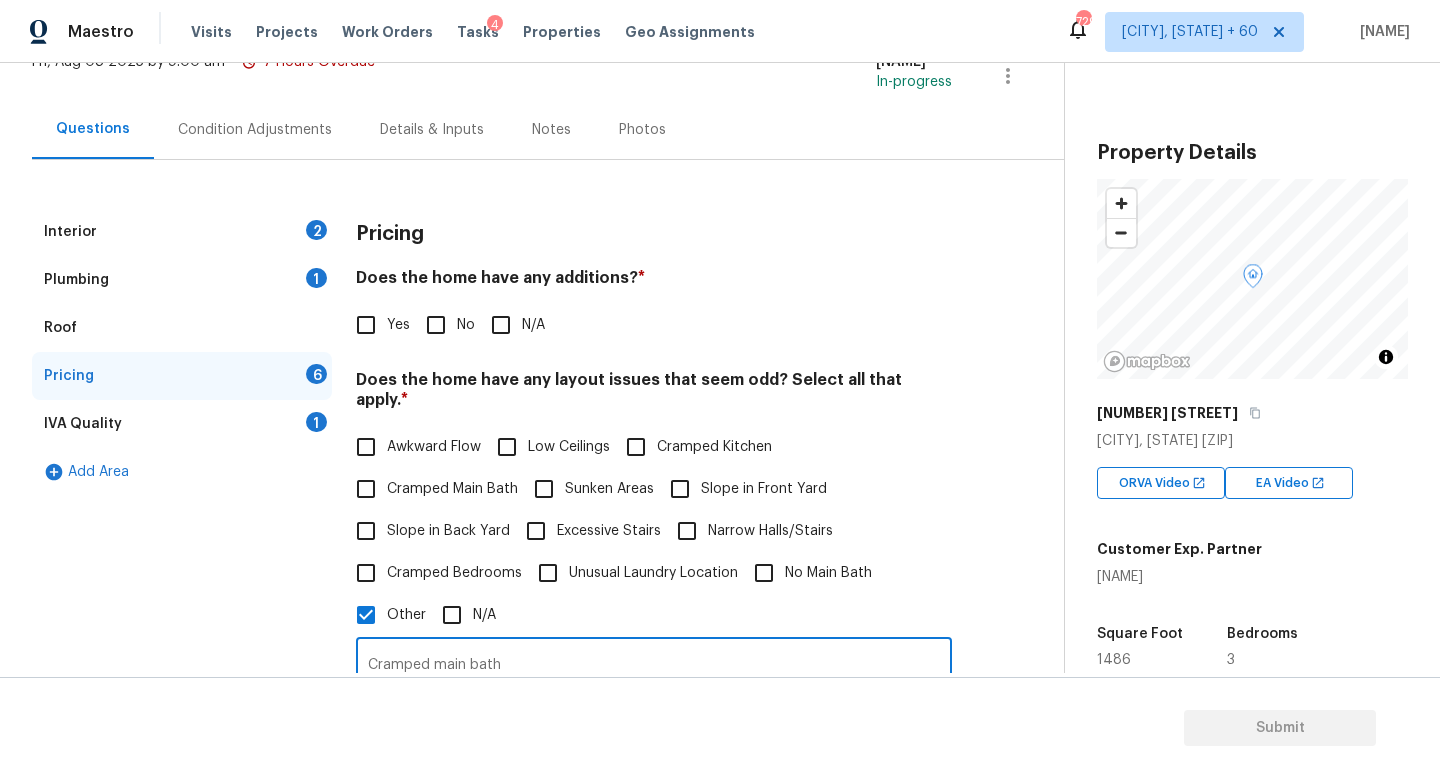 type on "Cramped main bath" 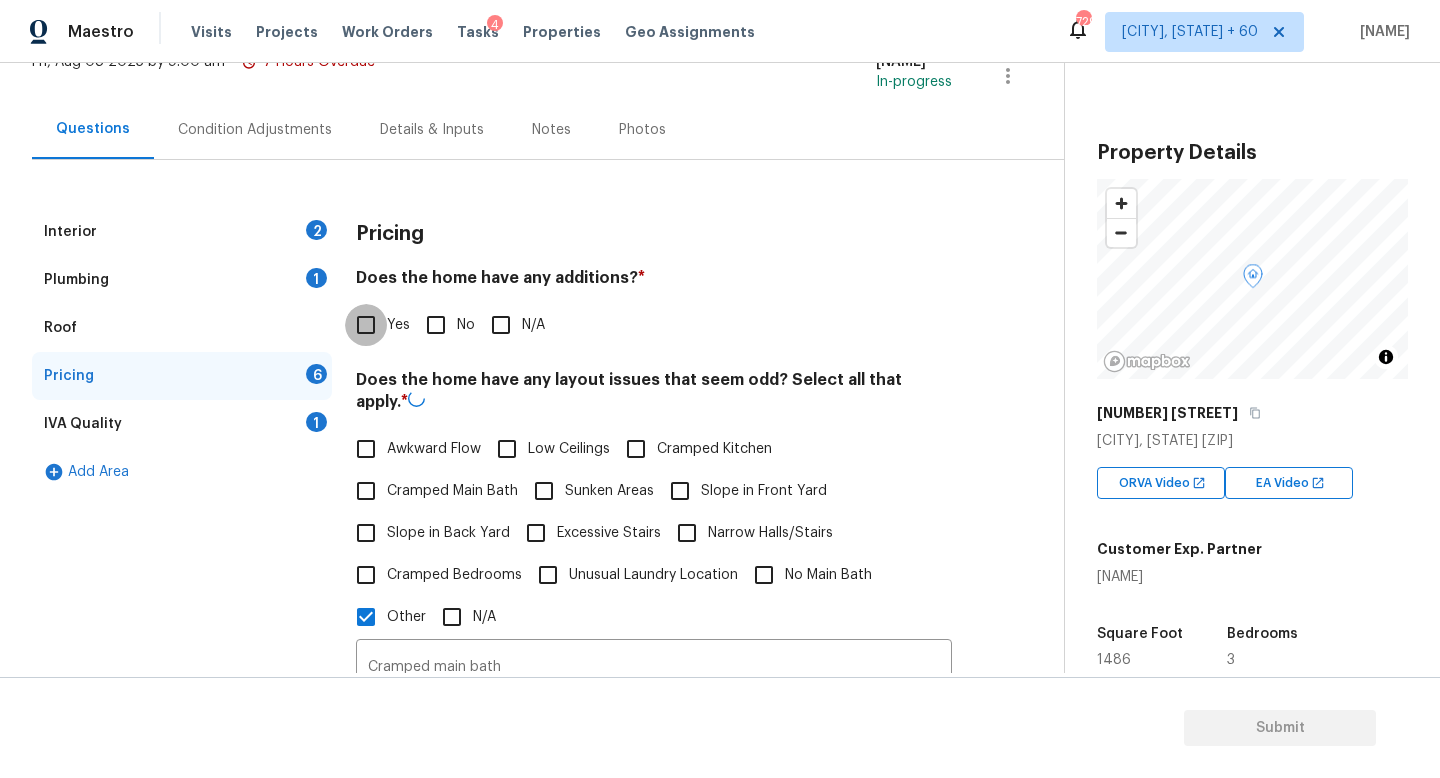 click on "Yes" at bounding box center (366, 325) 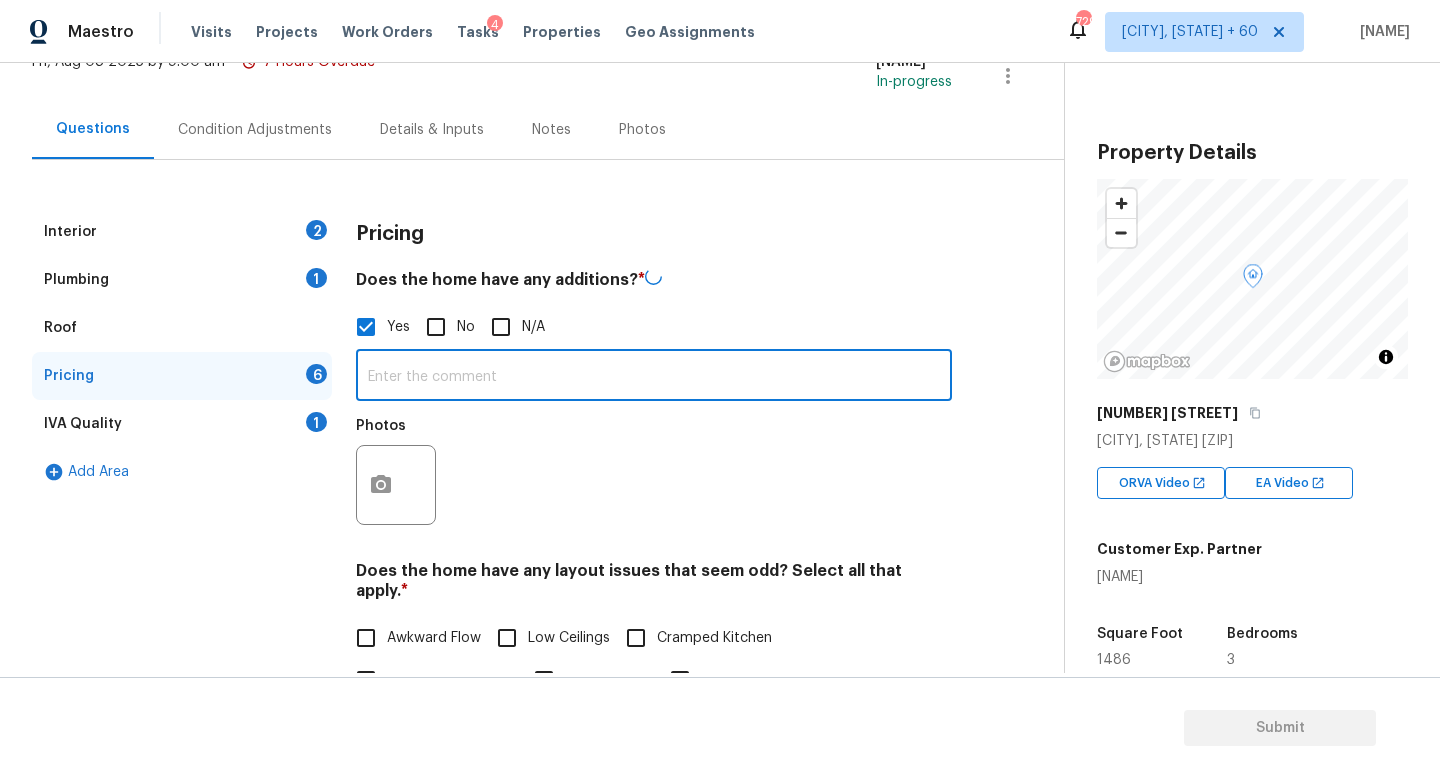 click at bounding box center (654, 377) 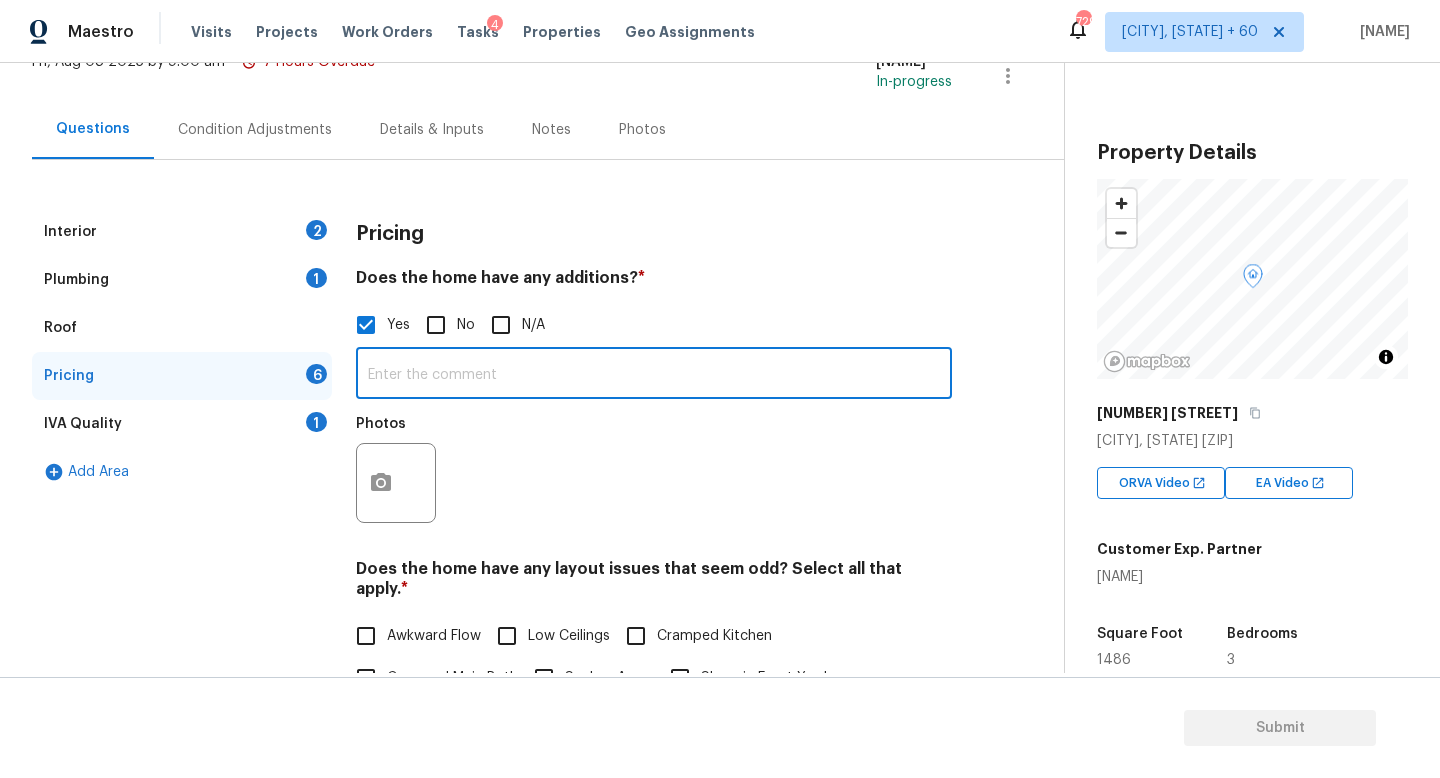 paste on "Enclosed/Covered Patio" 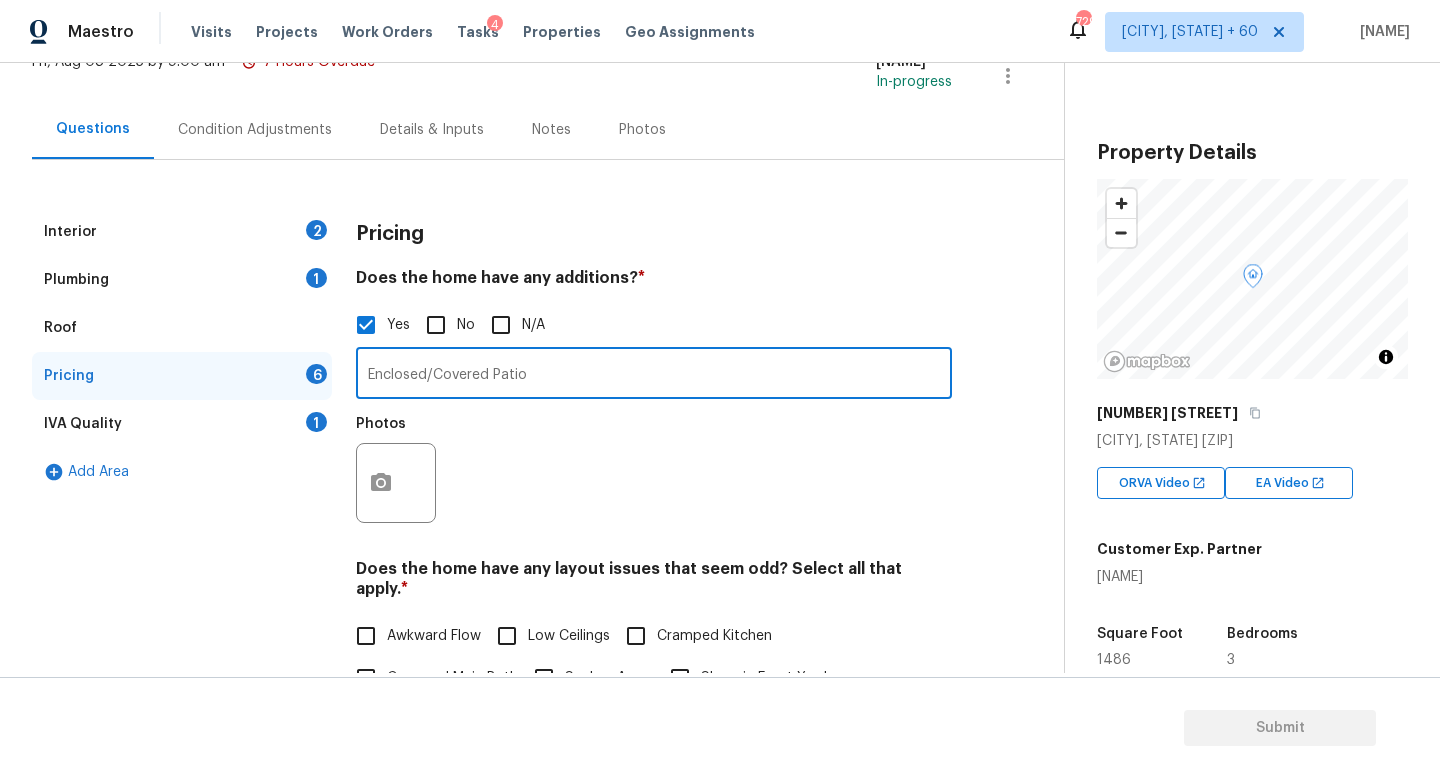 type on "Enclosed/Covered Patio" 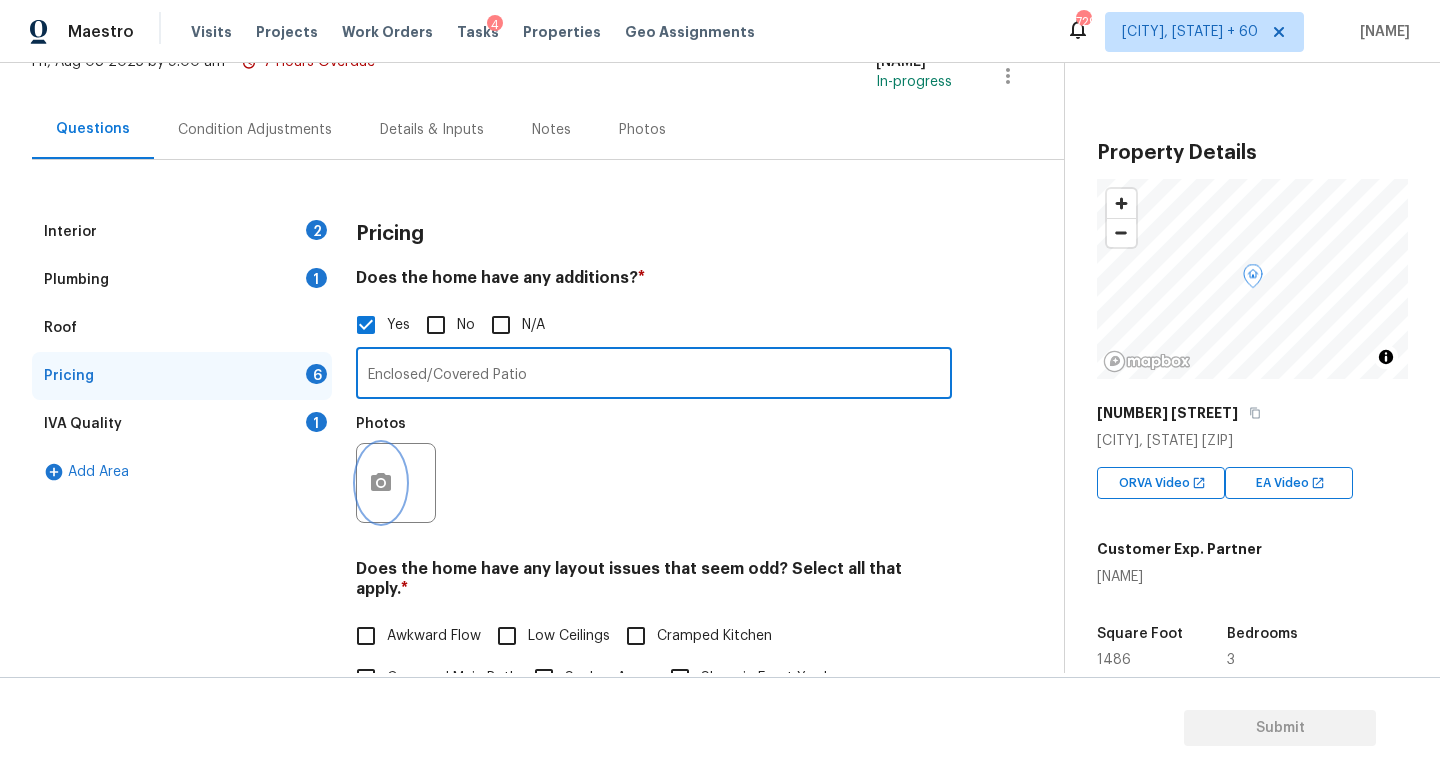 click at bounding box center [381, 483] 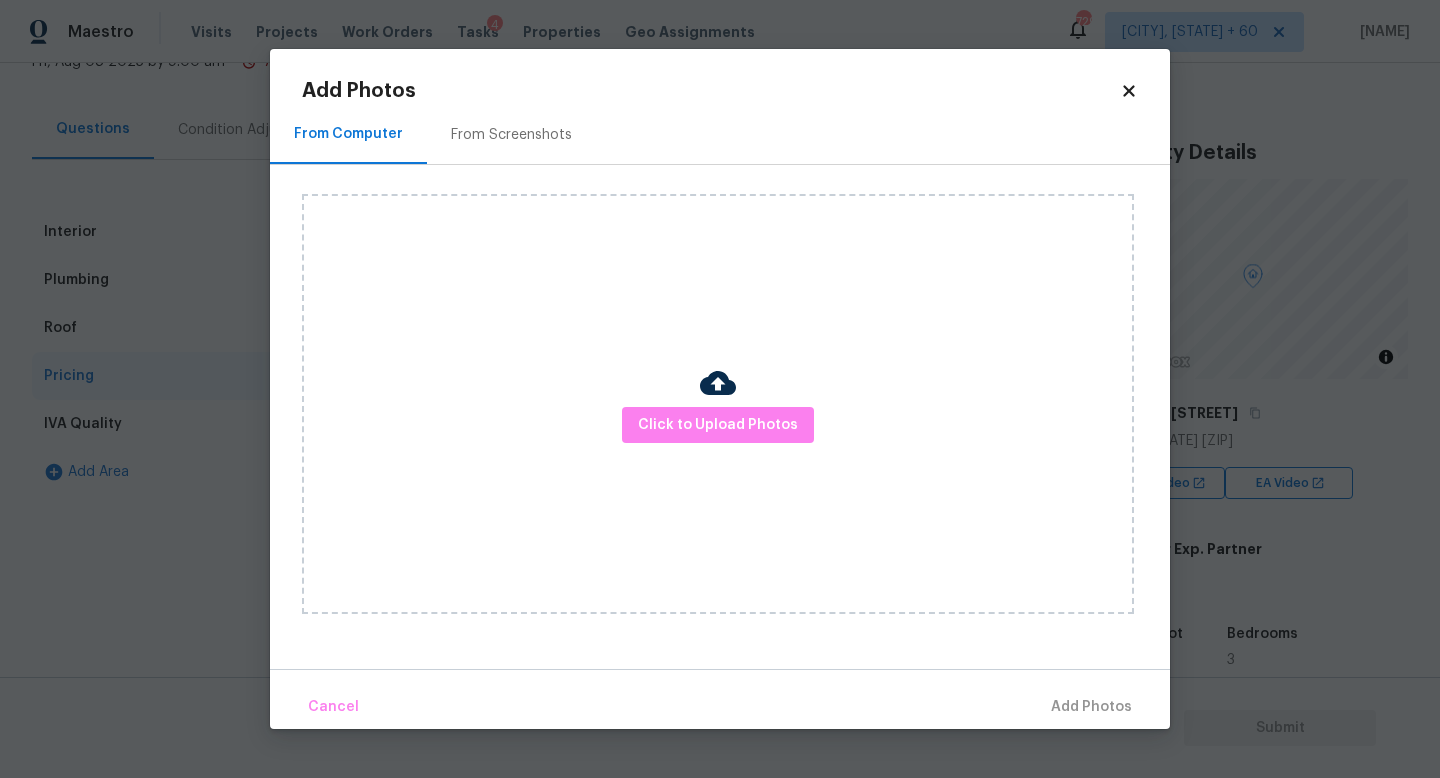 click at bounding box center (718, 383) 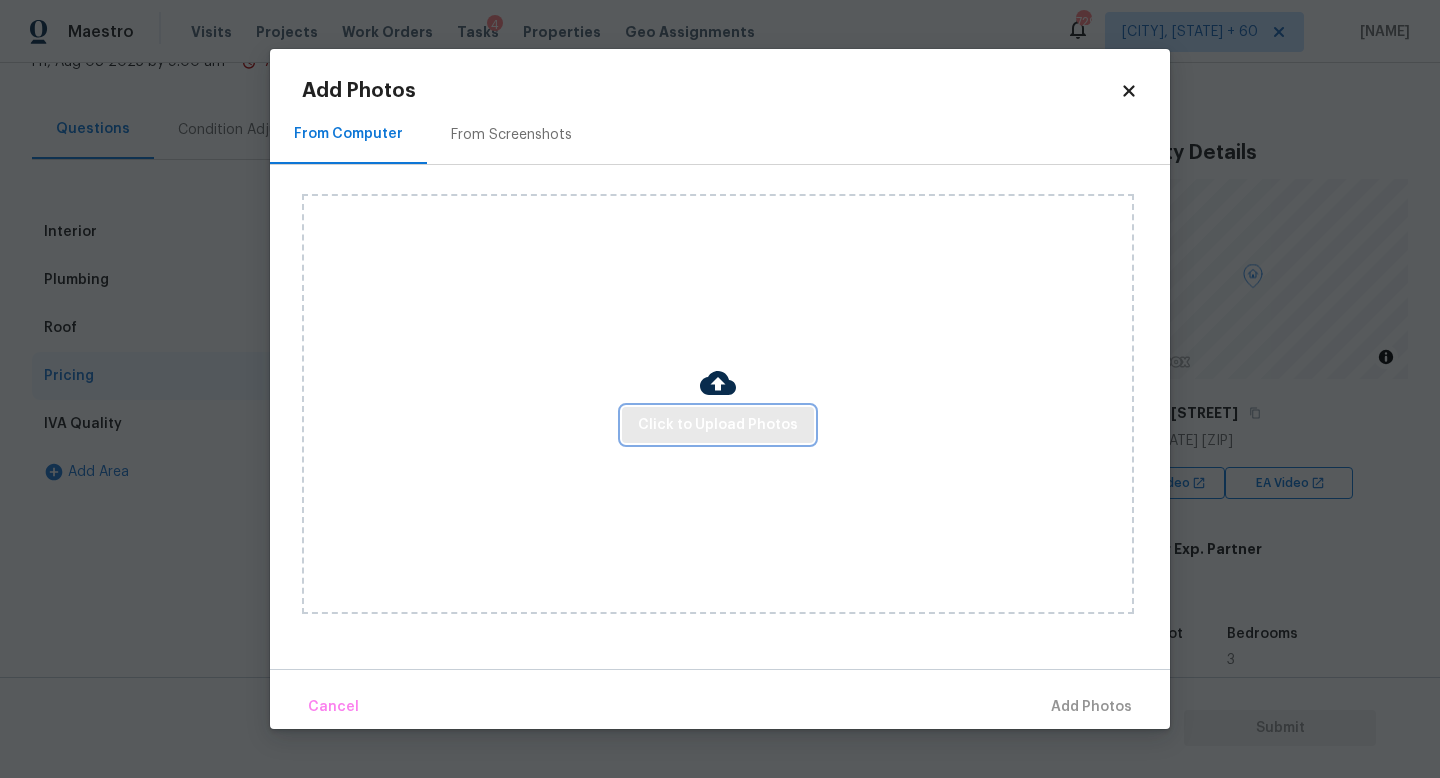 click on "Click to Upload Photos" at bounding box center (718, 425) 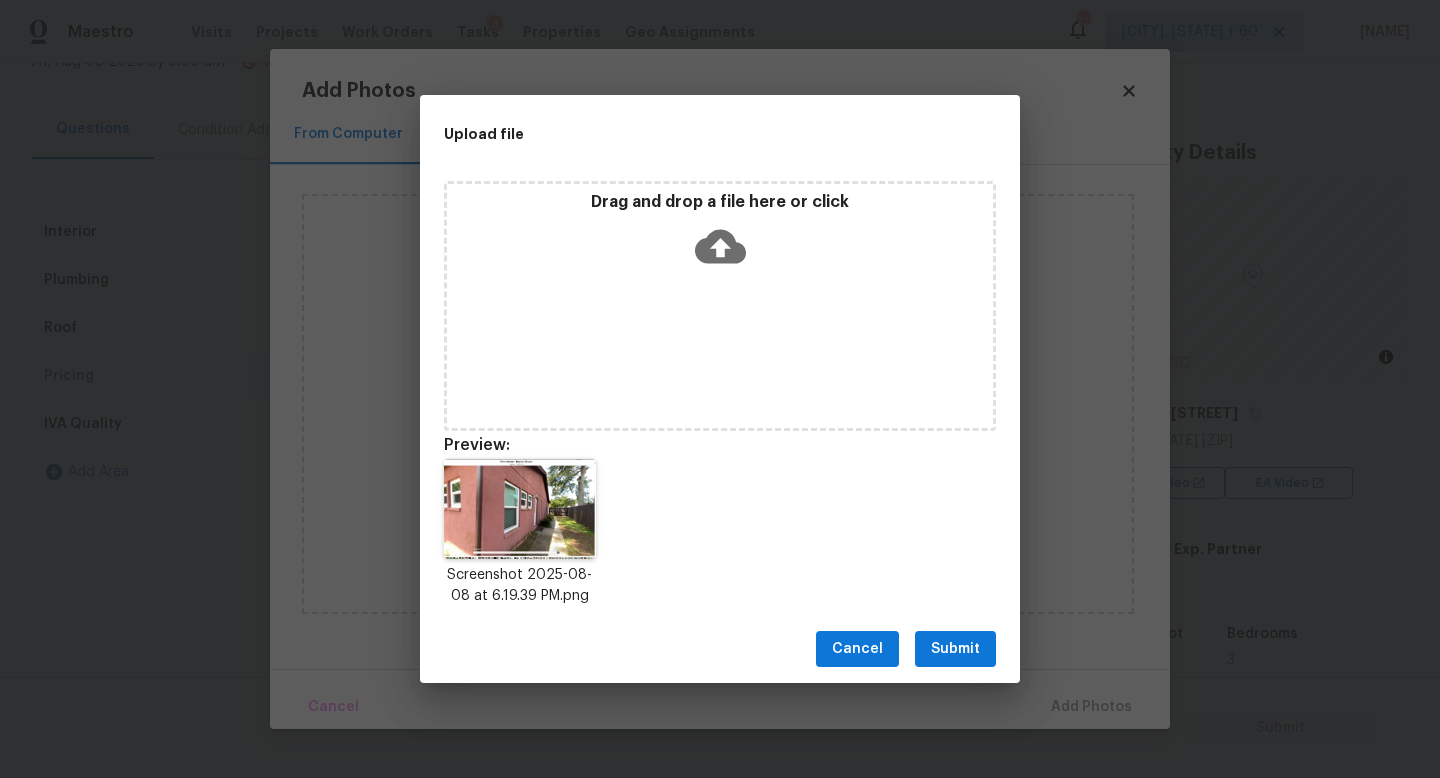click on "Submit" at bounding box center (955, 649) 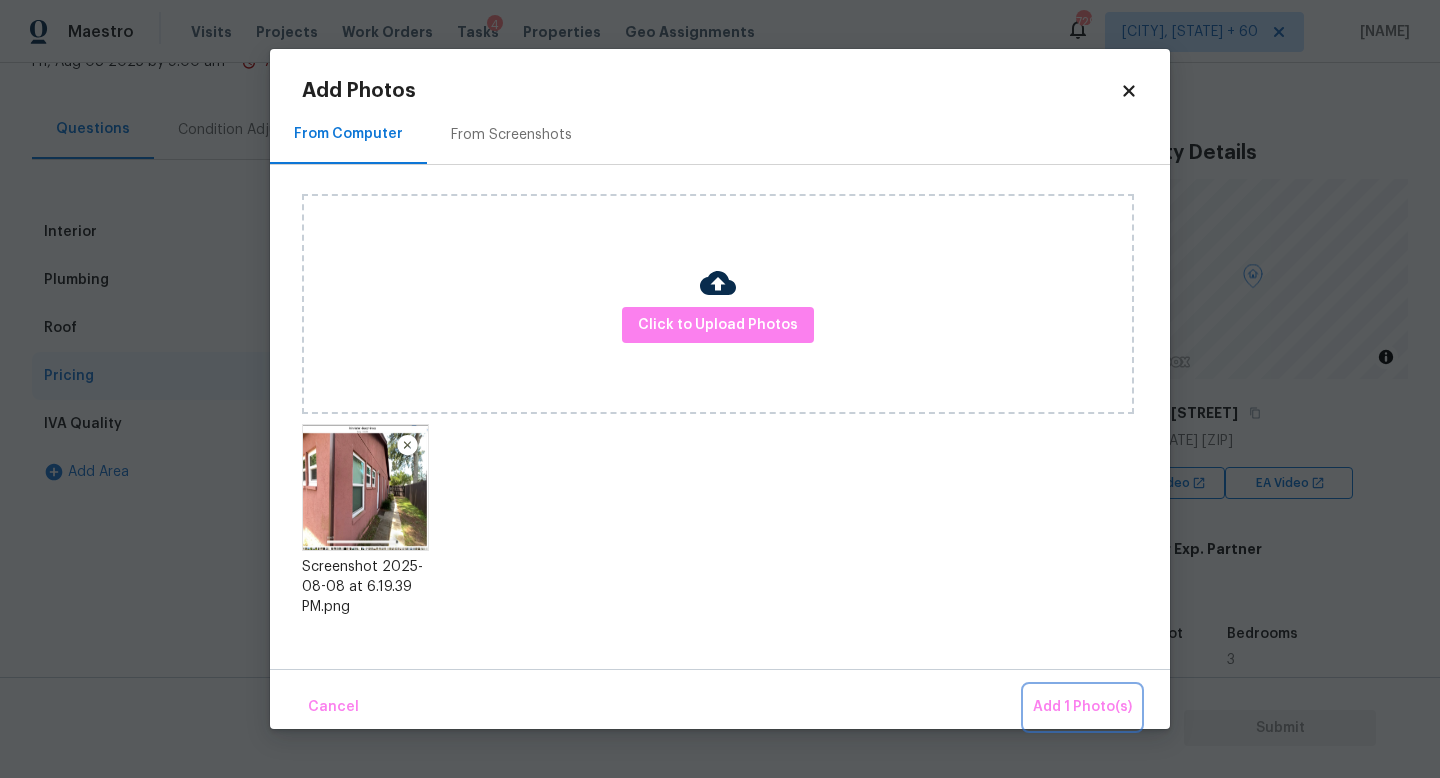 click on "Add 1 Photo(s)" at bounding box center [1082, 707] 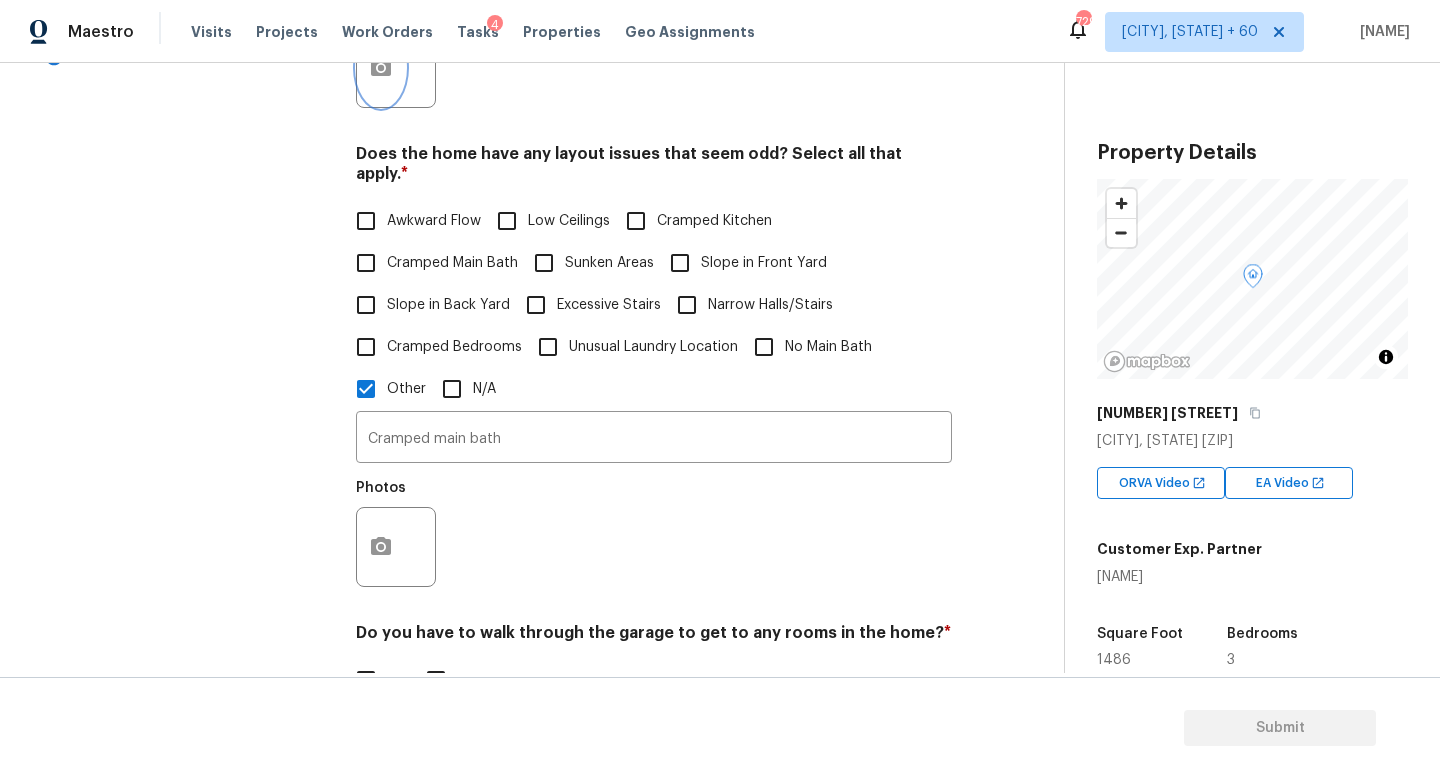 scroll, scrollTop: 801, scrollLeft: 0, axis: vertical 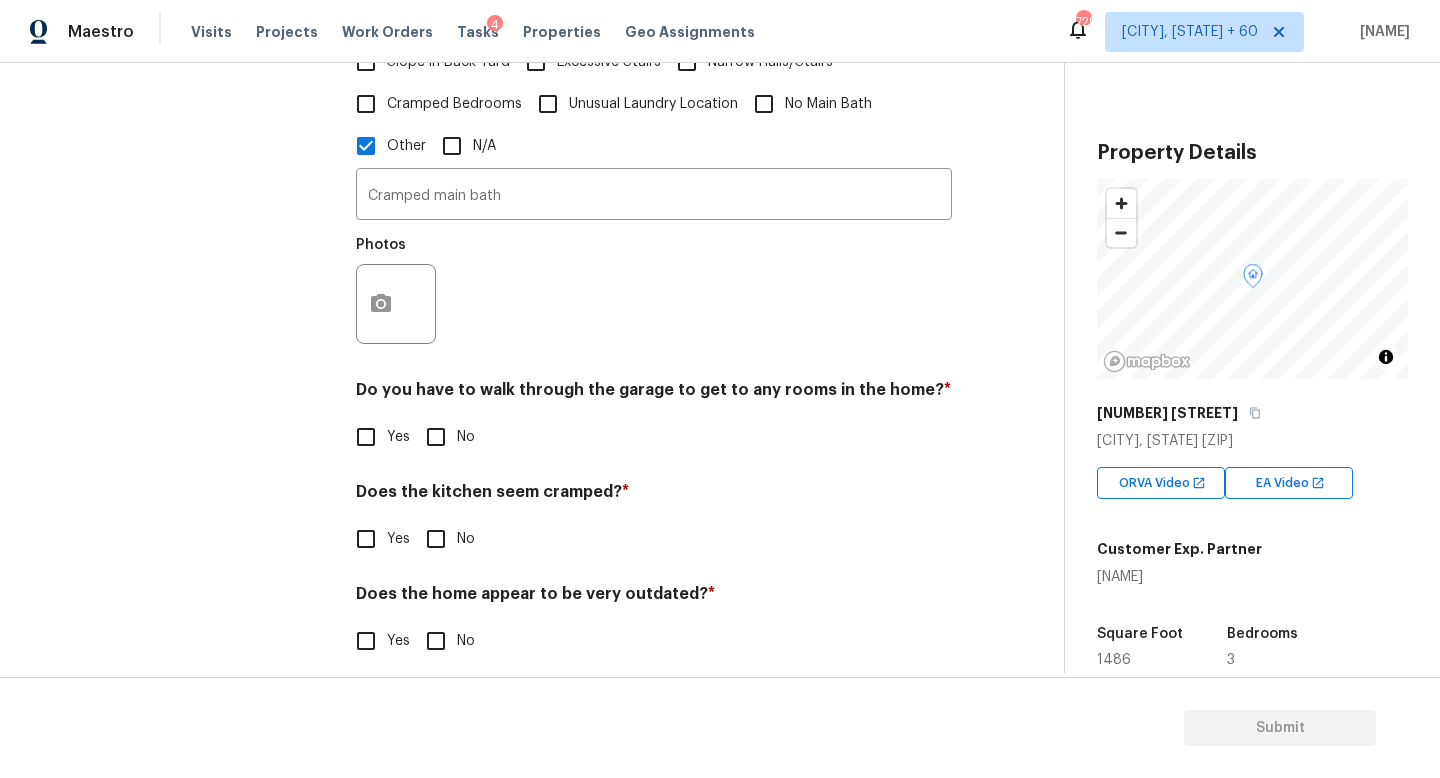 click on "No" at bounding box center (436, 437) 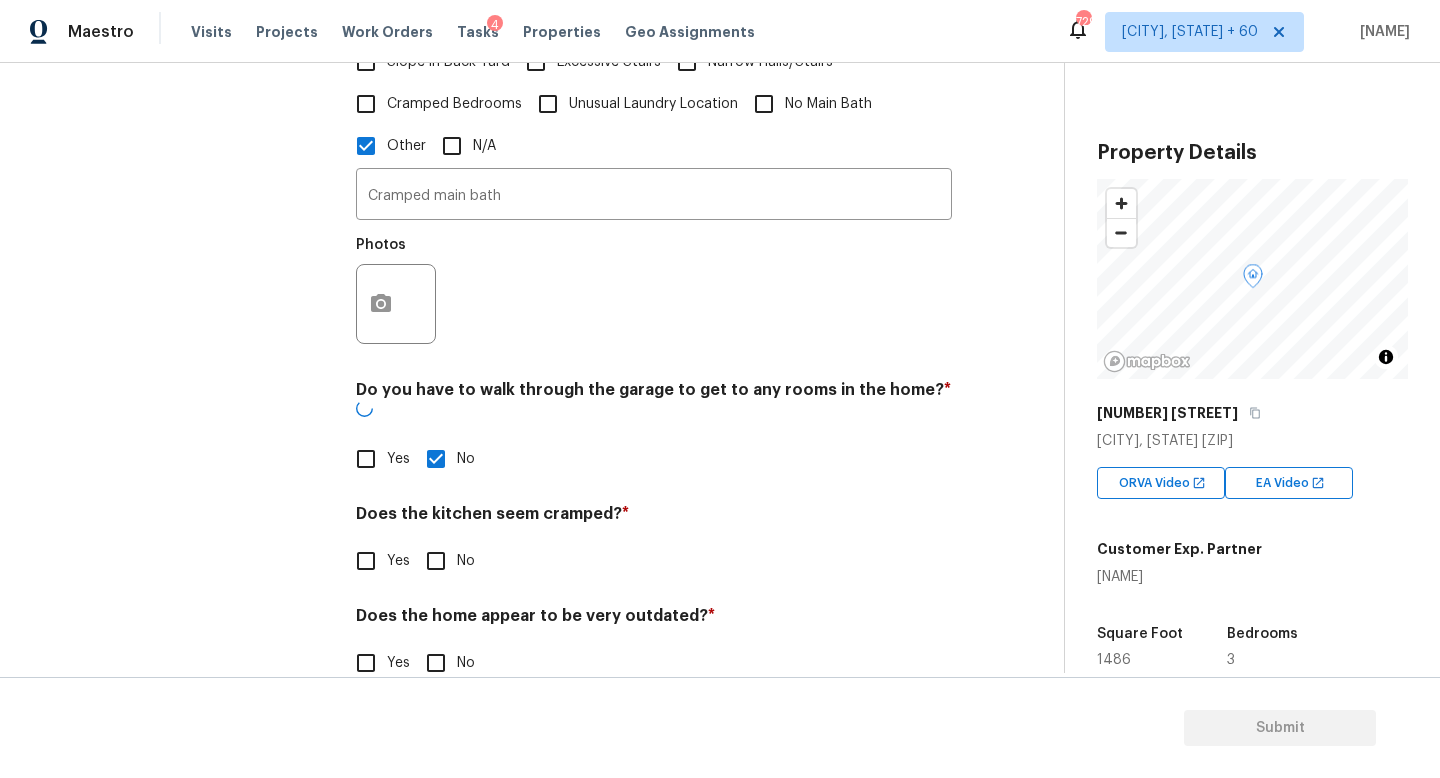 click on "No" at bounding box center (436, 561) 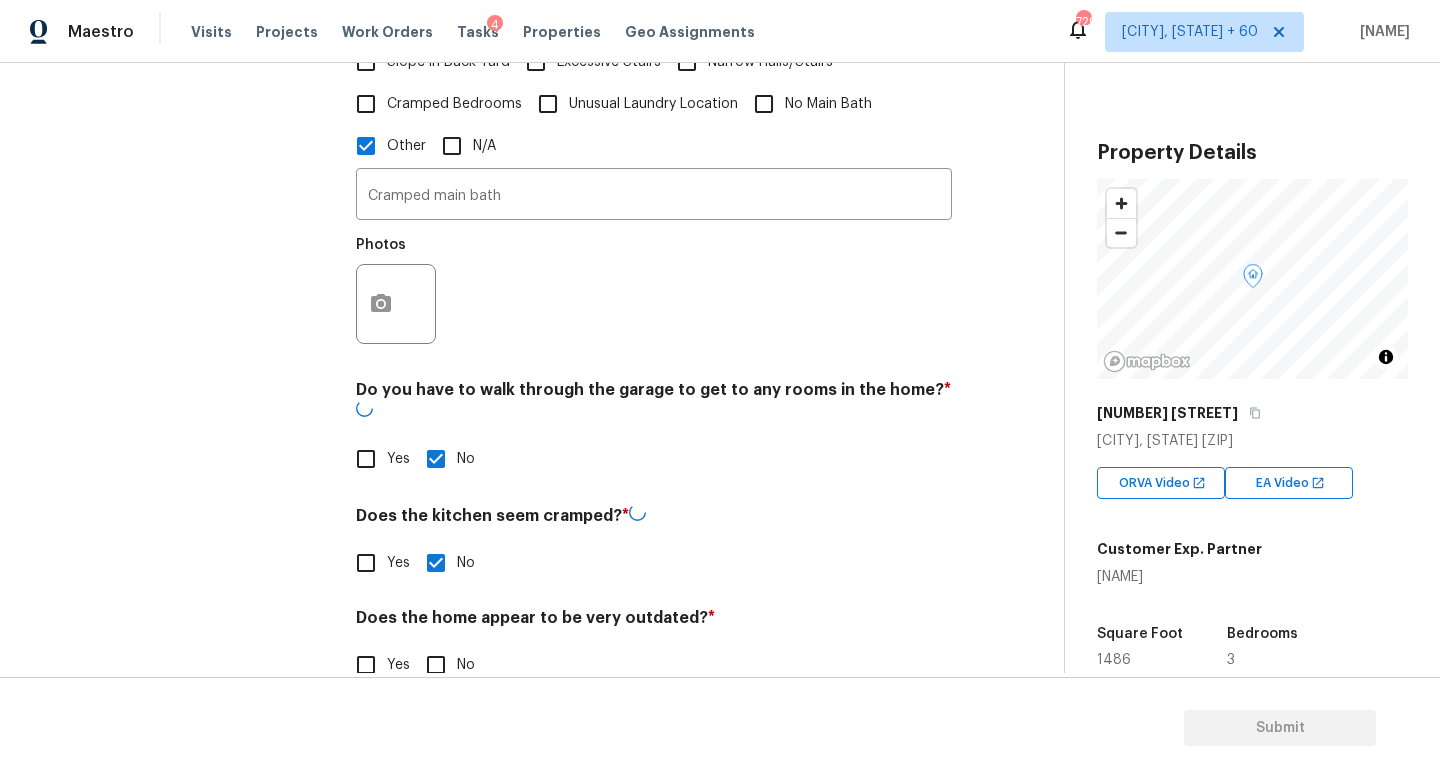 click on "No" at bounding box center (436, 665) 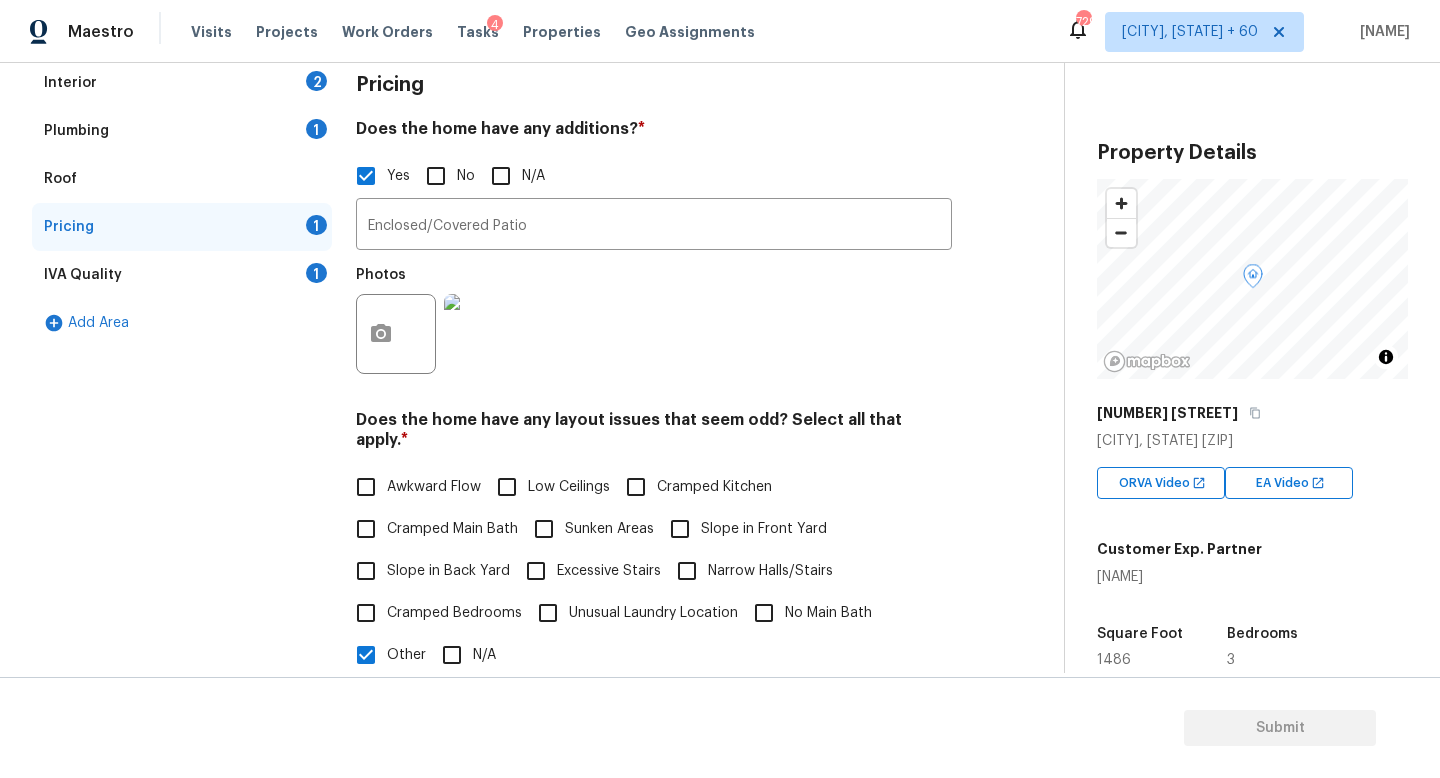 scroll, scrollTop: 737, scrollLeft: 0, axis: vertical 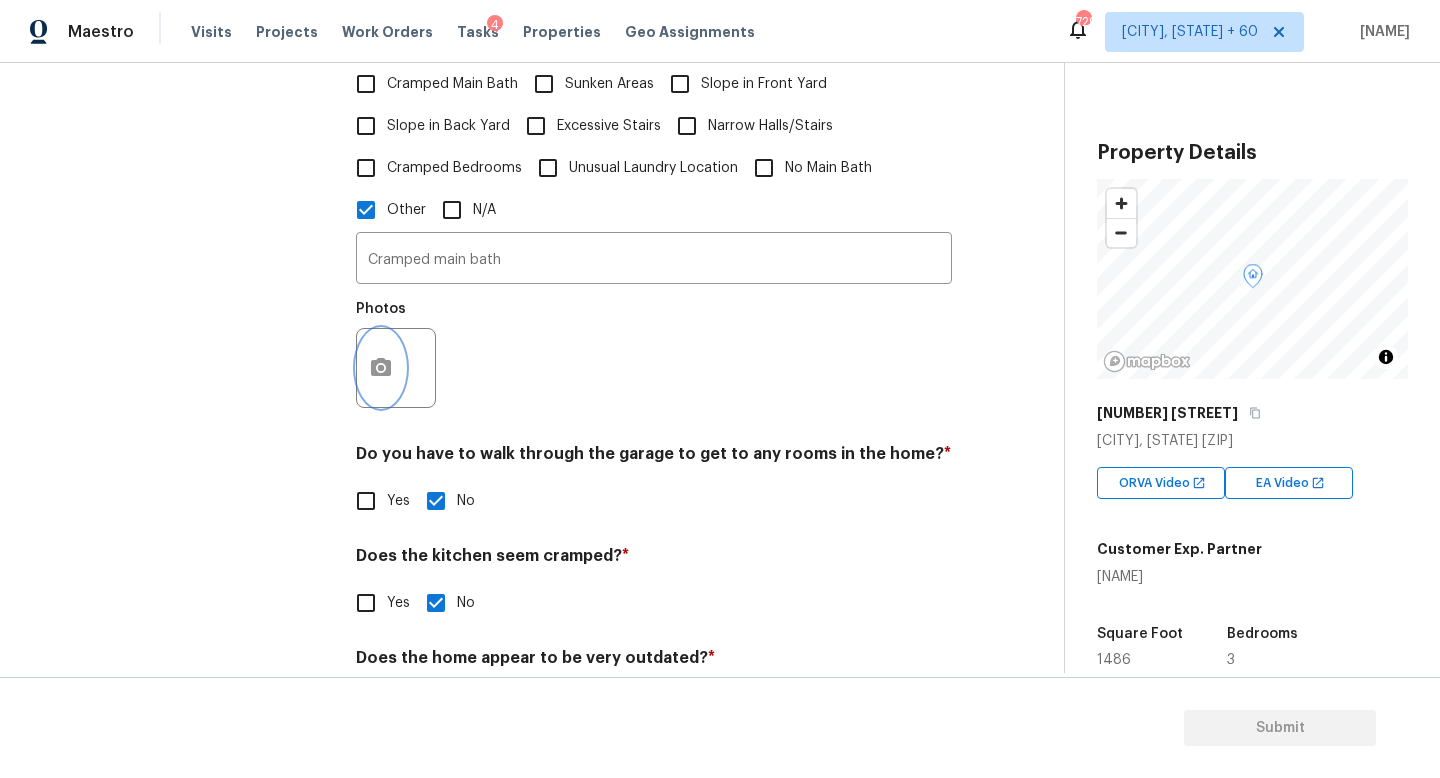 click at bounding box center [381, 368] 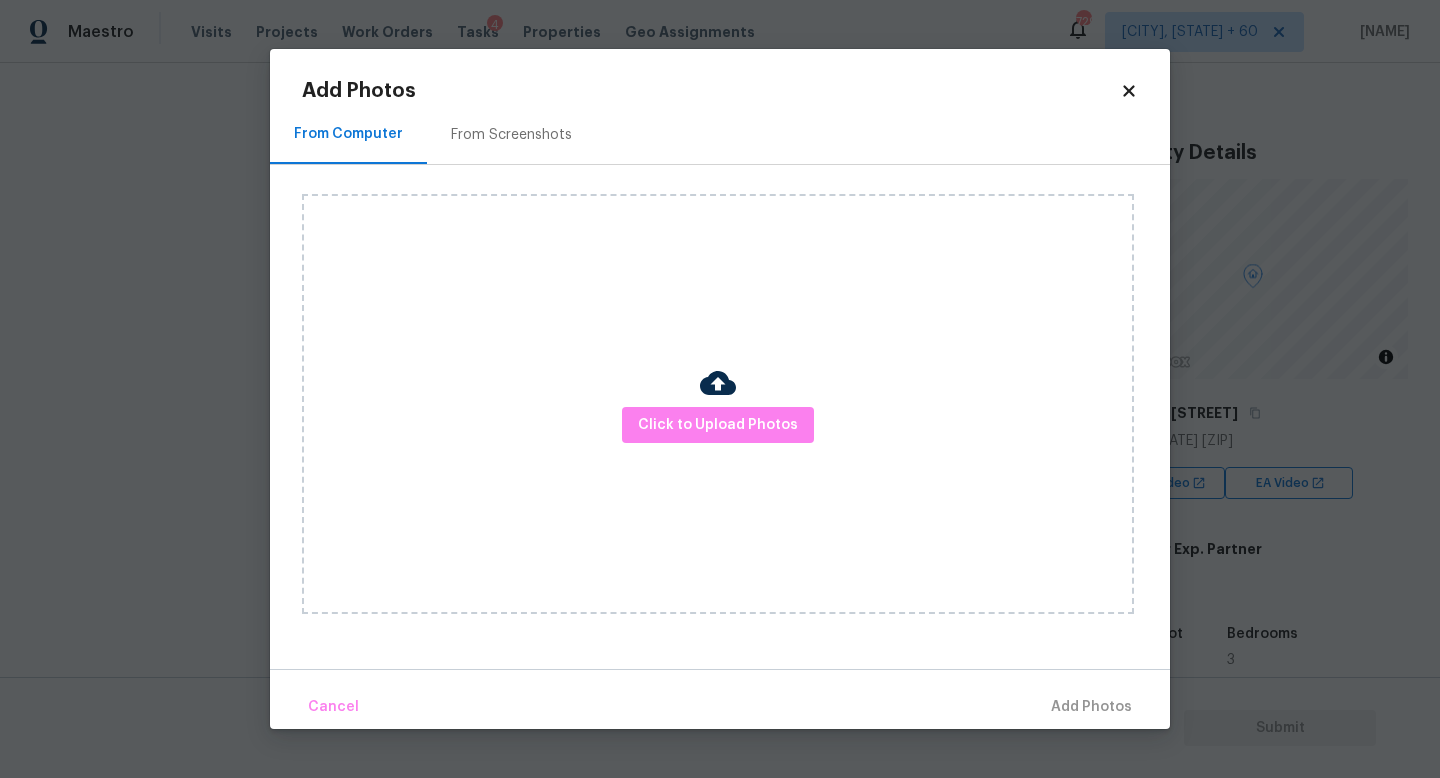 click on "Click to Upload Photos" at bounding box center [718, 404] 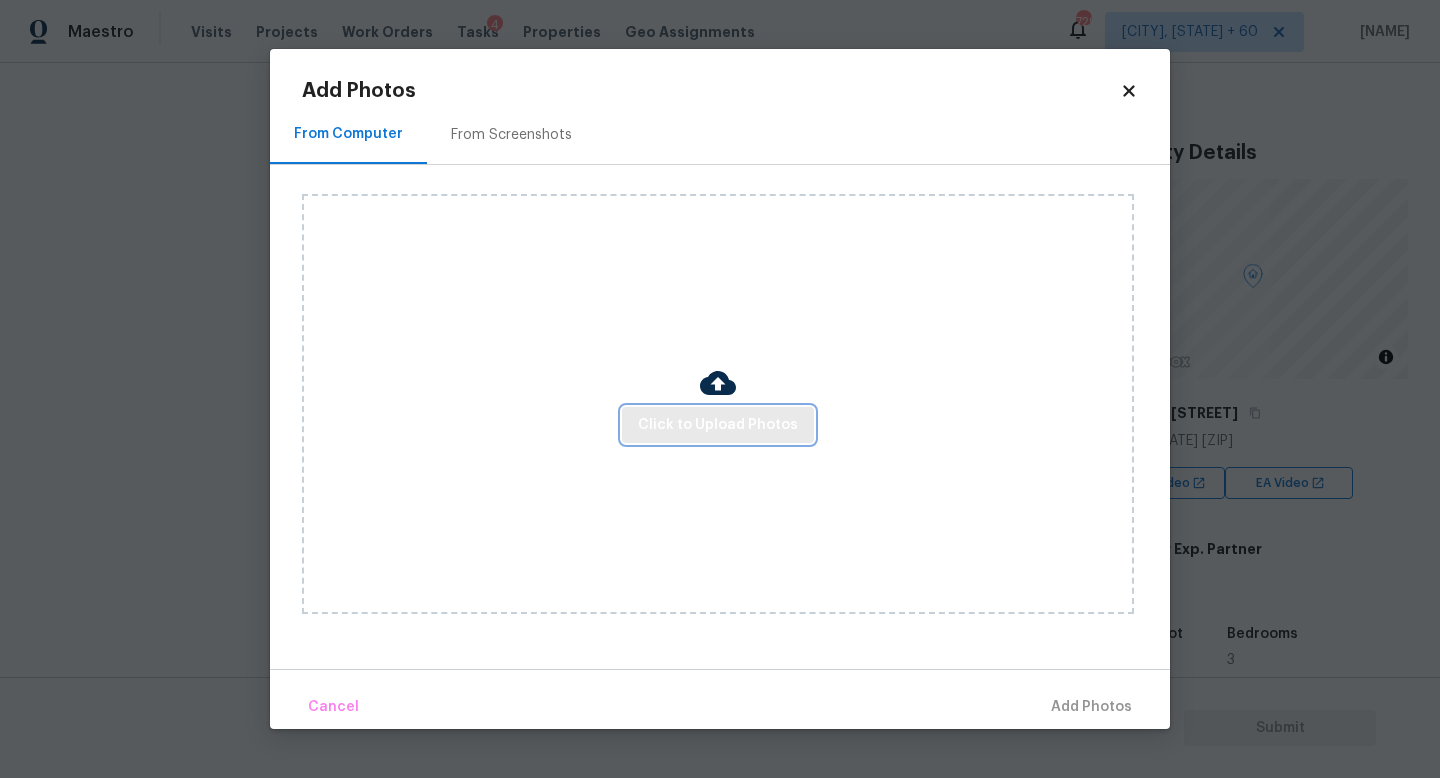 click on "Click to Upload Photos" at bounding box center (718, 425) 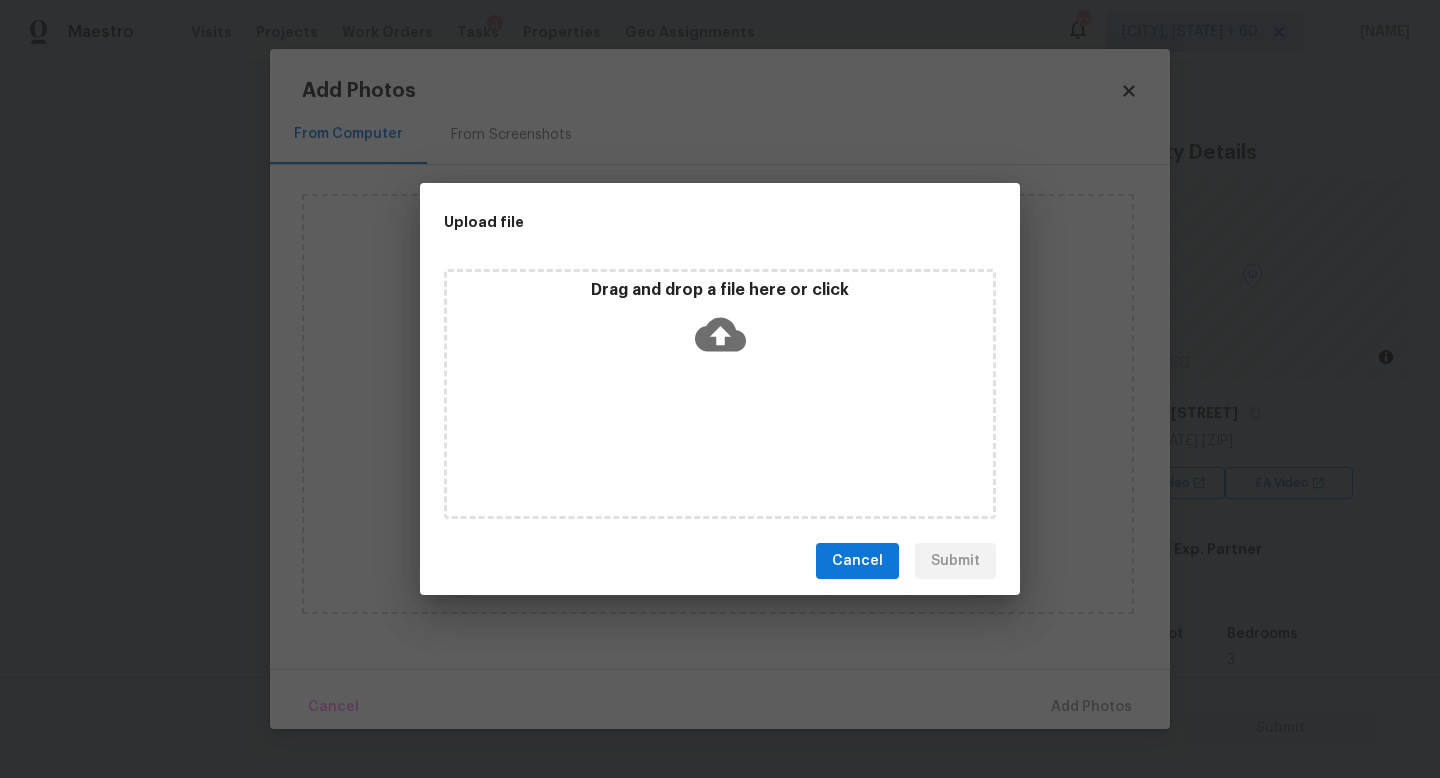 click 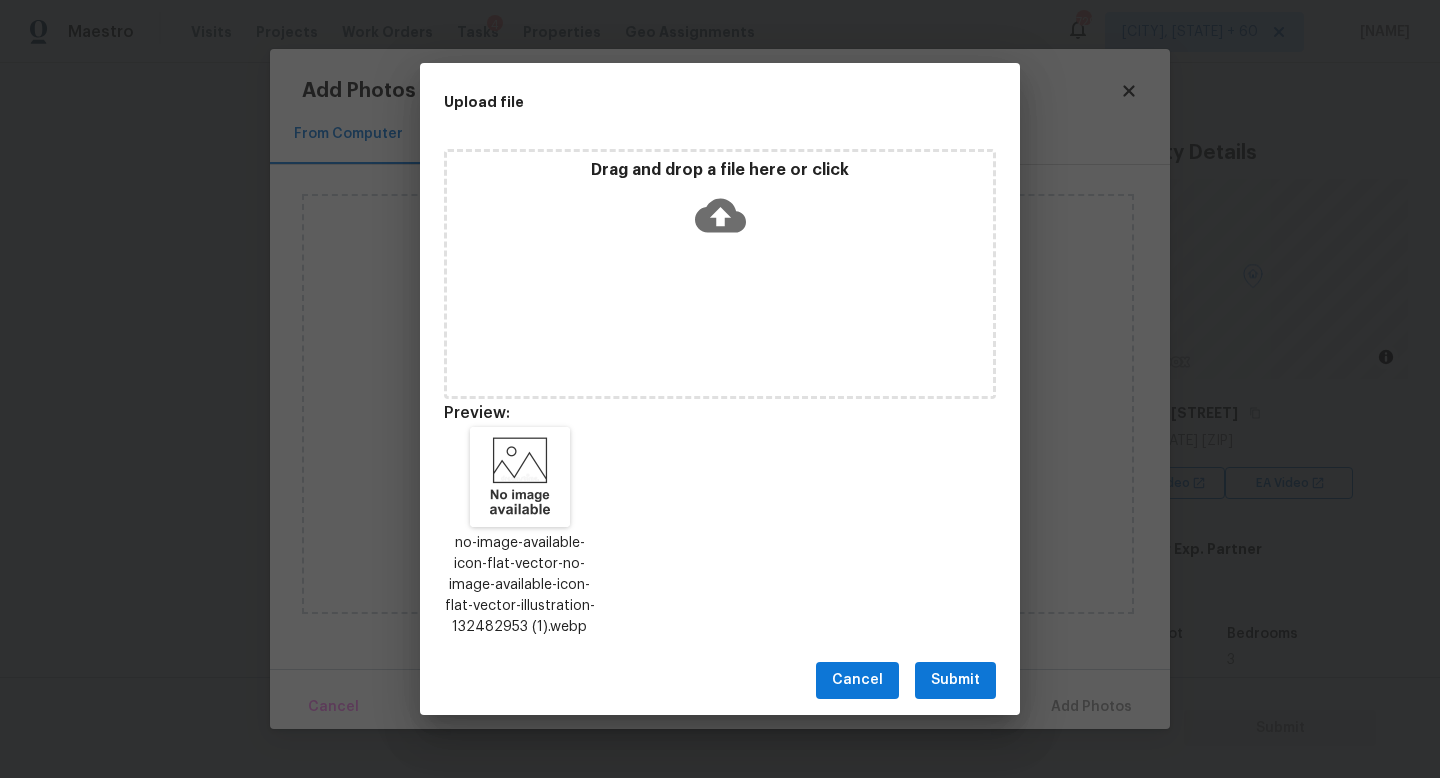 click on "Submit" at bounding box center (955, 680) 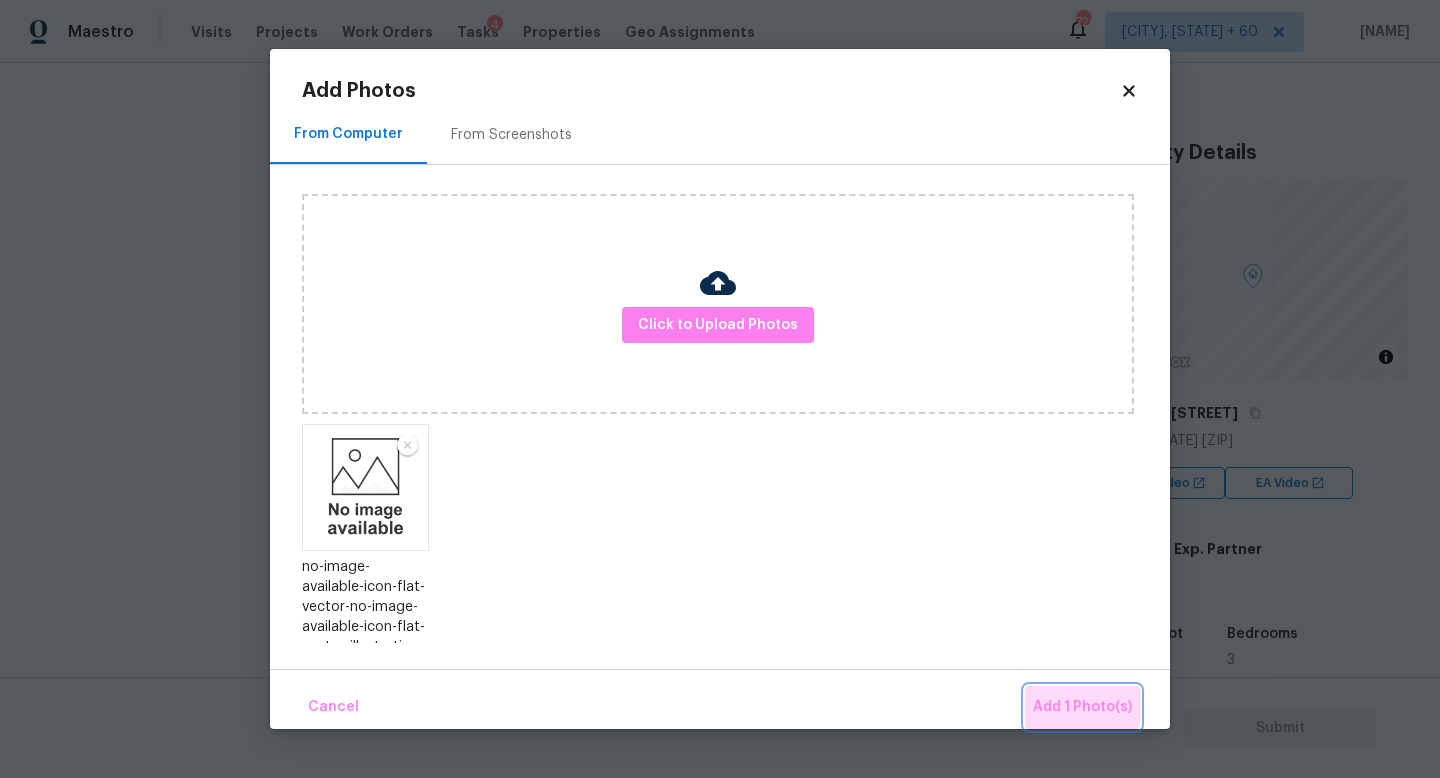 click on "Add 1 Photo(s)" at bounding box center (1082, 707) 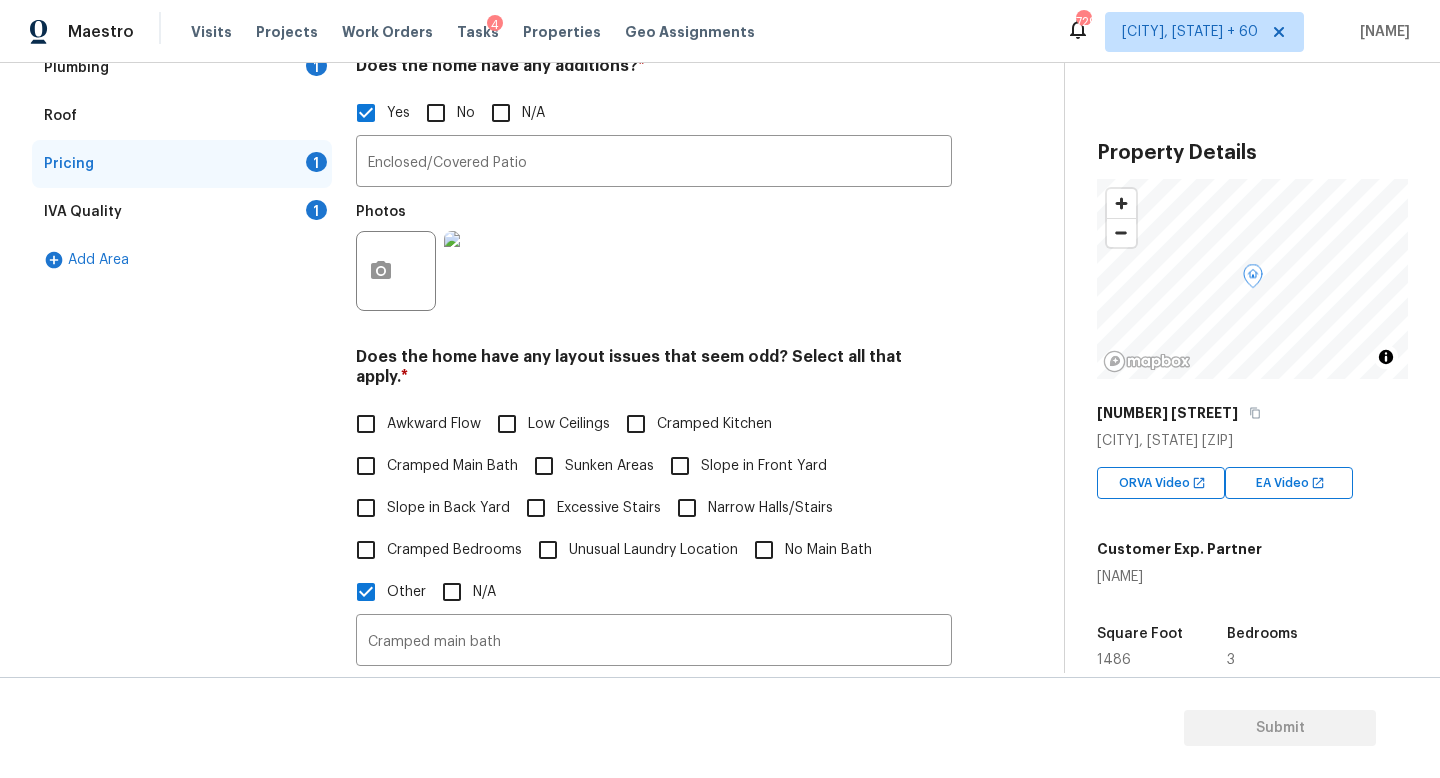 scroll, scrollTop: 0, scrollLeft: 0, axis: both 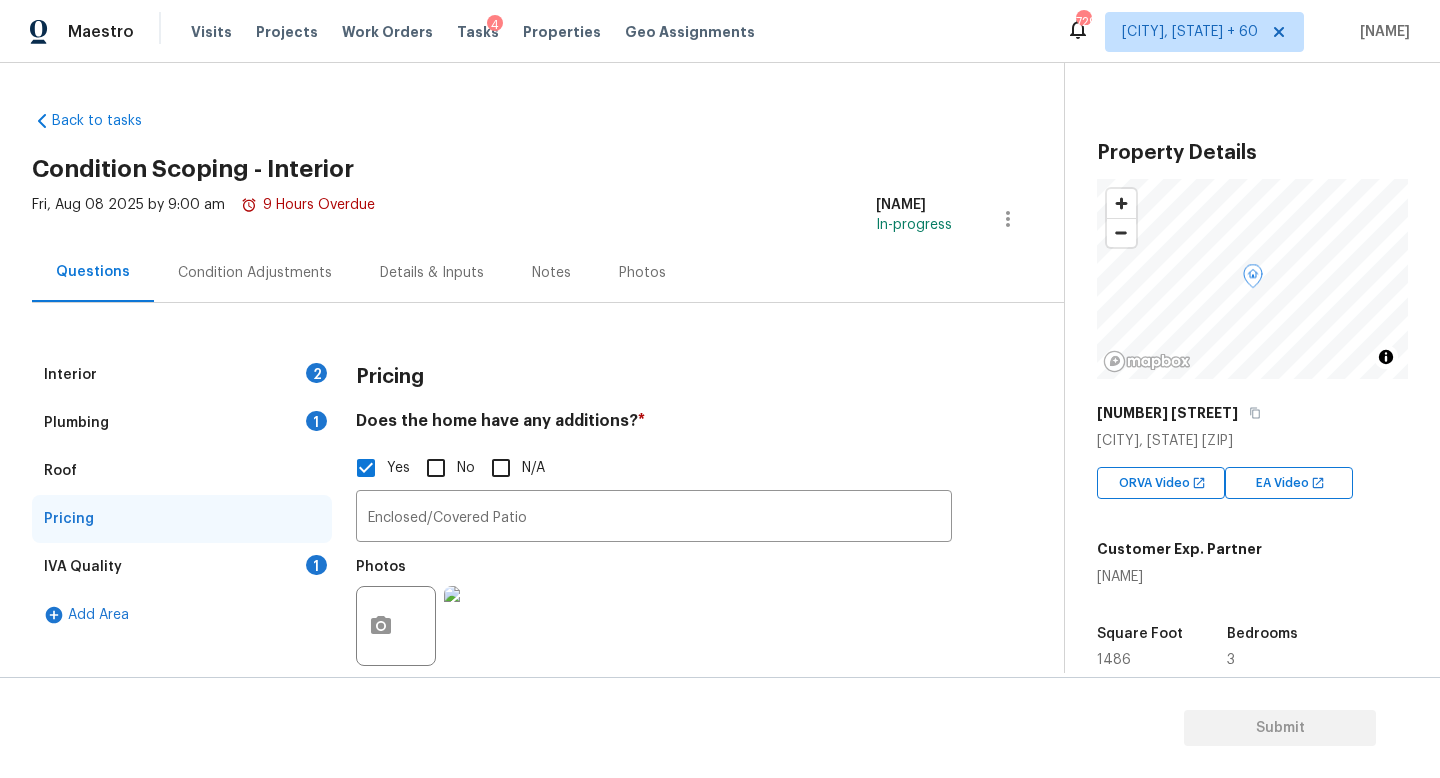 click on "Pricing" at bounding box center [182, 519] 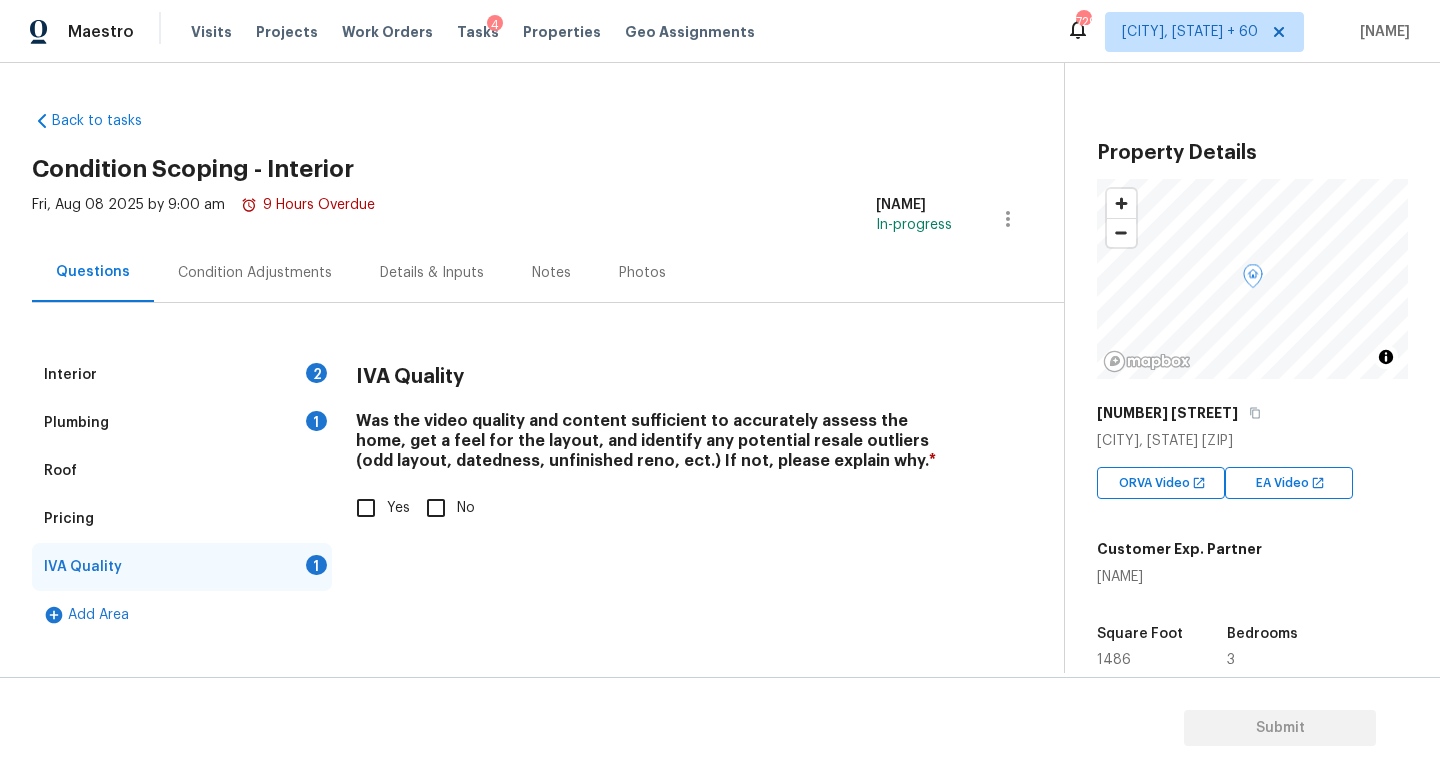 click on "Yes" at bounding box center [366, 508] 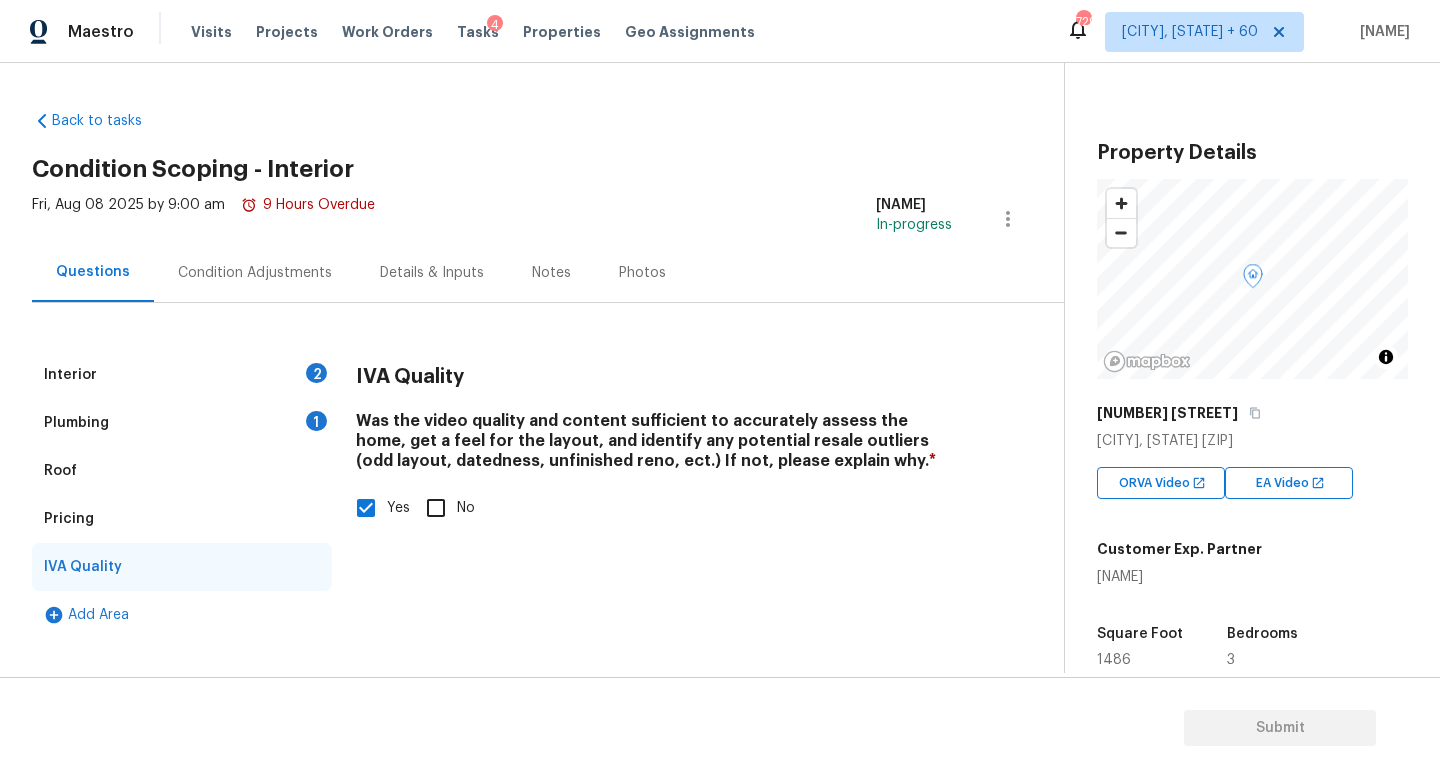 click on "Interior 2" at bounding box center [182, 375] 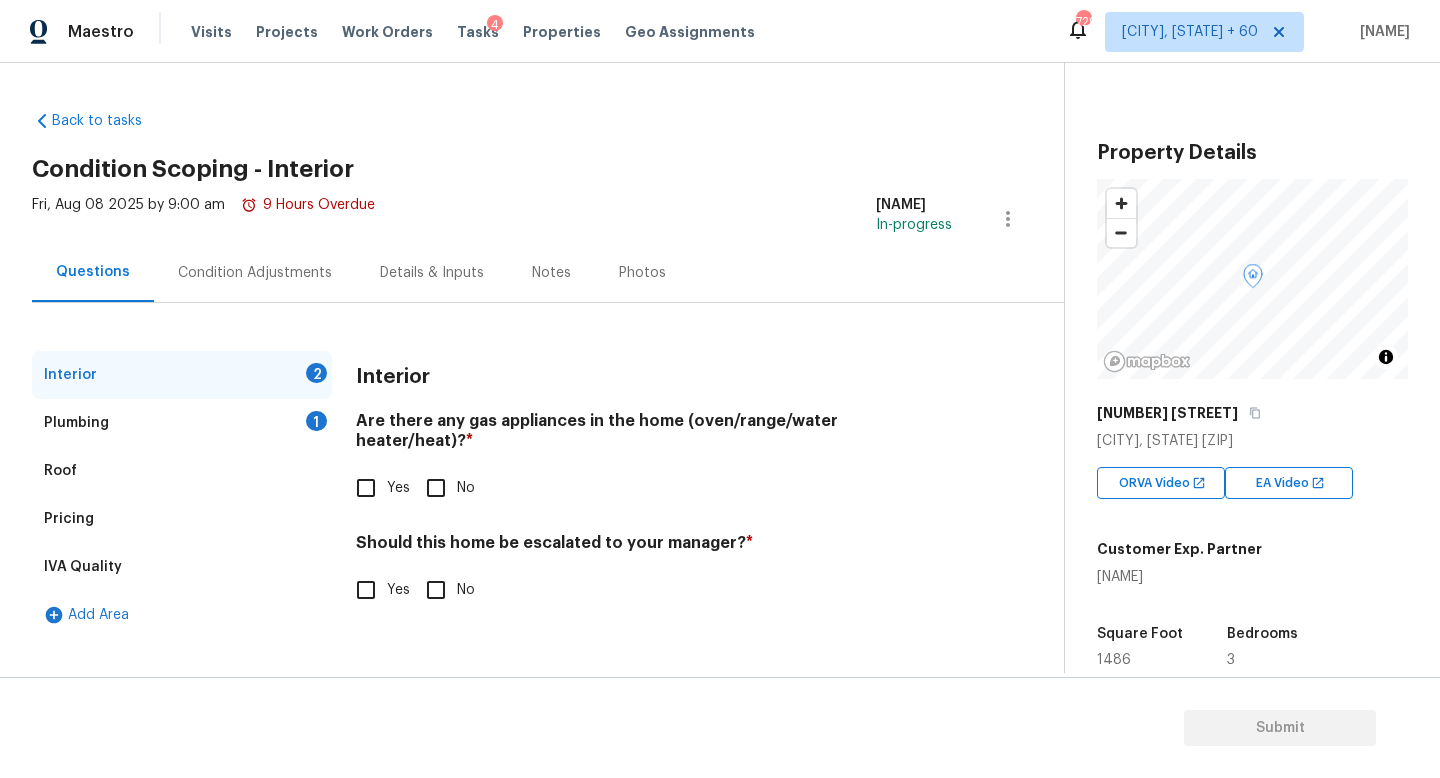 click on "Are there any gas appliances in the home (oven/range/water heater/heat)?  *" at bounding box center (654, 435) 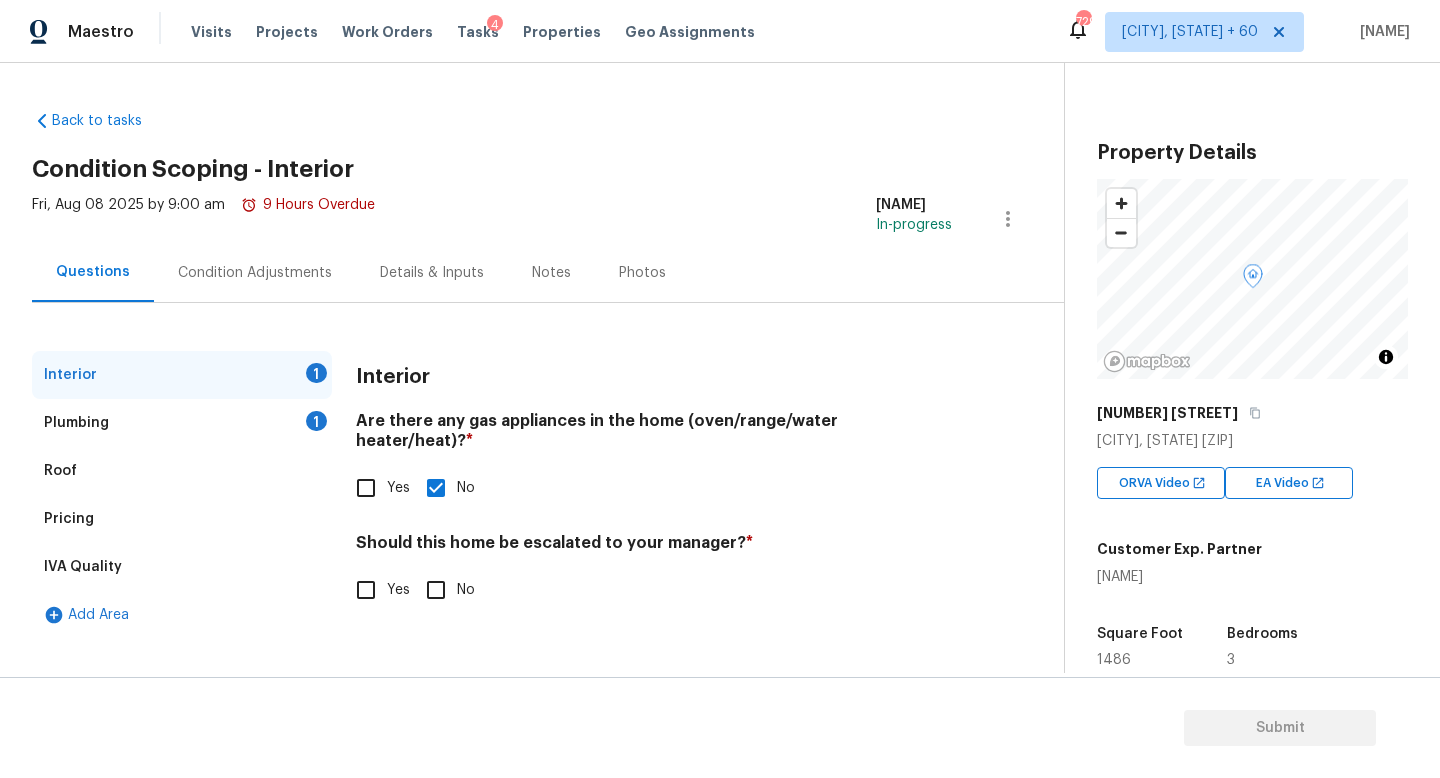 click on "No" at bounding box center [436, 590] 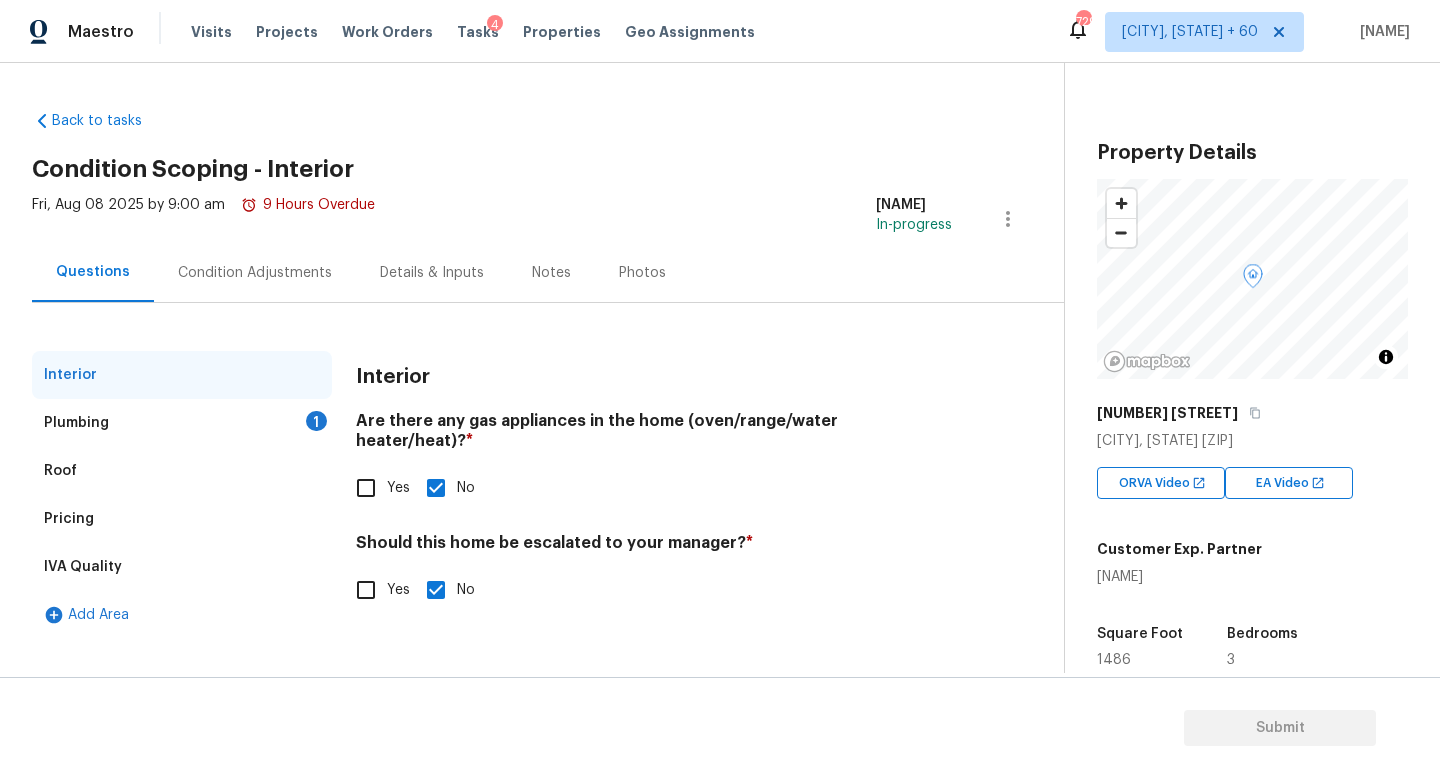 click on "Plumbing 1" at bounding box center (182, 423) 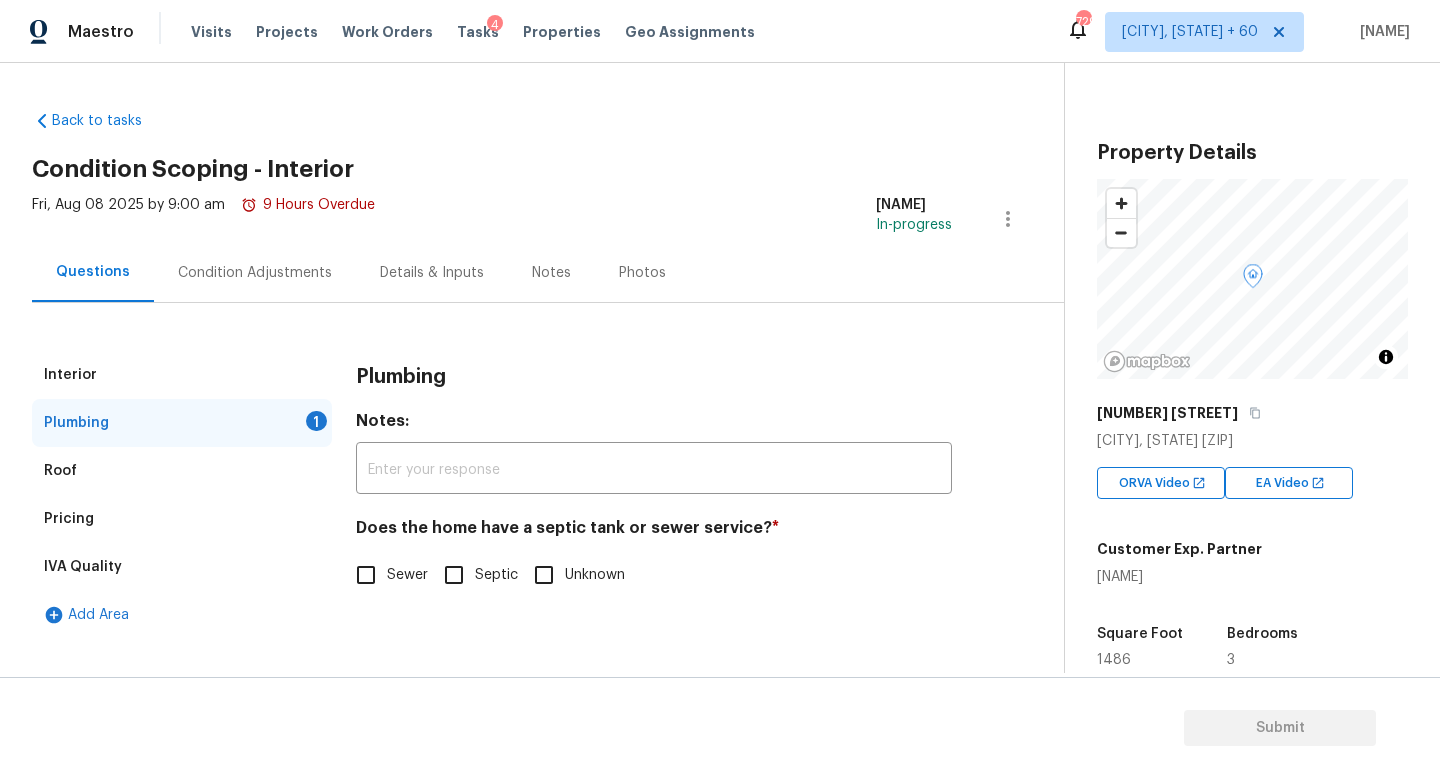 click on "Does the home have a septic tank or sewer service?  * Sewer Septic Unknown" at bounding box center [654, 557] 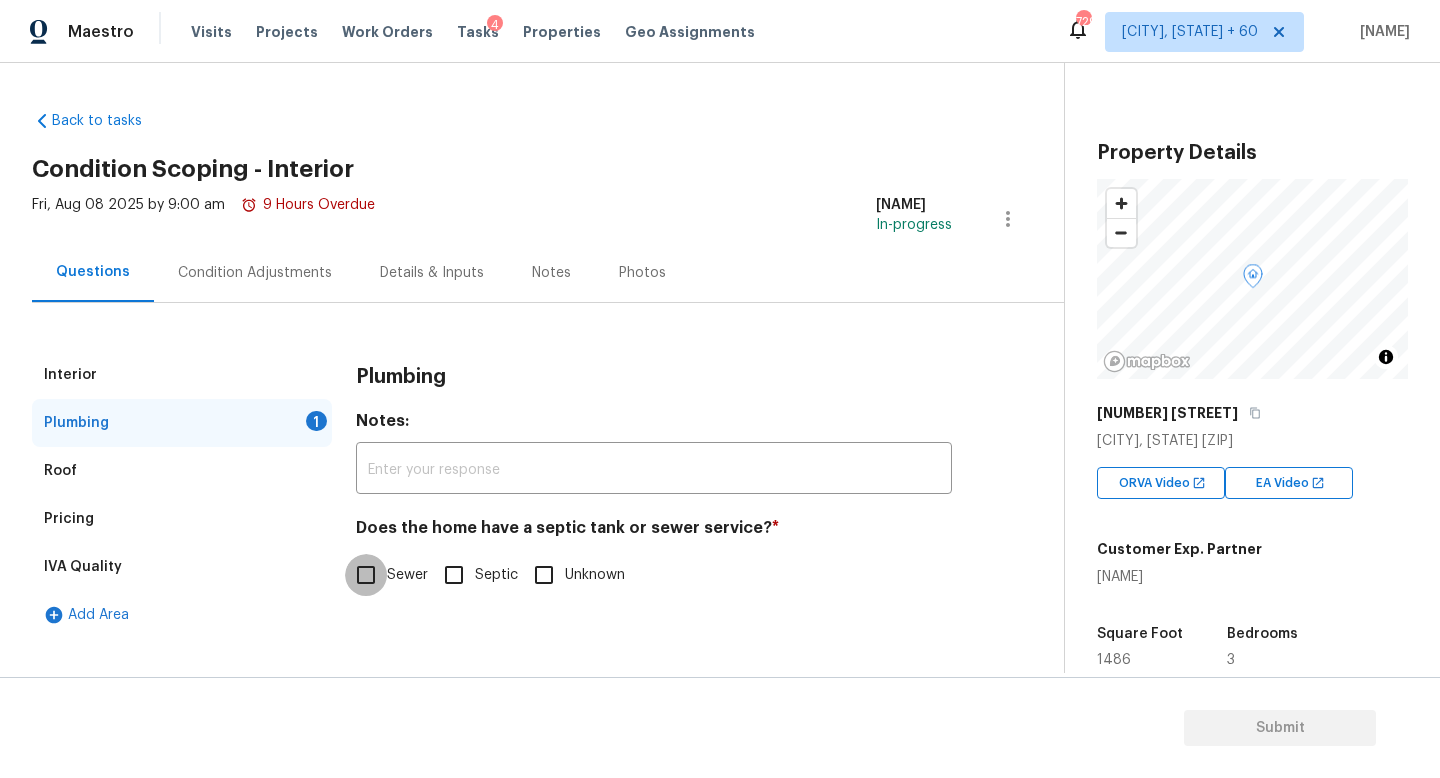 click on "Sewer" at bounding box center (366, 575) 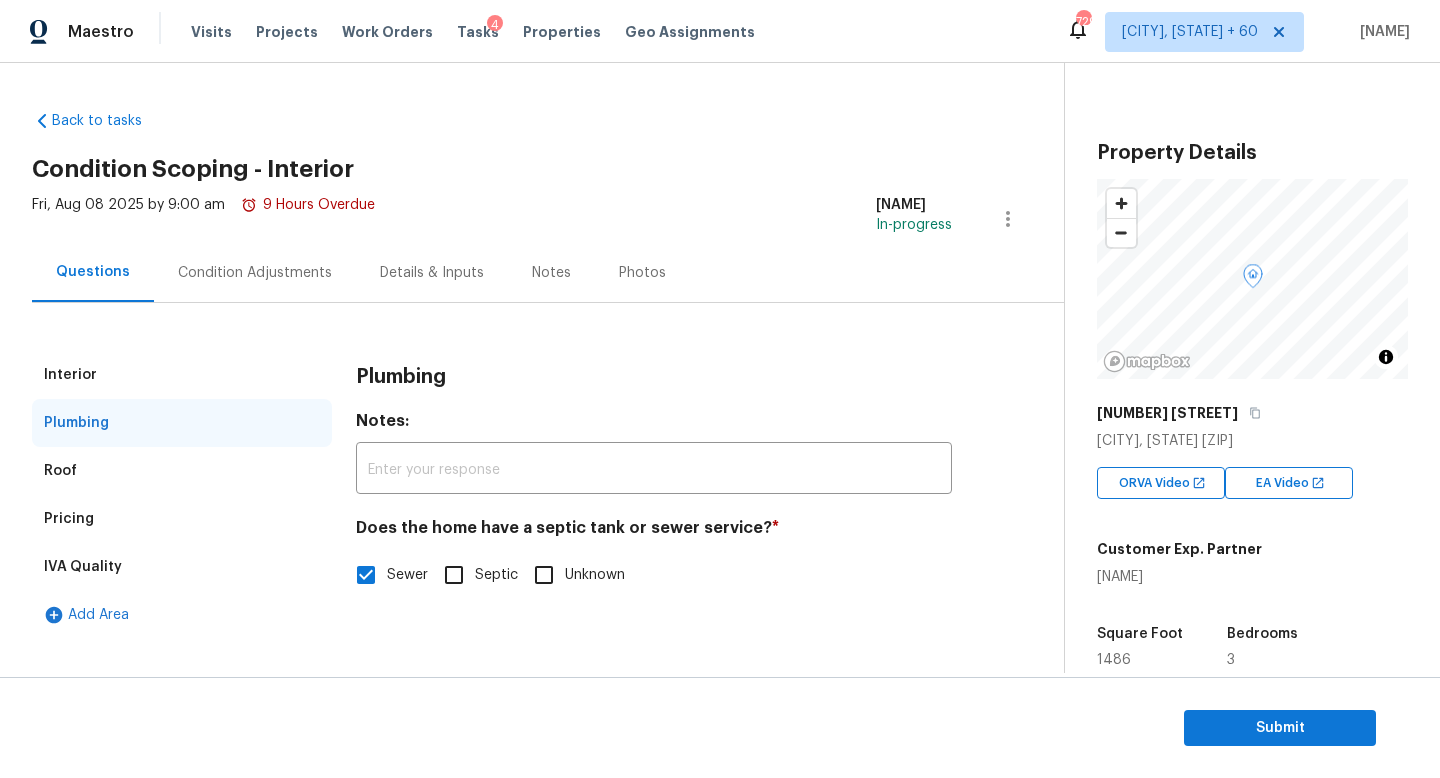 click on "Condition Adjustments" at bounding box center (255, 272) 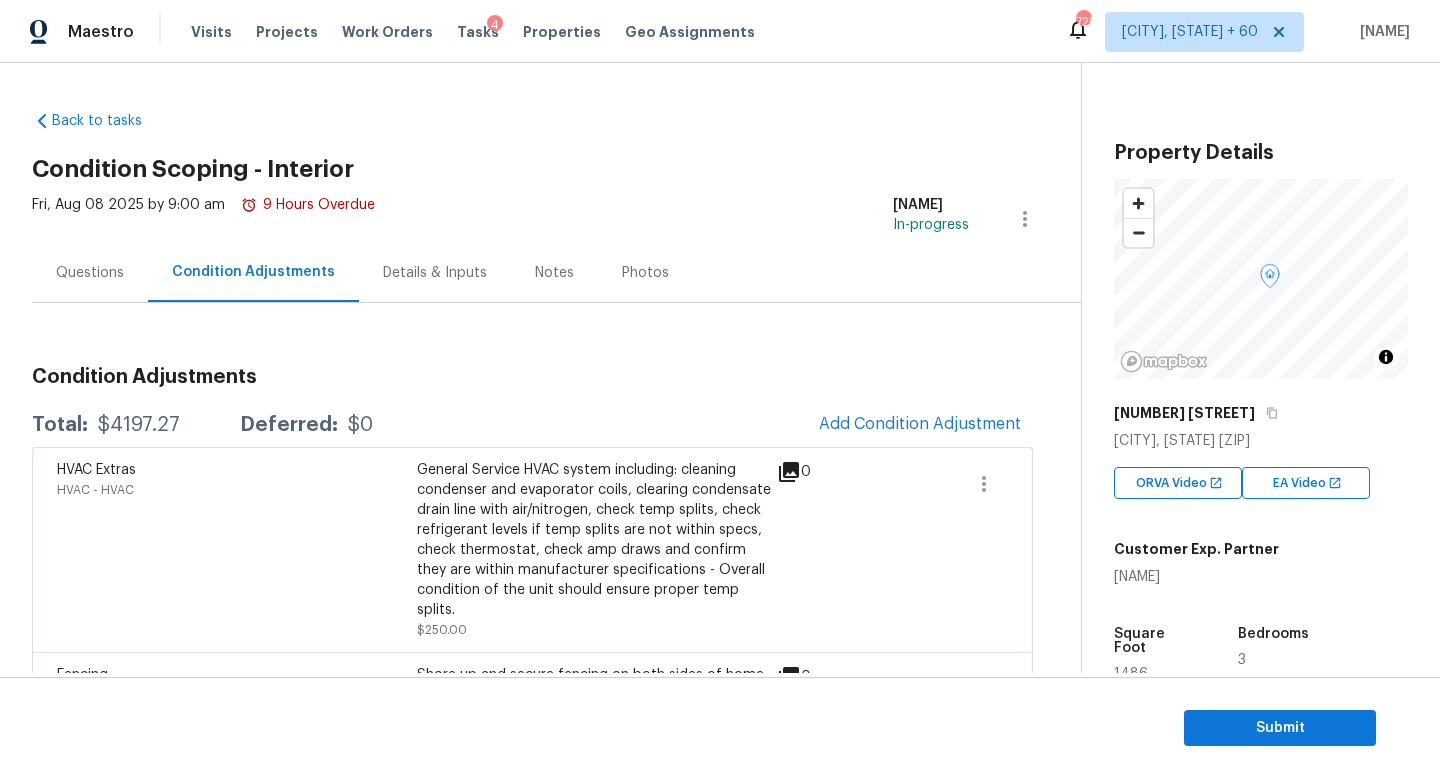 scroll, scrollTop: 1, scrollLeft: 0, axis: vertical 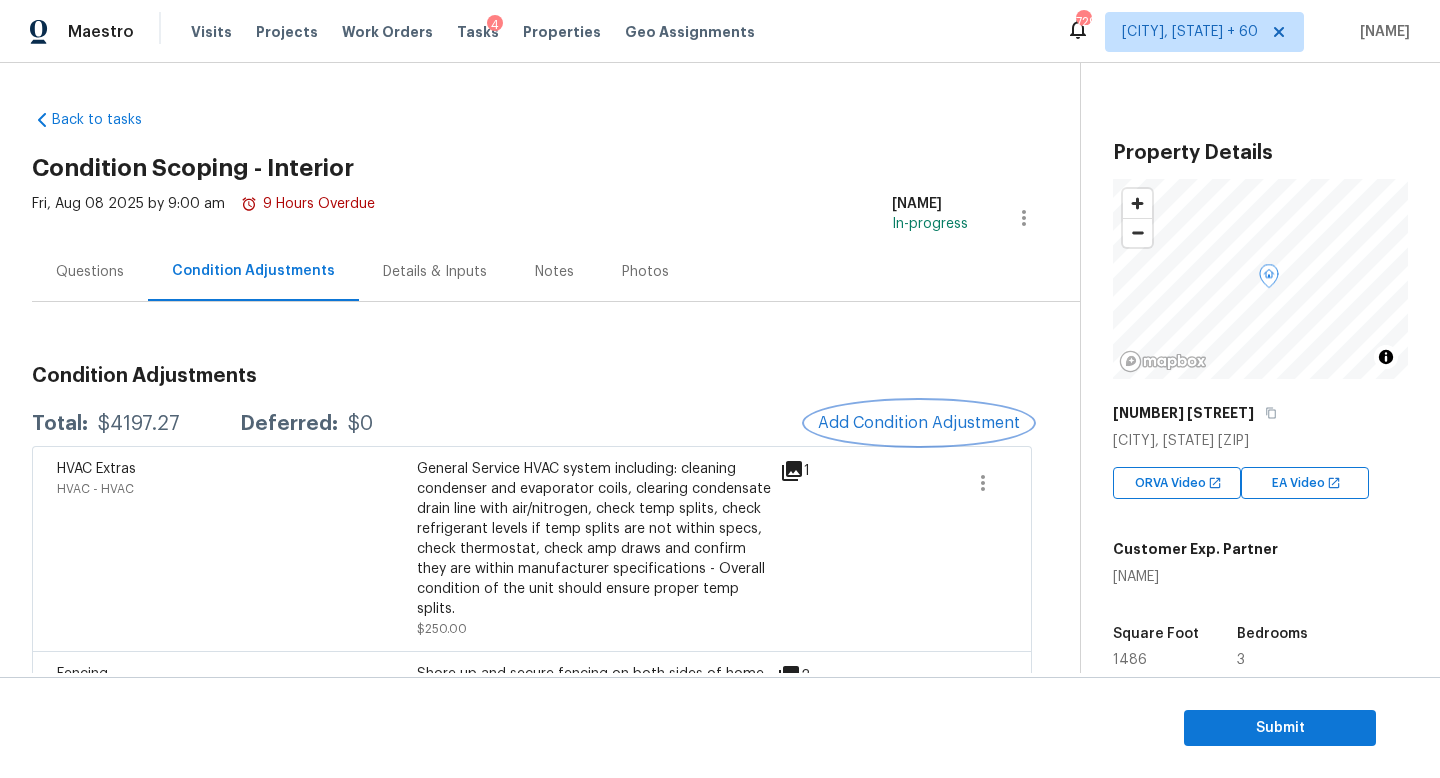 click on "Add Condition Adjustment" at bounding box center (919, 423) 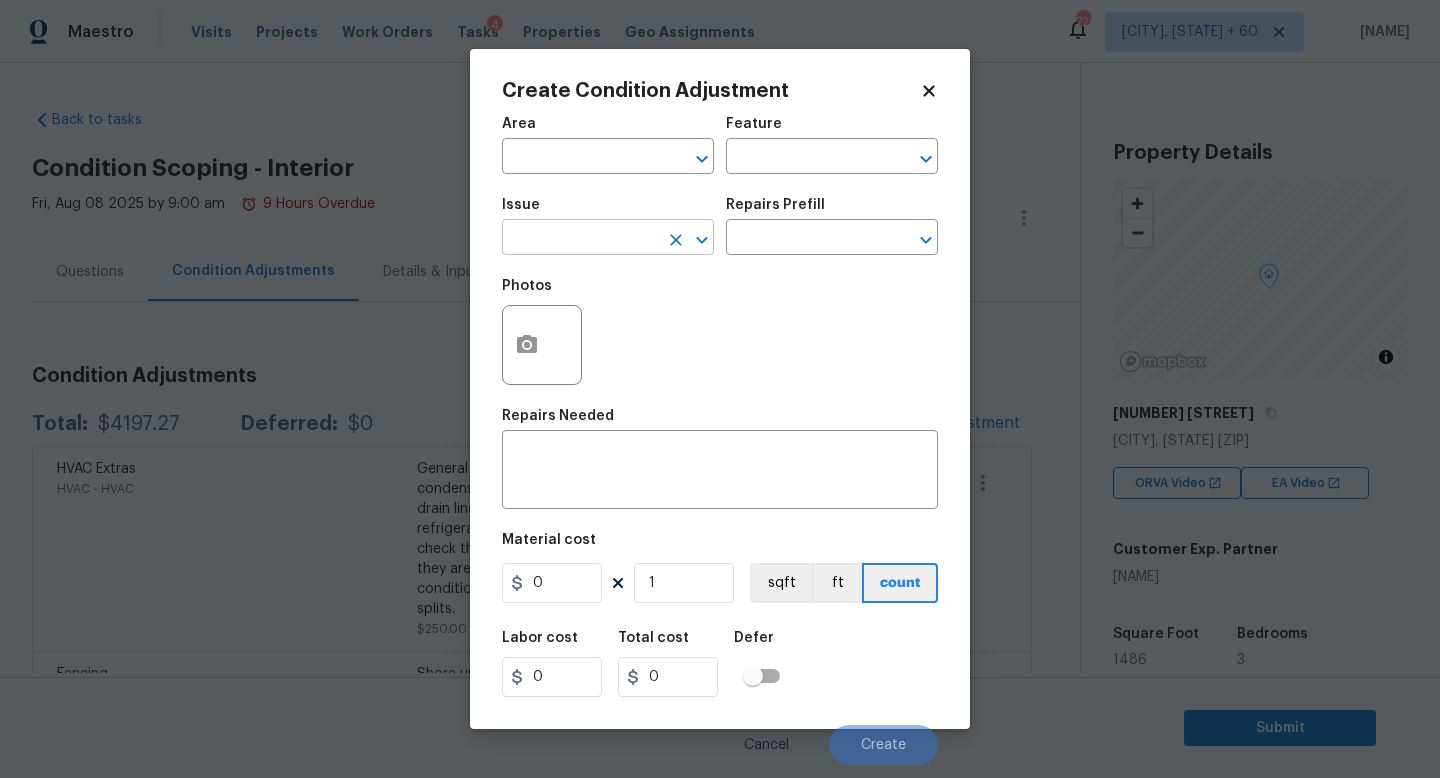 click at bounding box center (580, 239) 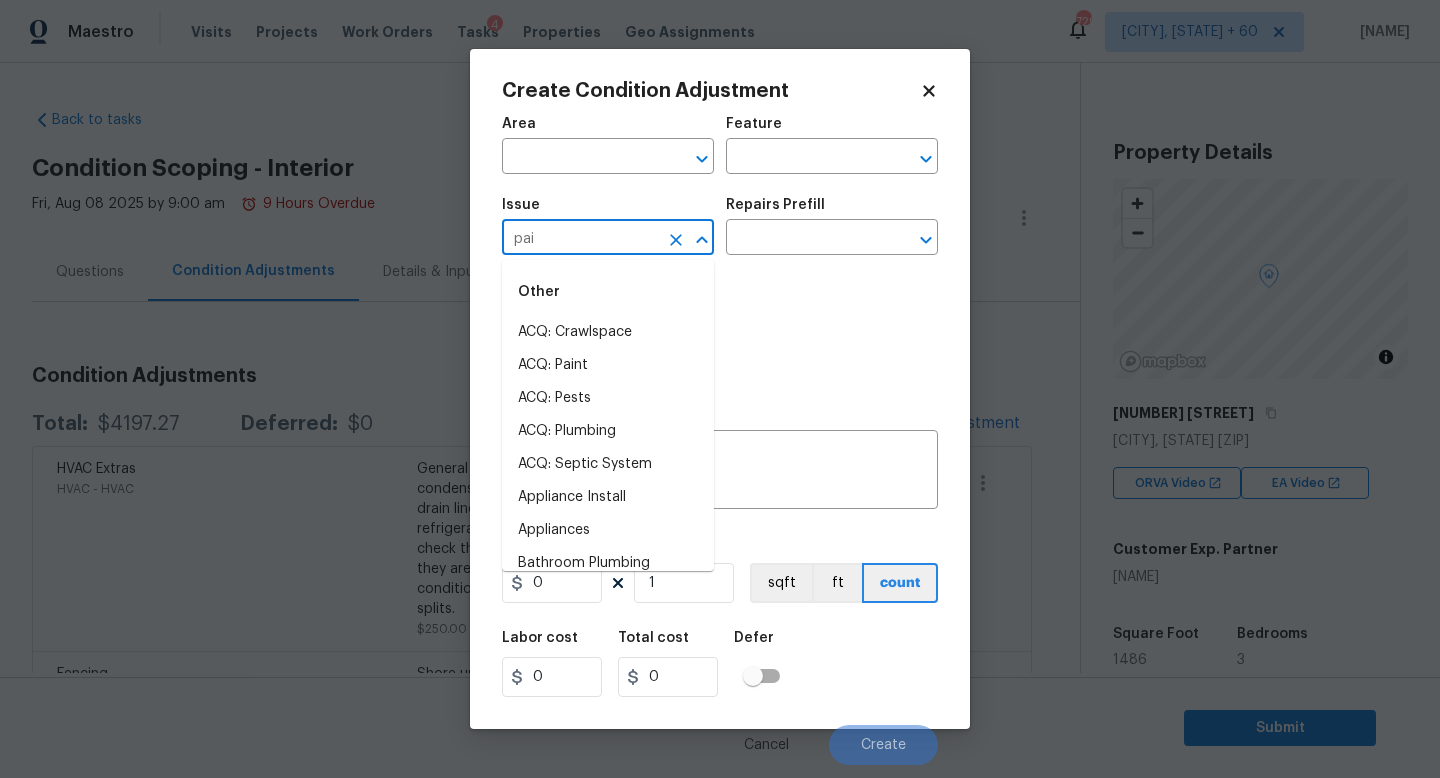 type on "pain" 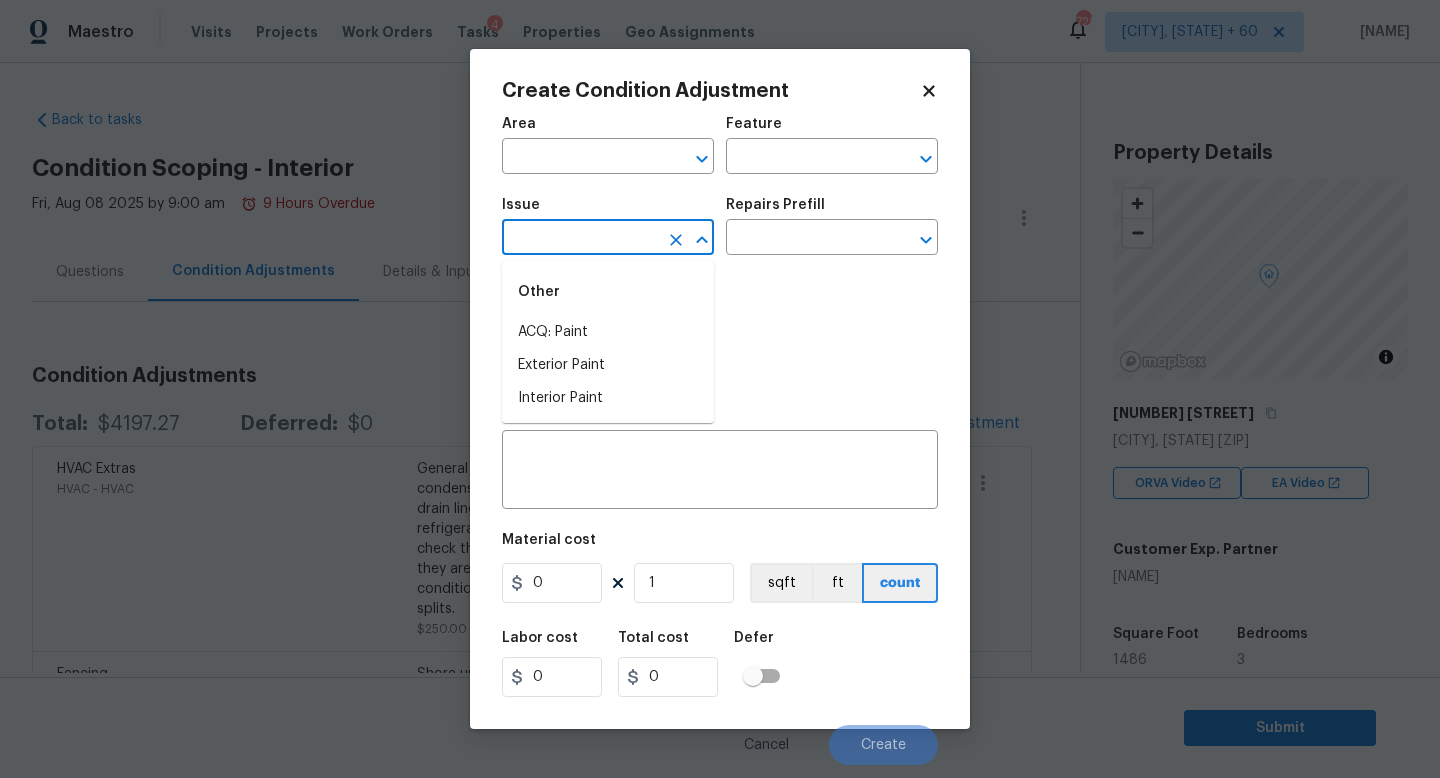 type on "t" 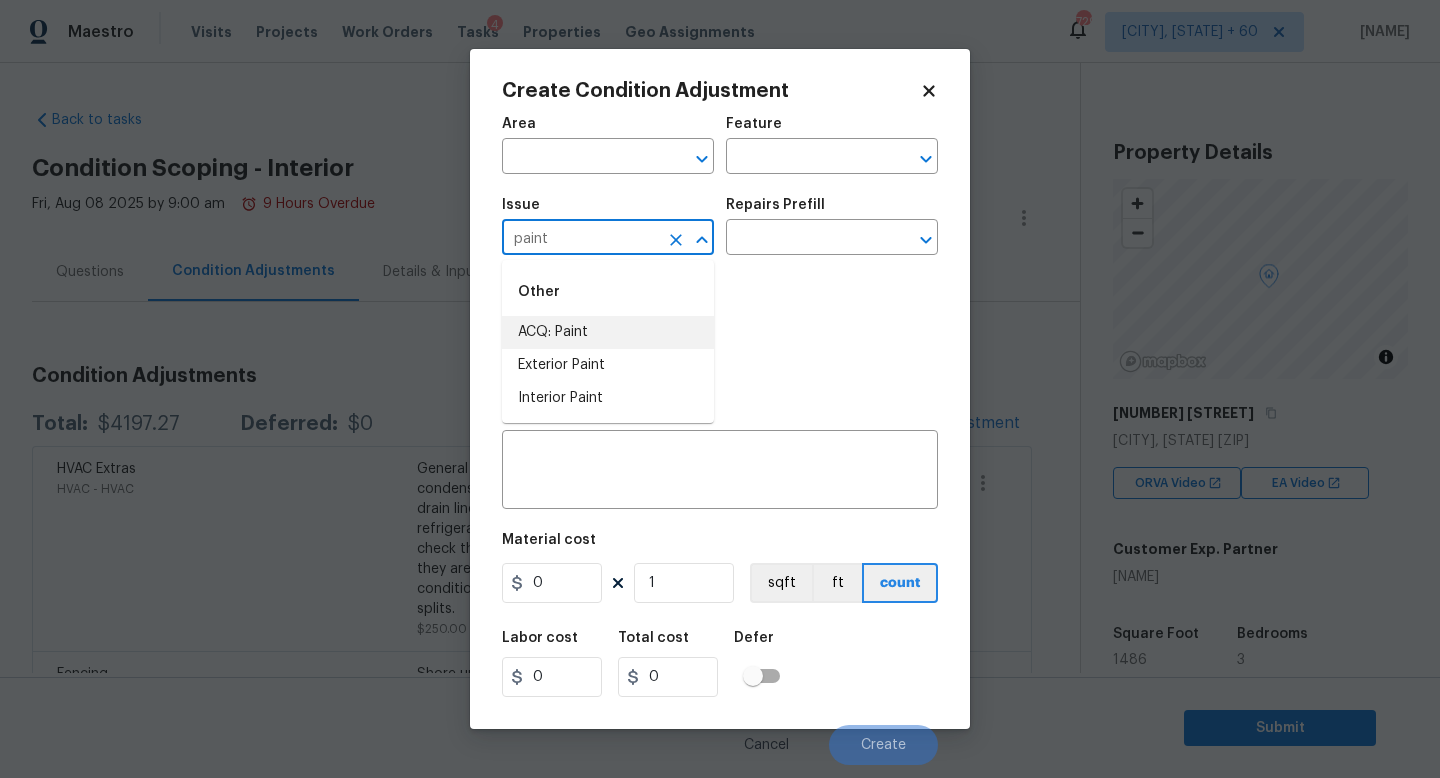 click on "ACQ: Paint" at bounding box center (608, 332) 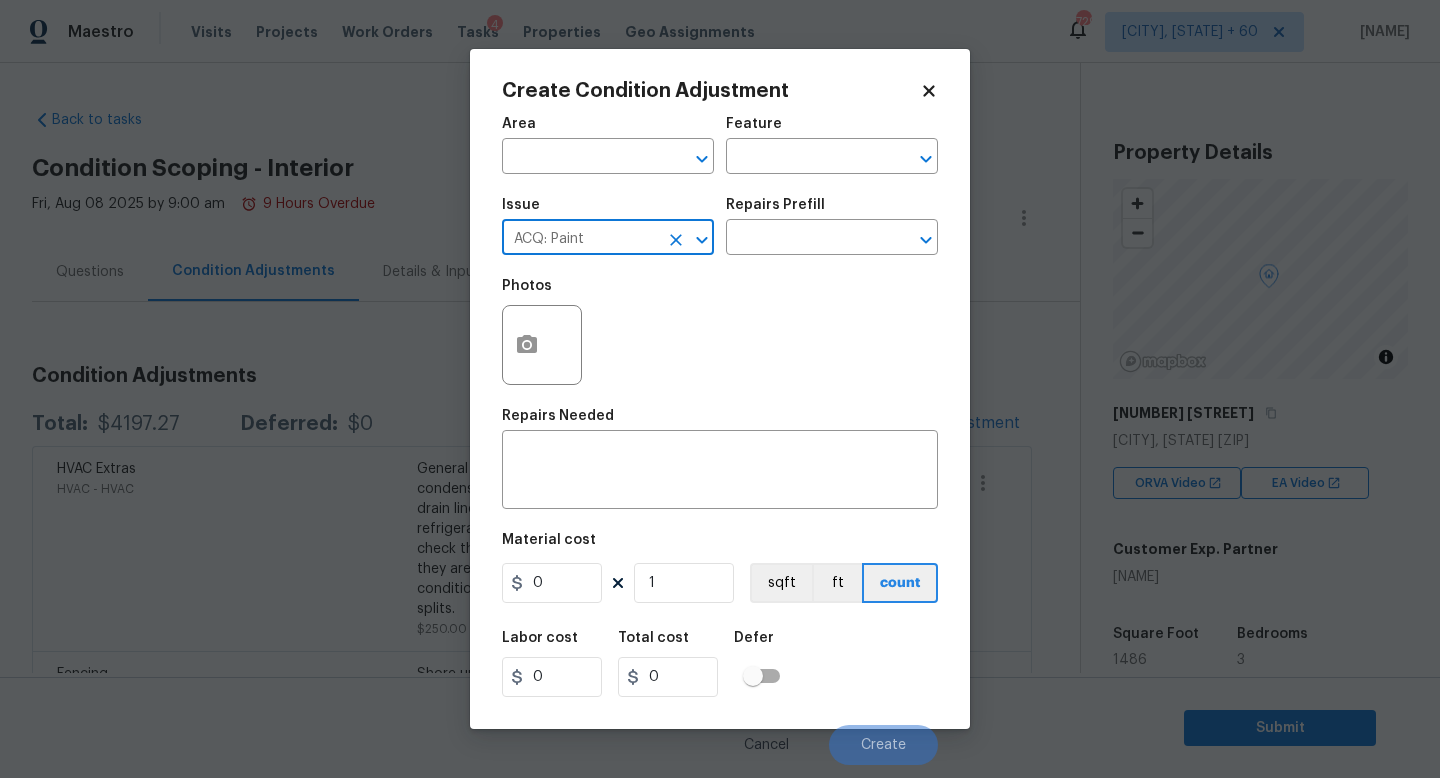 type on "ACQ: Paint" 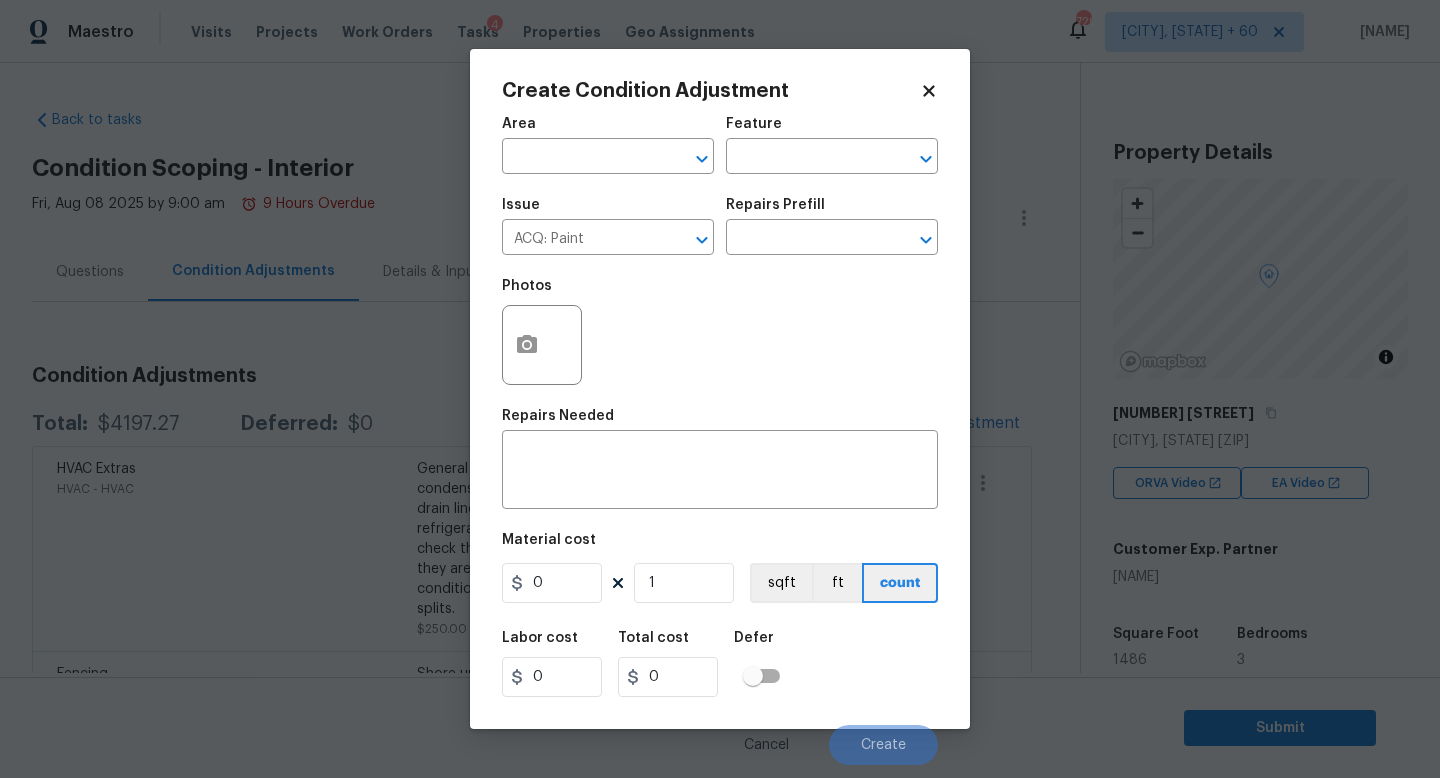 click on "Repairs Prefill" at bounding box center [832, 211] 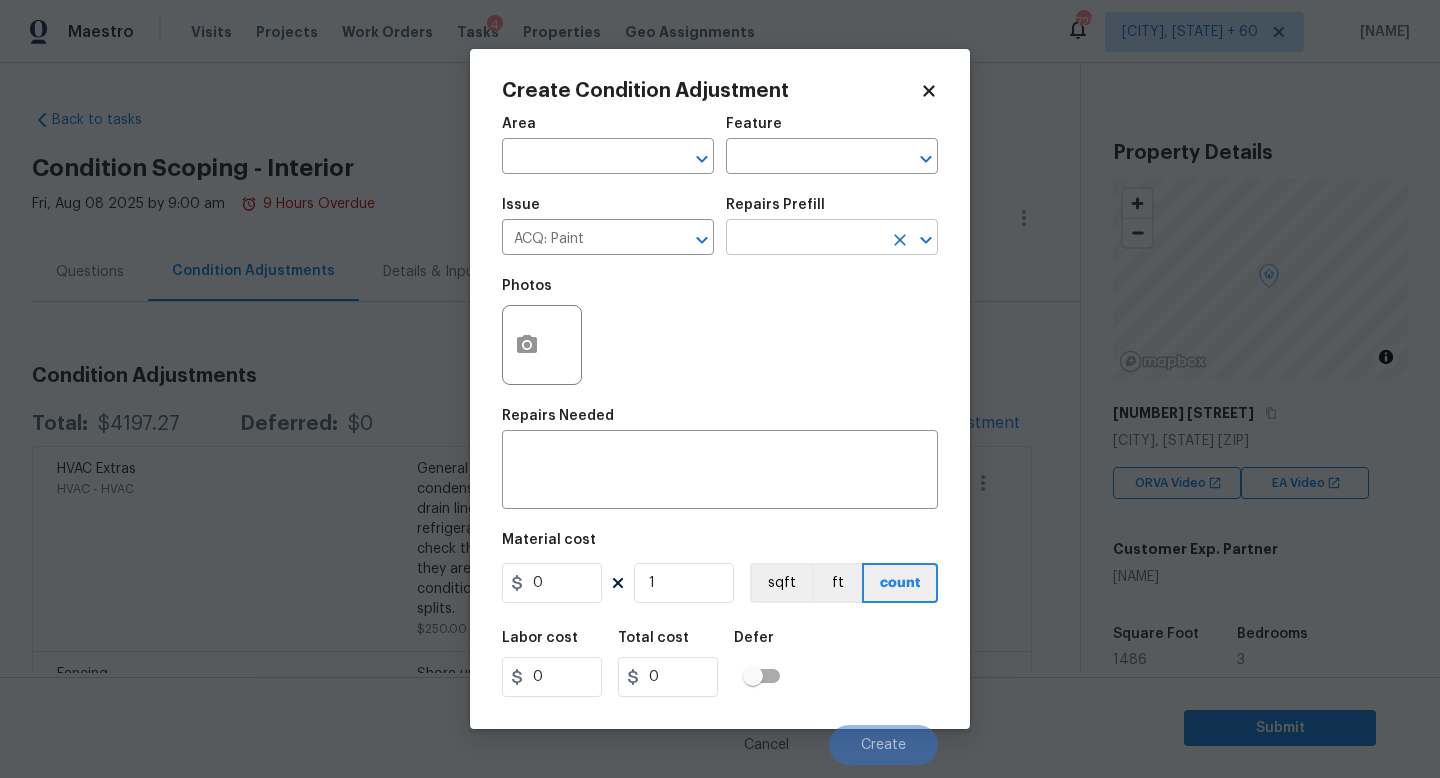 click at bounding box center (804, 239) 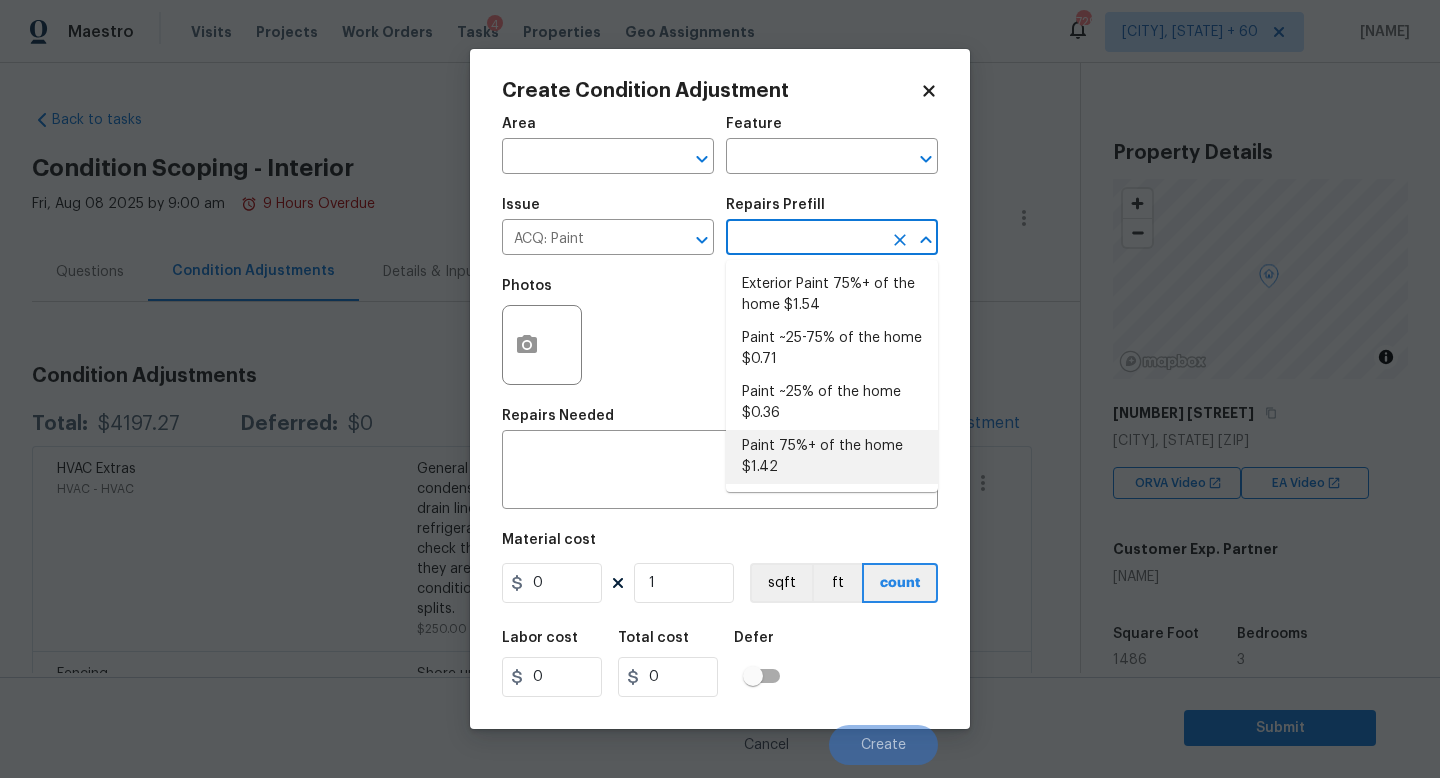 click on "Paint 75%+ of the home $1.42" at bounding box center [832, 457] 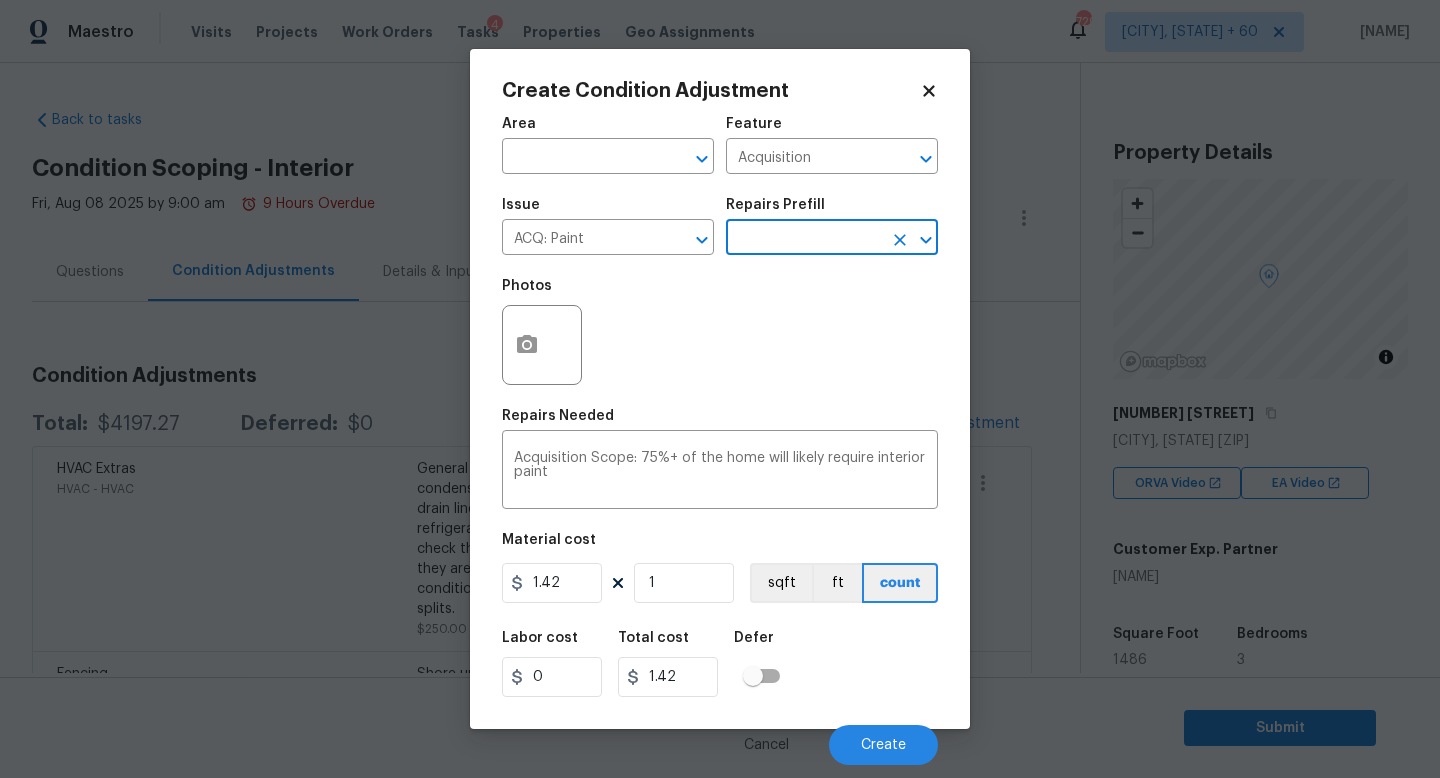 click on "Material cost 1.42 1 sqft ft count" at bounding box center [720, 570] 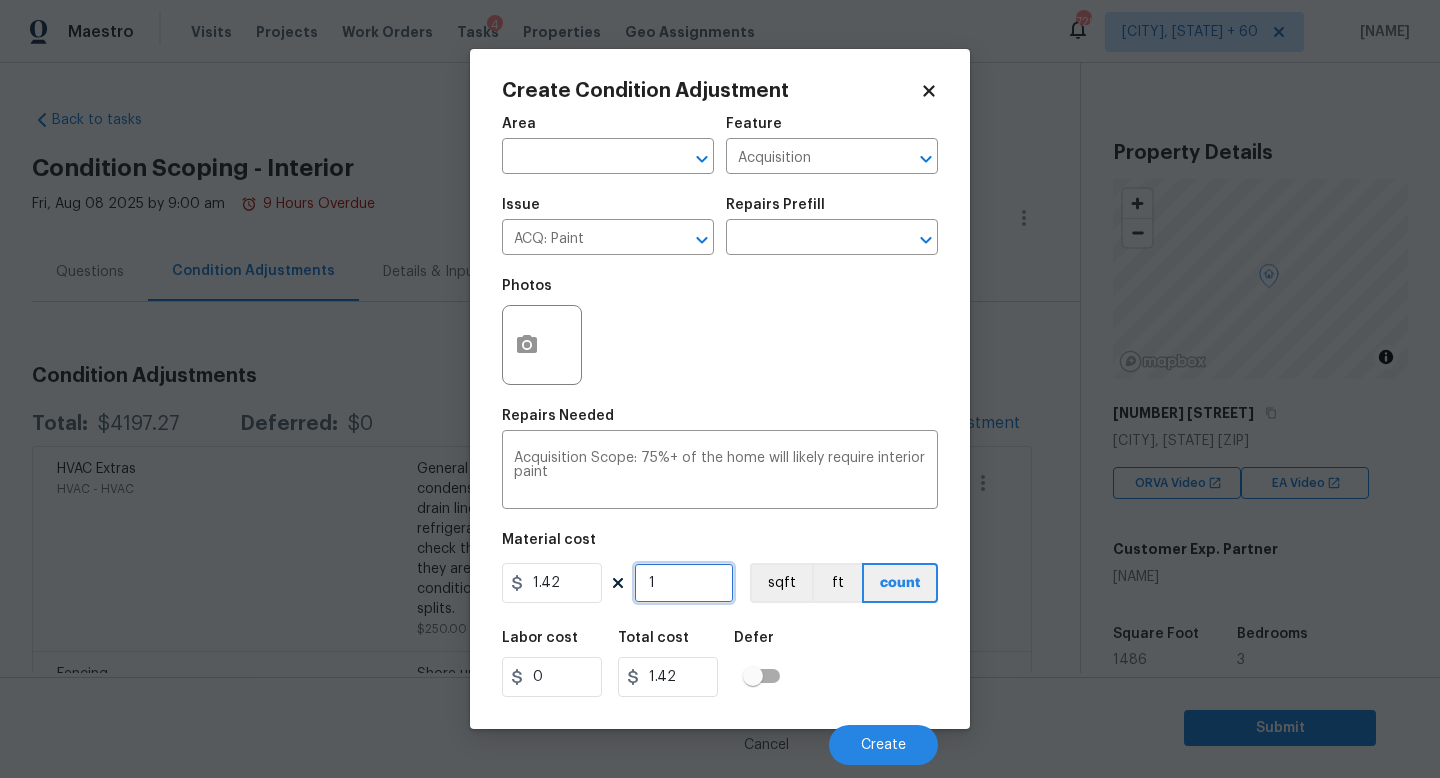 click on "1" at bounding box center (684, 583) 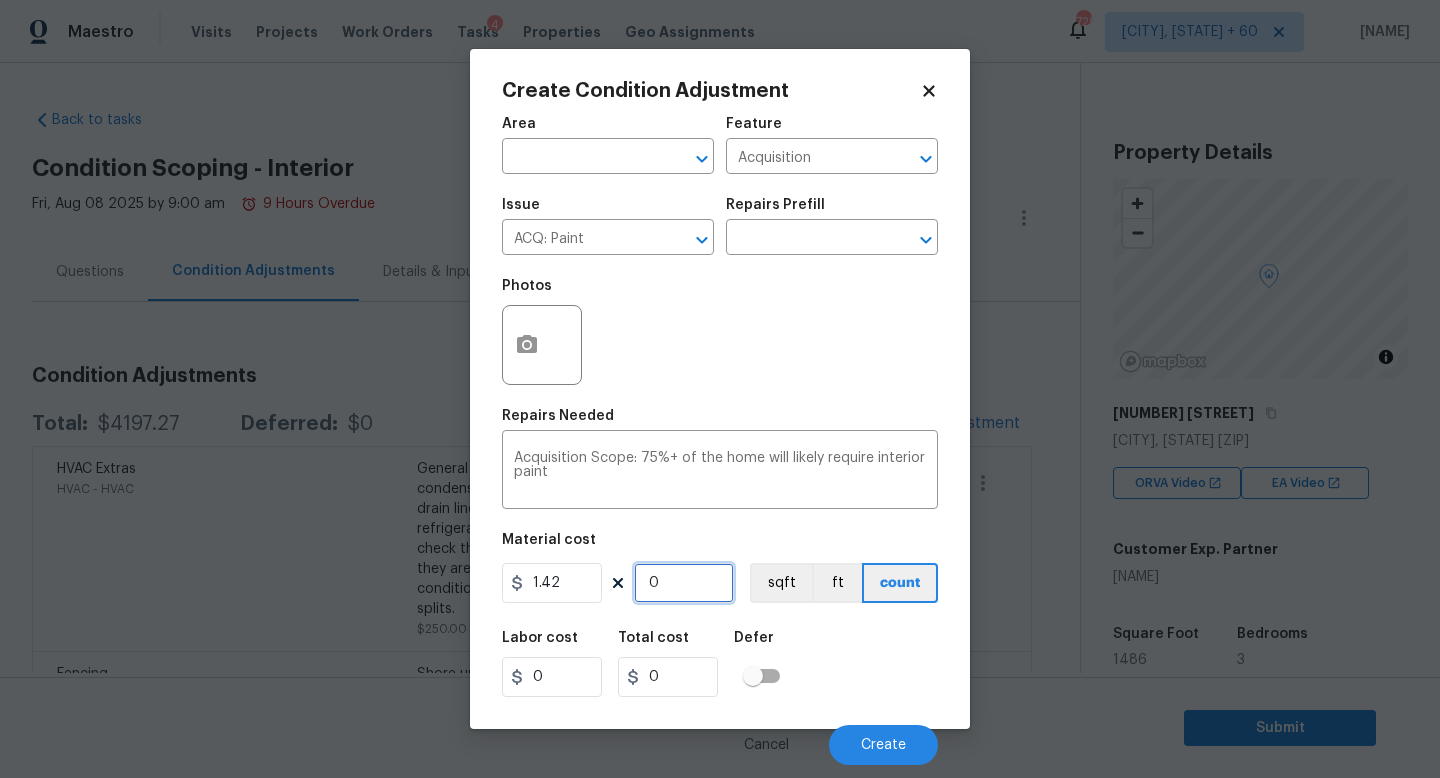 type on "1" 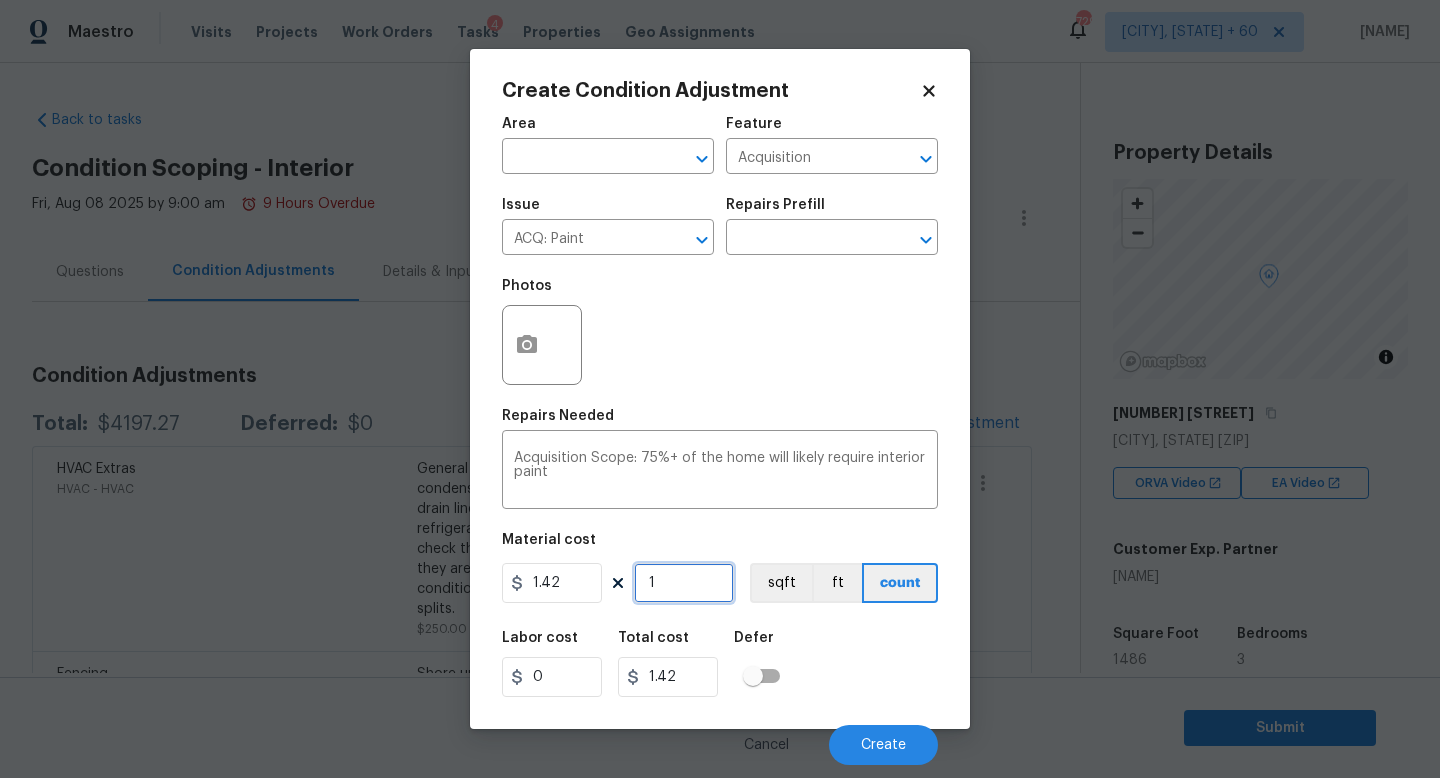 type on "14" 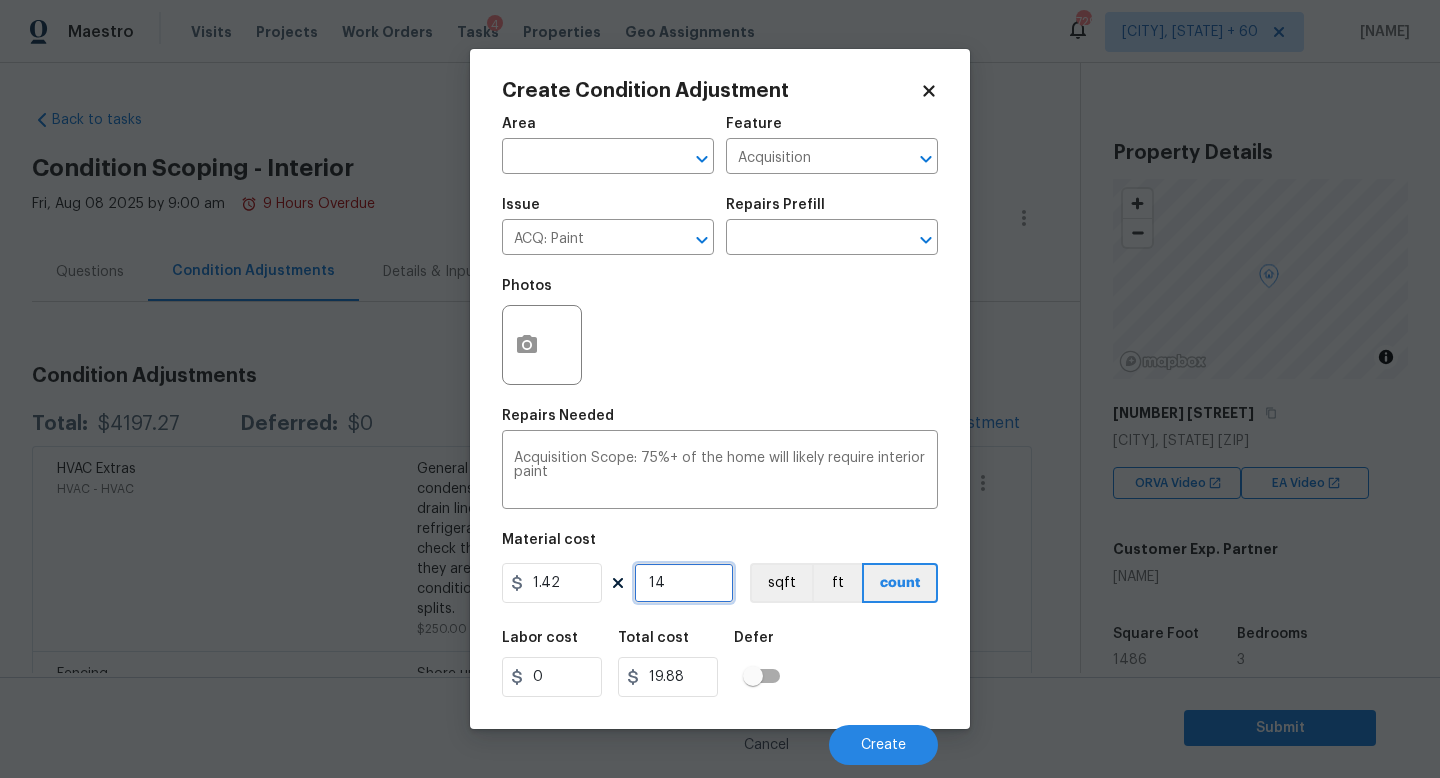 type on "149" 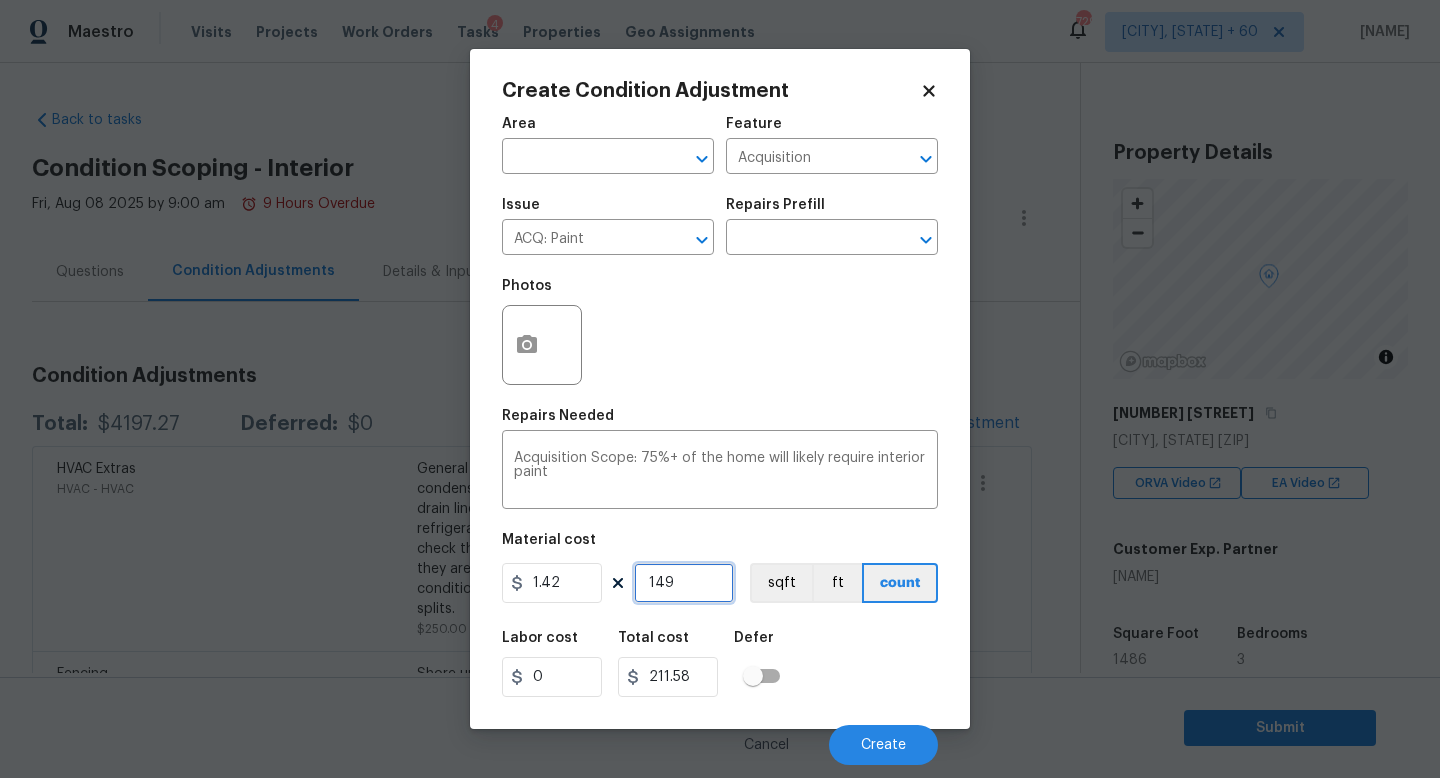 type on "1495" 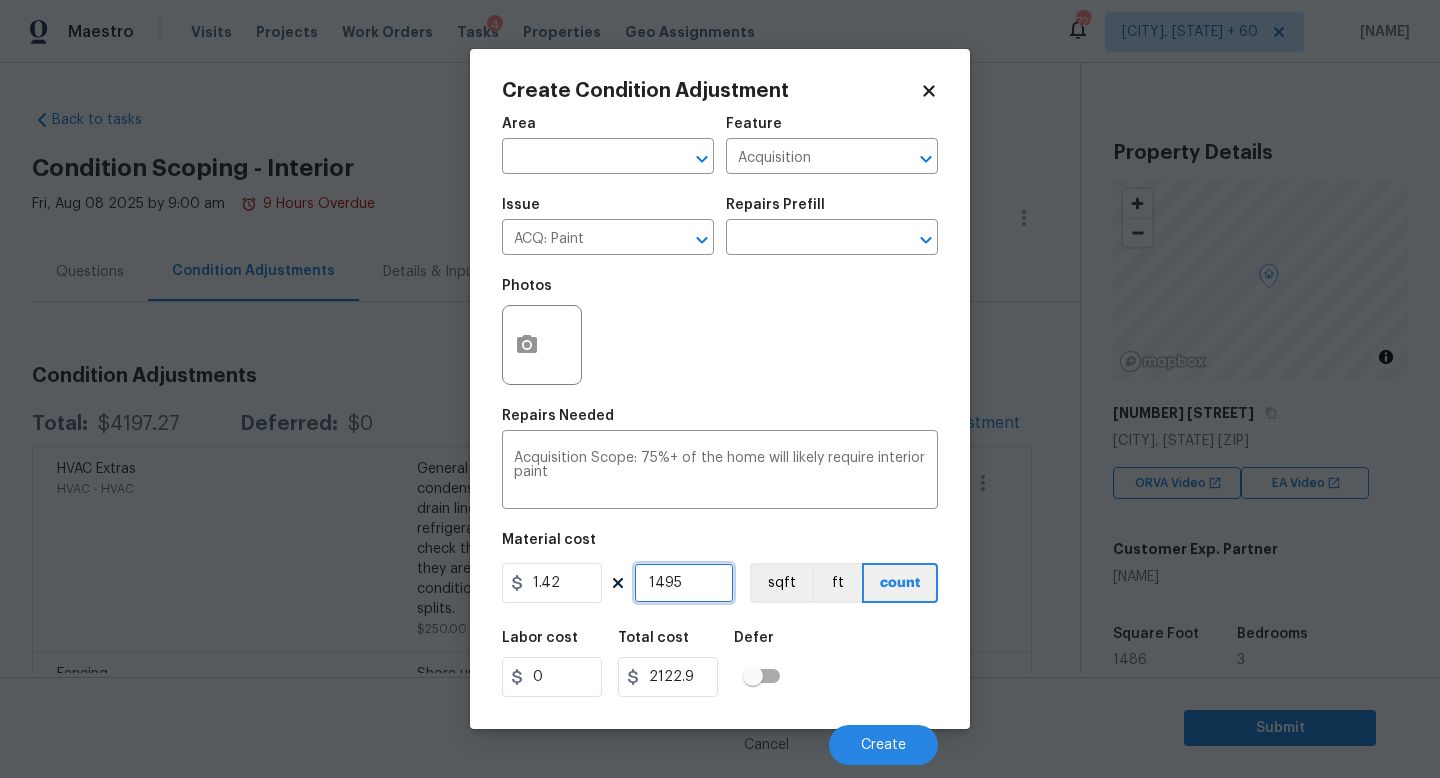 type on "149" 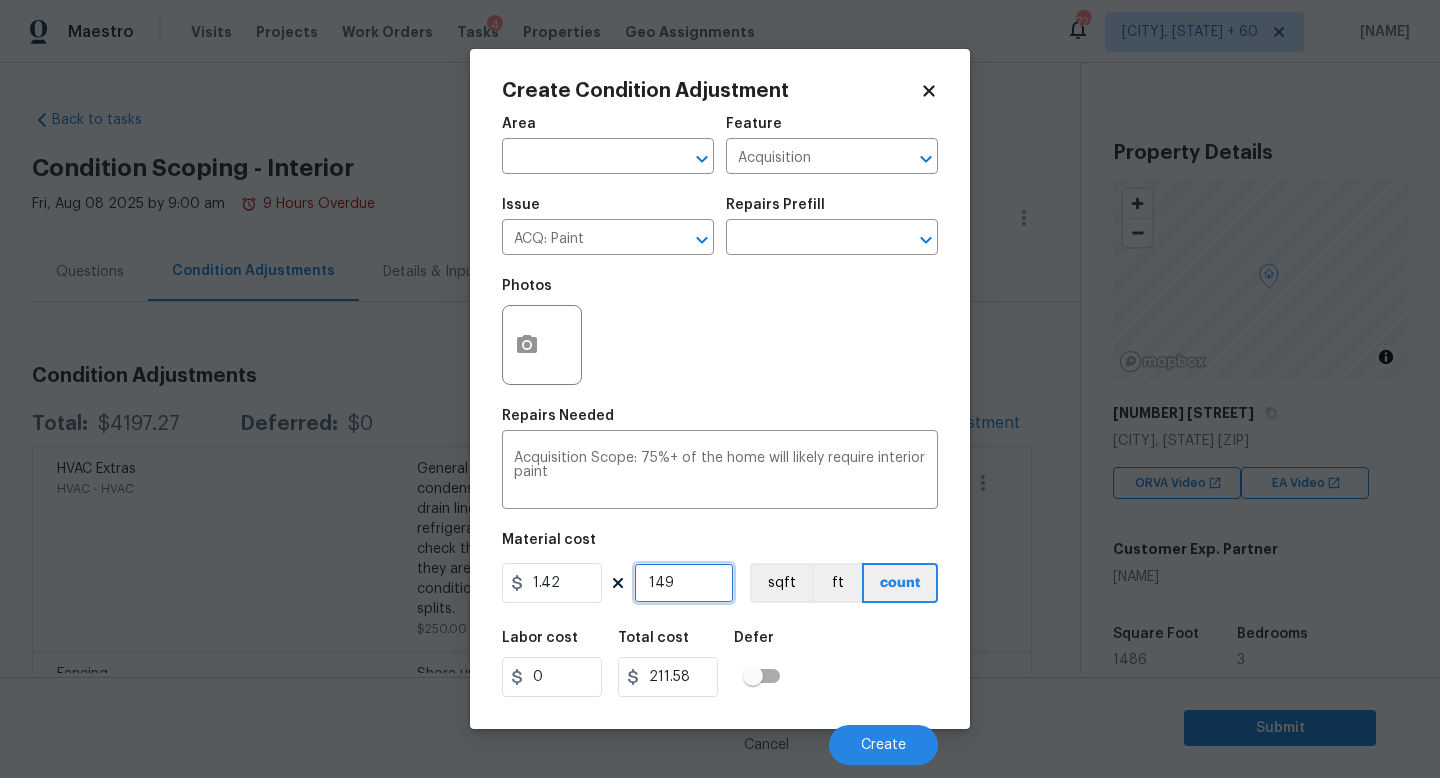 type on "14" 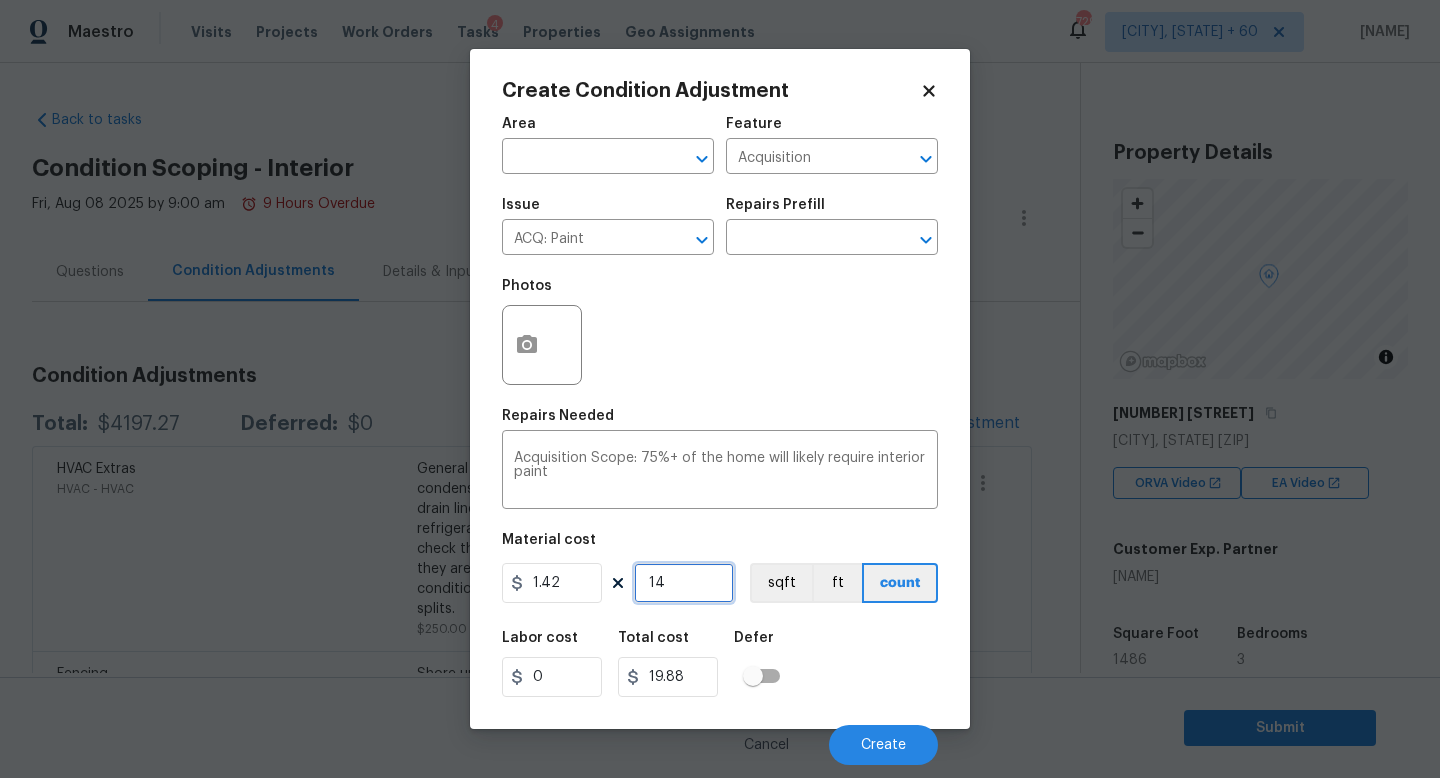 type on "148" 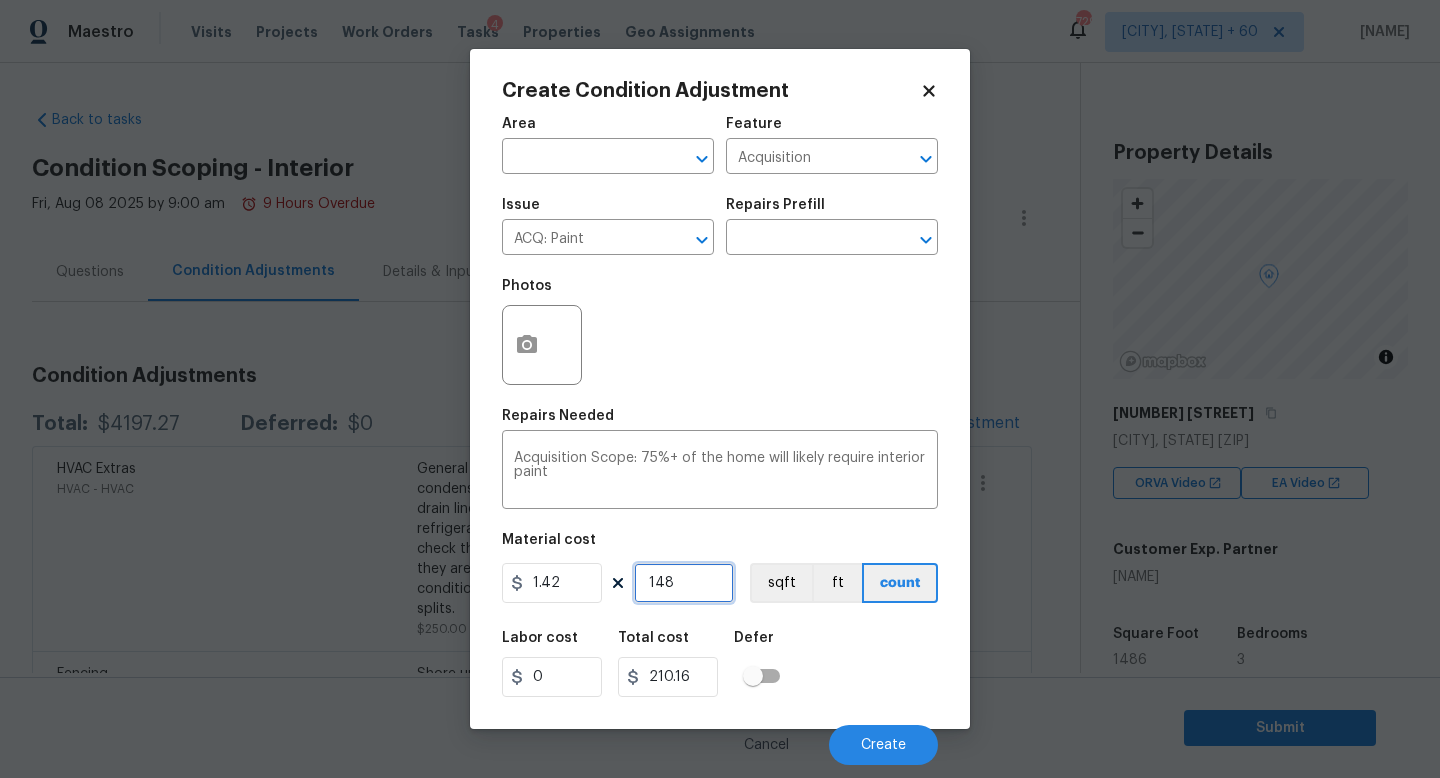 type on "1486" 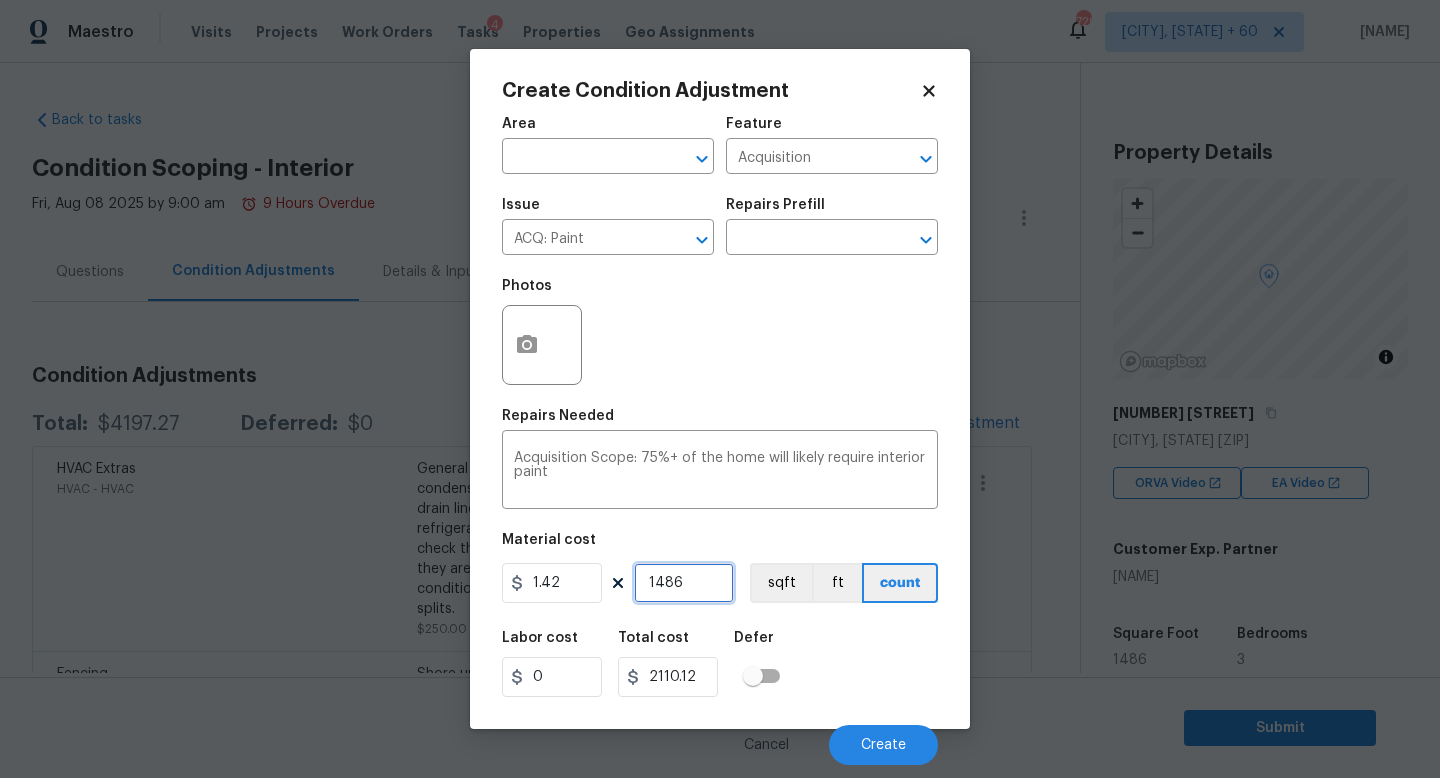 type on "1486" 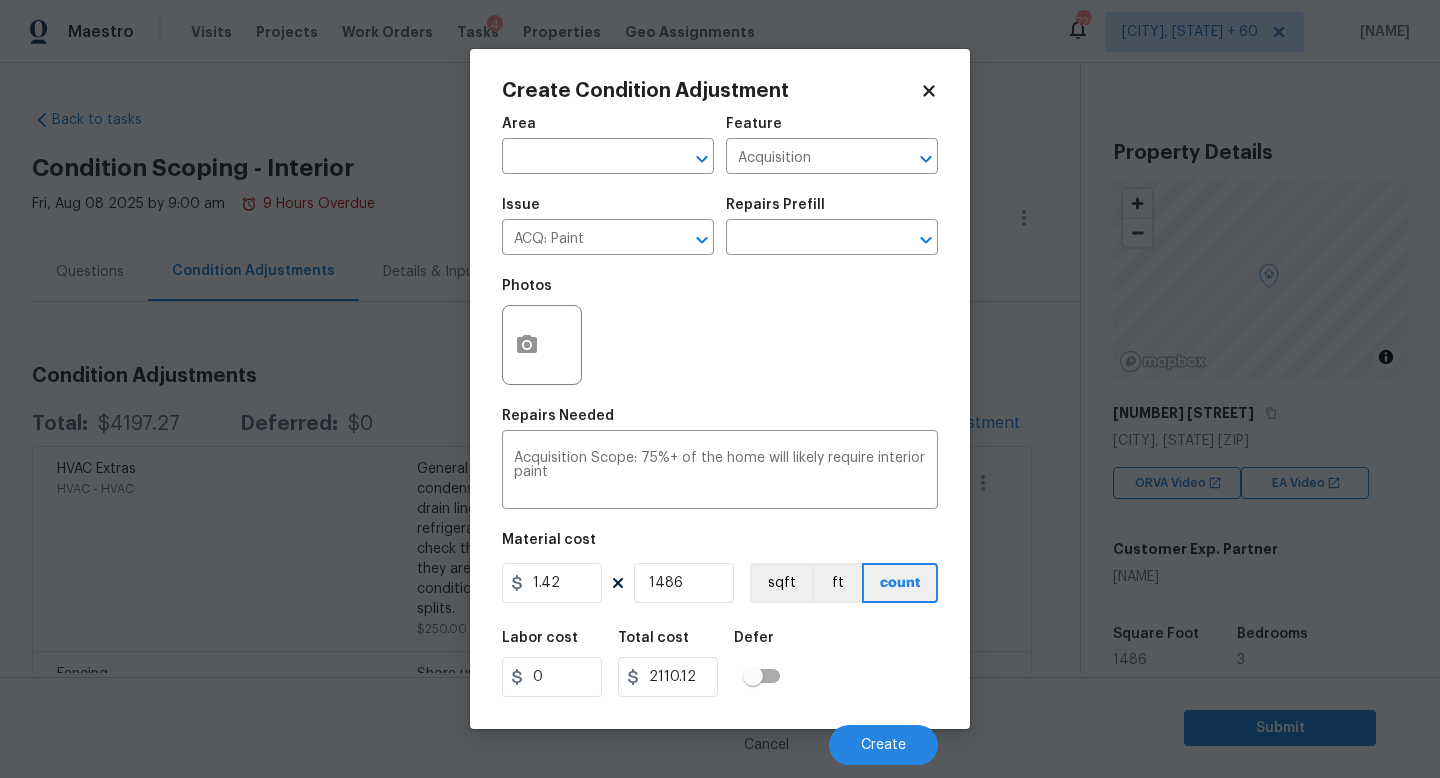 click on "Labor cost 0 Total cost 2110.12 Defer" at bounding box center [720, 664] 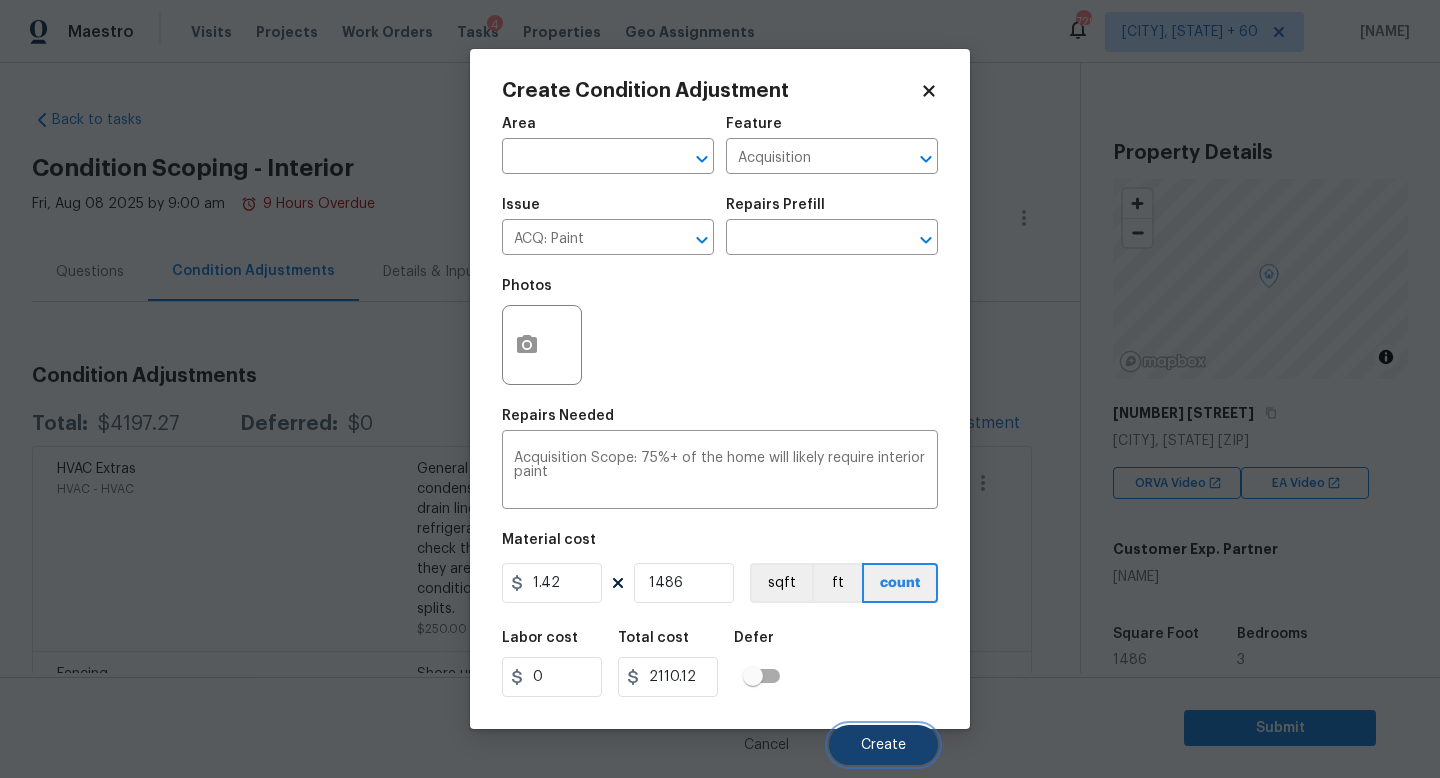 click on "Create" at bounding box center [883, 745] 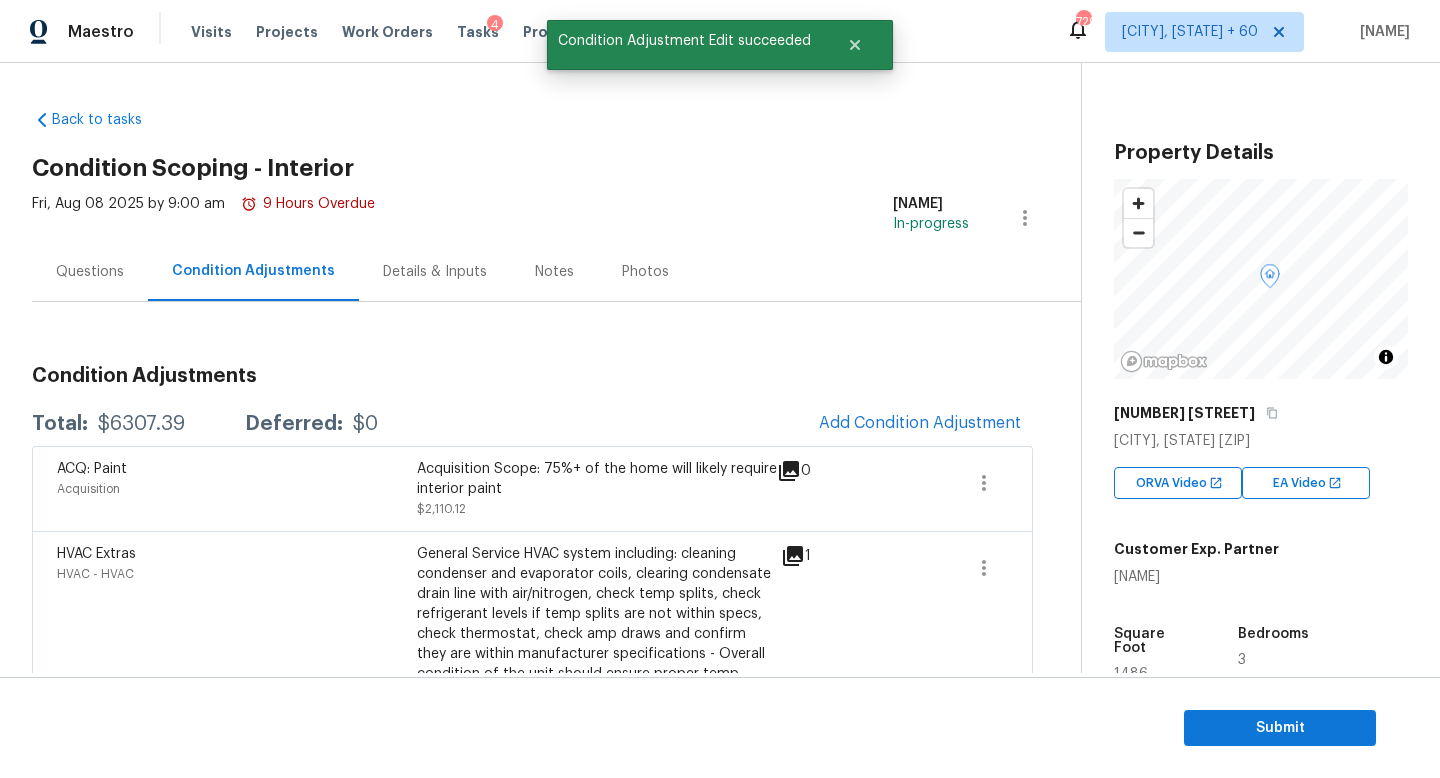 click at bounding box center (984, 483) 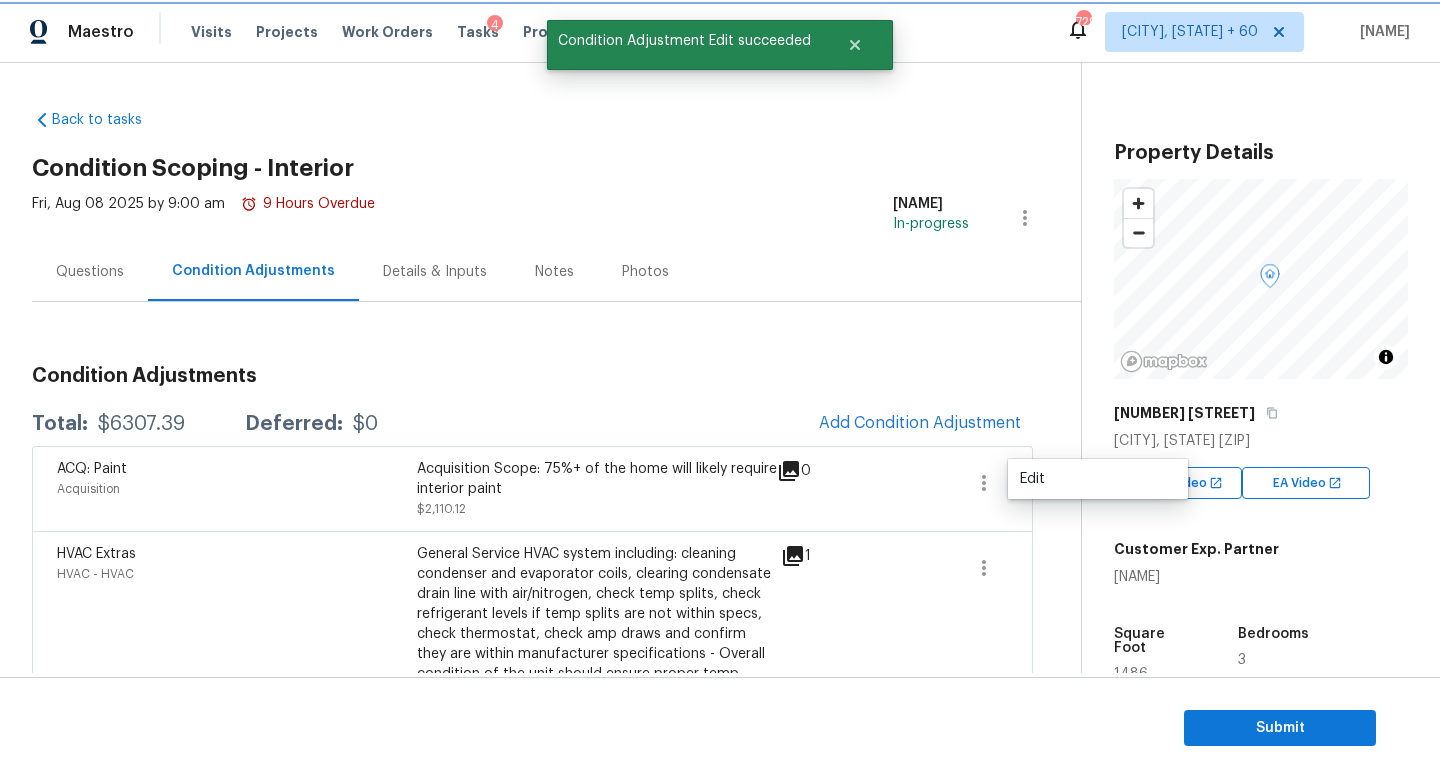 click 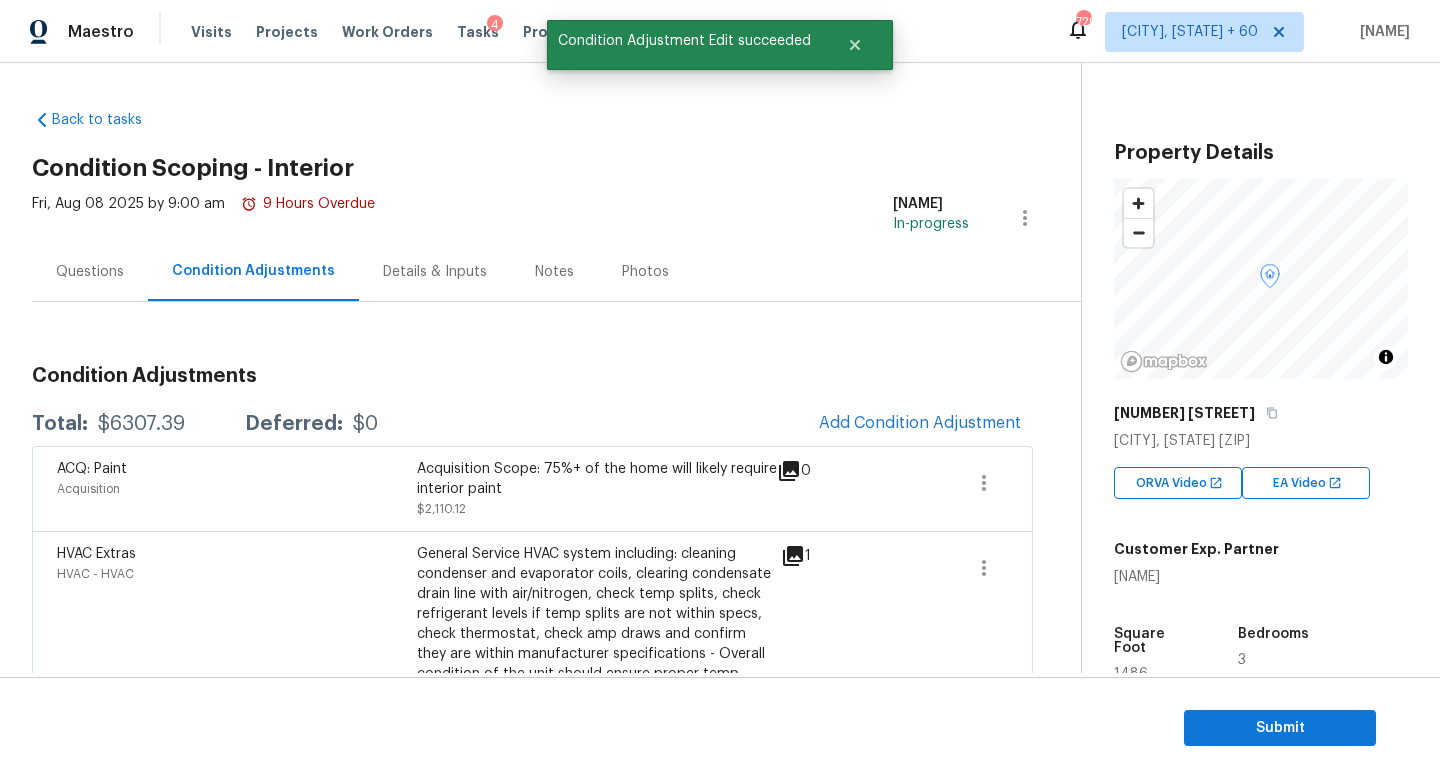 click on "Back to tasks Condition Scoping - Interior Fri, Aug 08 2025 by 9:00 am   9 Hours Overdue Jishnu Manoj In-progress Questions Condition Adjustments Details & Inputs Notes Photos Condition Adjustments Total:  $6307.39 Deferred:  $0 Add Condition Adjustment ACQ: Paint Acquisition Acquisition Scope: 75%+ of the home will likely require interior paint $2,110.12   0 HVAC Extras HVAC - HVAC General Service HVAC system including: cleaning condenser and evaporator coils, clearing condensate drain line with air/nitrogen, check temp splits, check refrigerant levels if temp splits are not within specs, check thermostat, check amp draws and confirm they are within manufacturer specifications - Overall condition of the unit should ensure proper temp splits. $250.00   1 Fencing Exterior Overall - Fencing Shore up and secure fencing on both sides of home $200.00   2 Fencing - Gates Exterior Overall - Fencing Adjust gate on left of home so it latches easily $35.00   1 Fencing Exterior Overall - Fencing $100.00   1 Siding   1" at bounding box center (556, 1239) 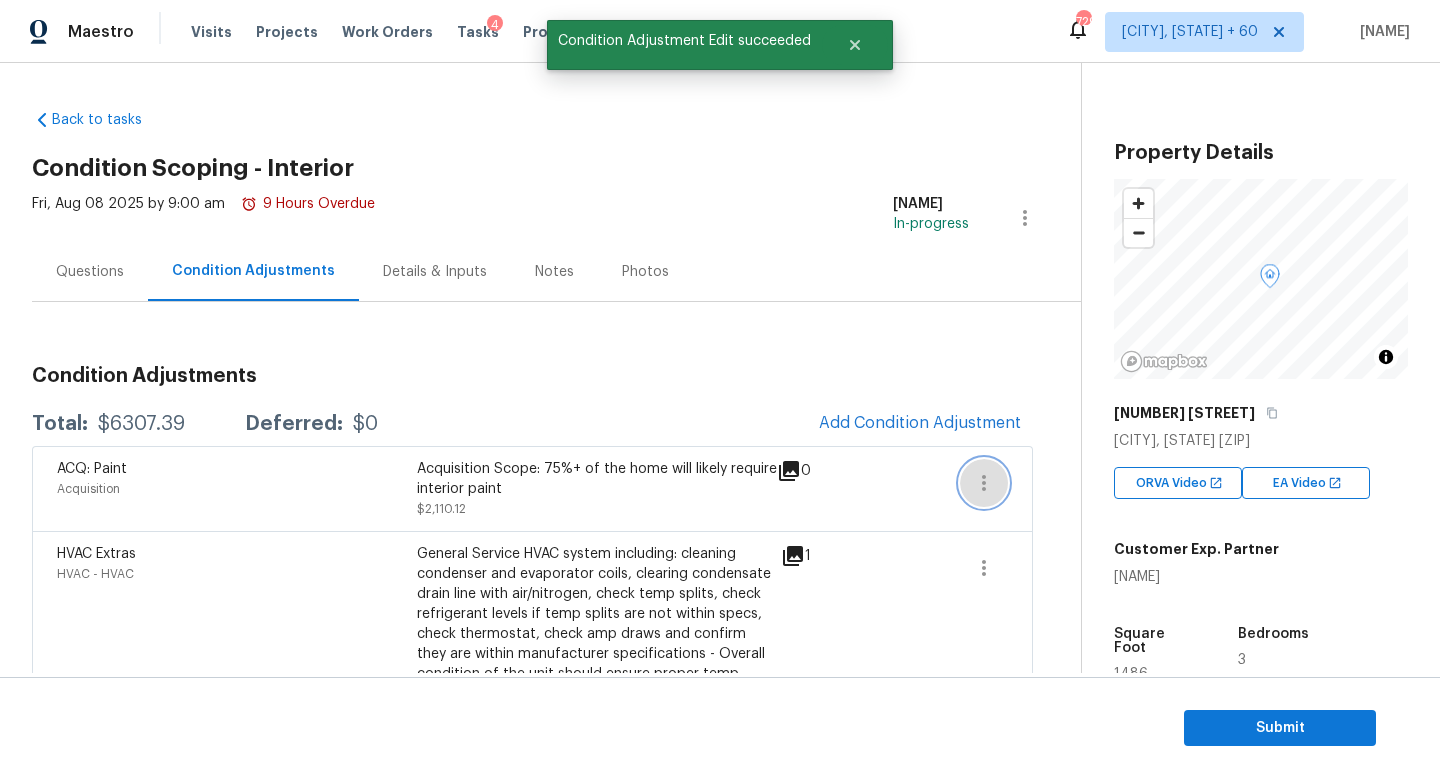 click at bounding box center (984, 483) 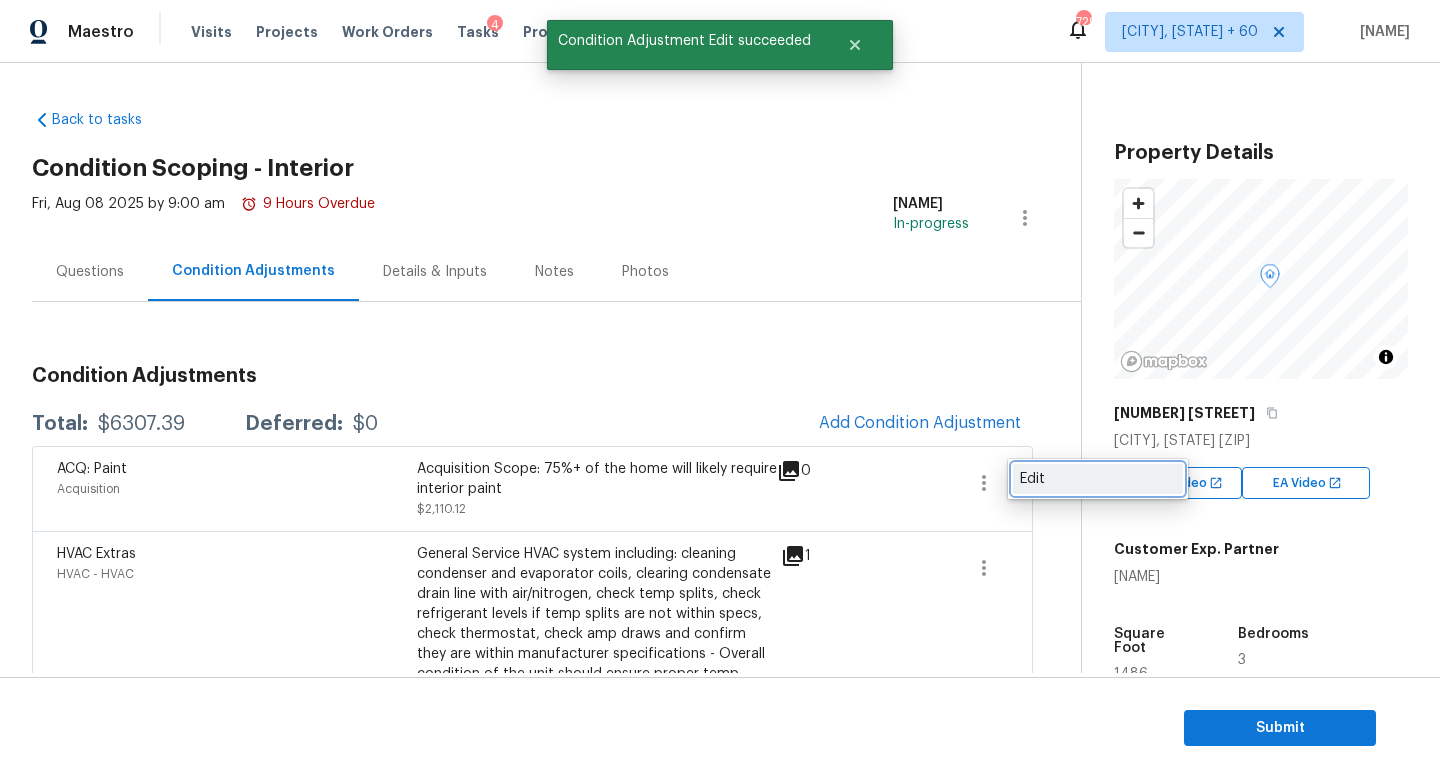 click on "Edit" at bounding box center (1098, 479) 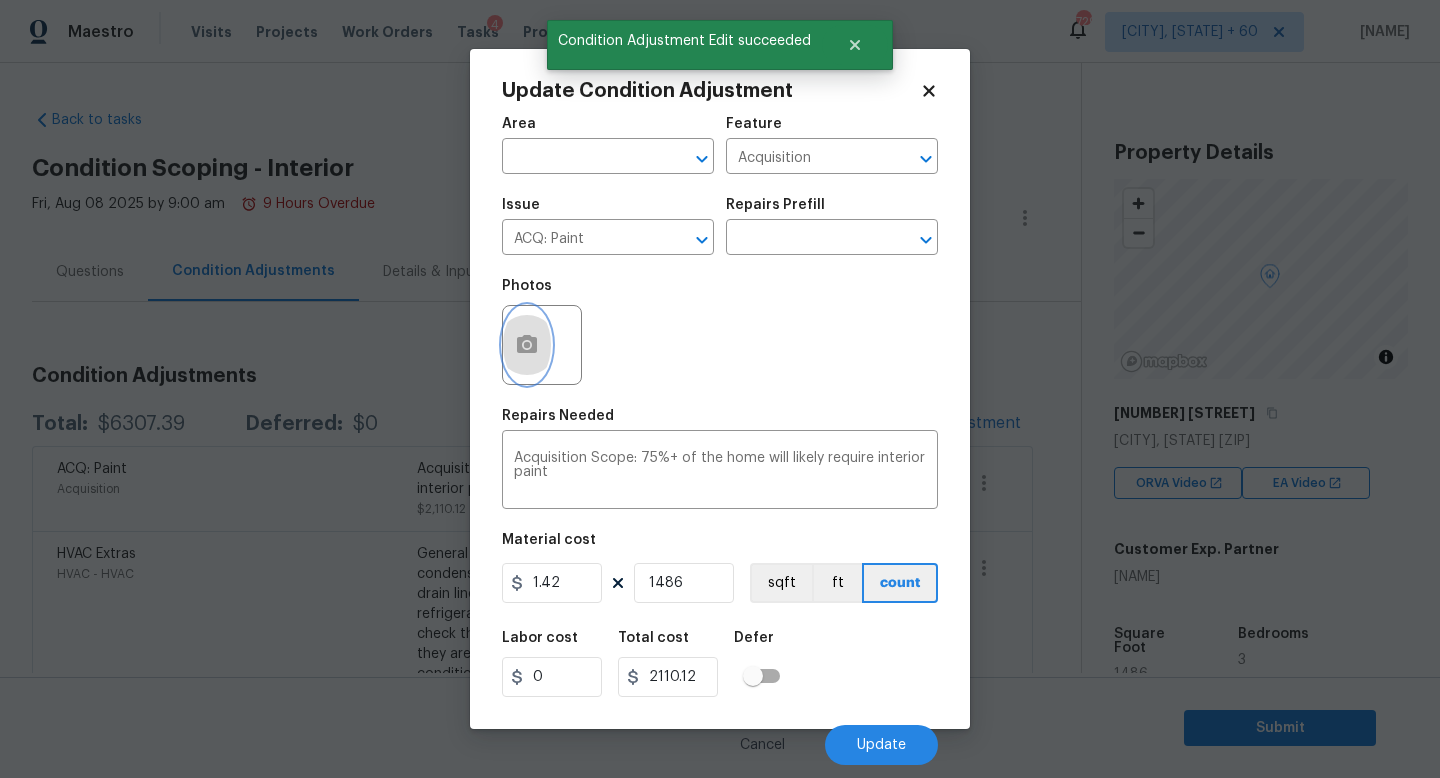click at bounding box center [527, 345] 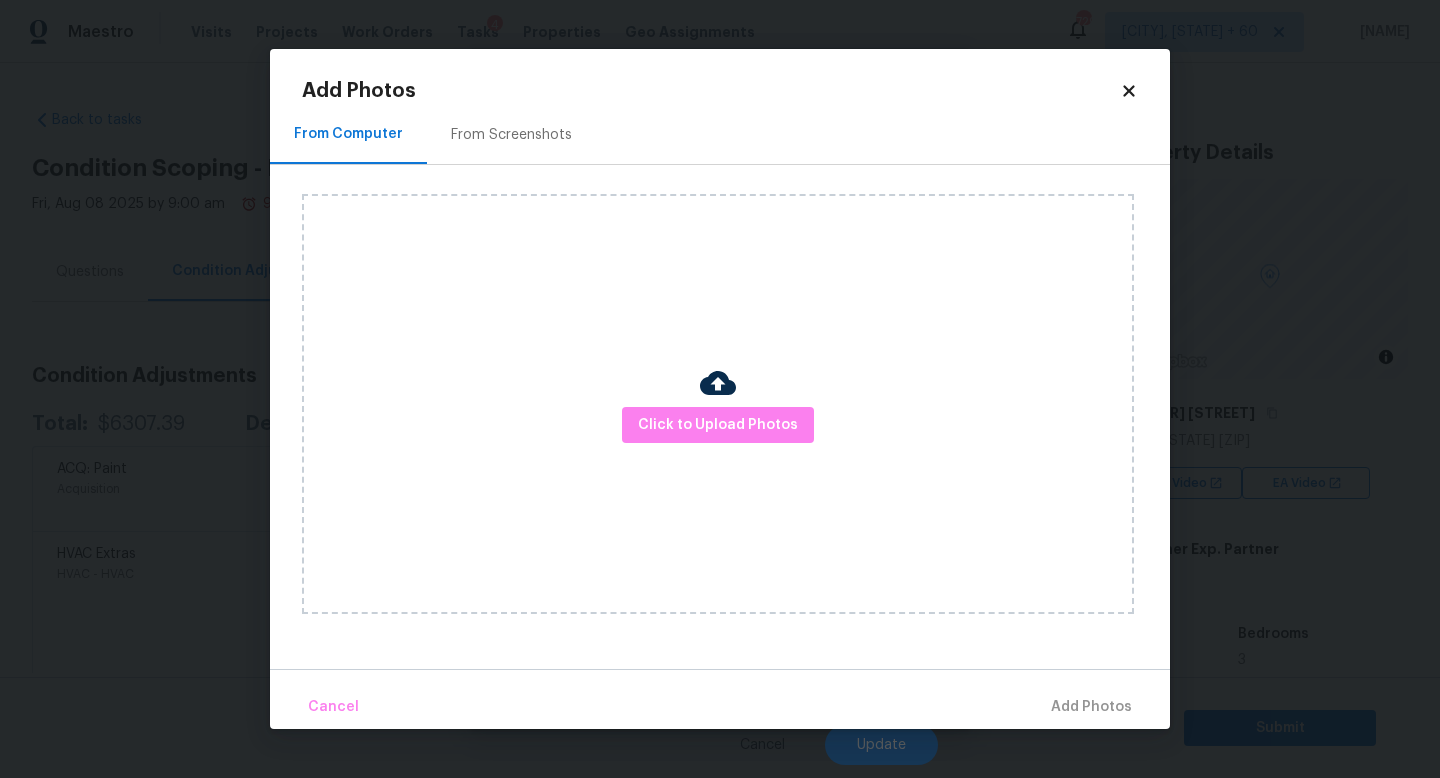 click on "Click to Upload Photos" at bounding box center (718, 404) 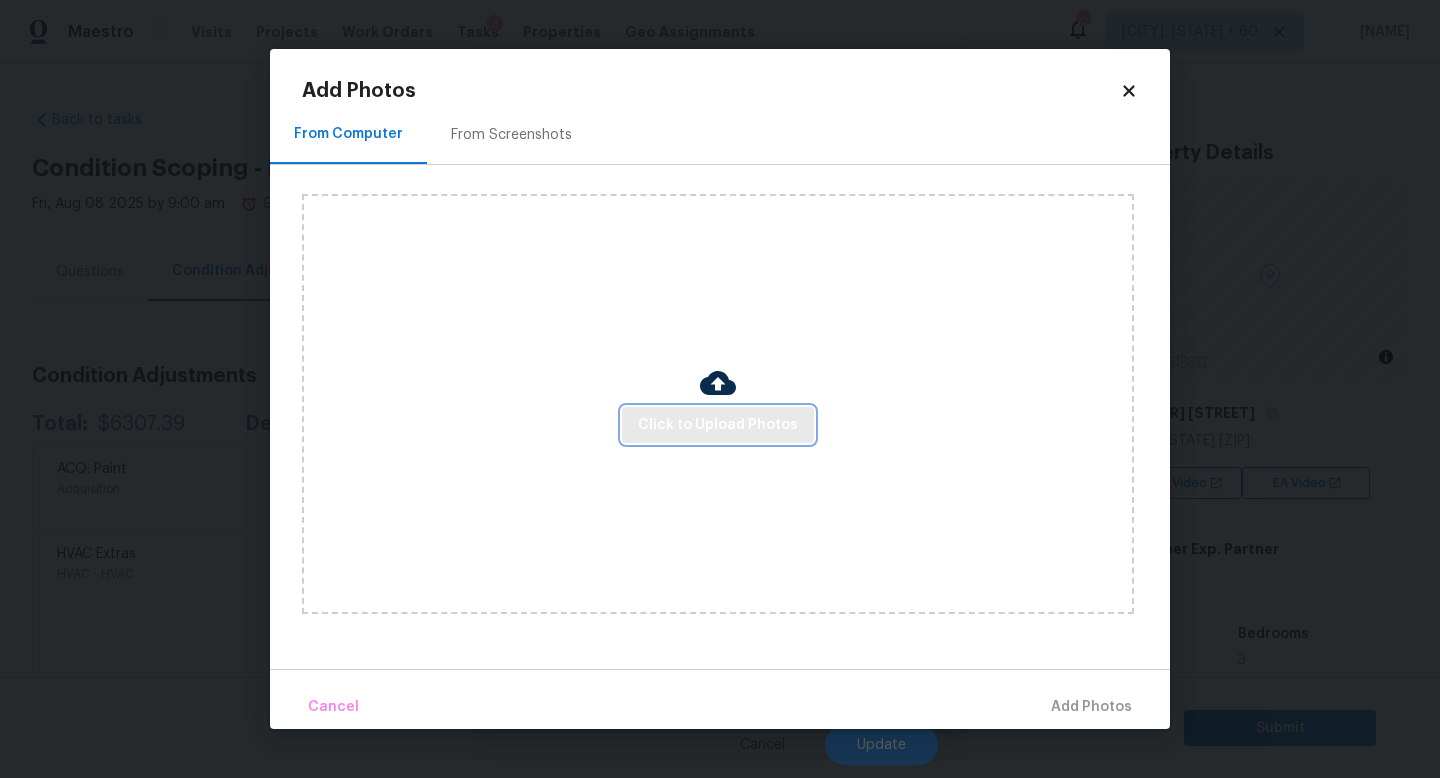 click on "Click to Upload Photos" at bounding box center [718, 425] 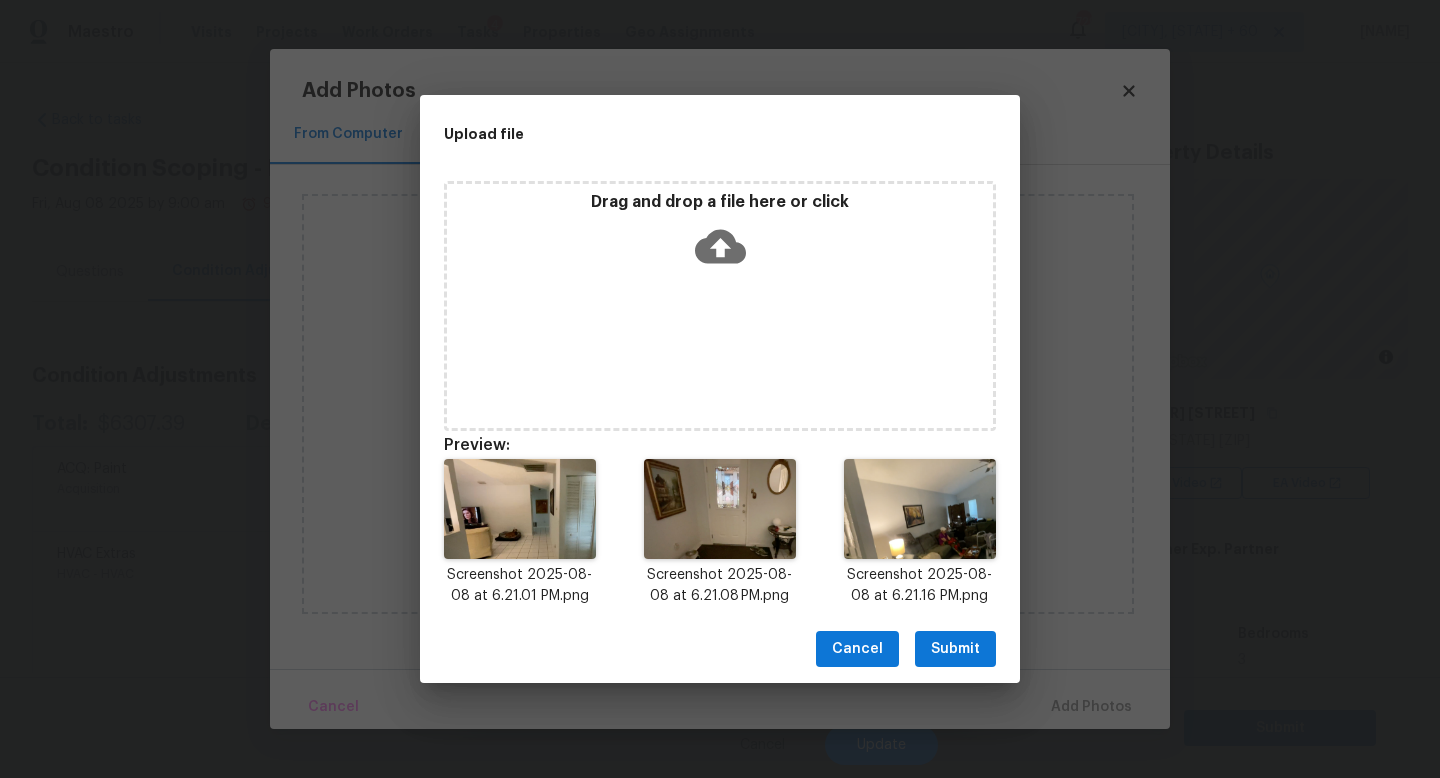 click on "Submit" at bounding box center (955, 649) 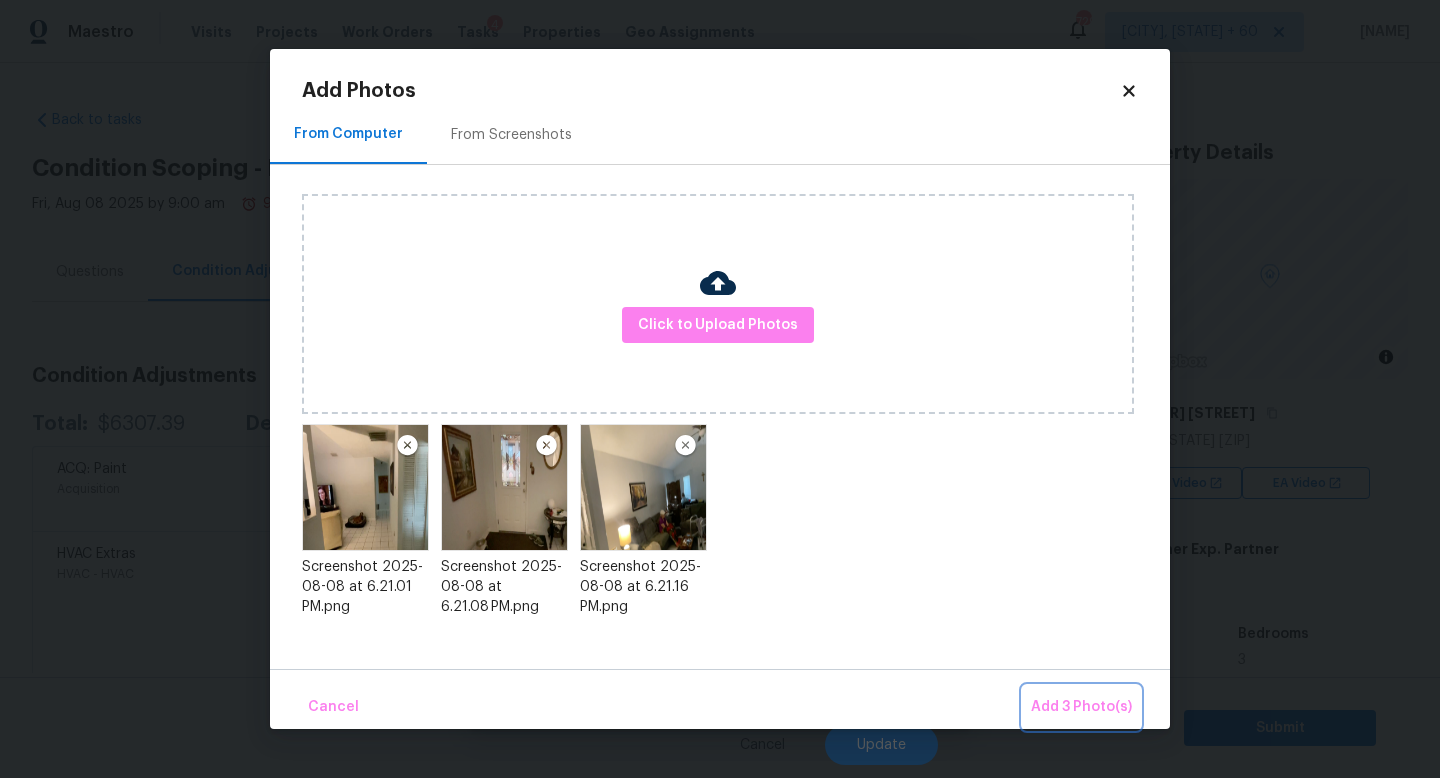 click on "Add 3 Photo(s)" at bounding box center (1081, 707) 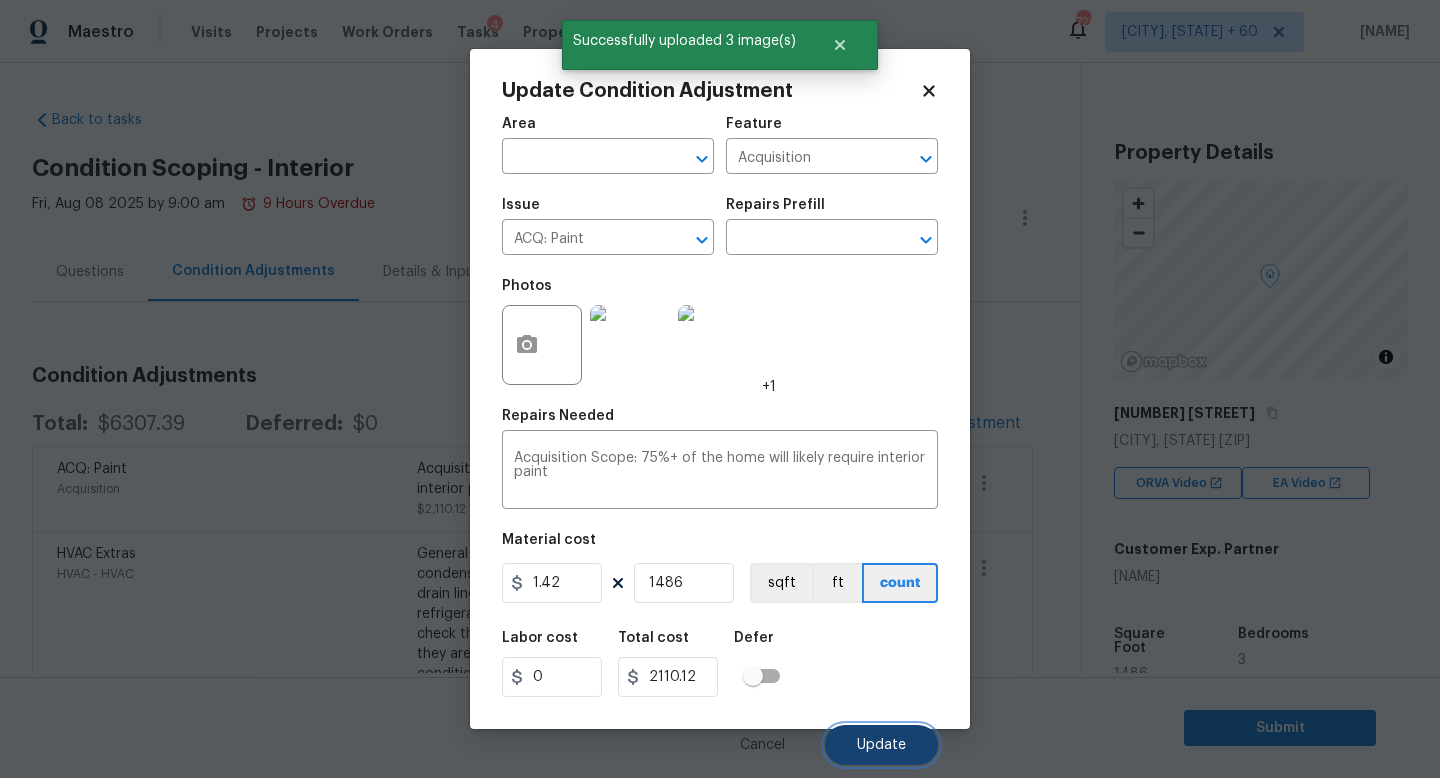 click on "Update" at bounding box center [881, 745] 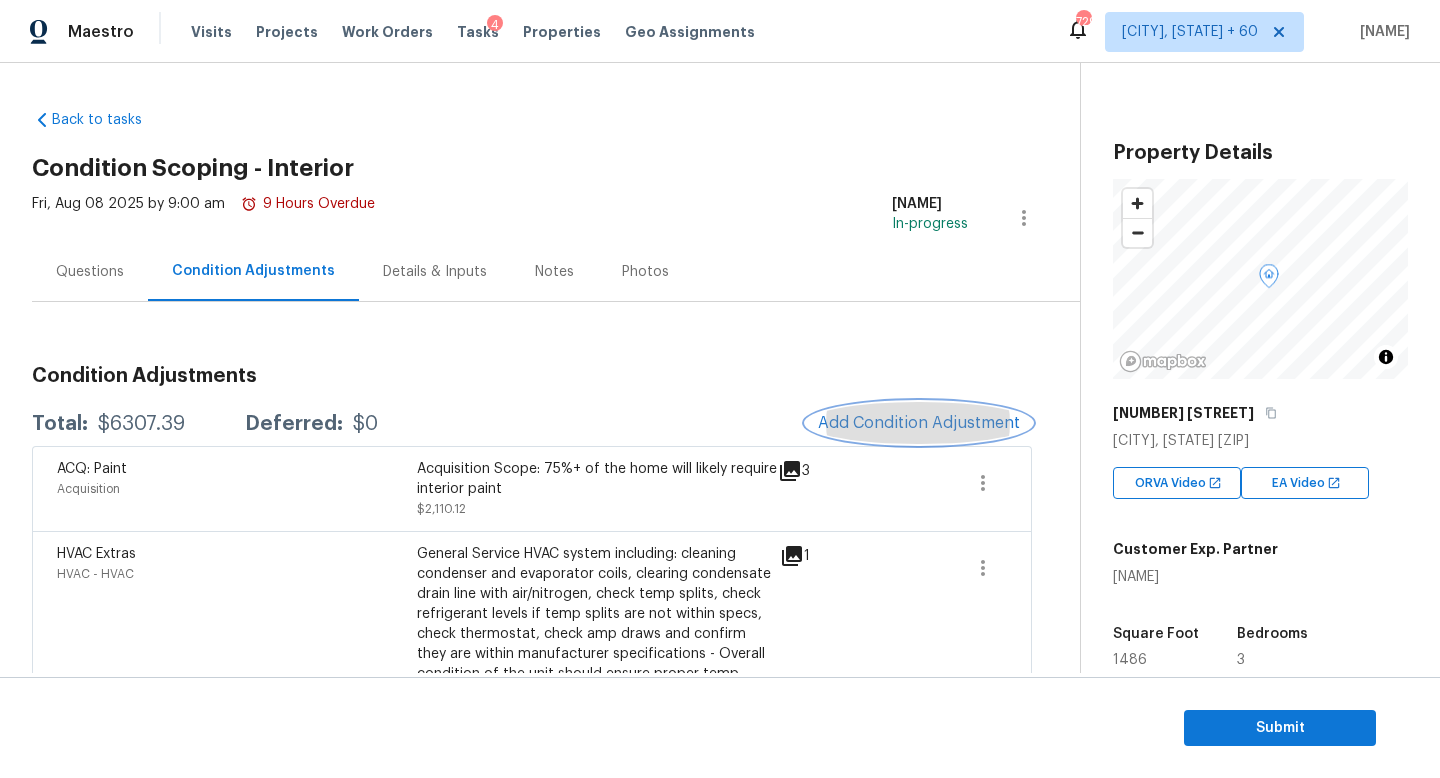 click on "Add Condition Adjustment" at bounding box center (919, 423) 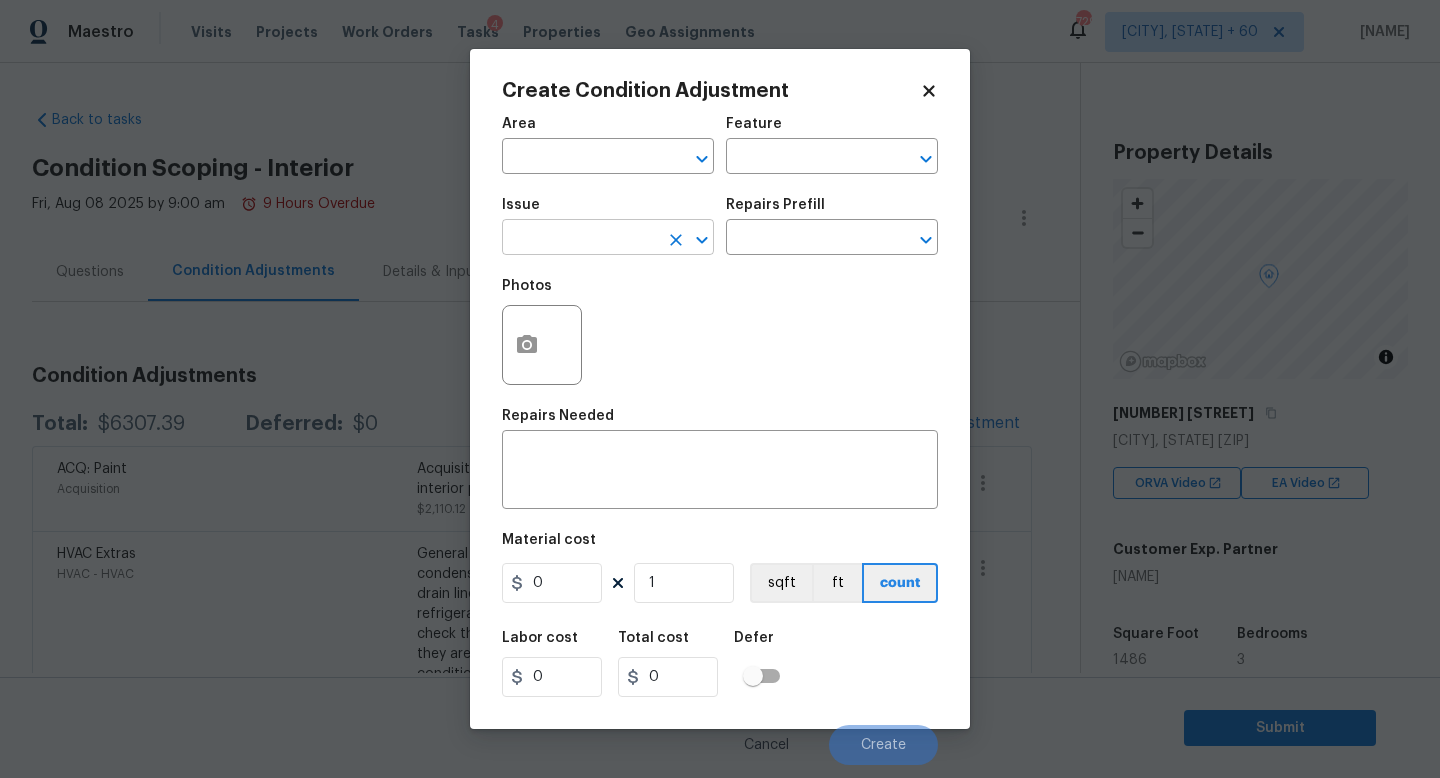 click at bounding box center [580, 239] 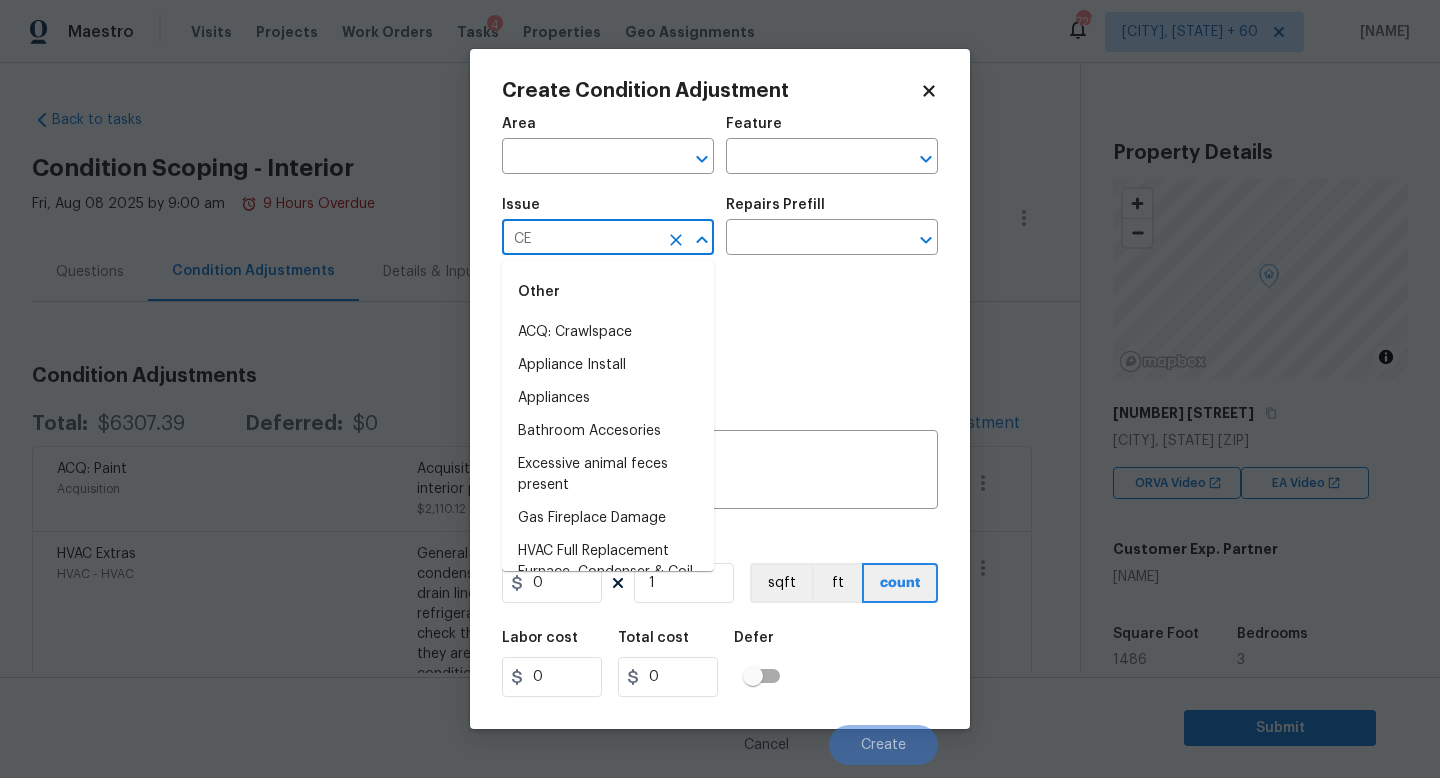type on "CEI" 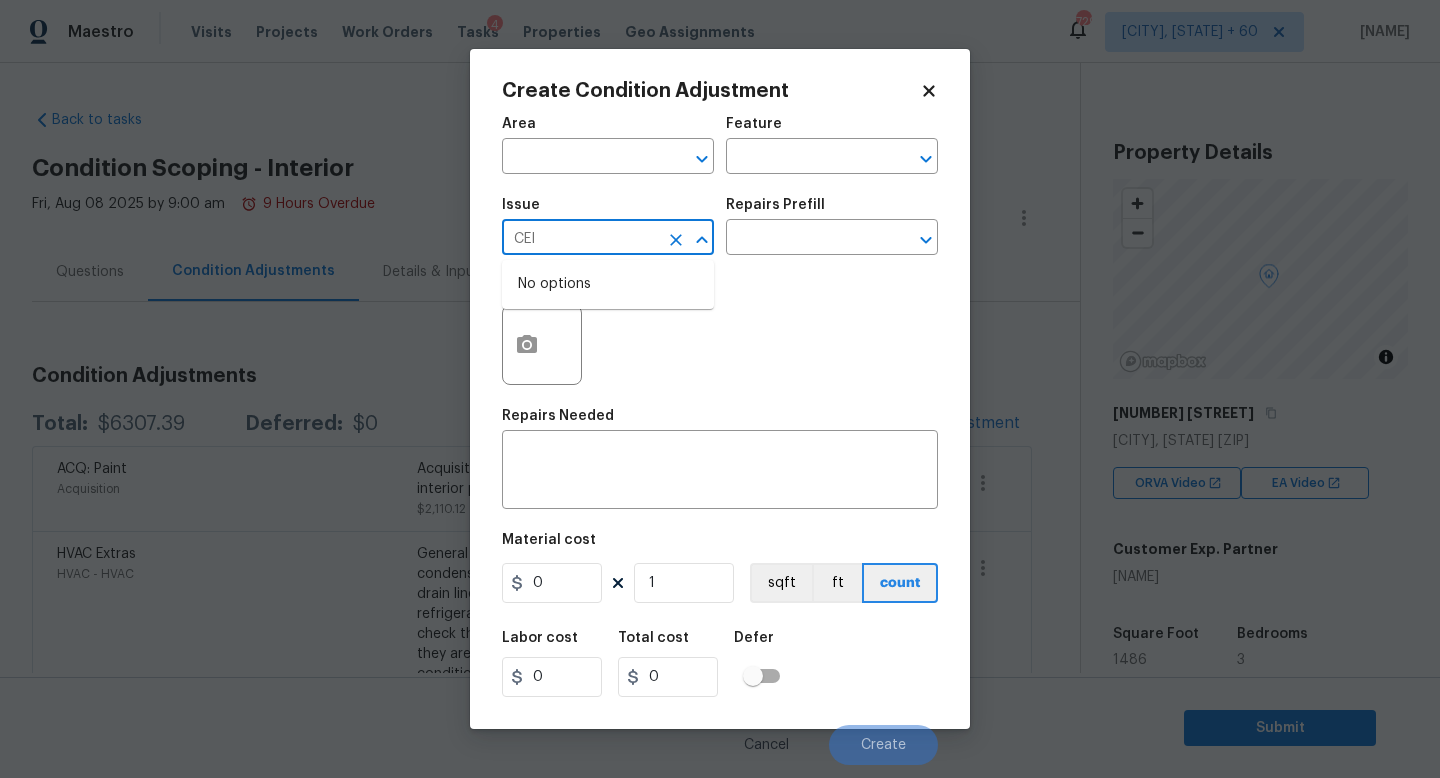 type 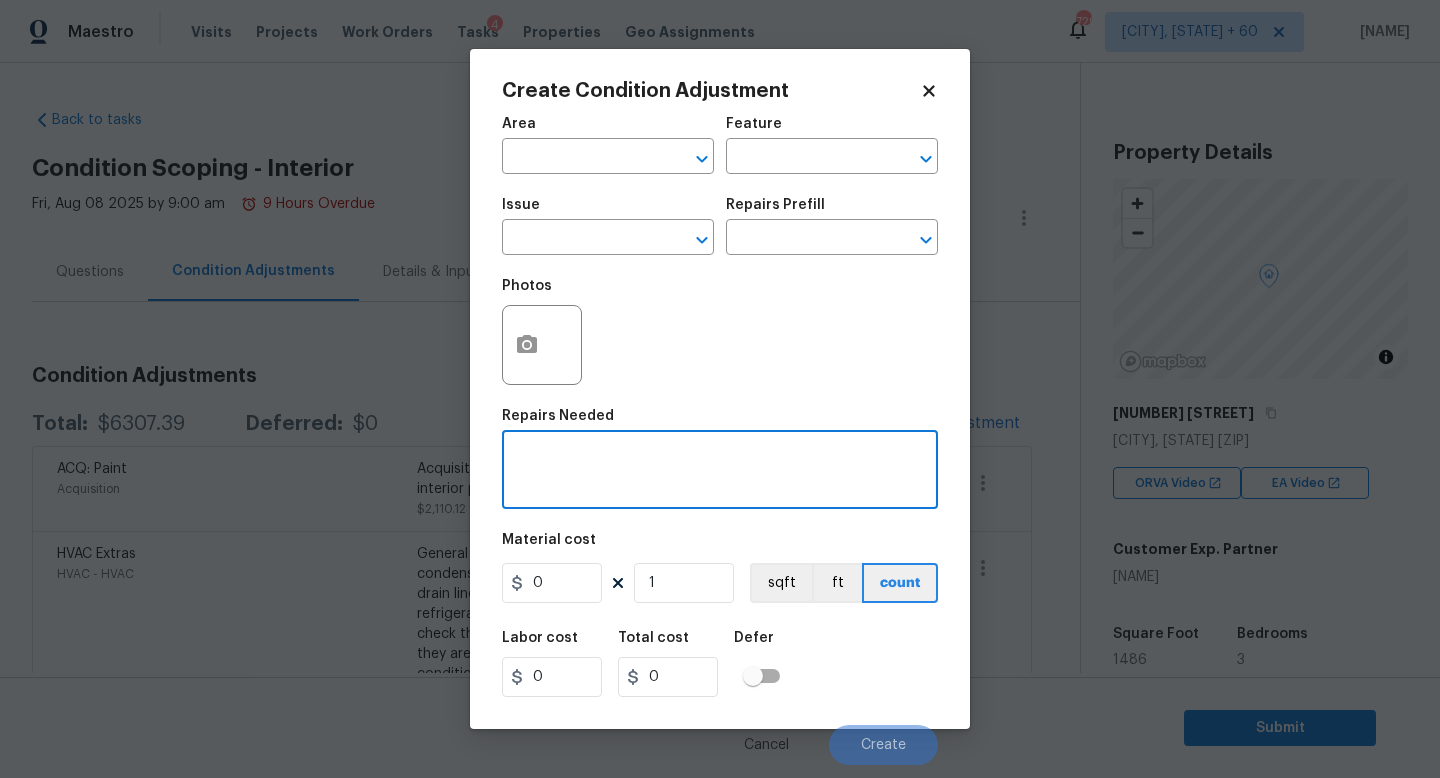 click at bounding box center (720, 472) 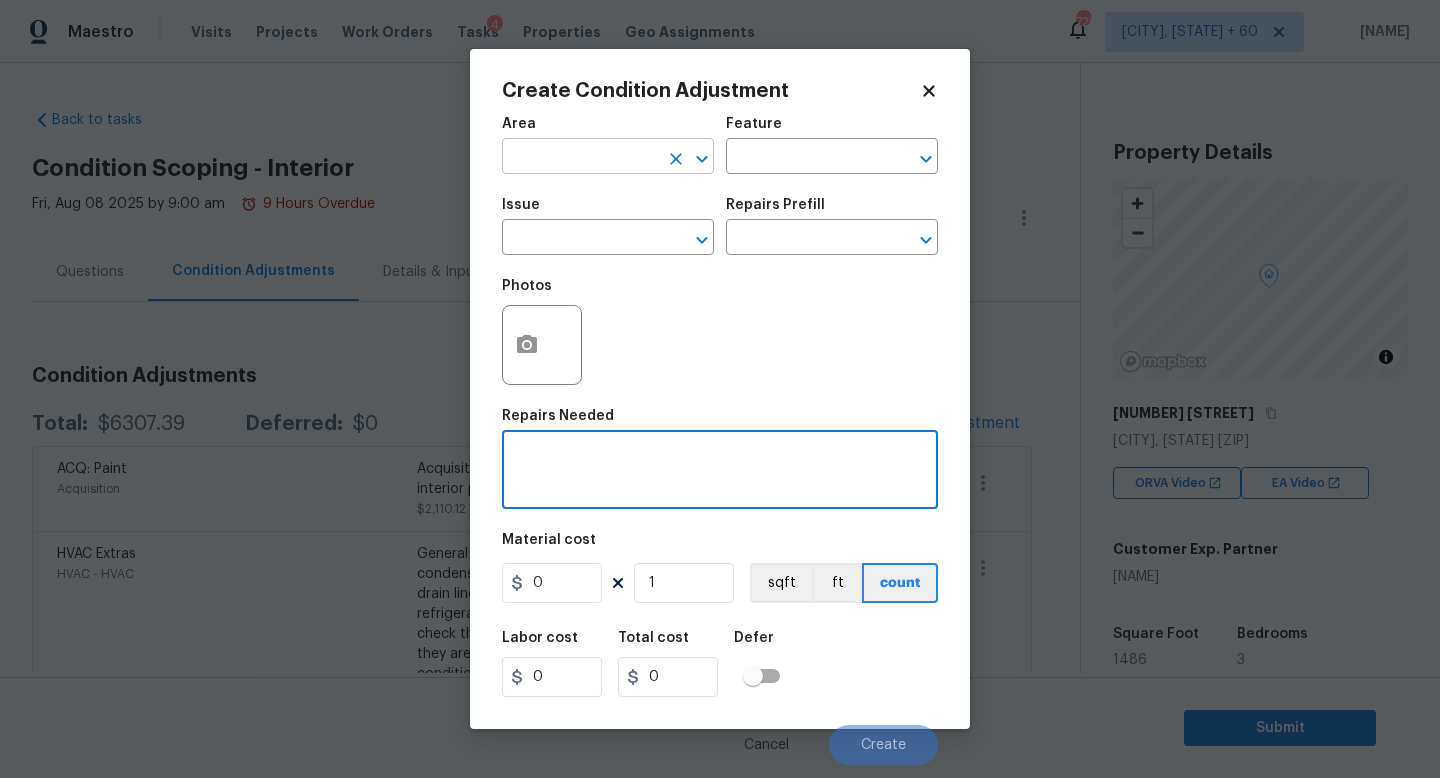click at bounding box center [580, 158] 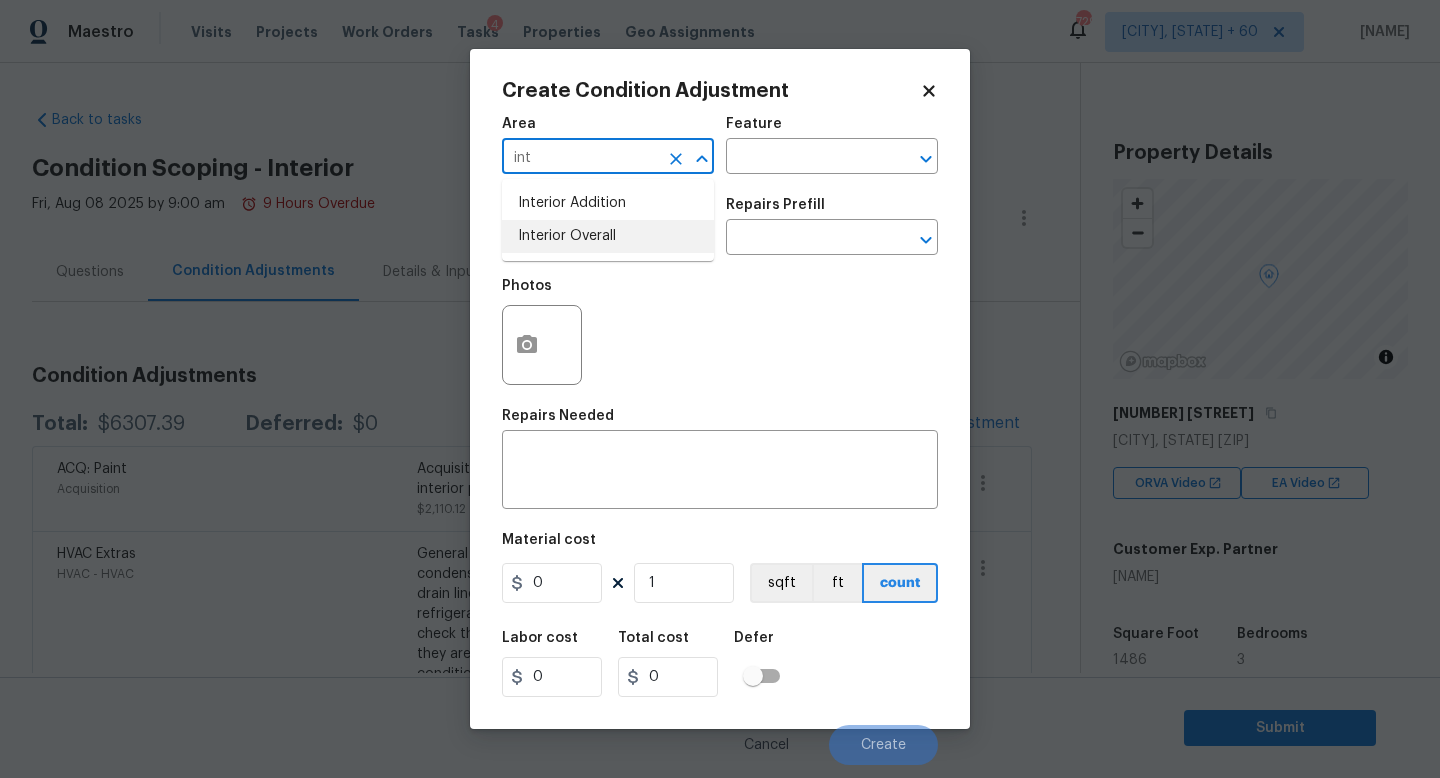click on "Interior Overall" at bounding box center (608, 236) 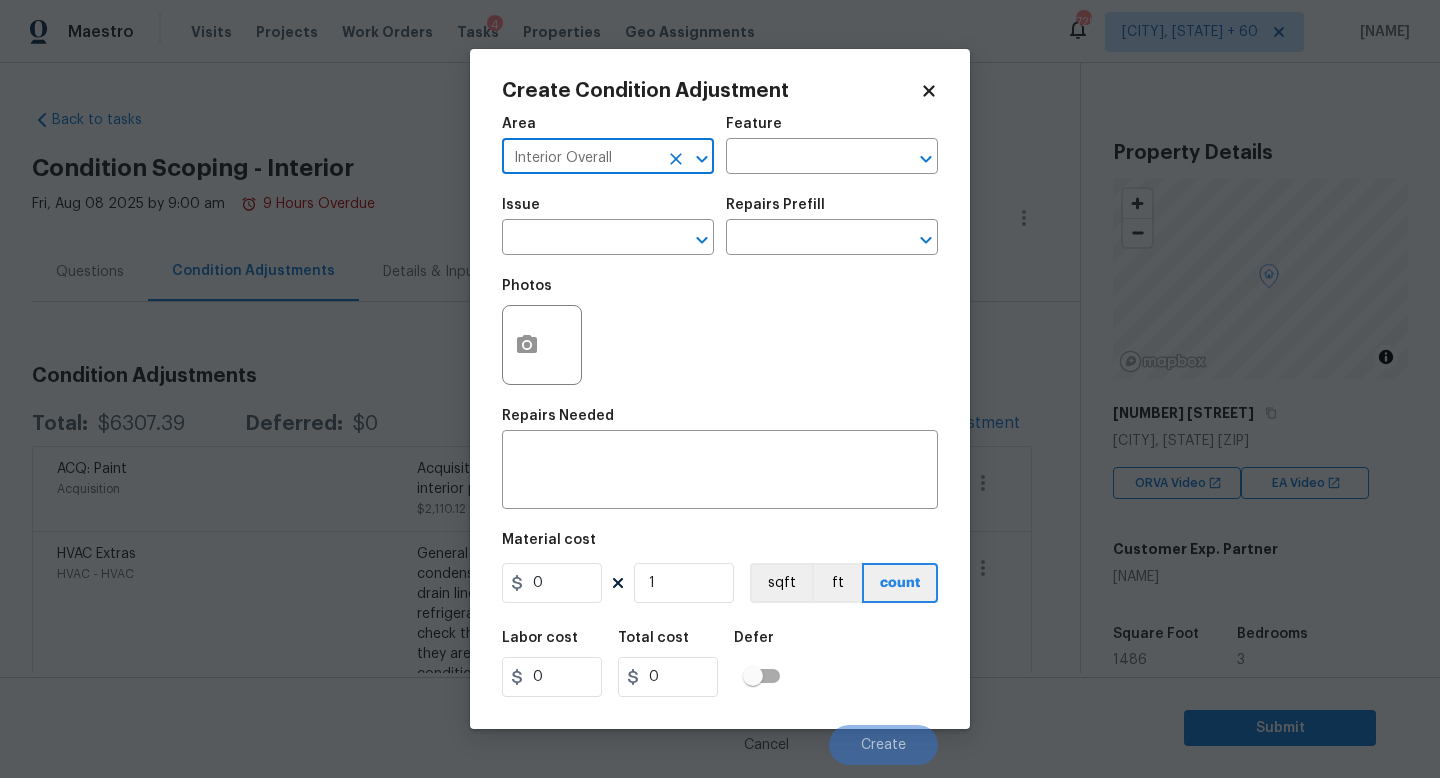 type on "Interior Overall" 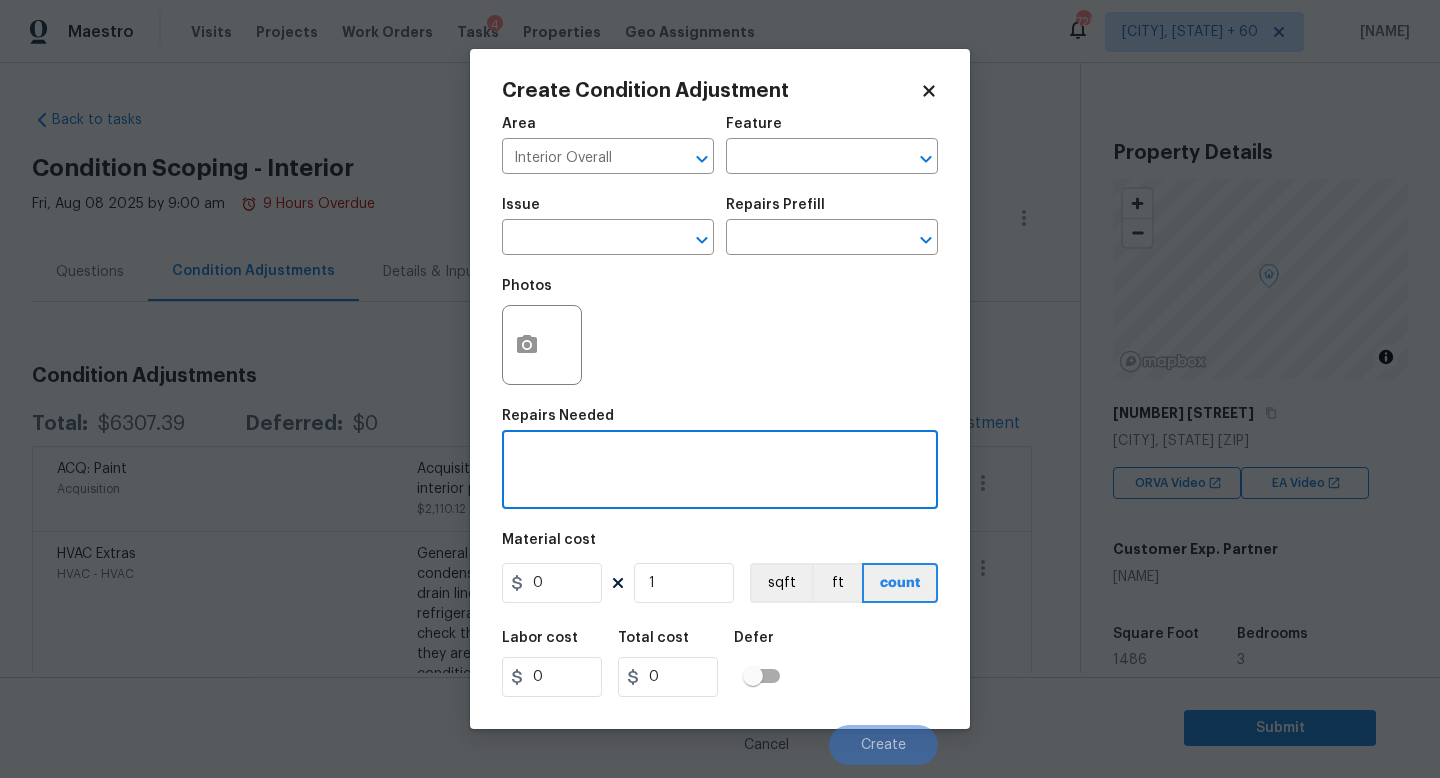 click at bounding box center (720, 472) 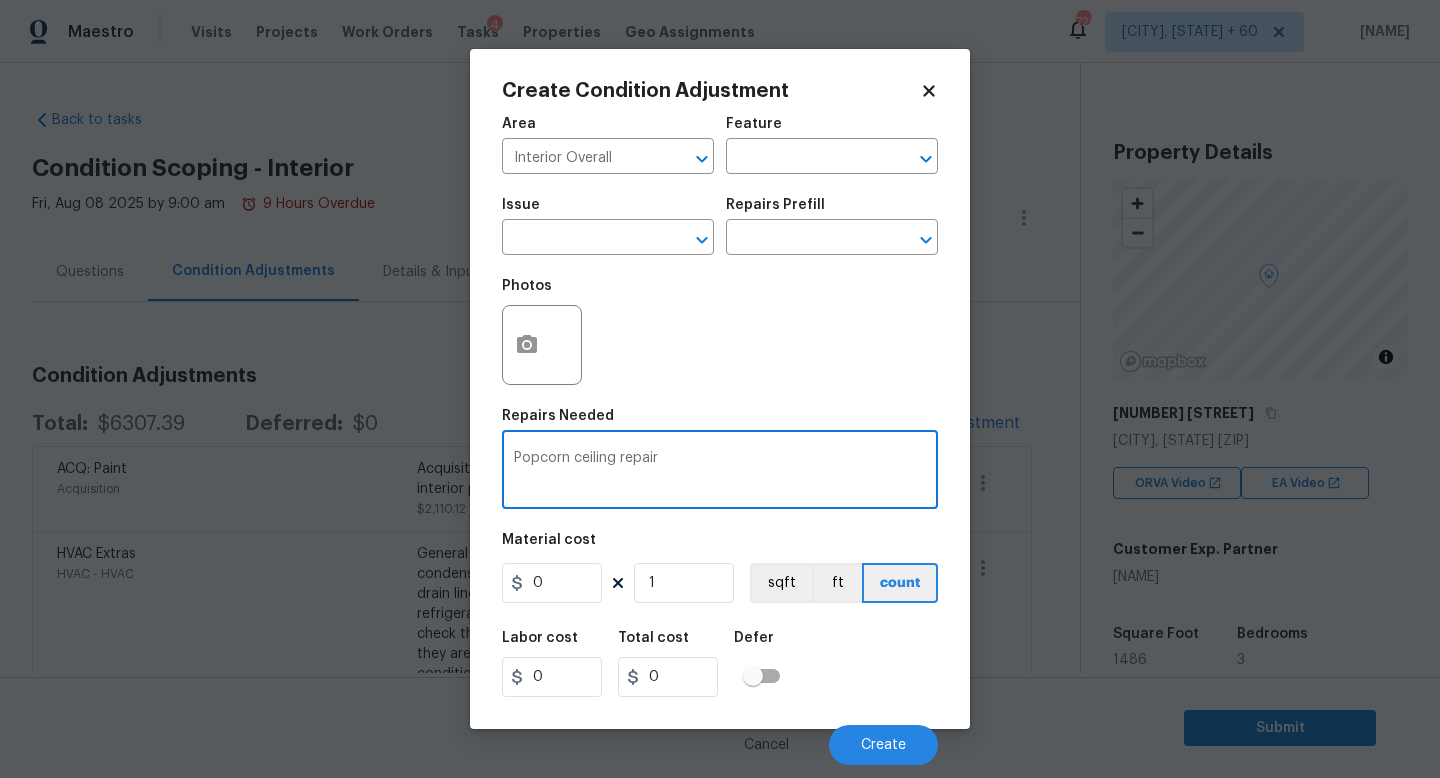 type on "Popcorn ceiling repair" 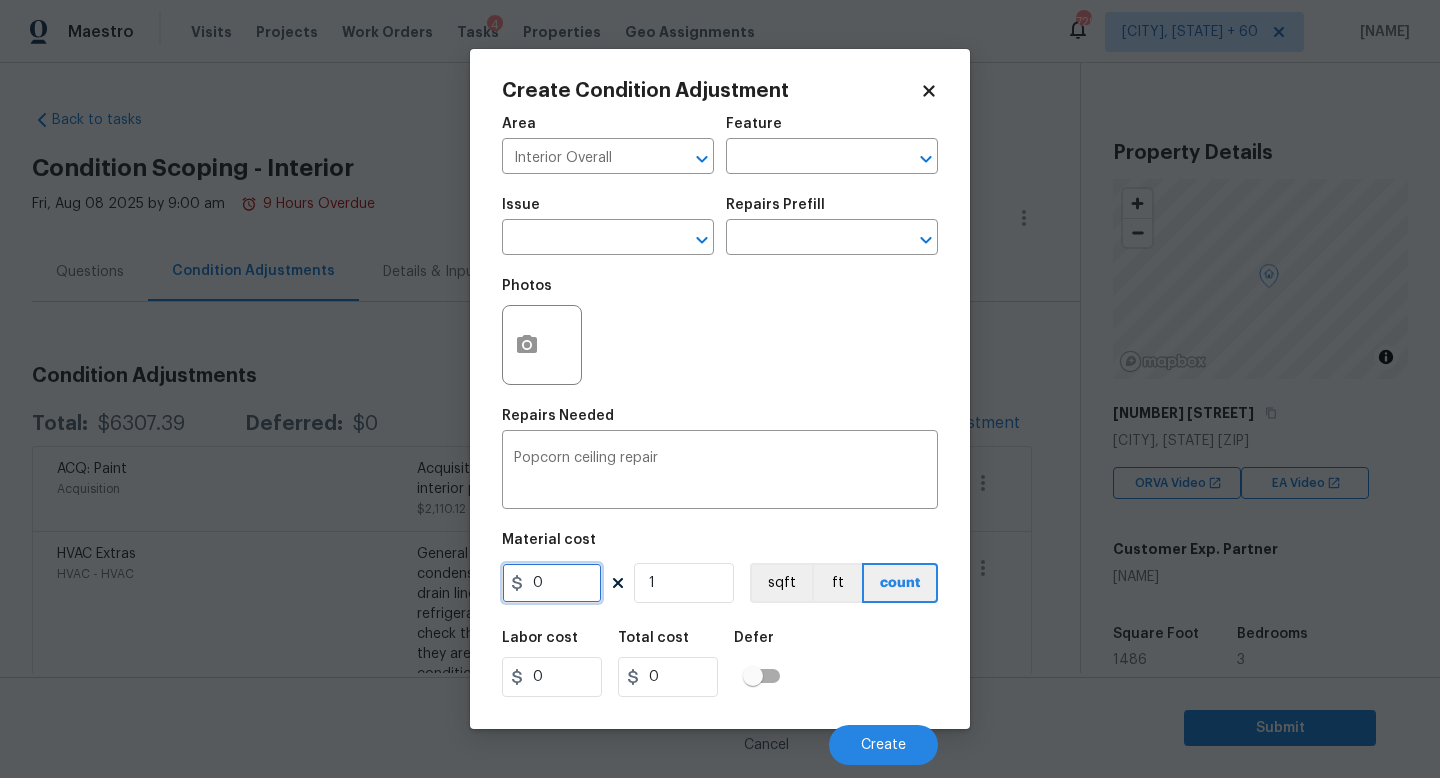 click on "0" at bounding box center (552, 583) 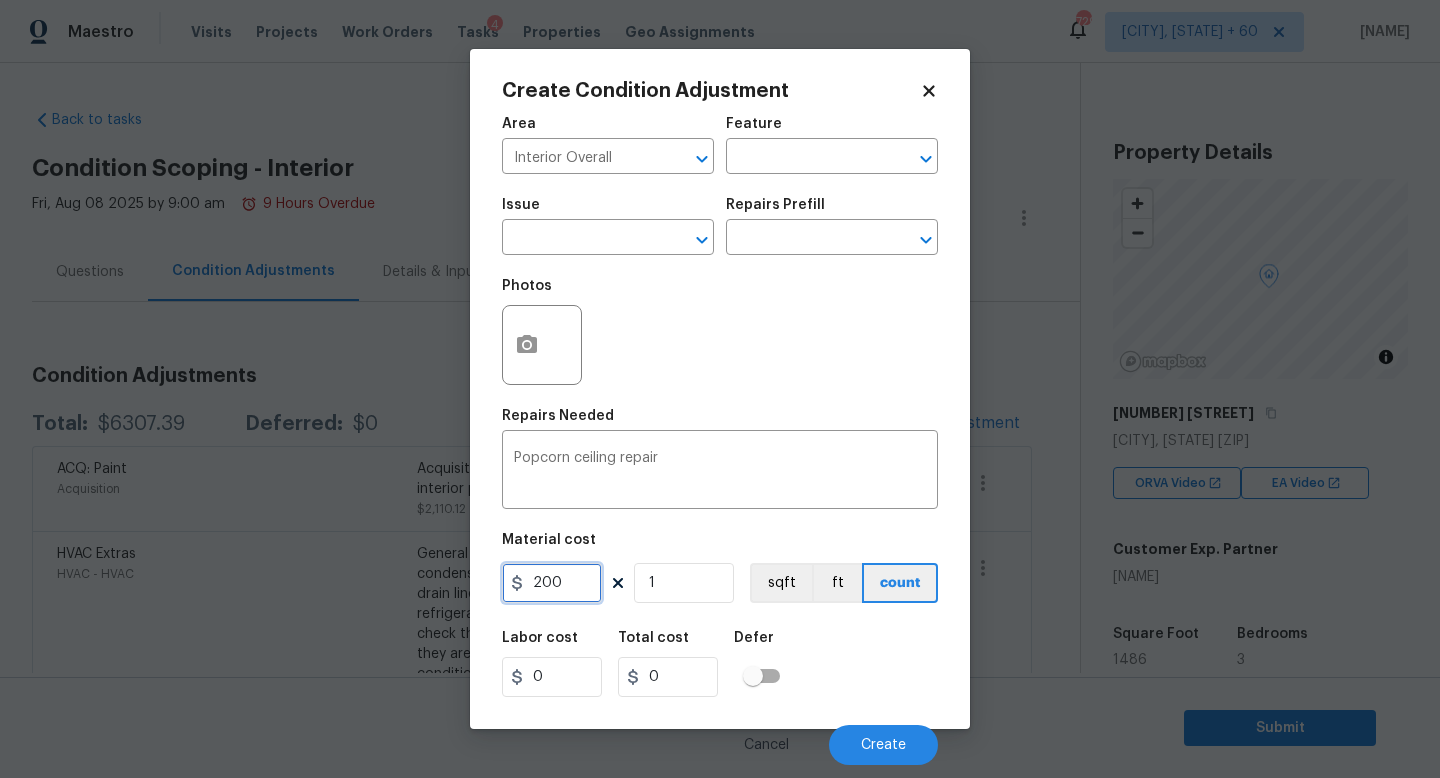 type on "200" 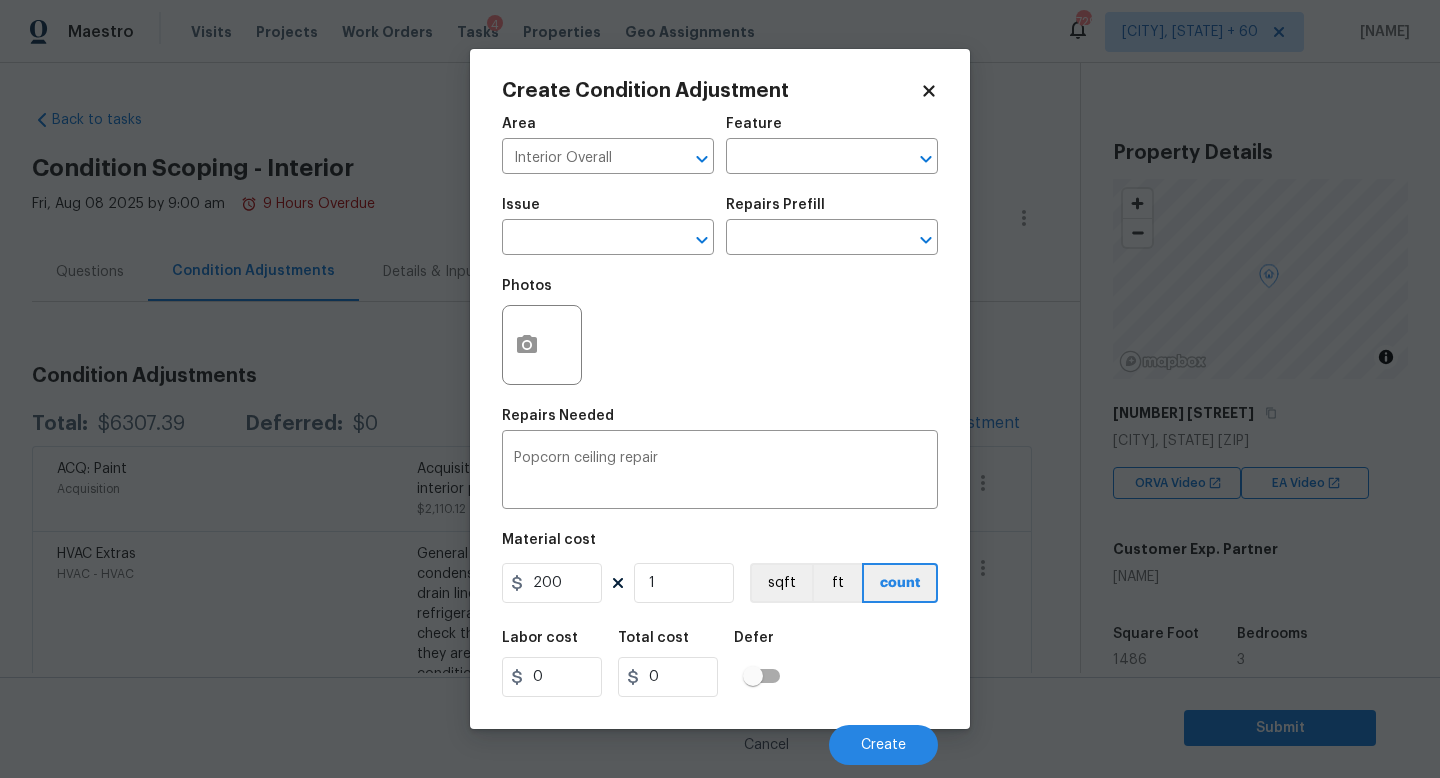 type on "200" 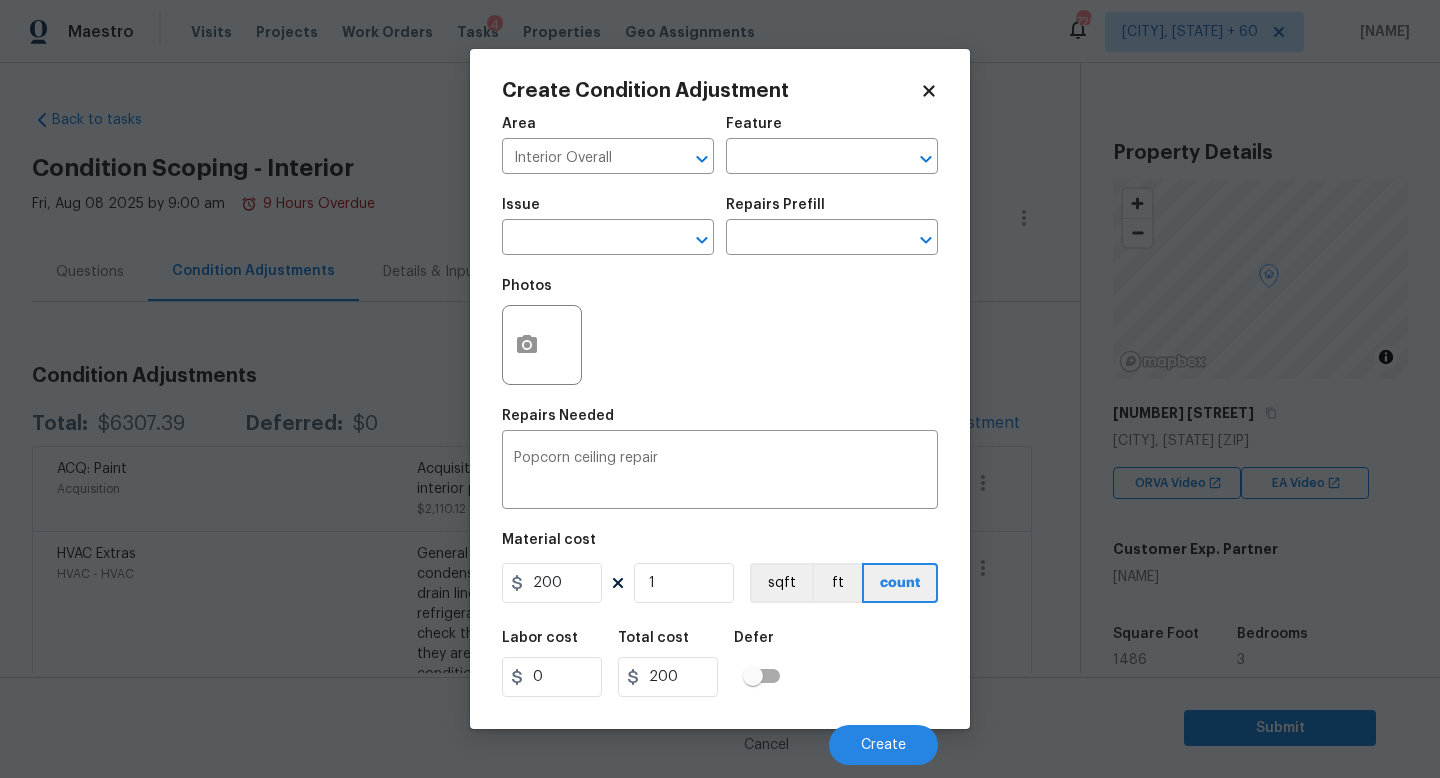 click on "Labor cost 0 Total cost 200 Defer" at bounding box center [720, 664] 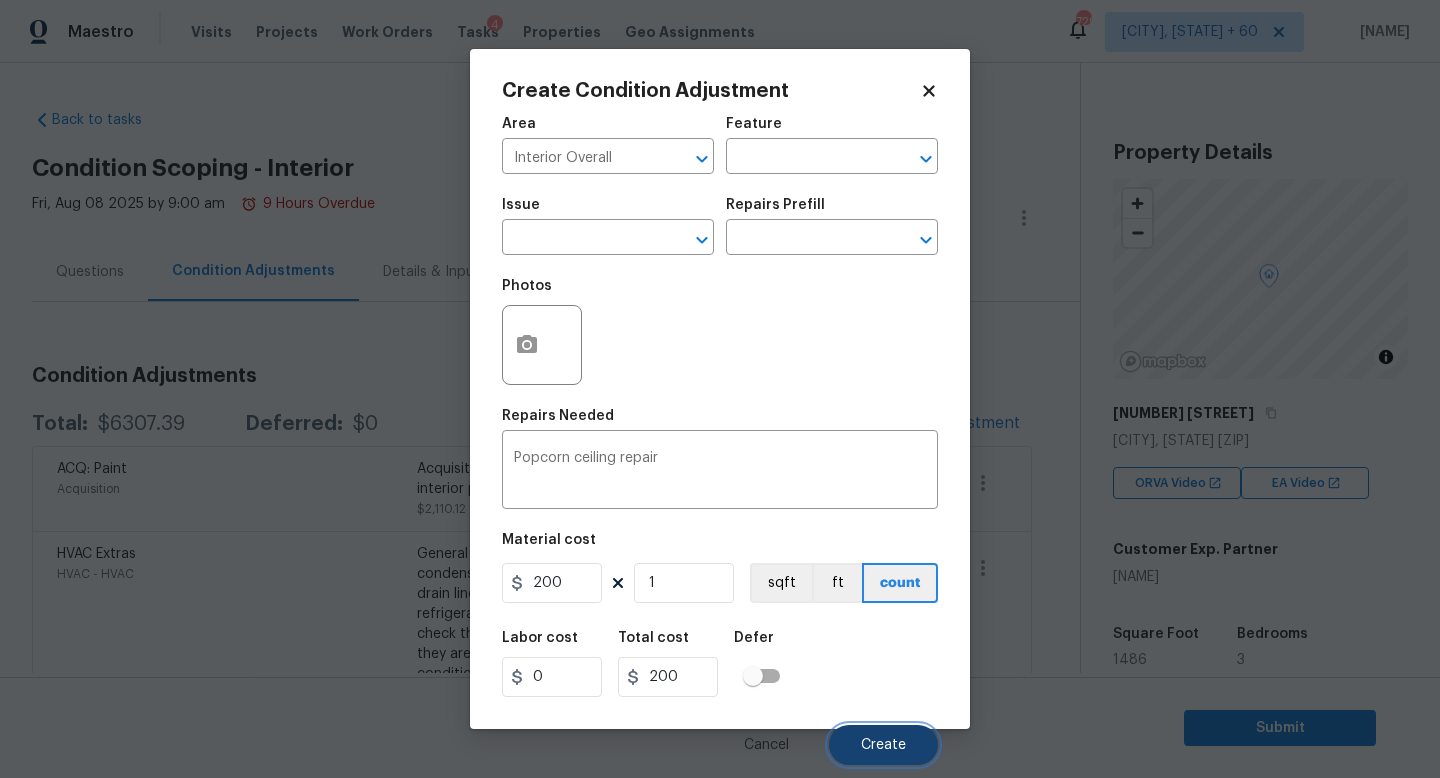 click on "Create" at bounding box center [883, 745] 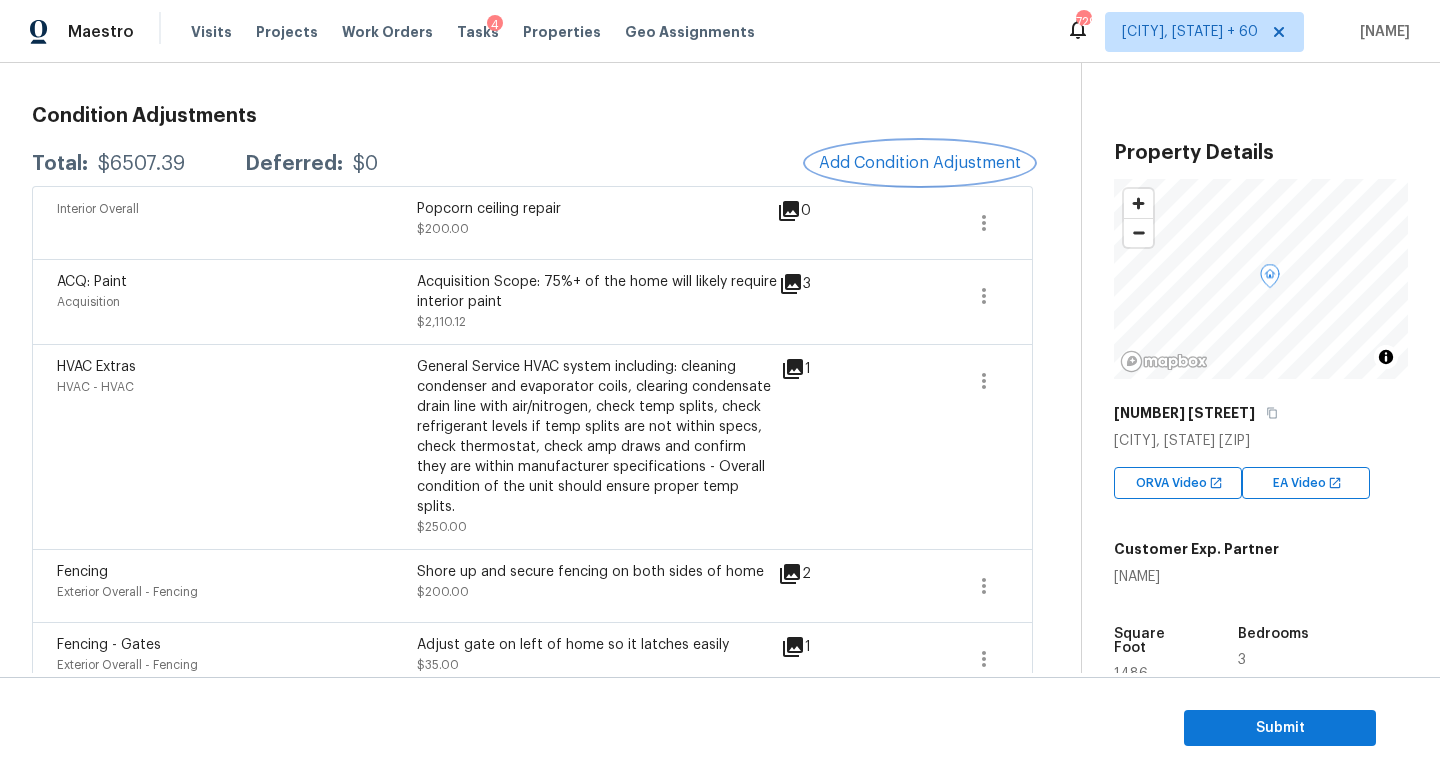 scroll, scrollTop: 172, scrollLeft: 0, axis: vertical 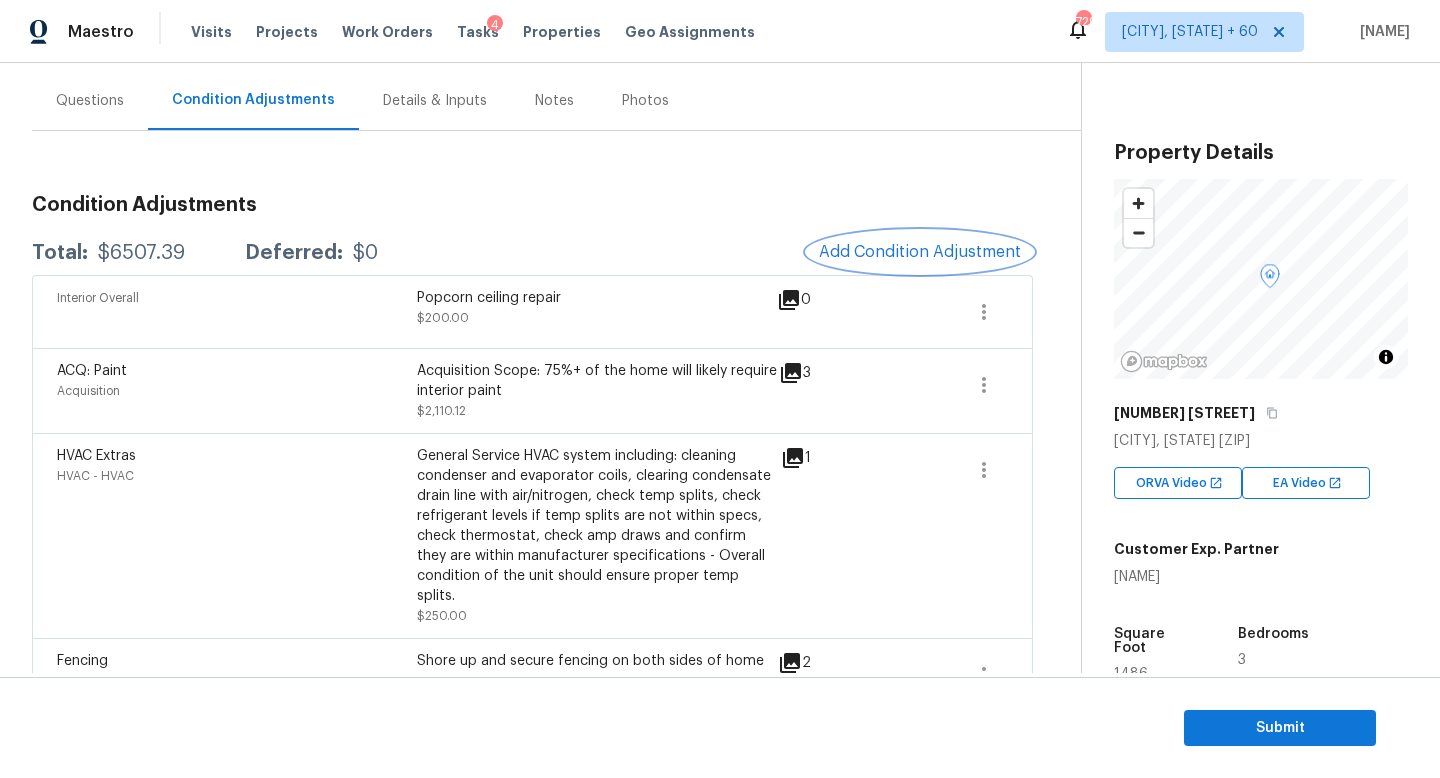 click on "Add Condition Adjustment" at bounding box center [920, 252] 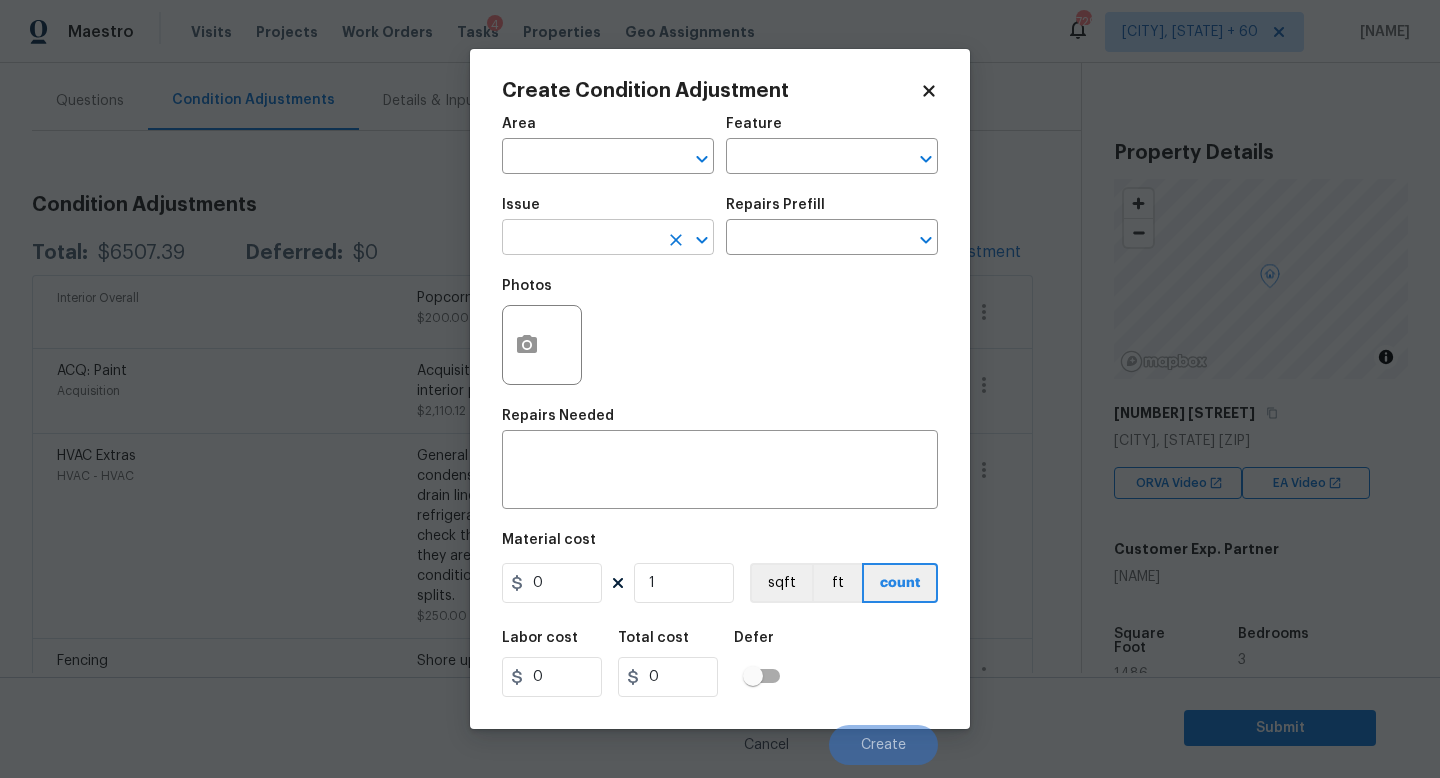 click at bounding box center [580, 239] 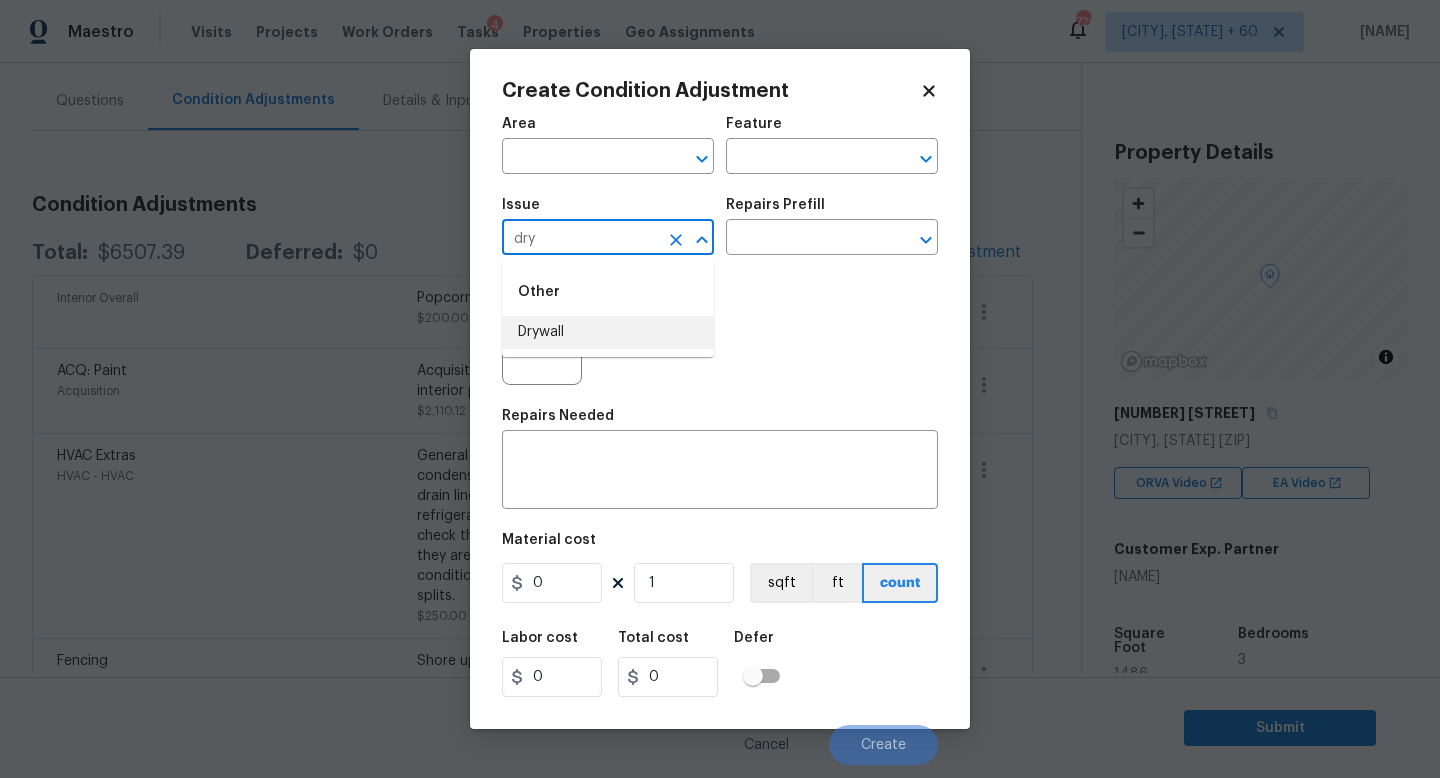 click on "Drywall" at bounding box center (608, 332) 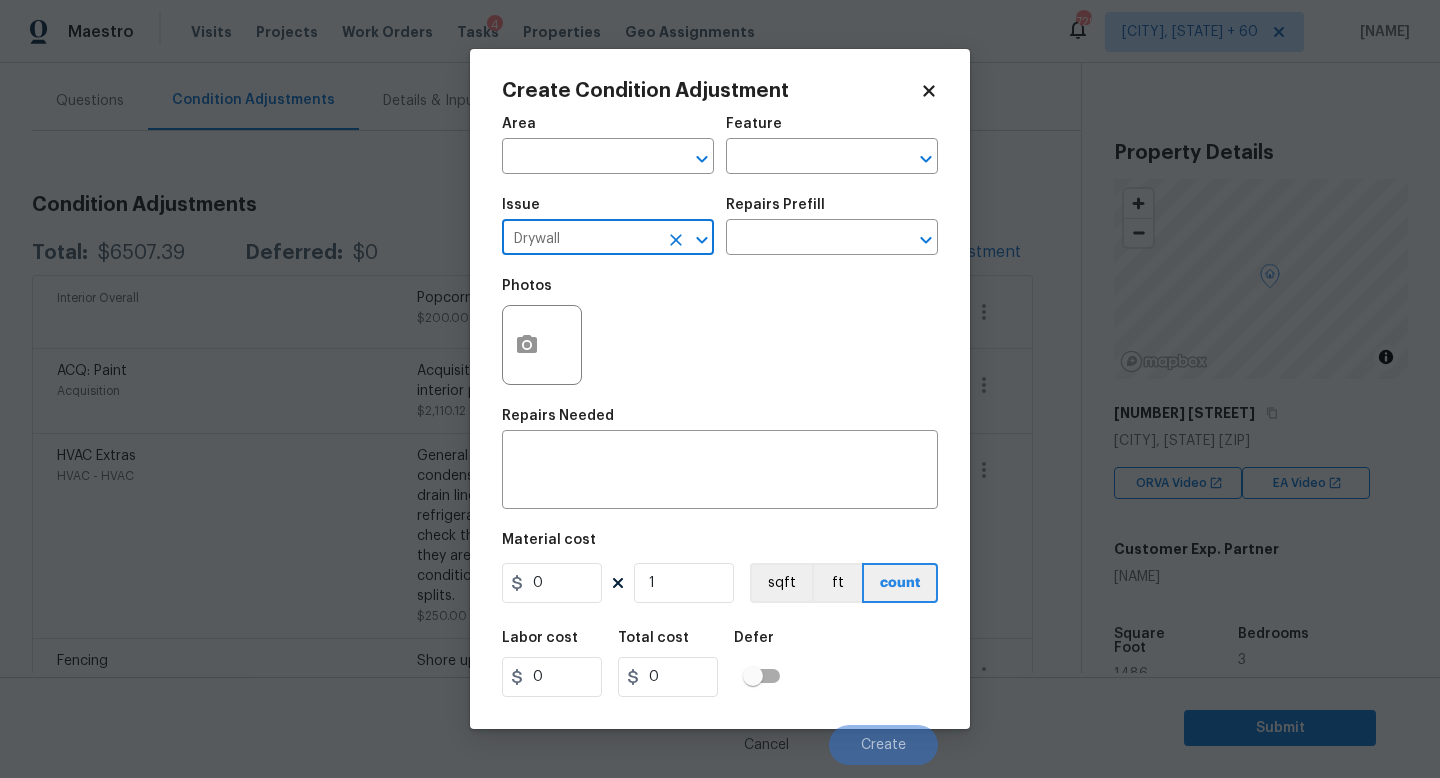 type on "Drywall" 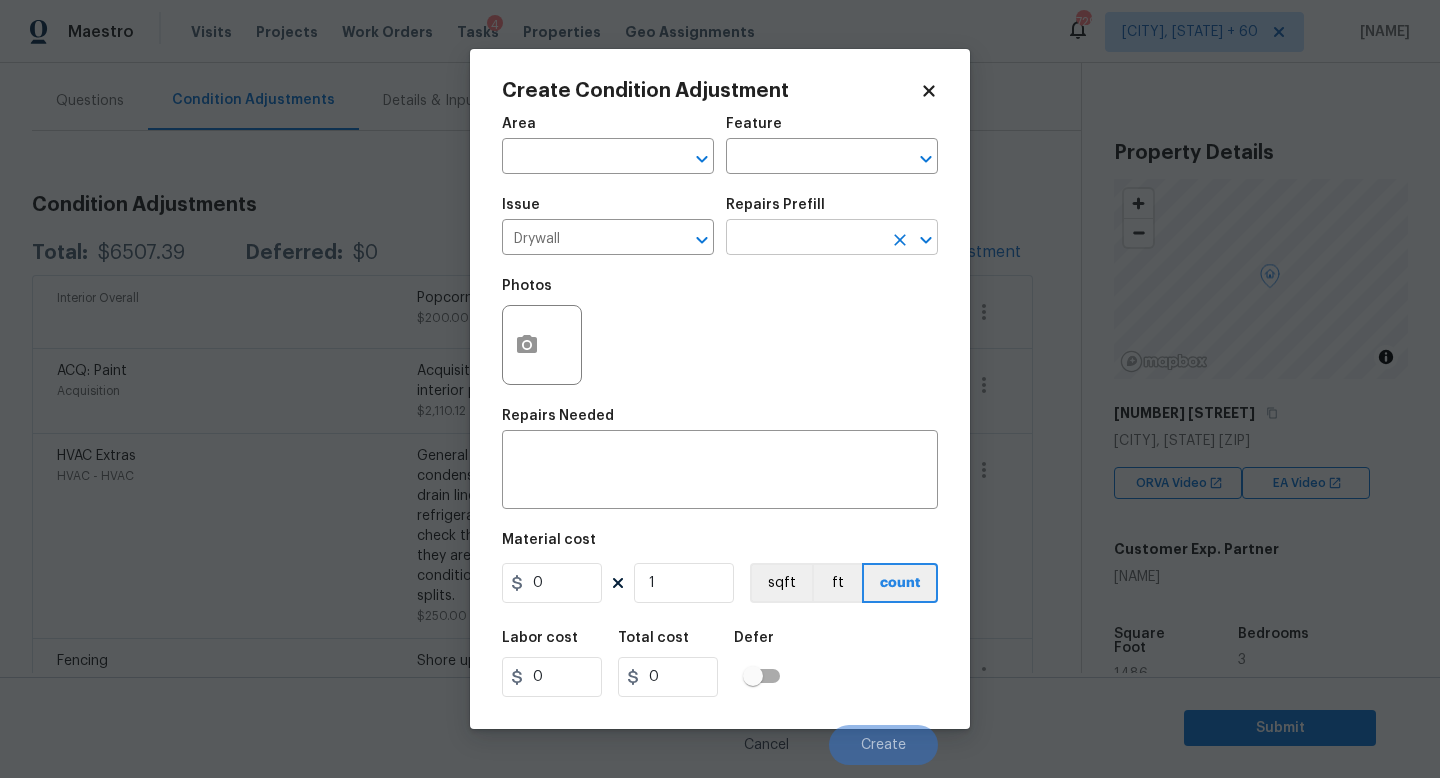 click at bounding box center [804, 239] 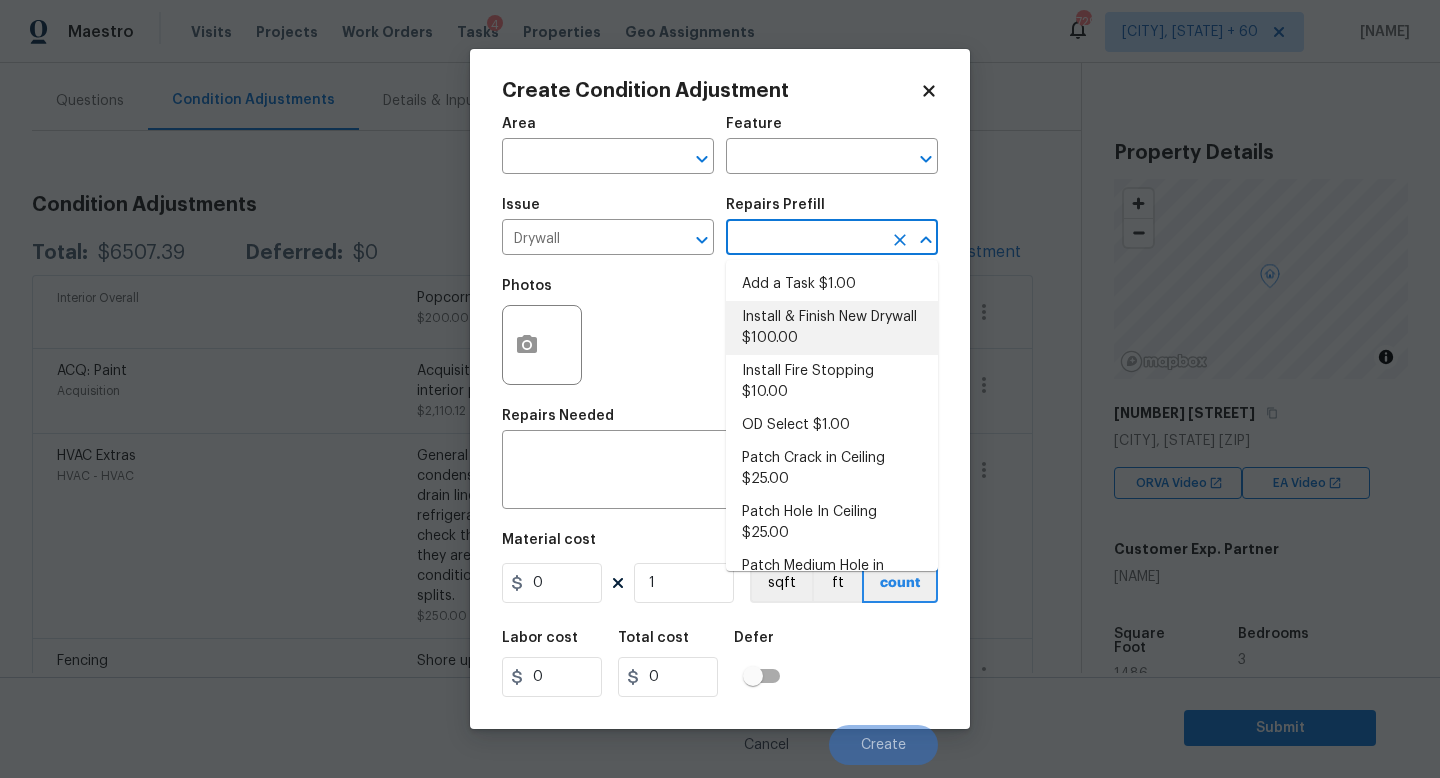 click on "Install & Finish New Drywall $100.00" at bounding box center (832, 328) 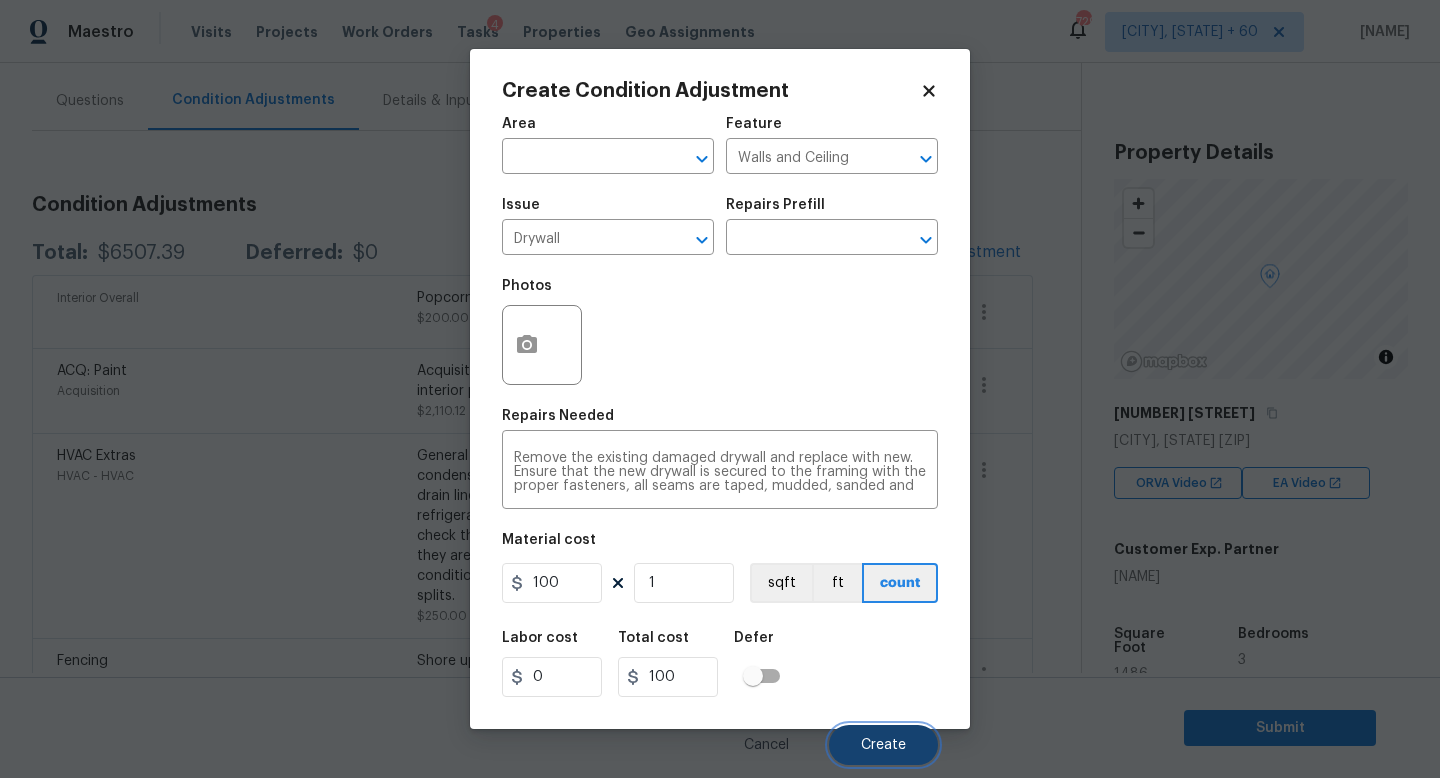 click on "Create" at bounding box center (883, 745) 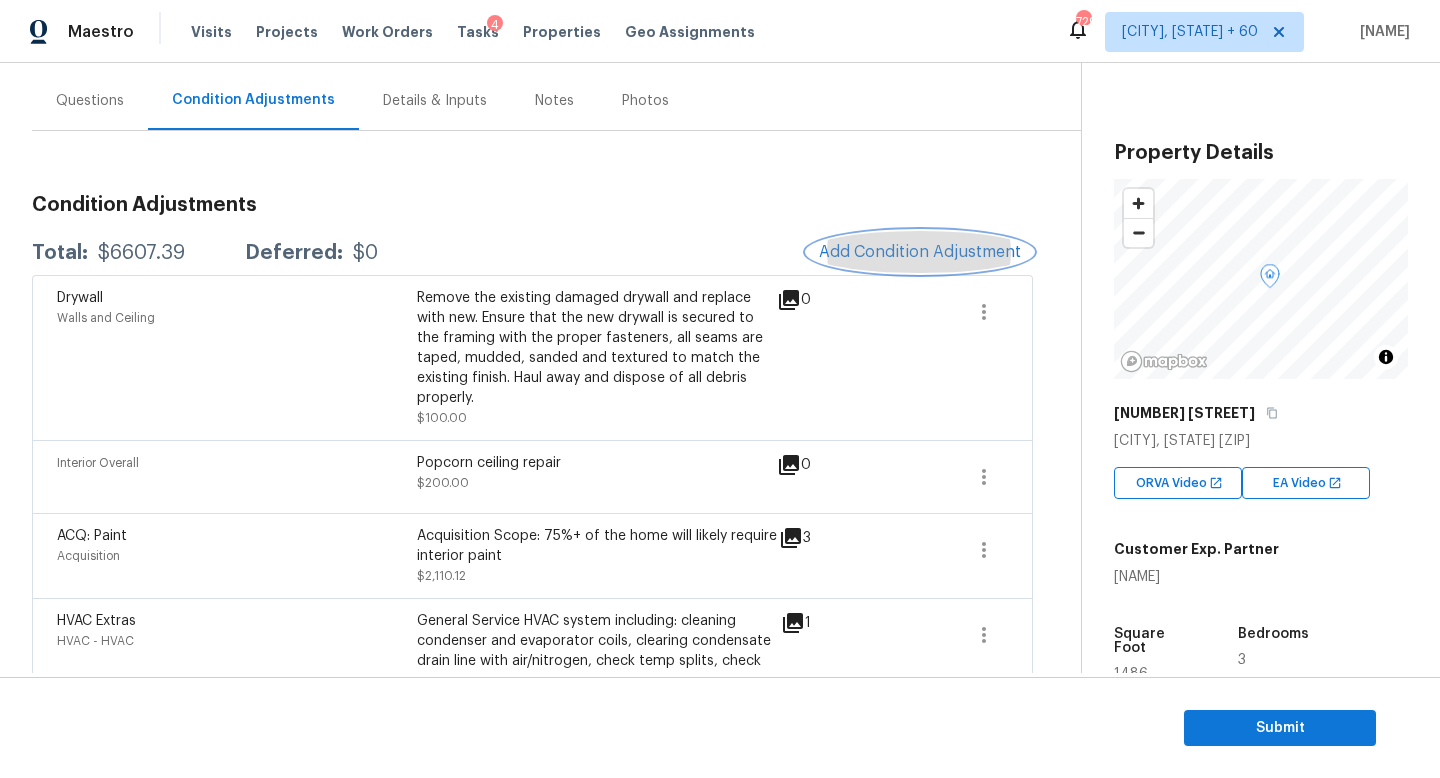 click on "Add Condition Adjustment" at bounding box center [920, 252] 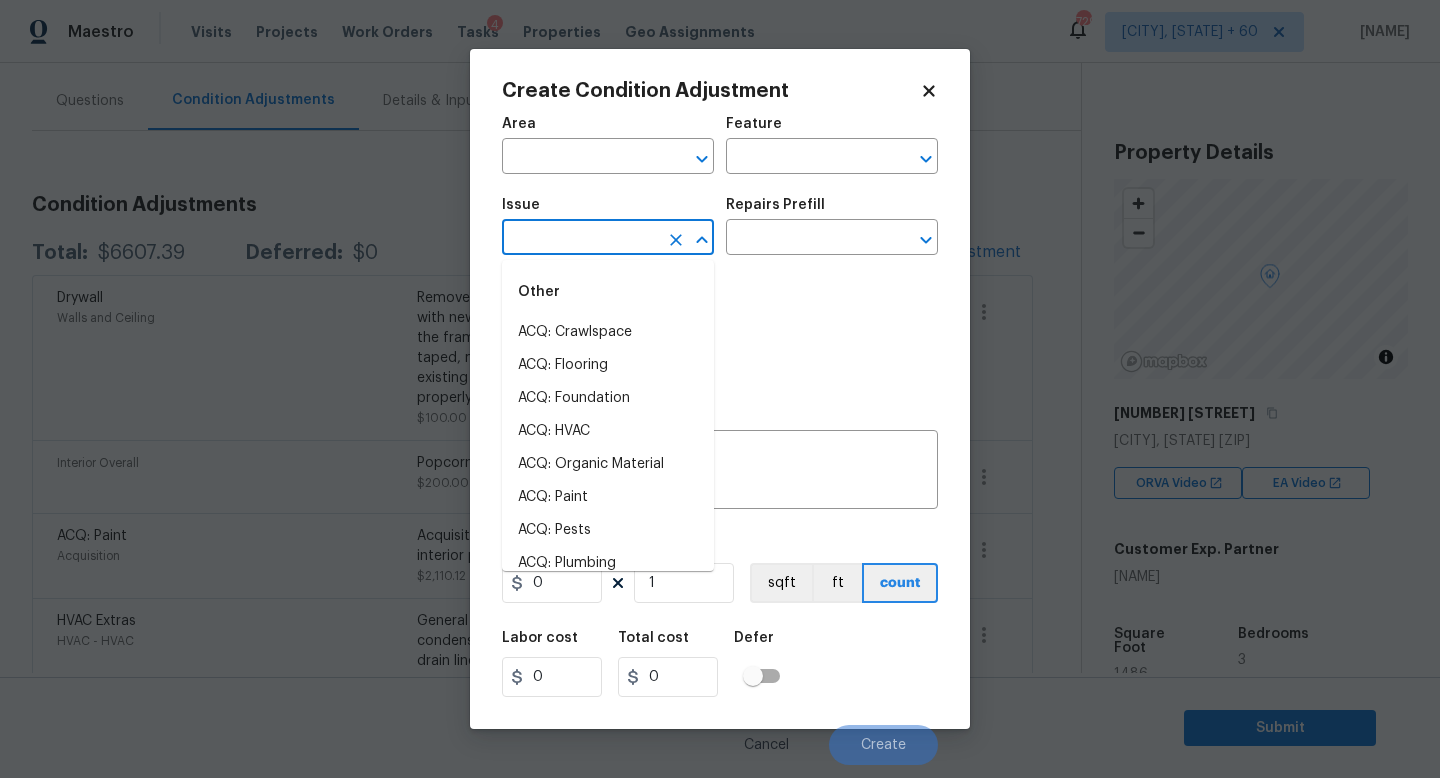 click at bounding box center (580, 239) 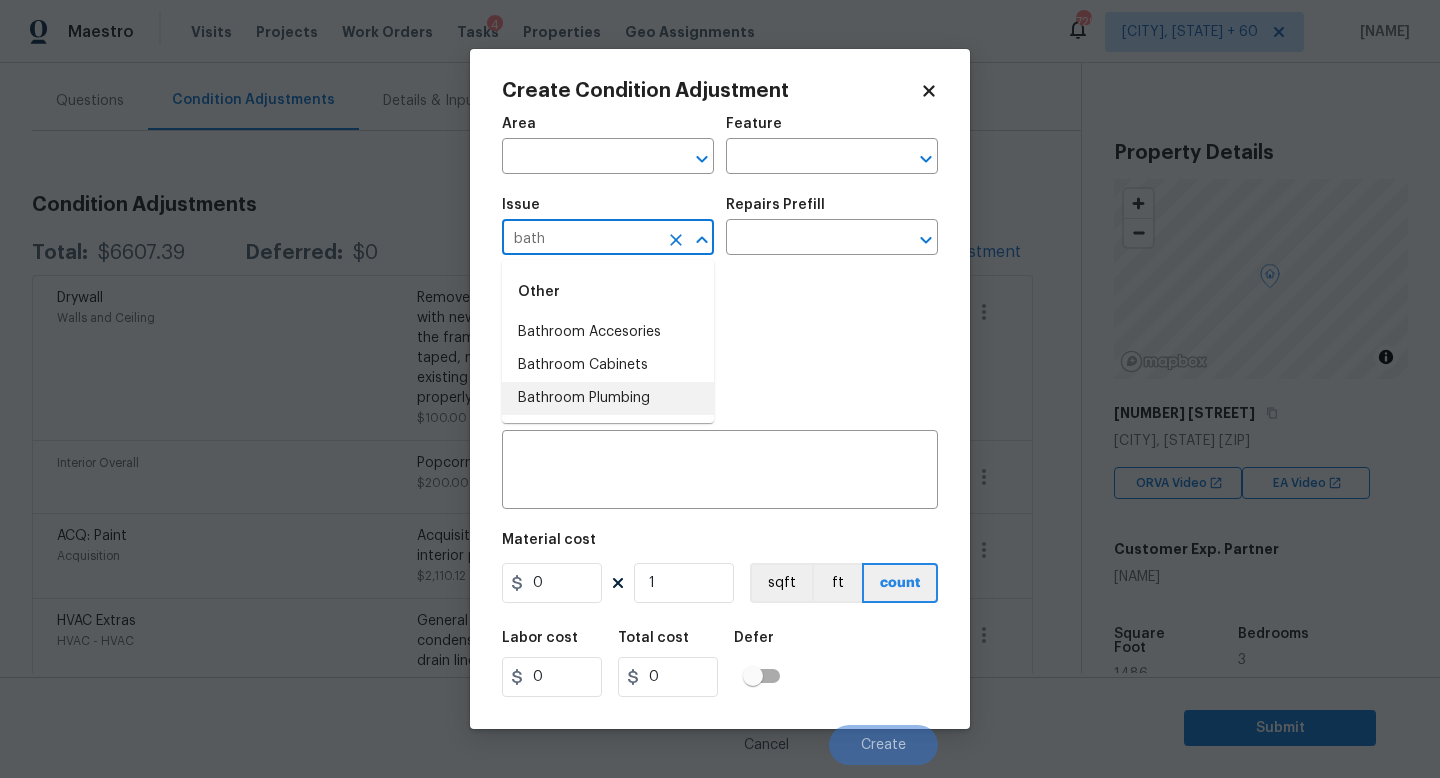 click on "Bathroom Plumbing" at bounding box center (608, 398) 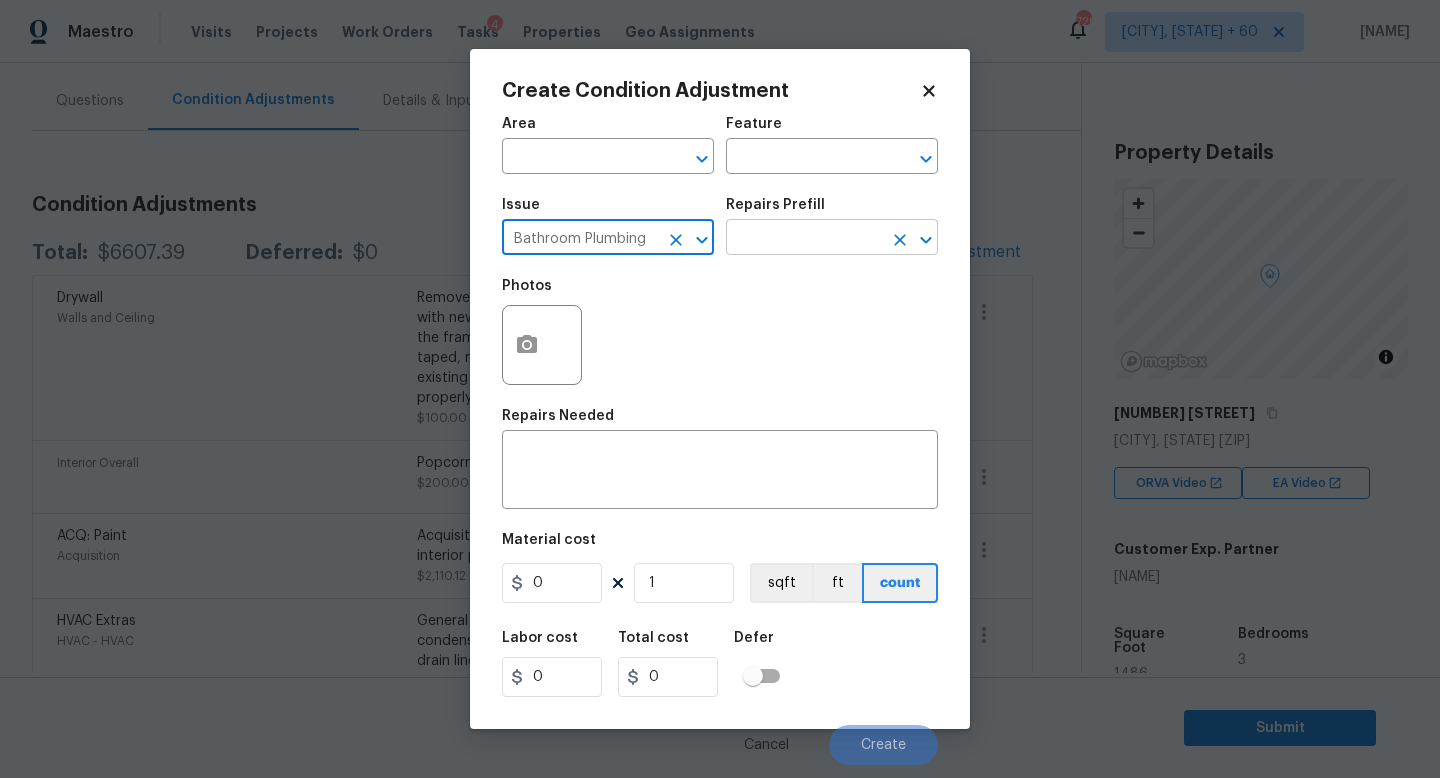 type on "Bathroom Plumbing" 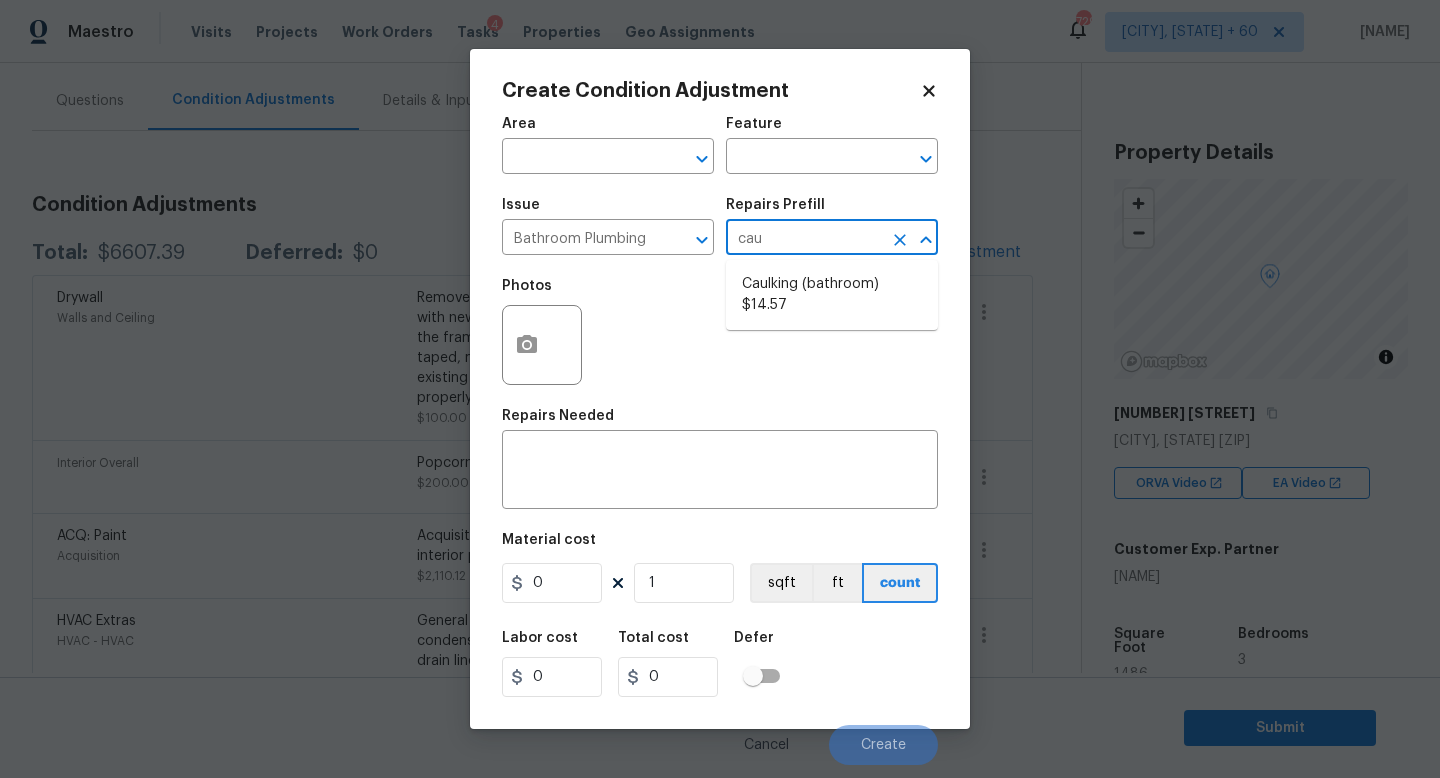 type on "caul" 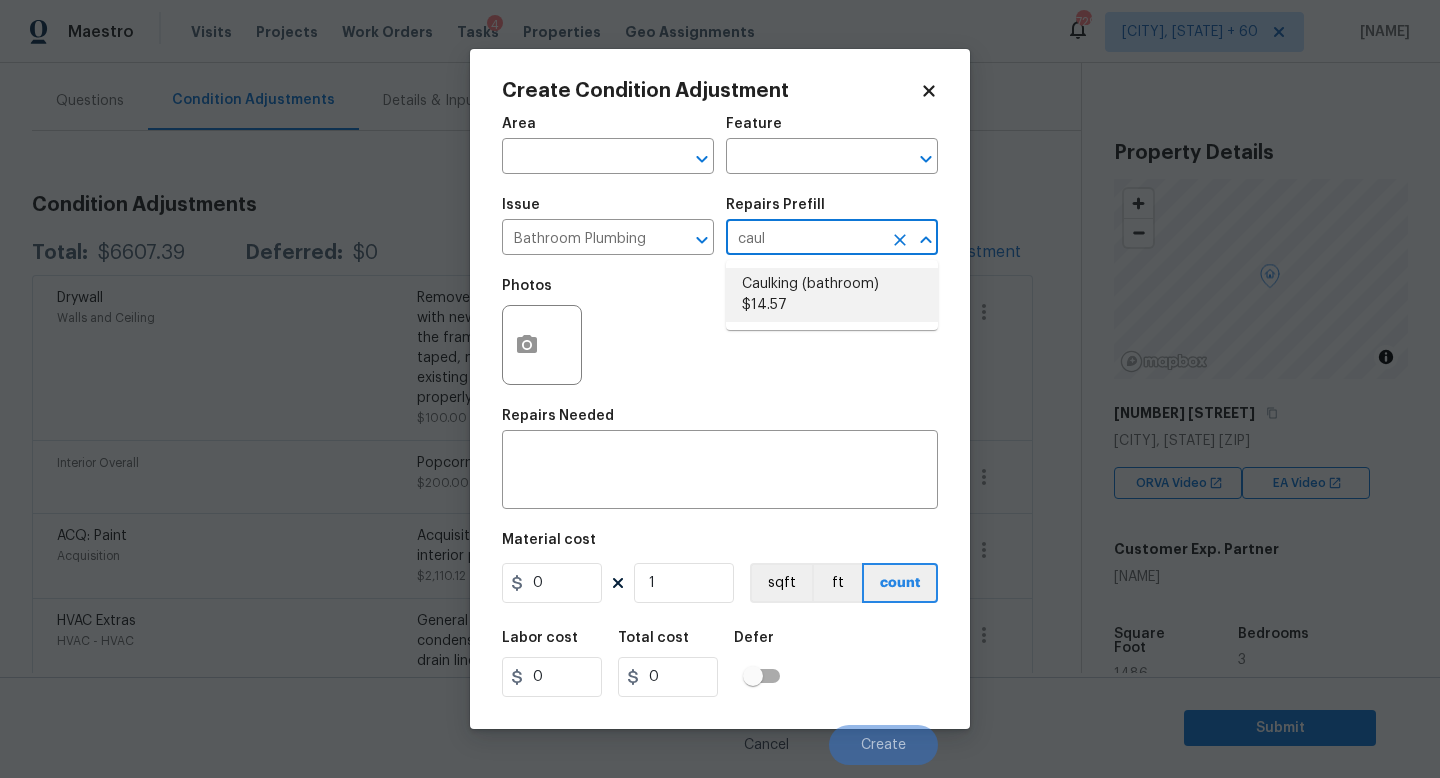 click on "Caulking (bathroom) $14.57" at bounding box center [832, 295] 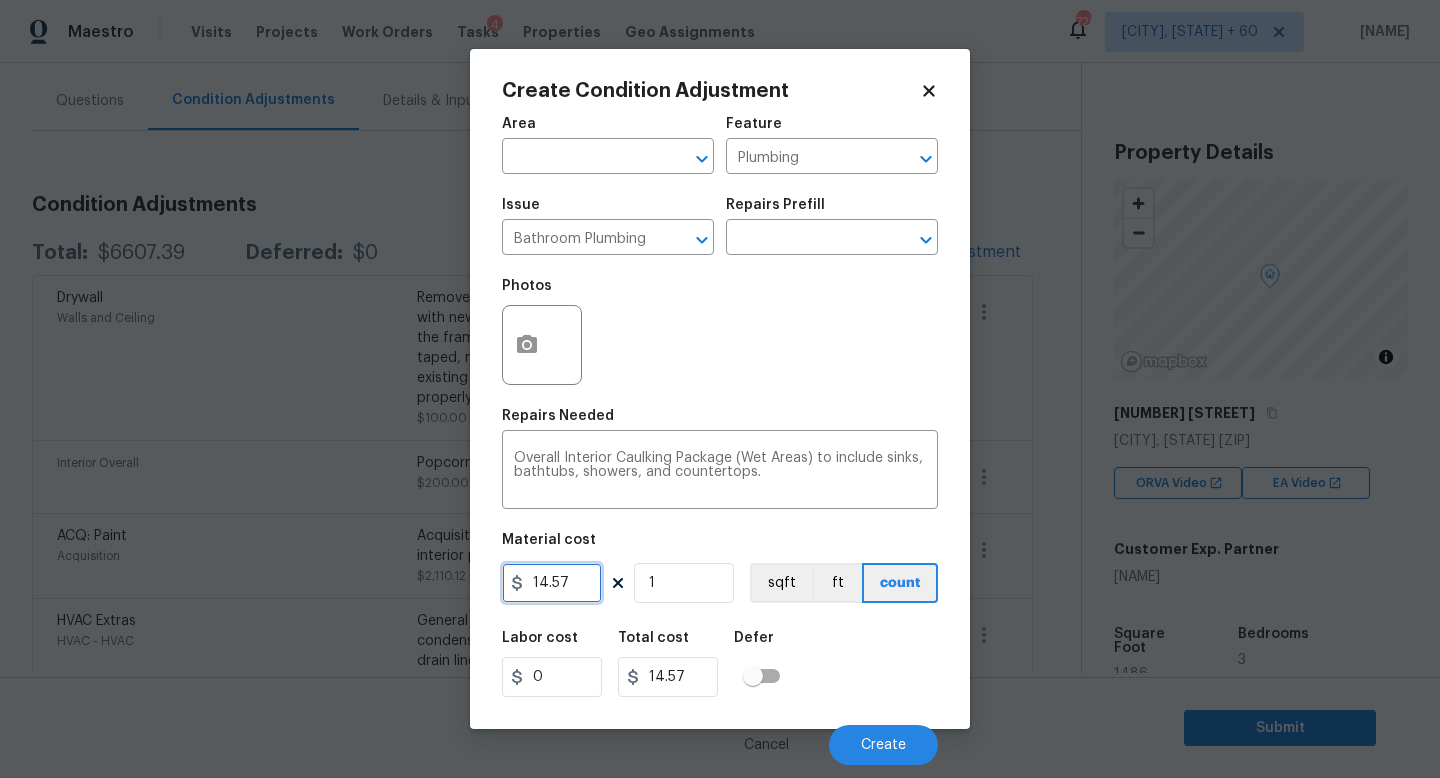 drag, startPoint x: 581, startPoint y: 586, endPoint x: 188, endPoint y: 564, distance: 393.6153 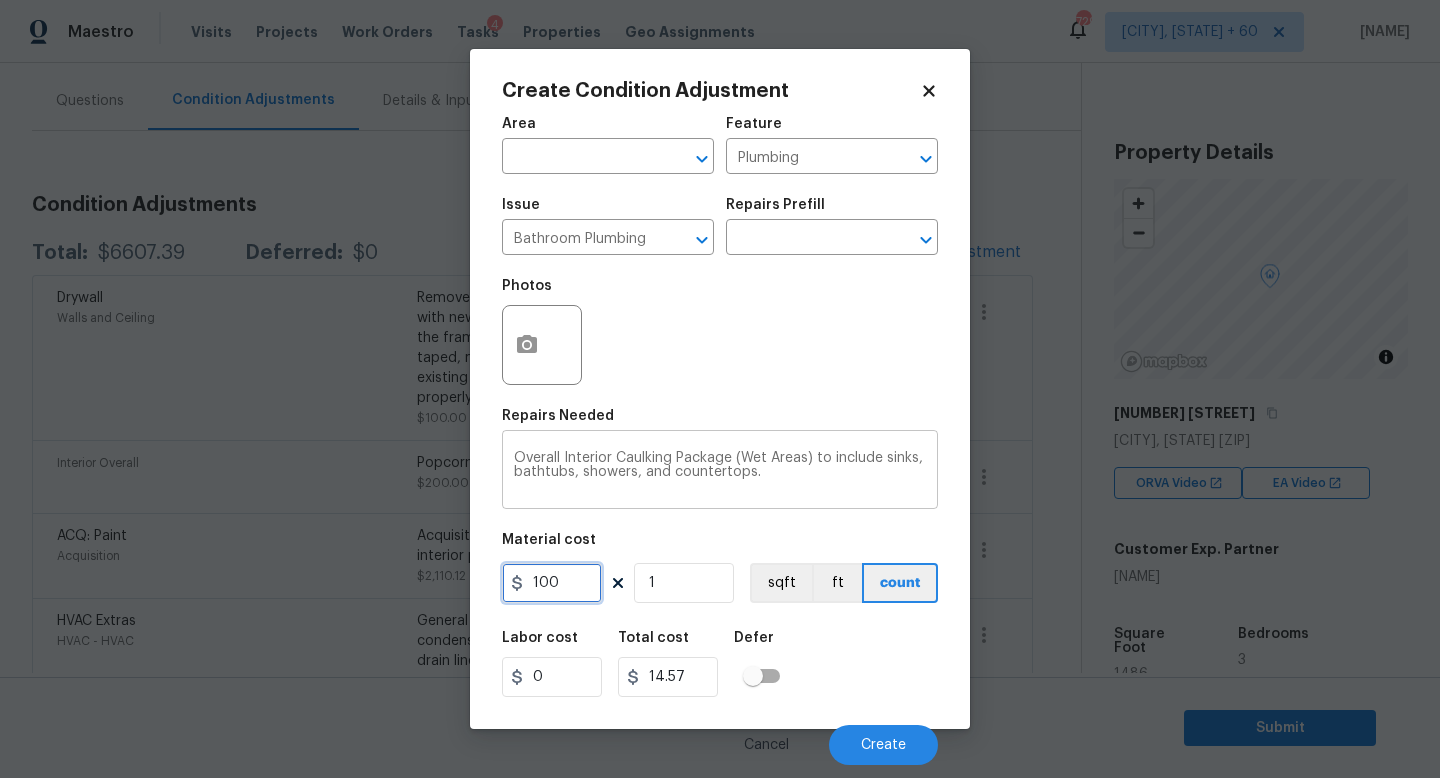 type on "100" 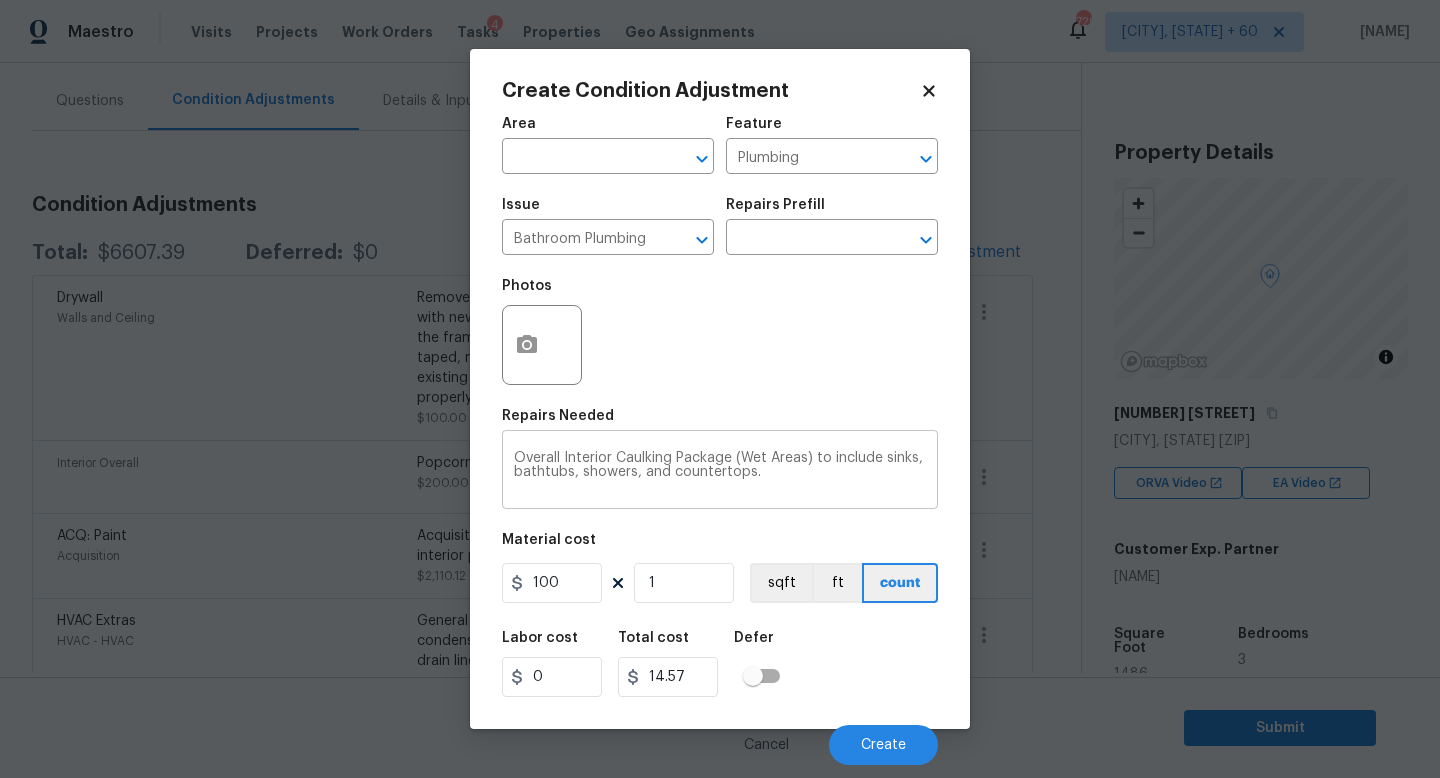 type on "100" 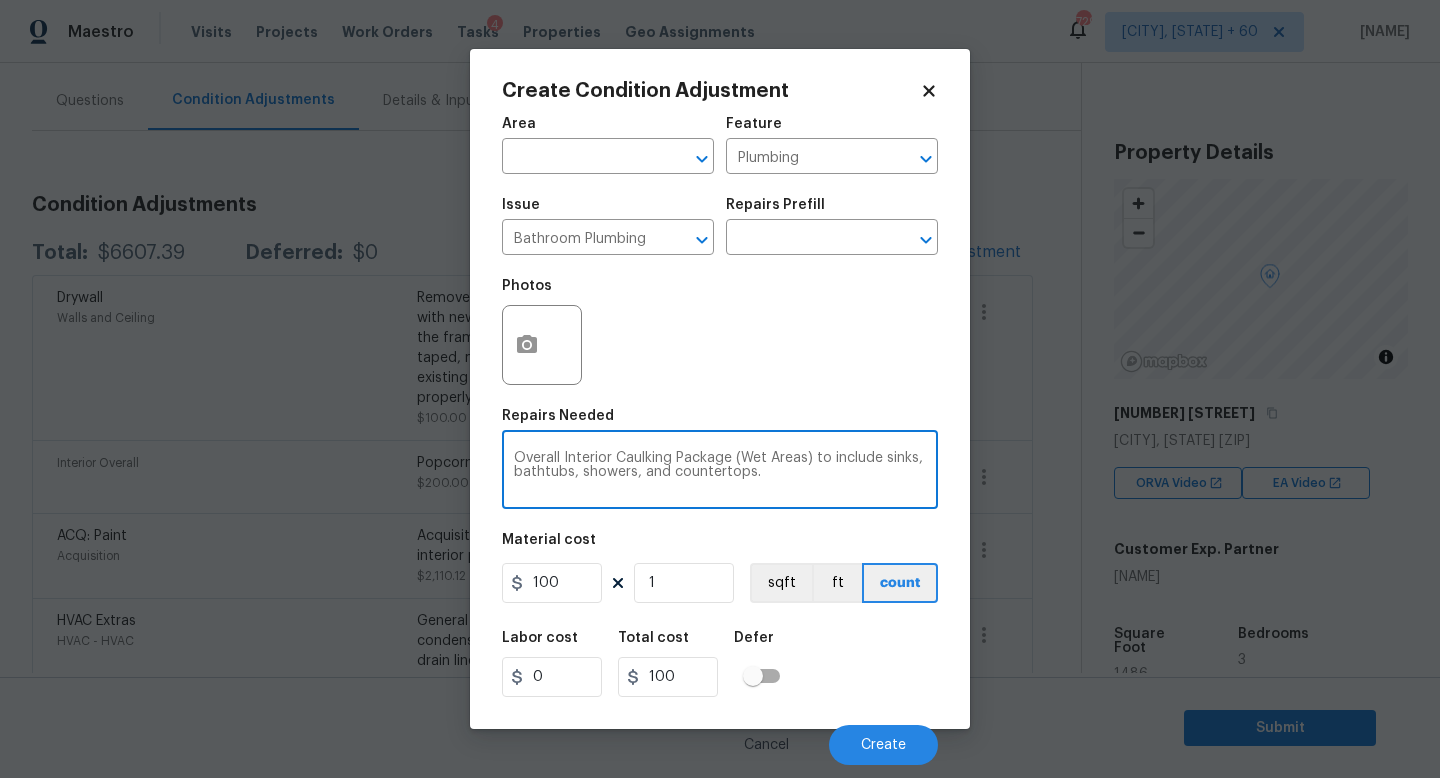 click on "Overall Interior Caulking Package (Wet Areas) to include sinks, bathtubs, showers, and countertops." at bounding box center [720, 472] 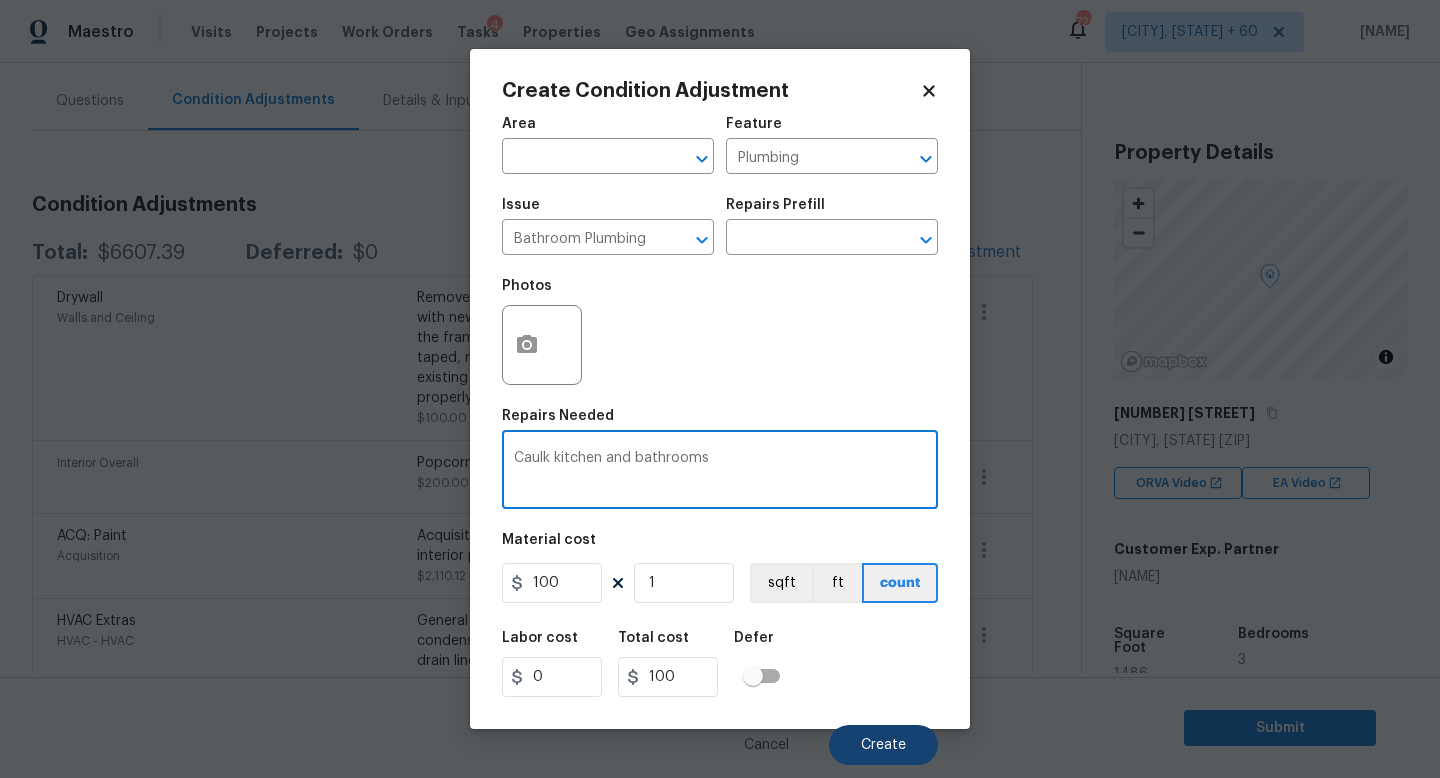 type on "Caulk kitchen and bathrooms" 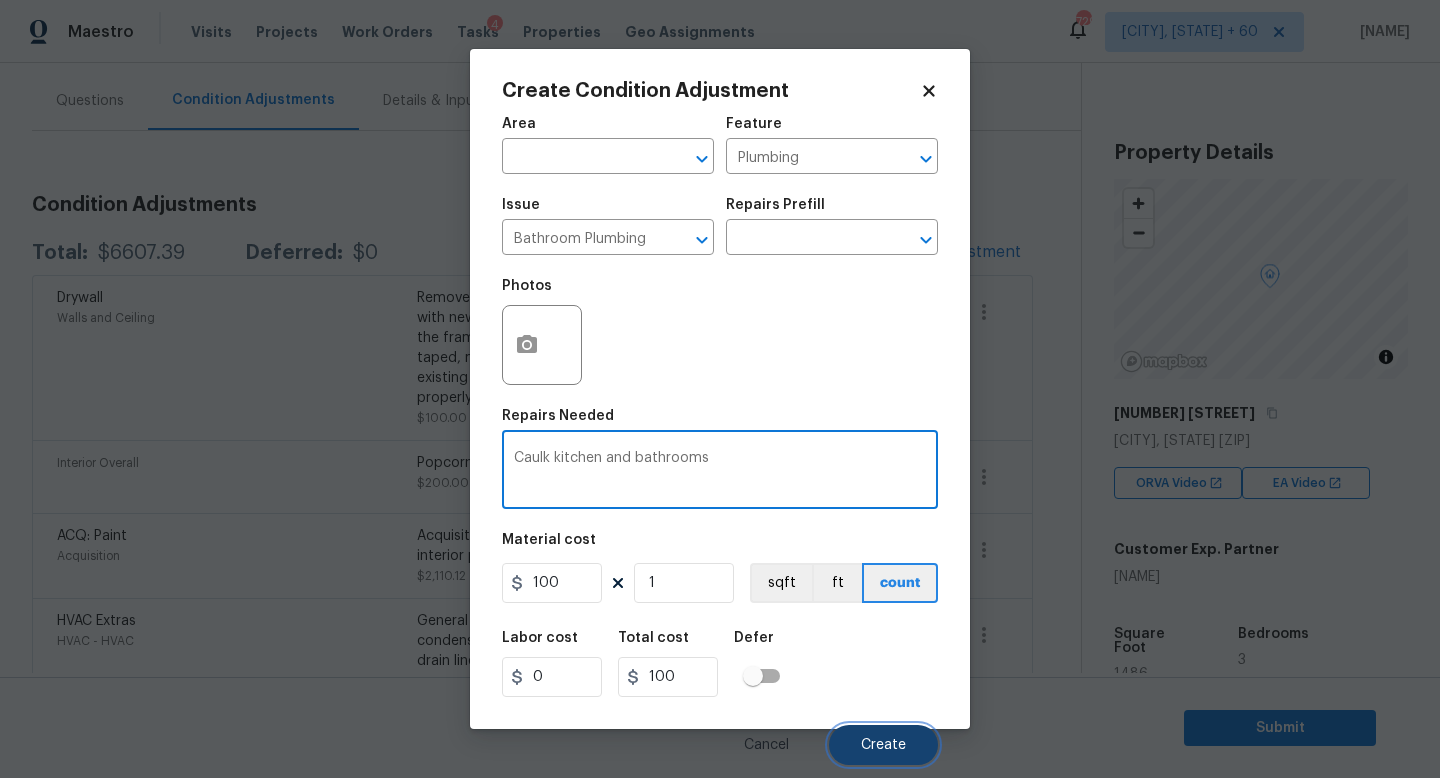 click on "Create" at bounding box center [883, 745] 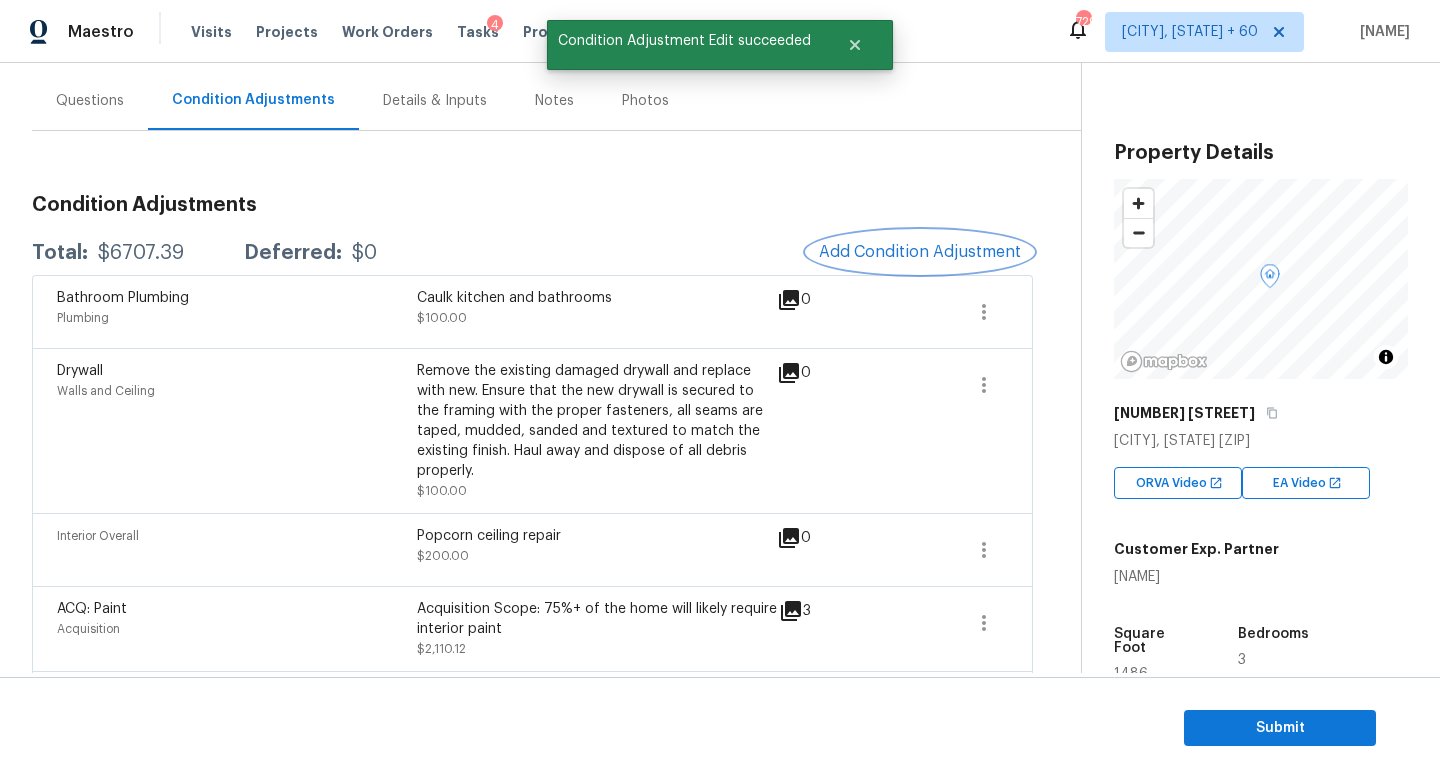 click on "Add Condition Adjustment" at bounding box center [920, 252] 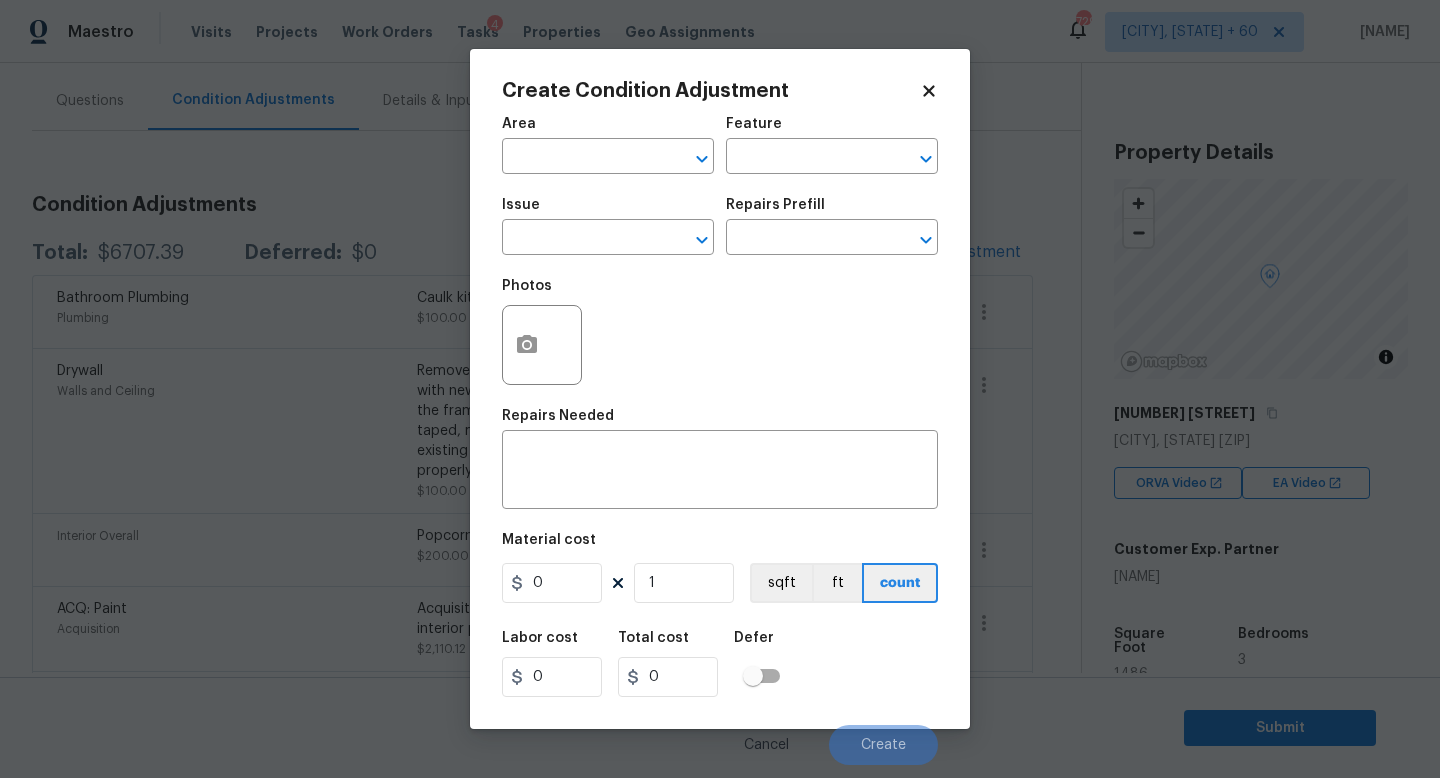 click on "Issue" at bounding box center (608, 211) 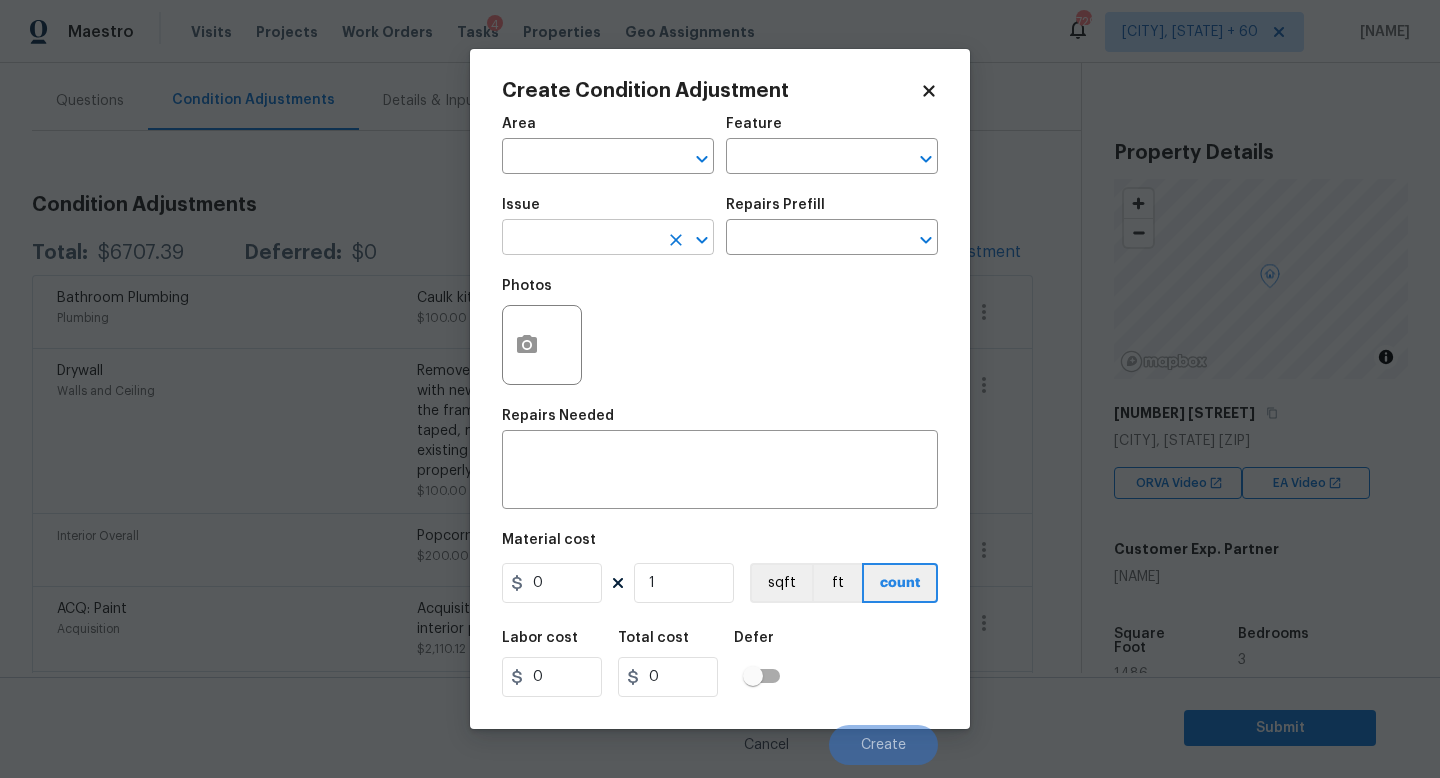click at bounding box center (580, 239) 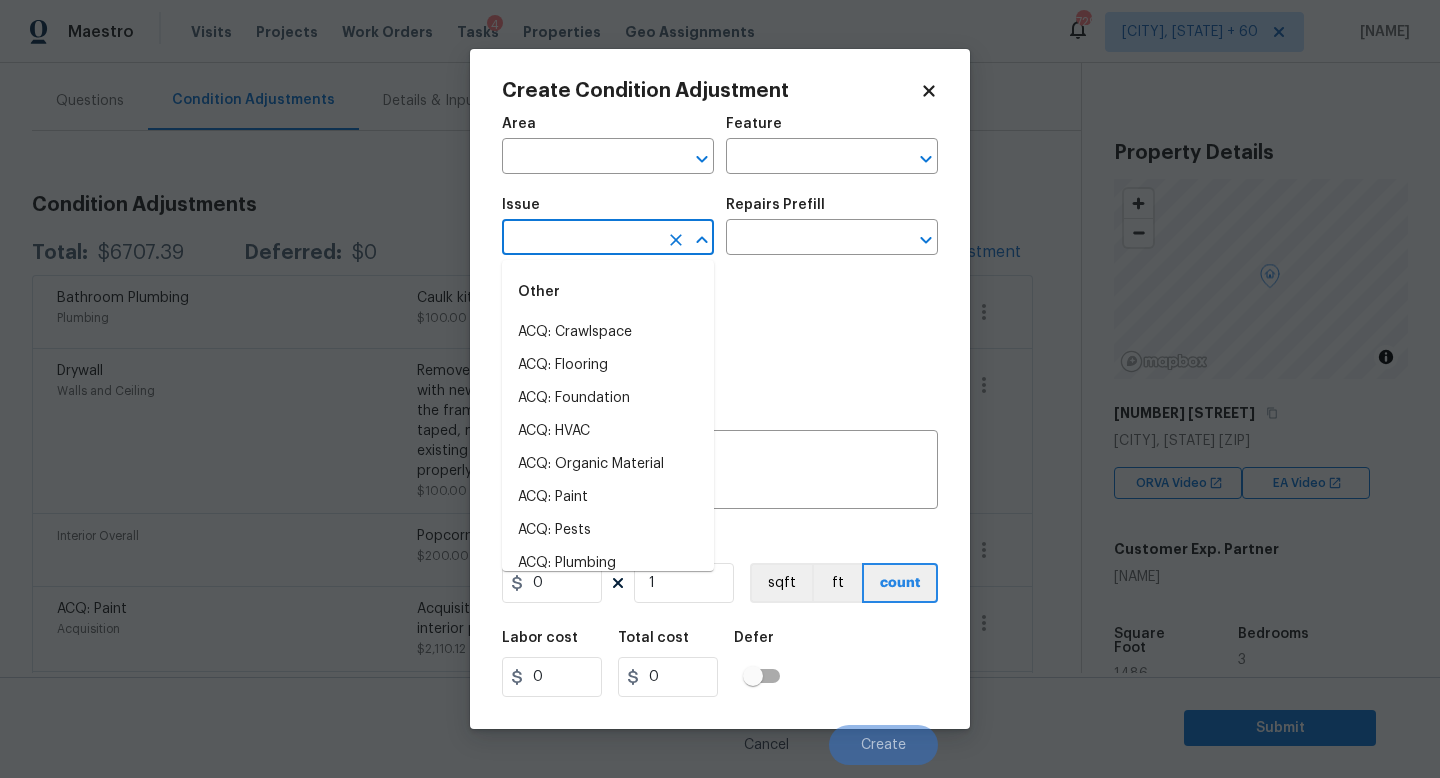type on "j" 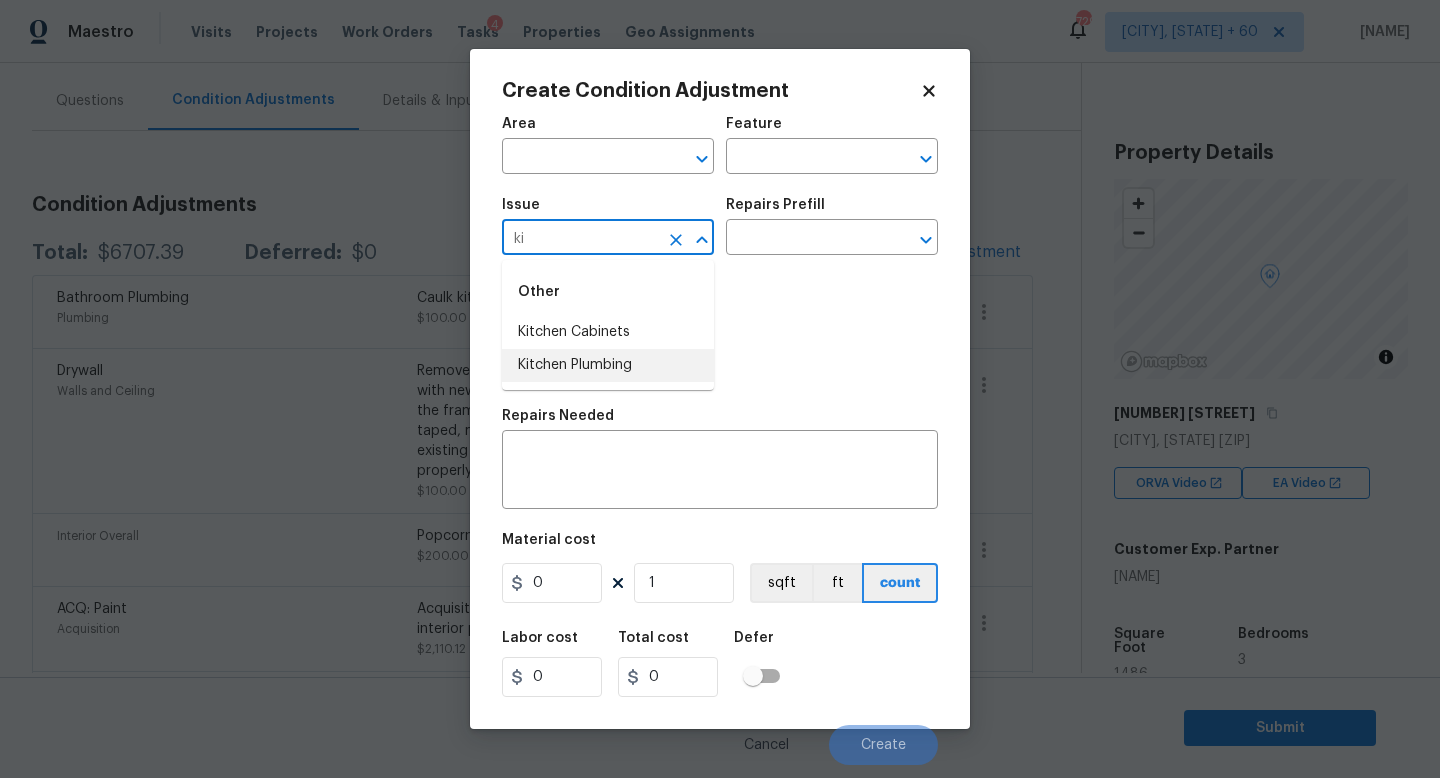 click on "Kitchen Plumbing" at bounding box center (608, 365) 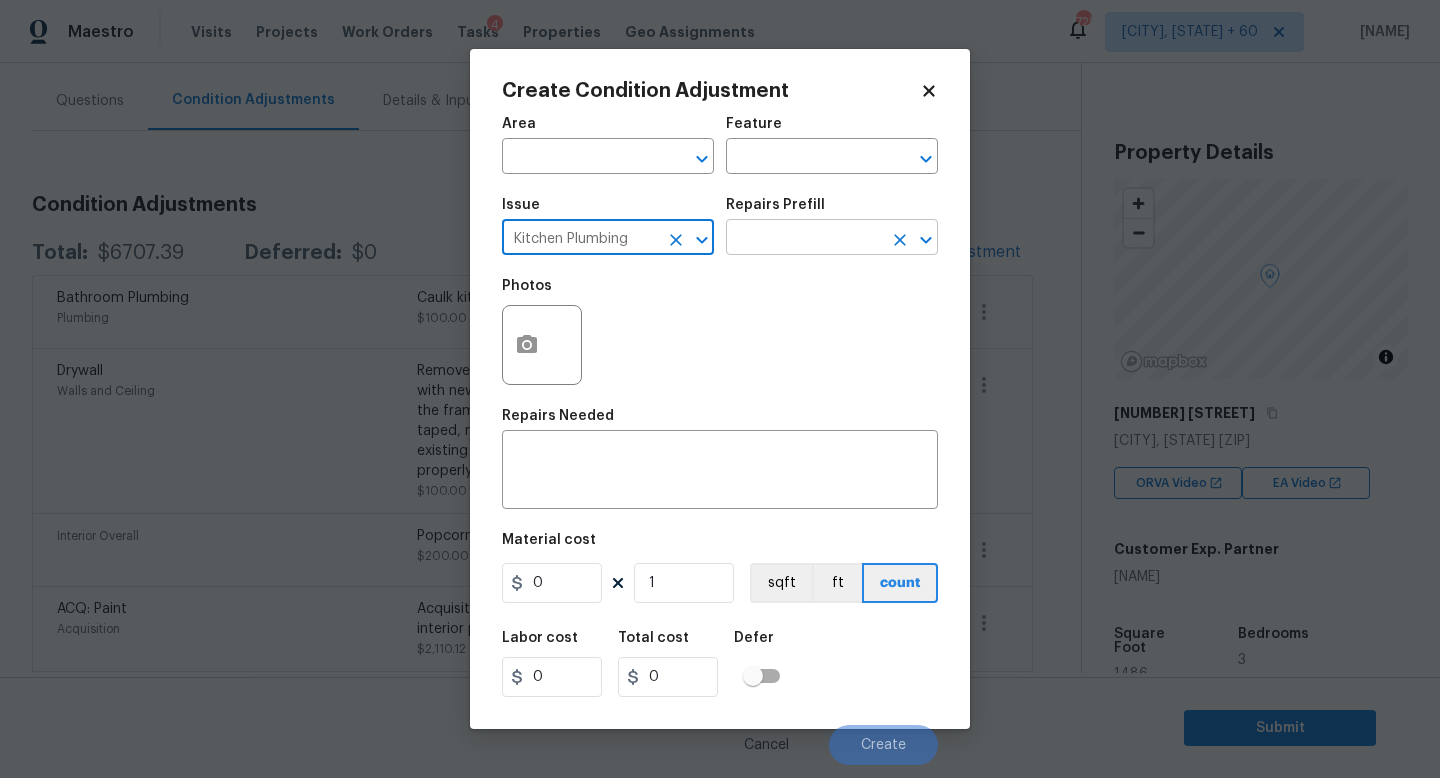 type on "Kitchen Plumbing" 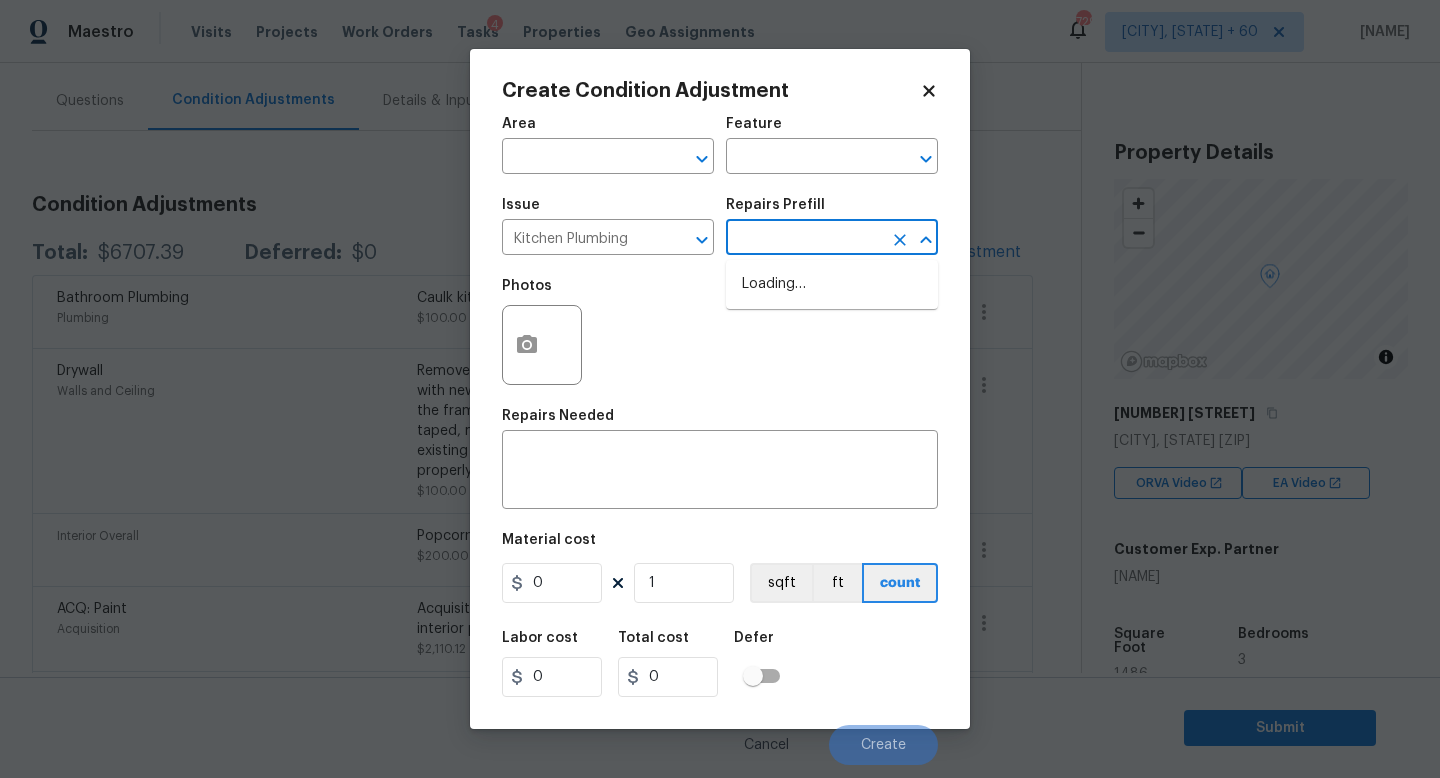 type on "f" 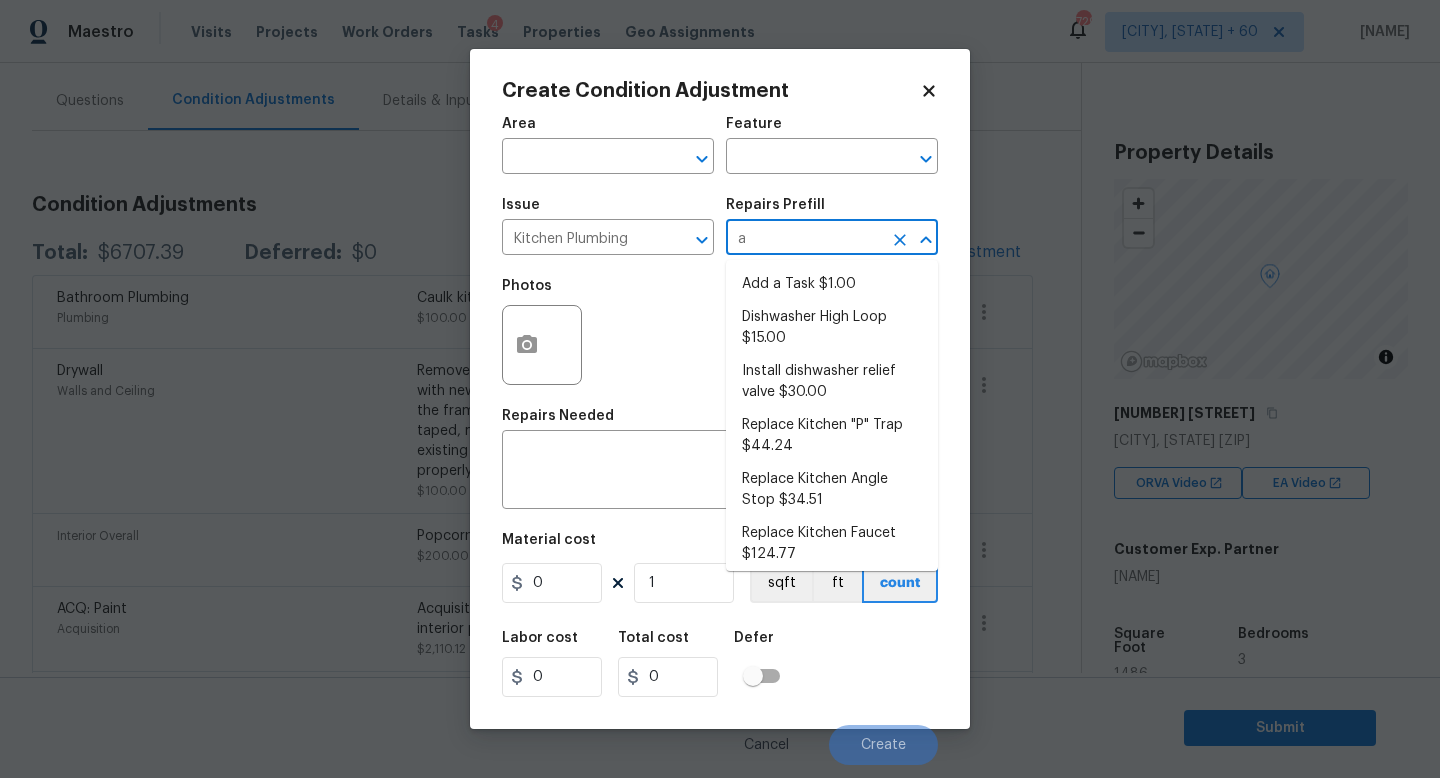 type on "au" 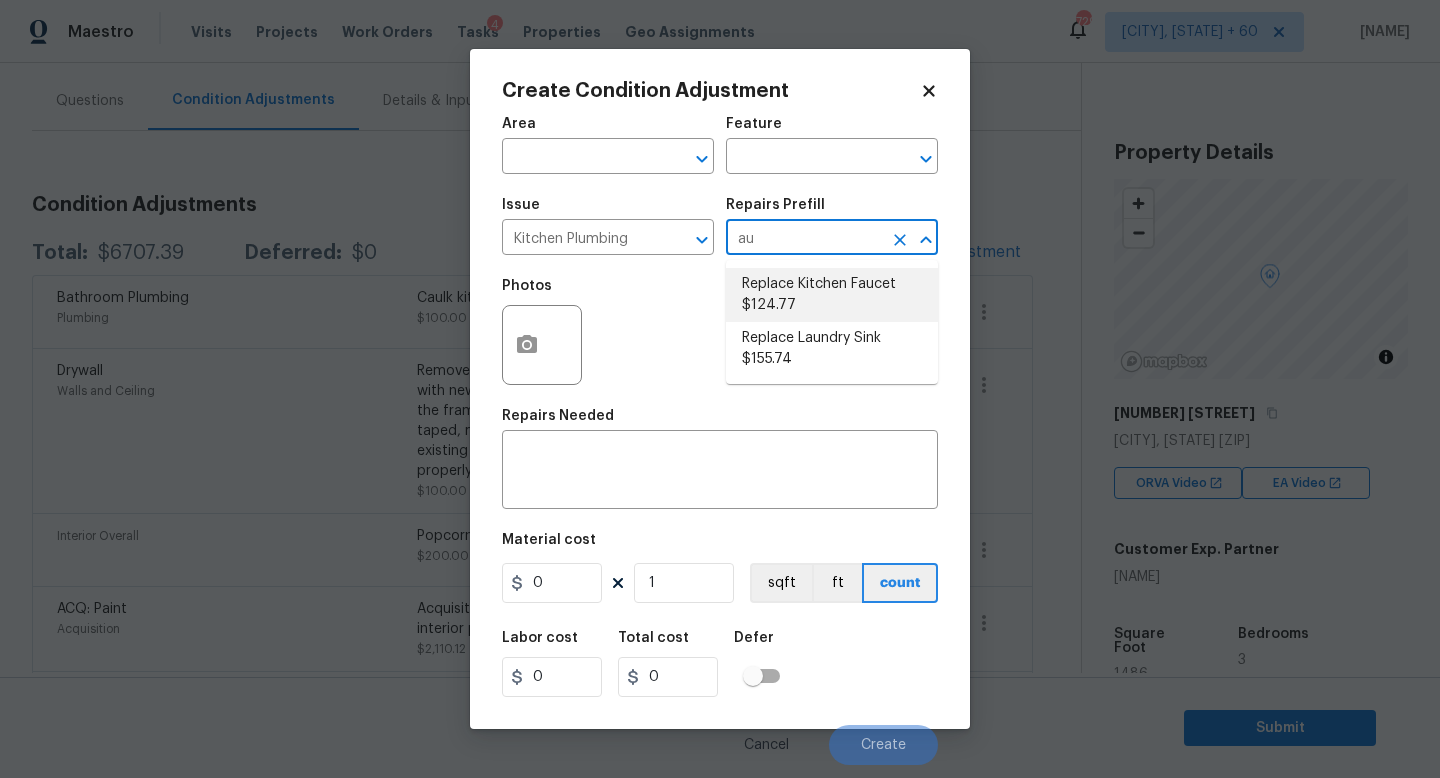 click on "Replace Kitchen Faucet $124.77" at bounding box center (832, 295) 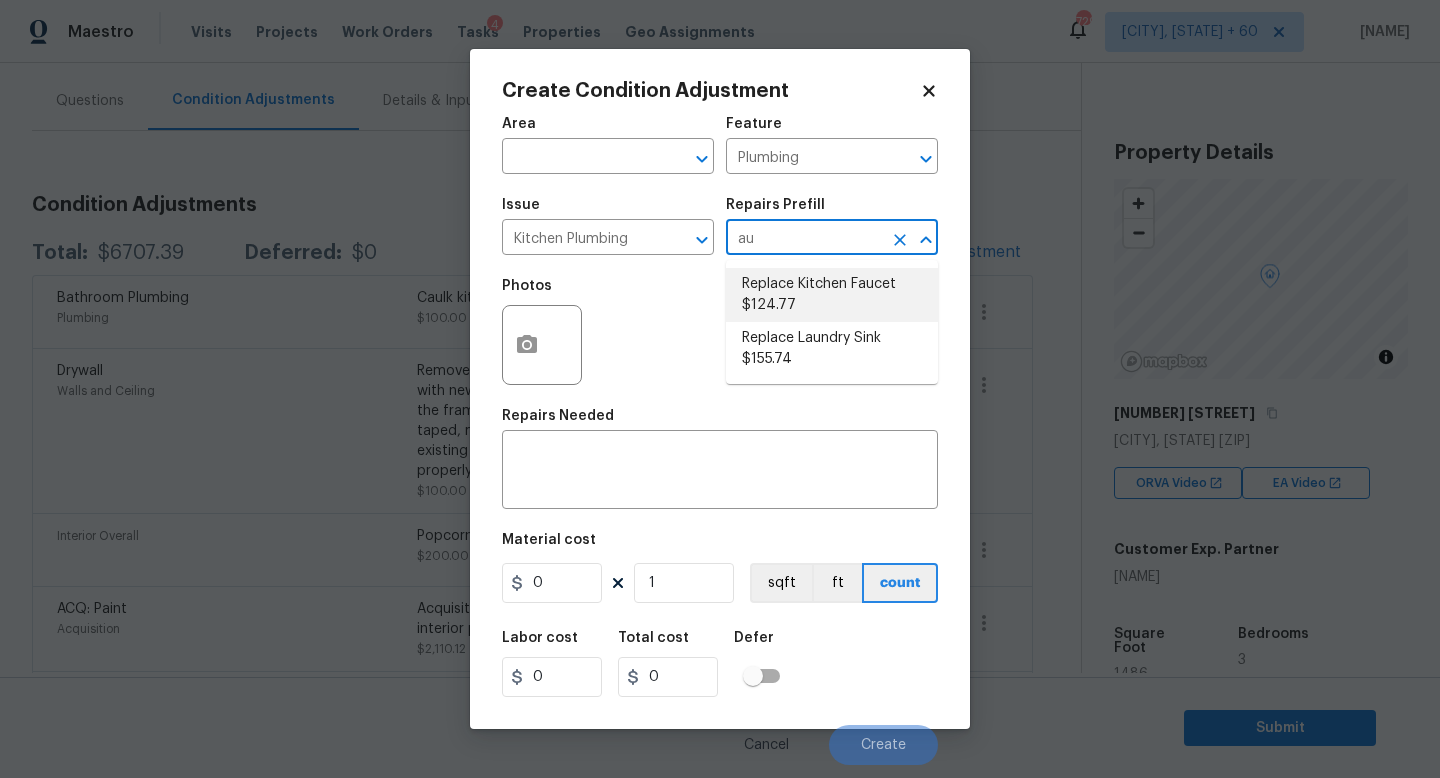 type 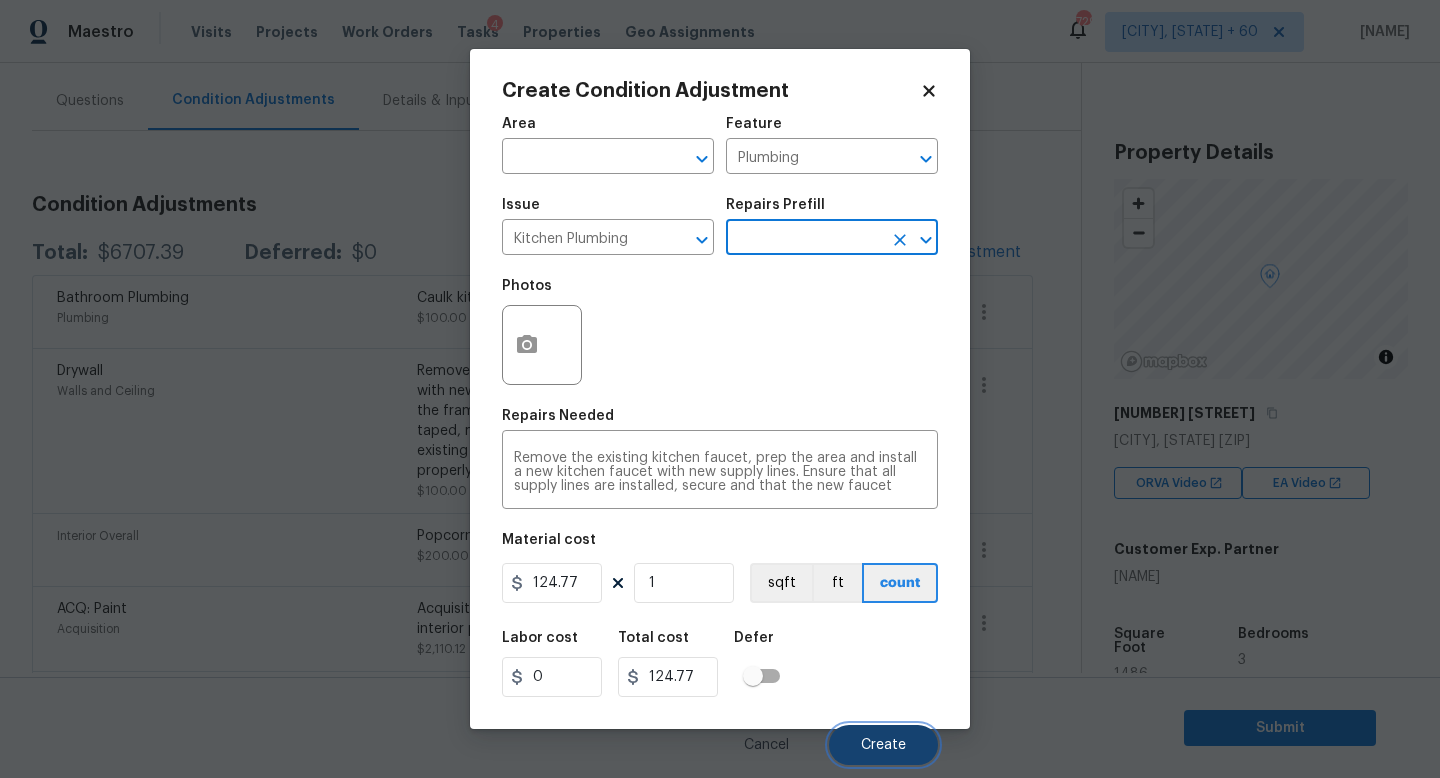 click on "Create" at bounding box center (883, 745) 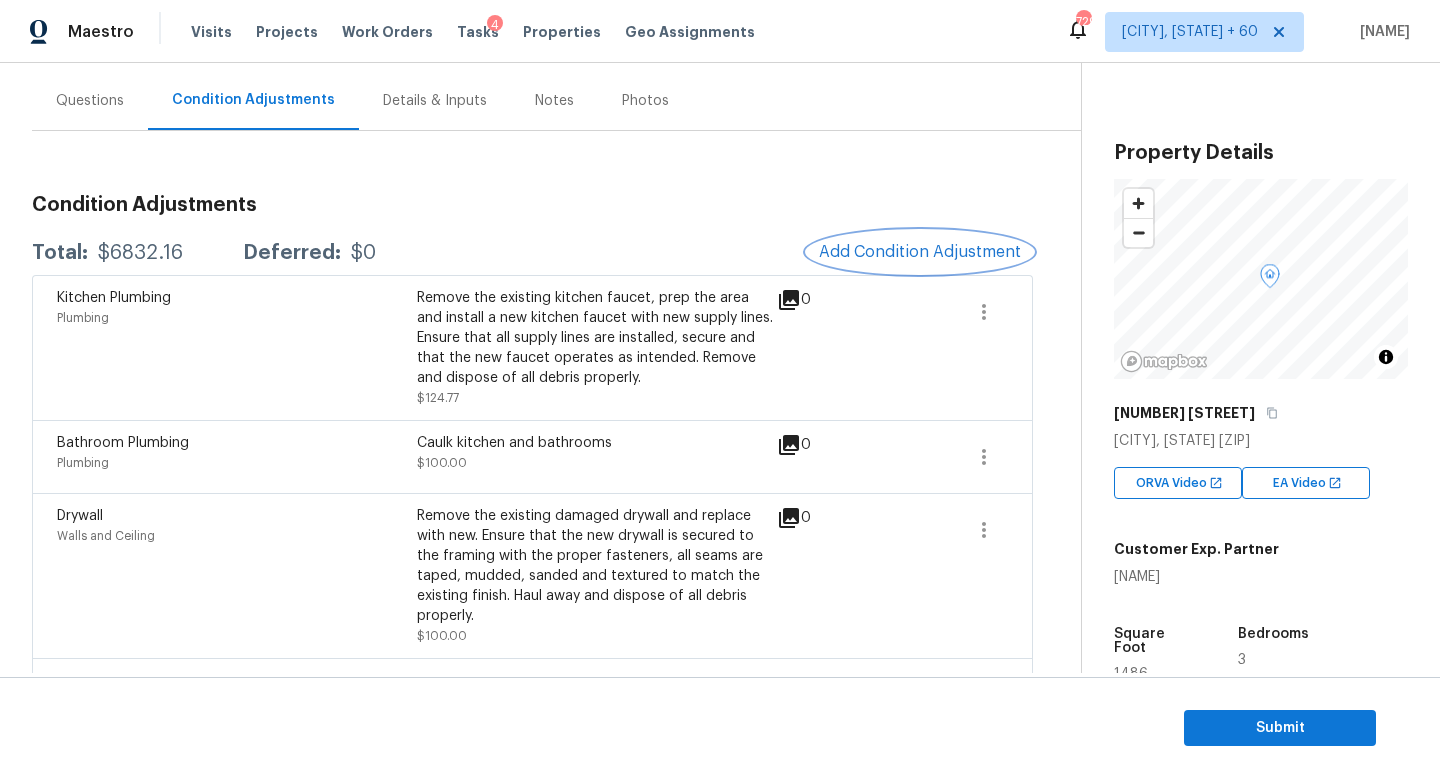 click on "Add Condition Adjustment" at bounding box center (920, 252) 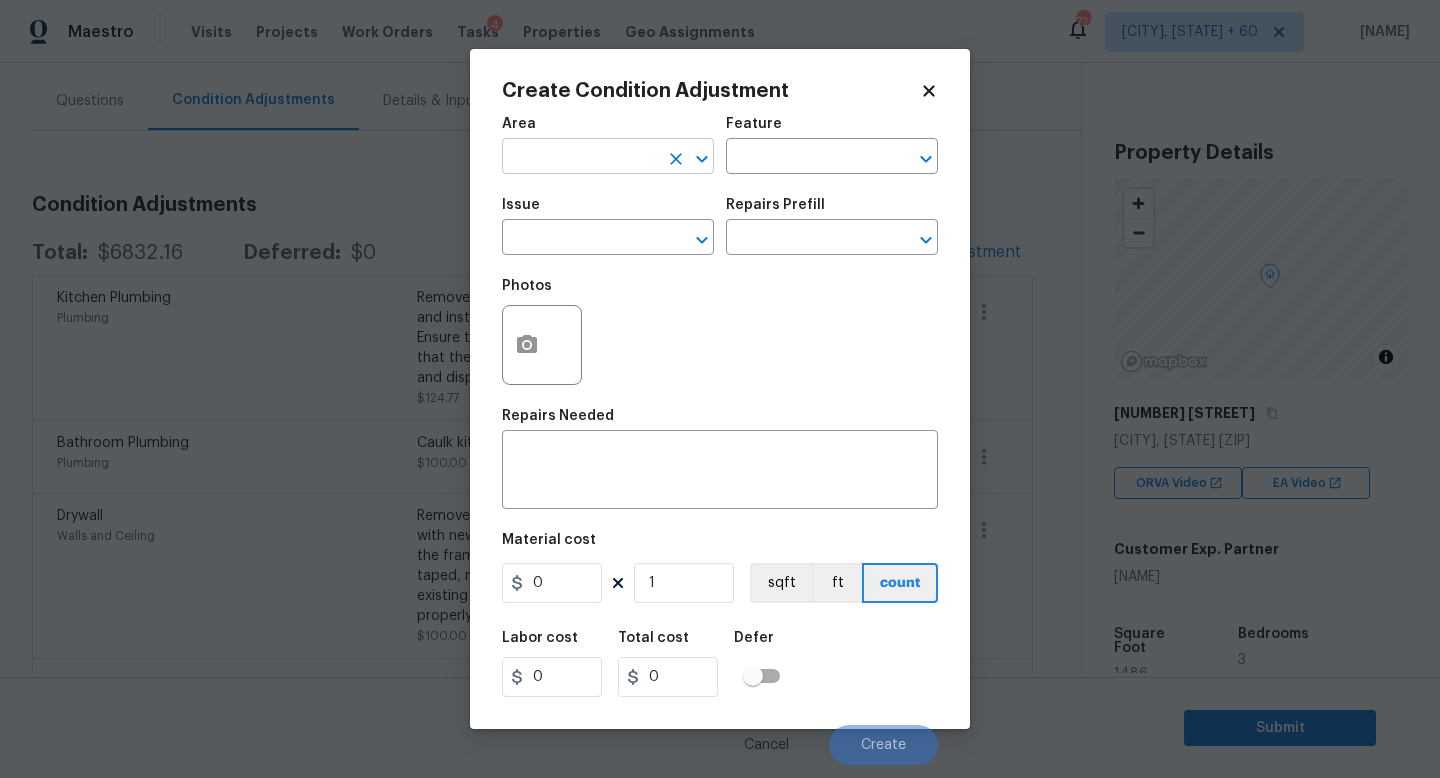 click at bounding box center [580, 158] 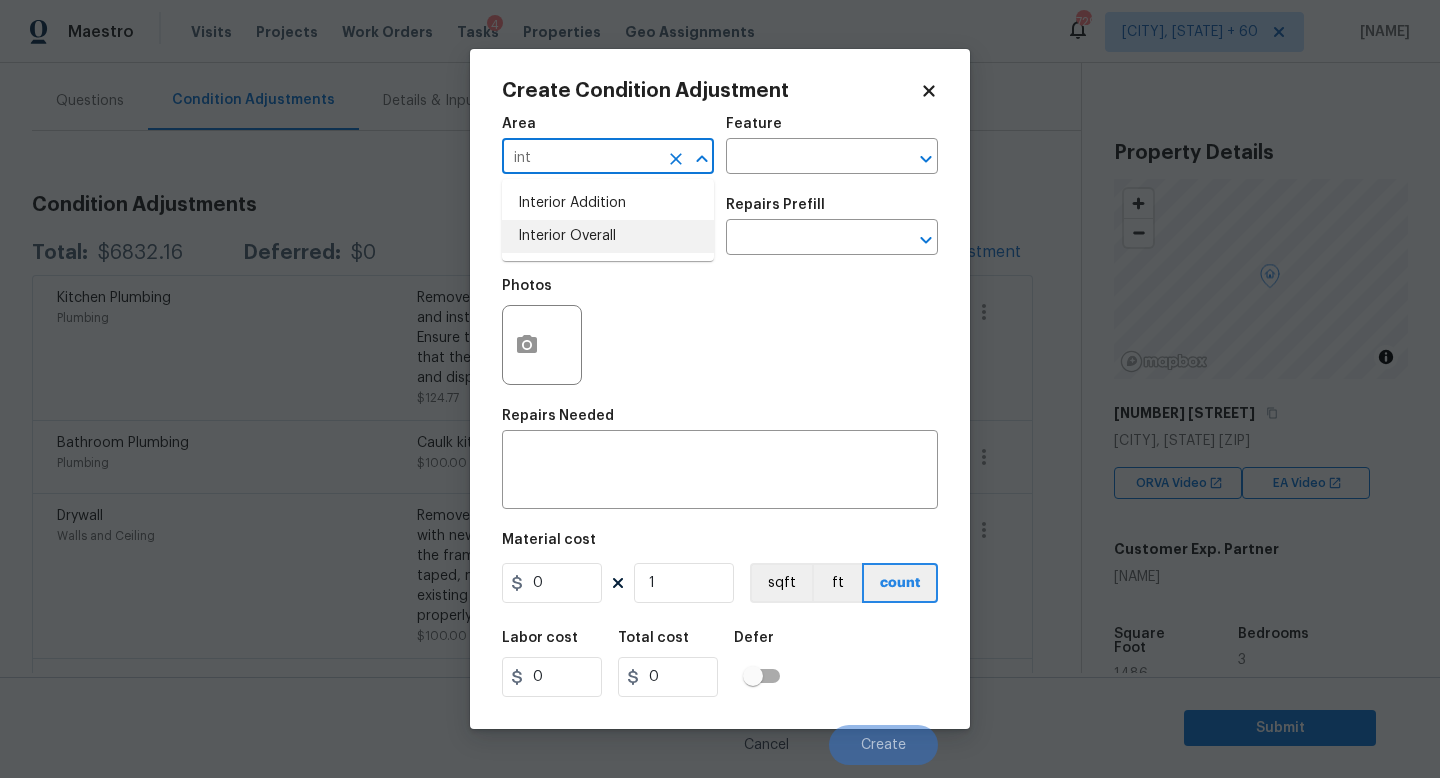 click on "Interior Overall" at bounding box center (608, 236) 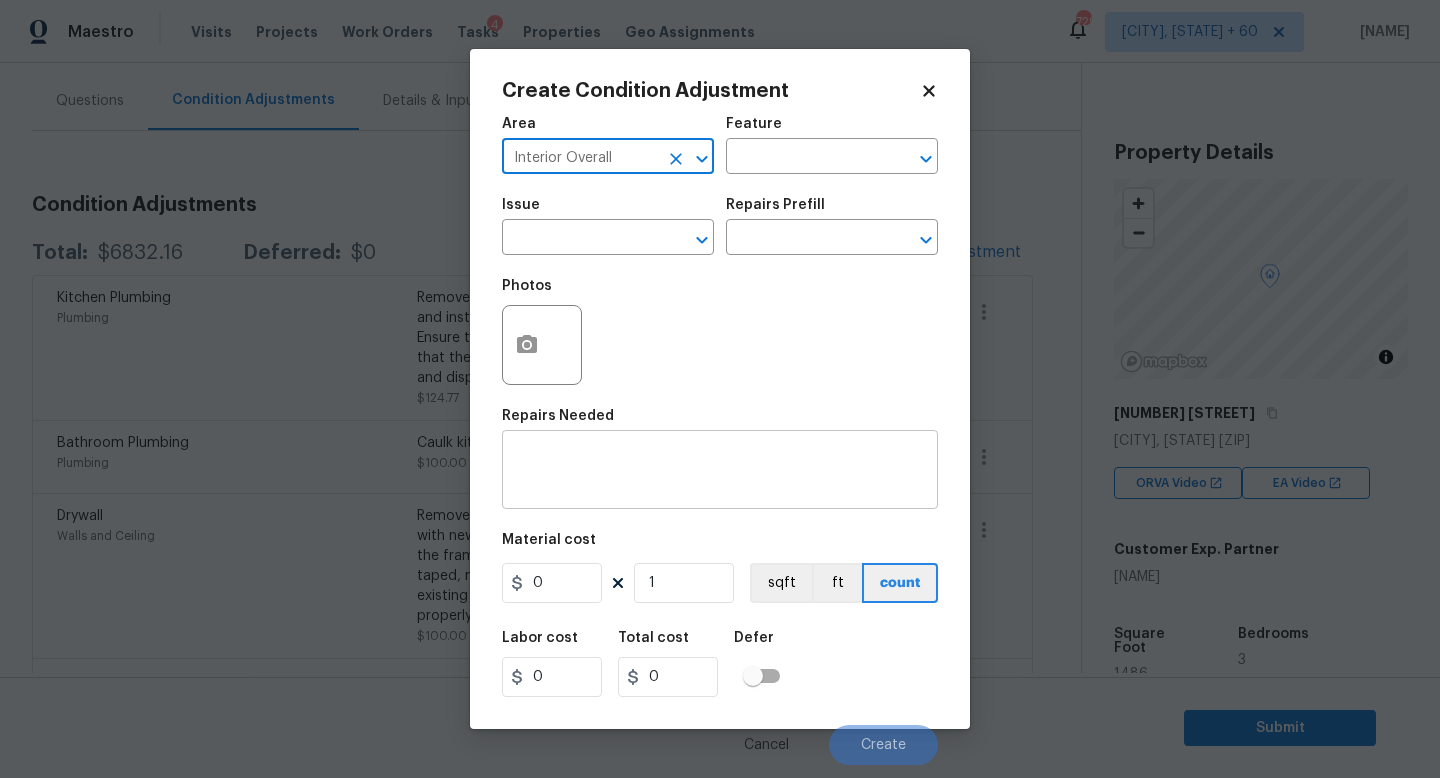 type on "Interior Overall" 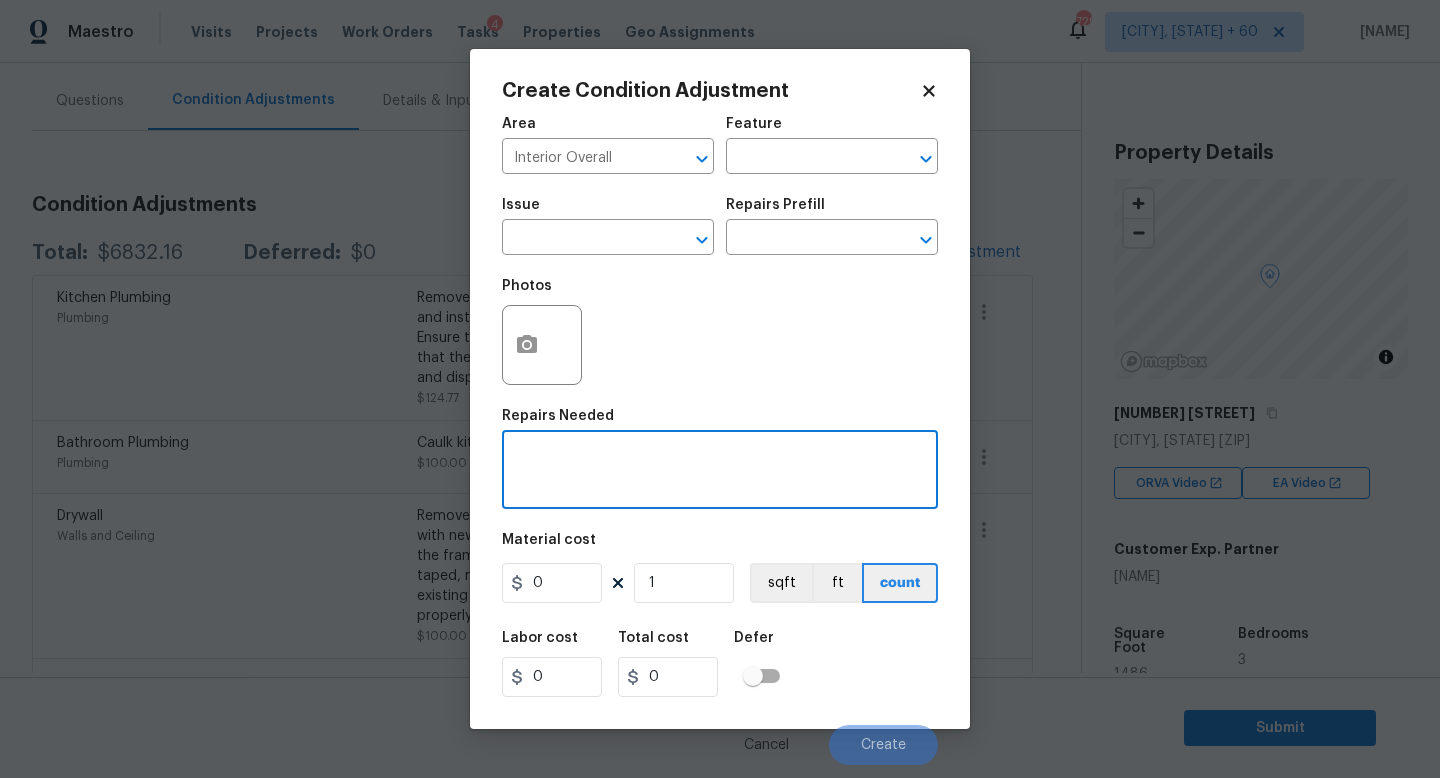 paste on "Install door guides on all closet doors" 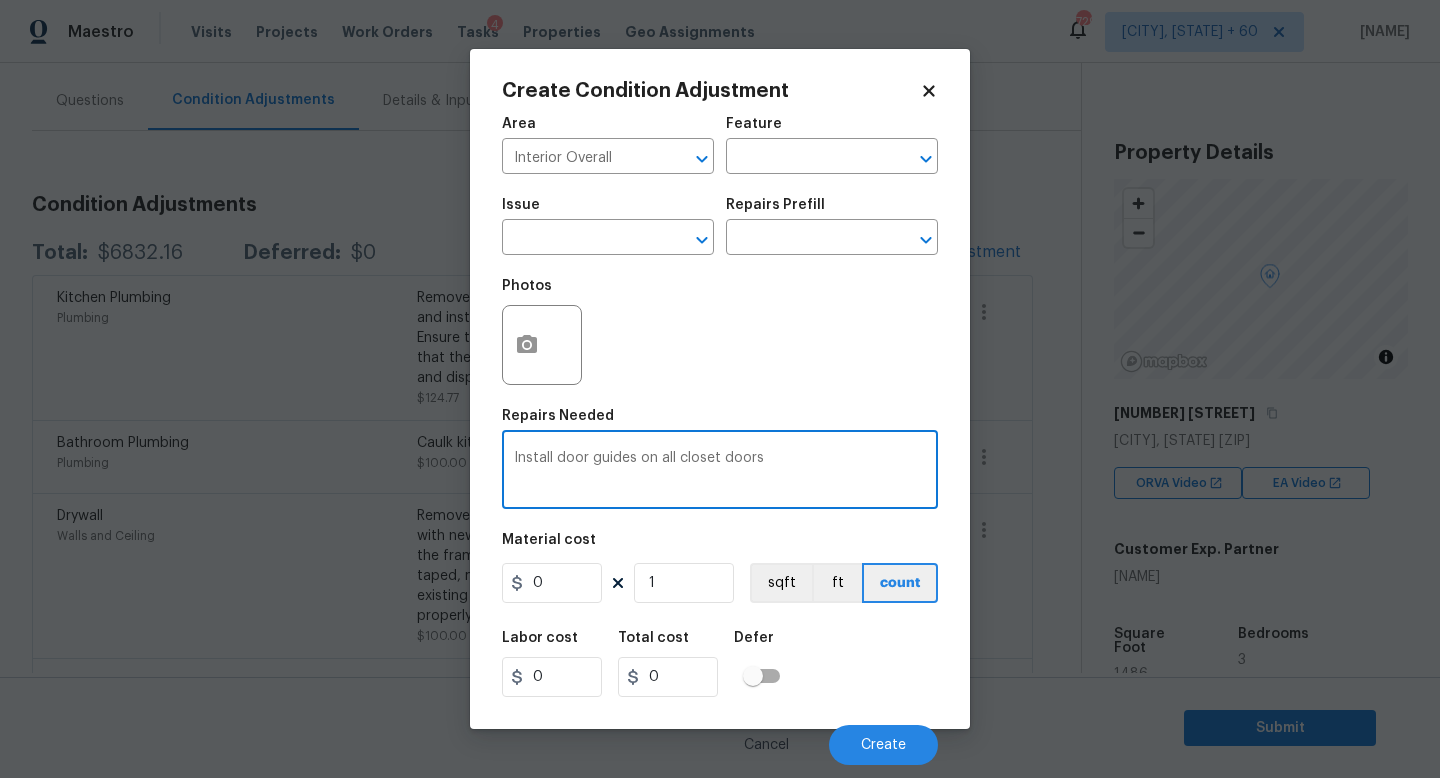 type on "Install door guides on all closet doors" 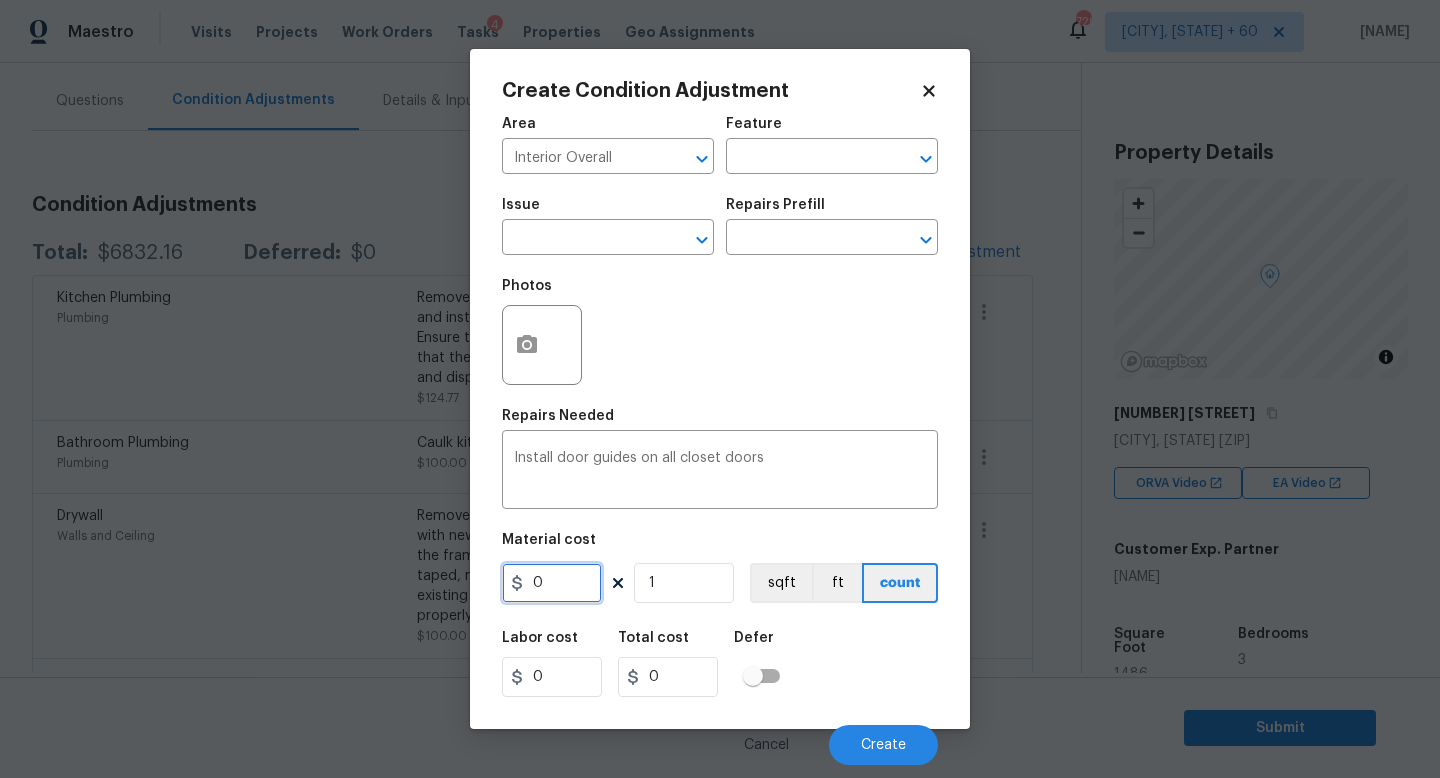 drag, startPoint x: 581, startPoint y: 581, endPoint x: 547, endPoint y: 581, distance: 34 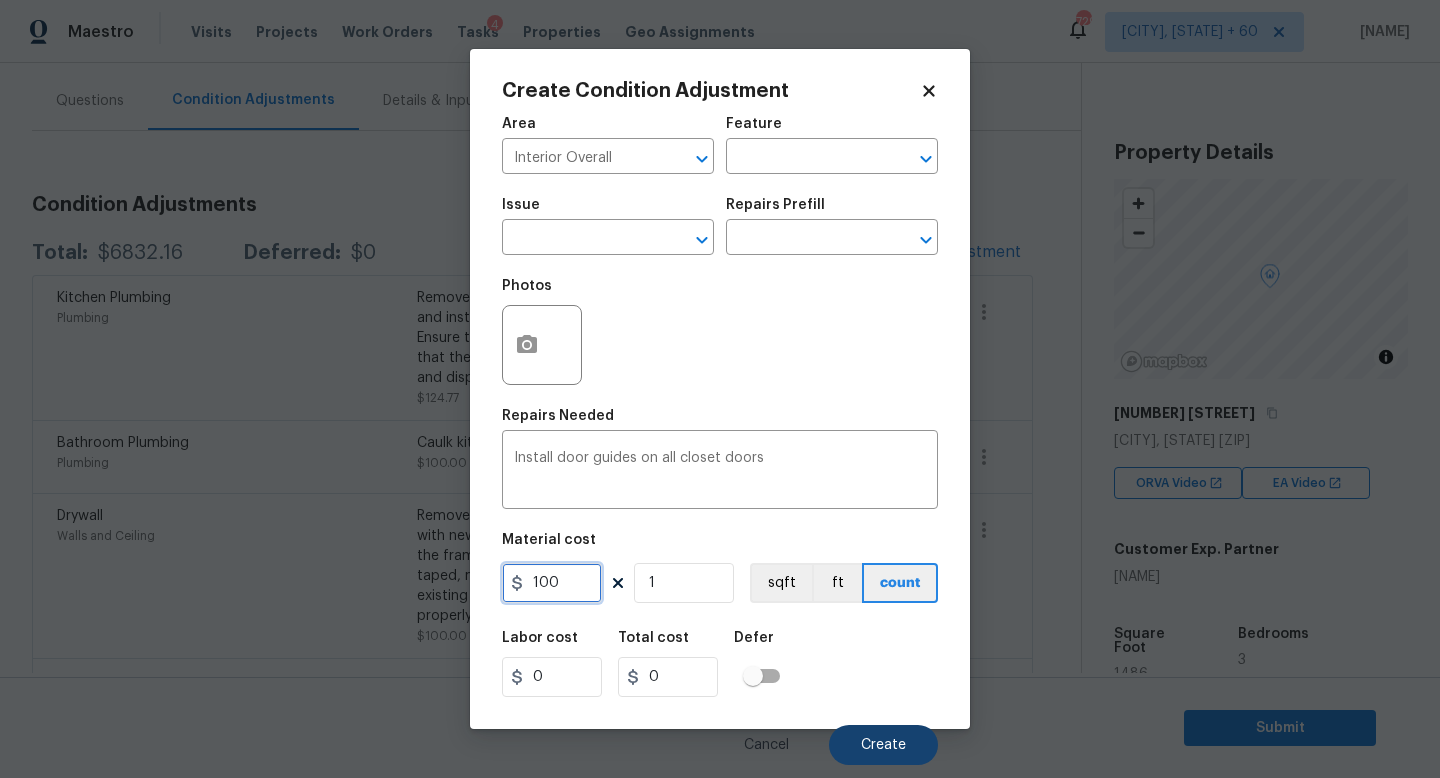 type on "100" 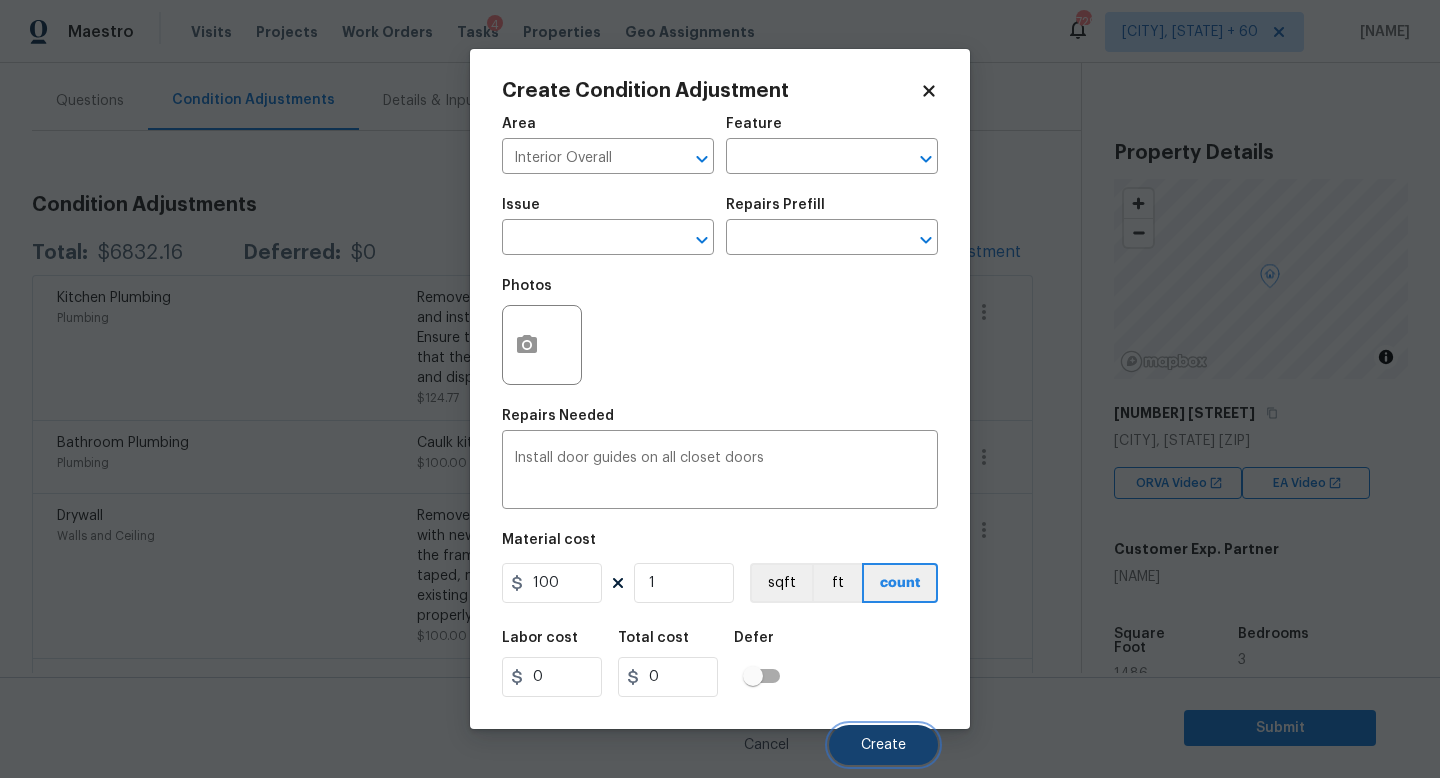 type on "100" 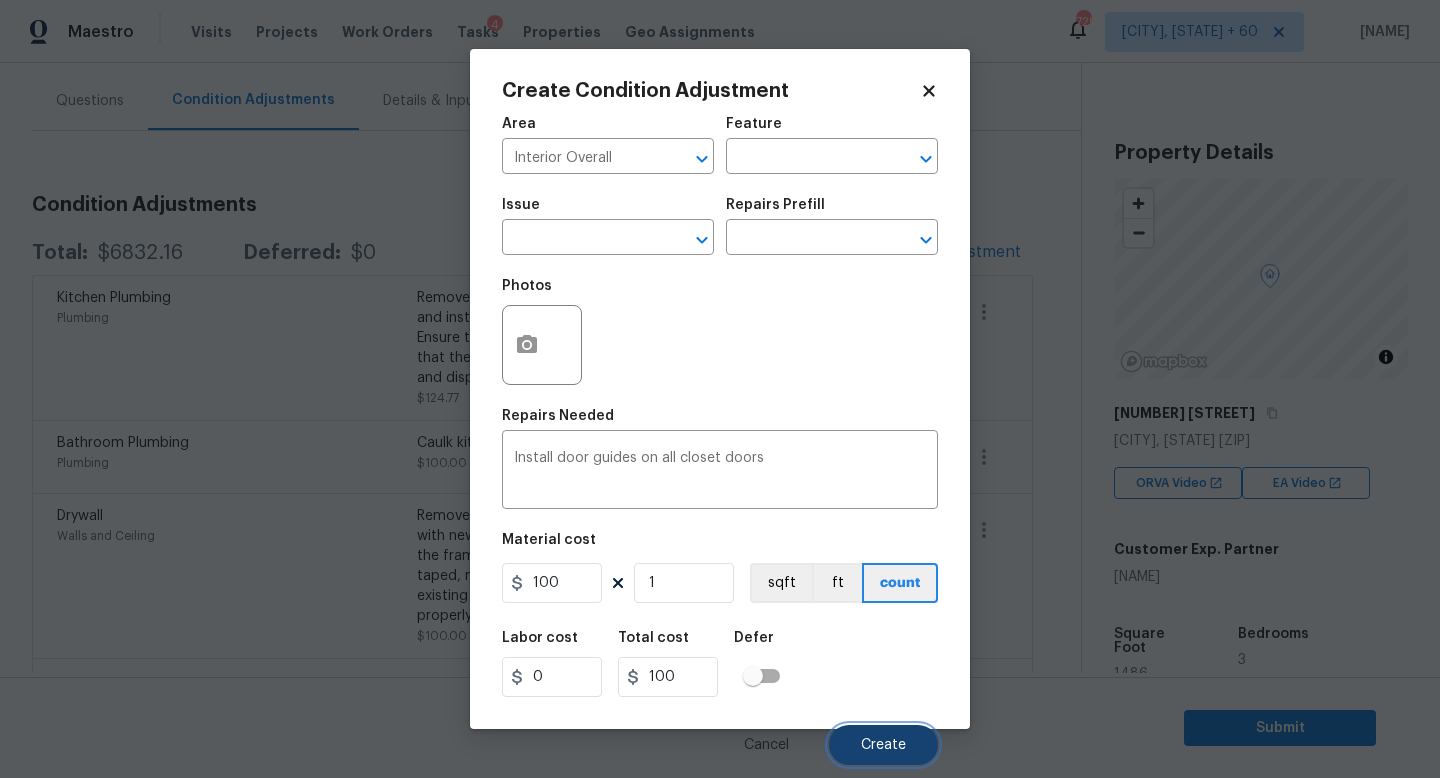 click on "Create" at bounding box center (883, 745) 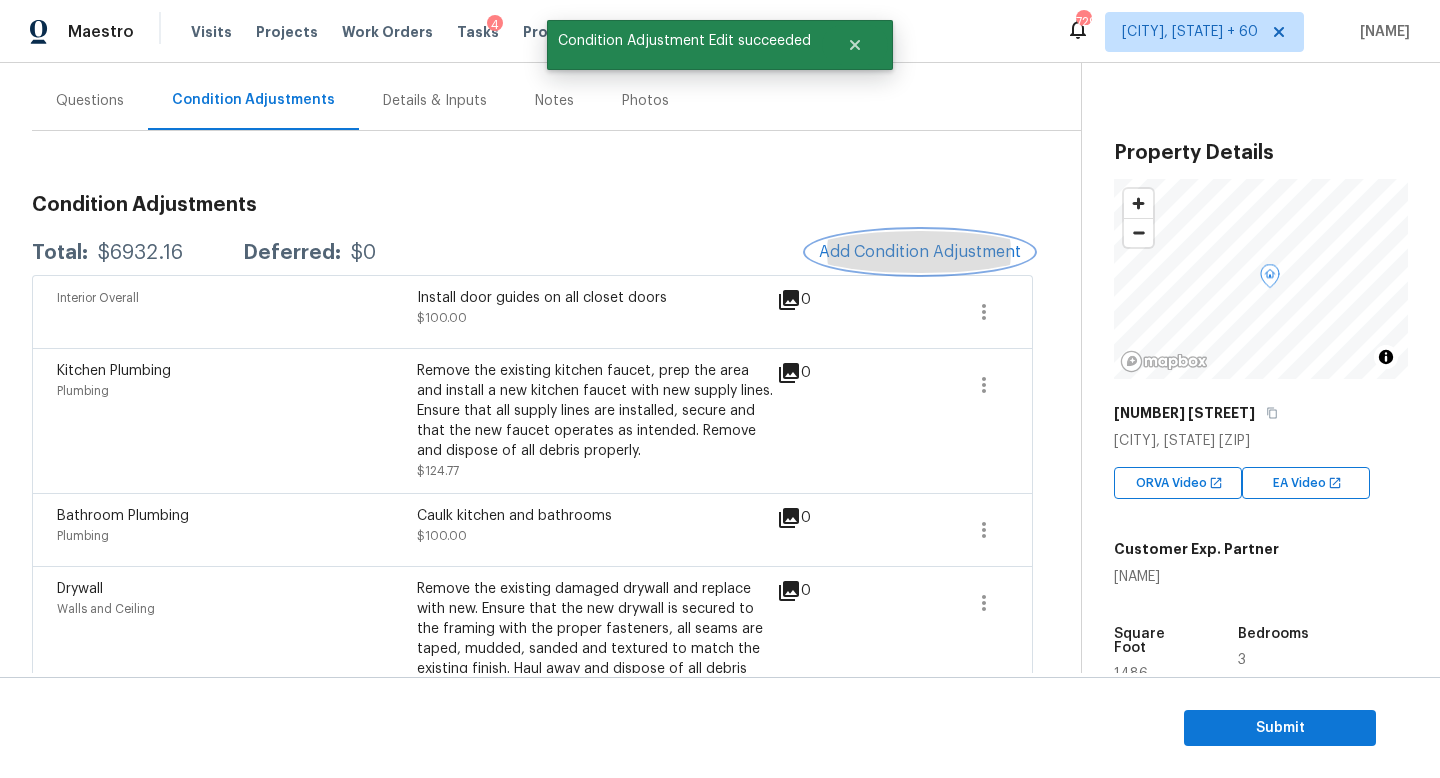 click on "Add Condition Adjustment" at bounding box center (920, 252) 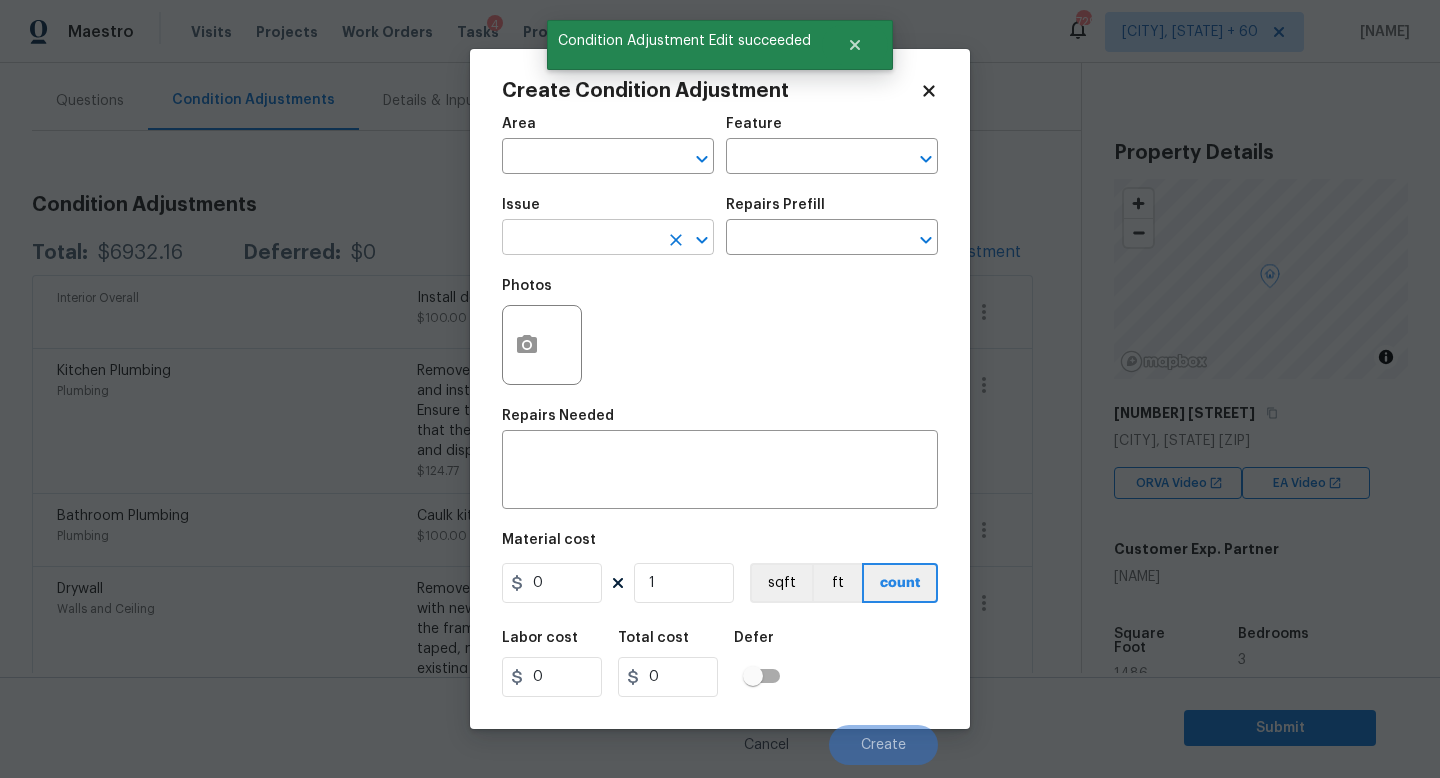 click at bounding box center [580, 239] 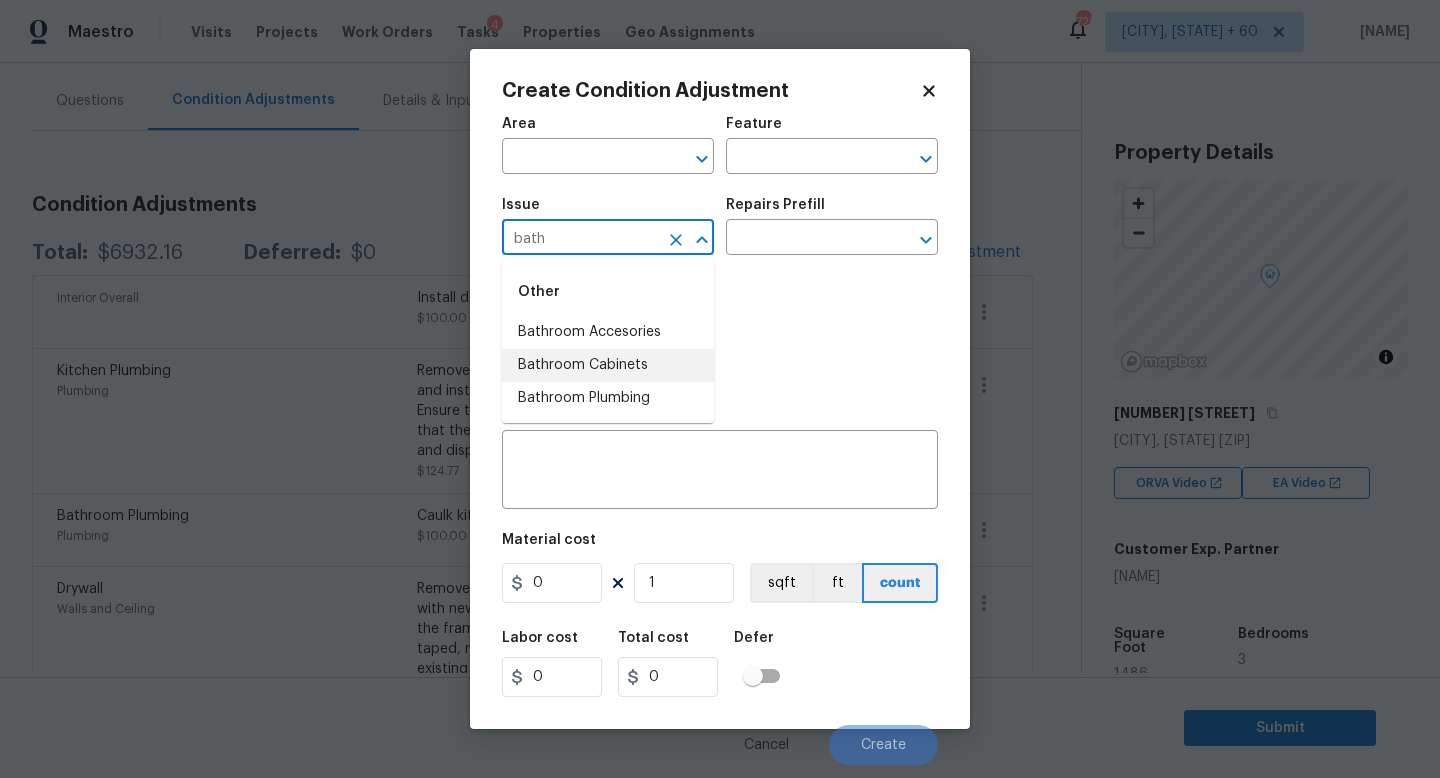 click on "Bathroom Cabinets" at bounding box center [608, 365] 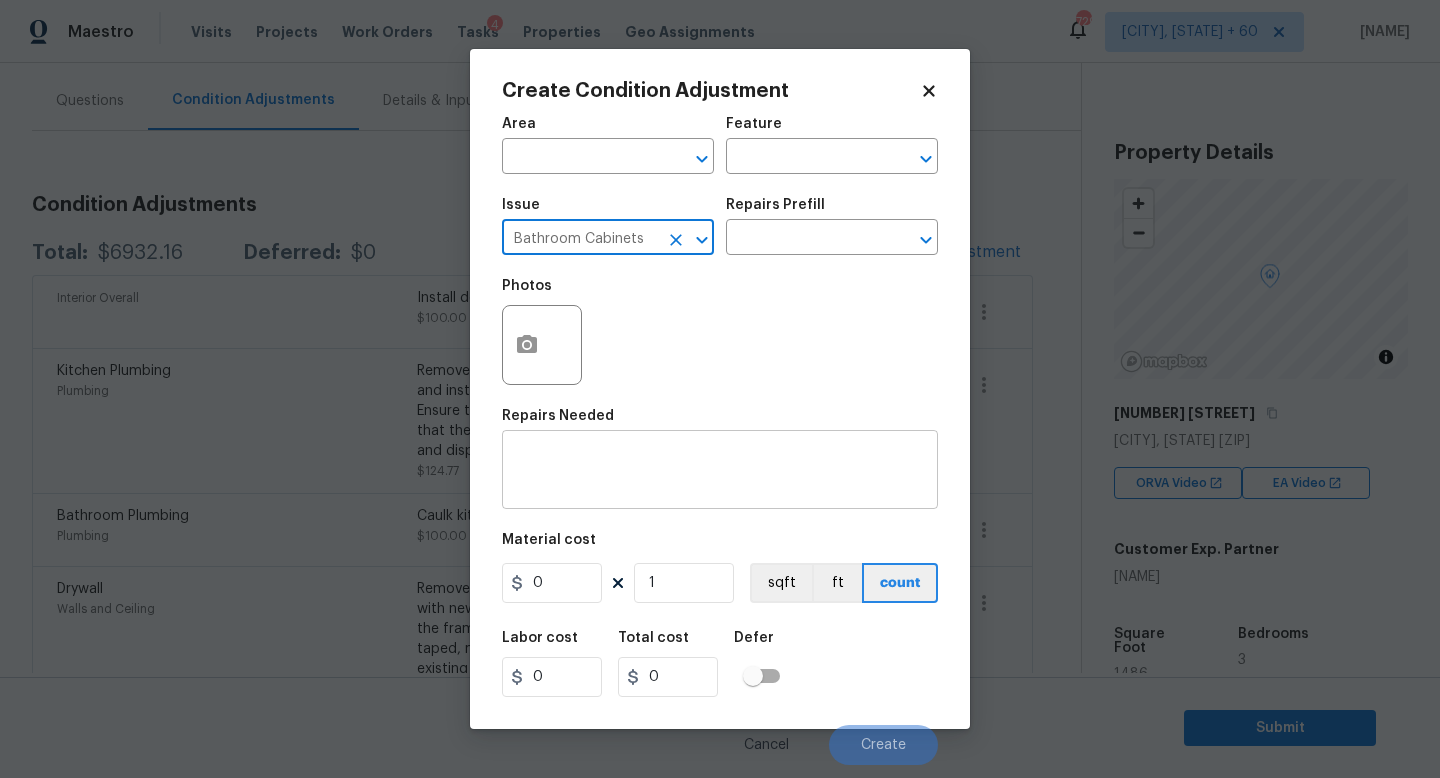 type on "Bathroom Cabinets" 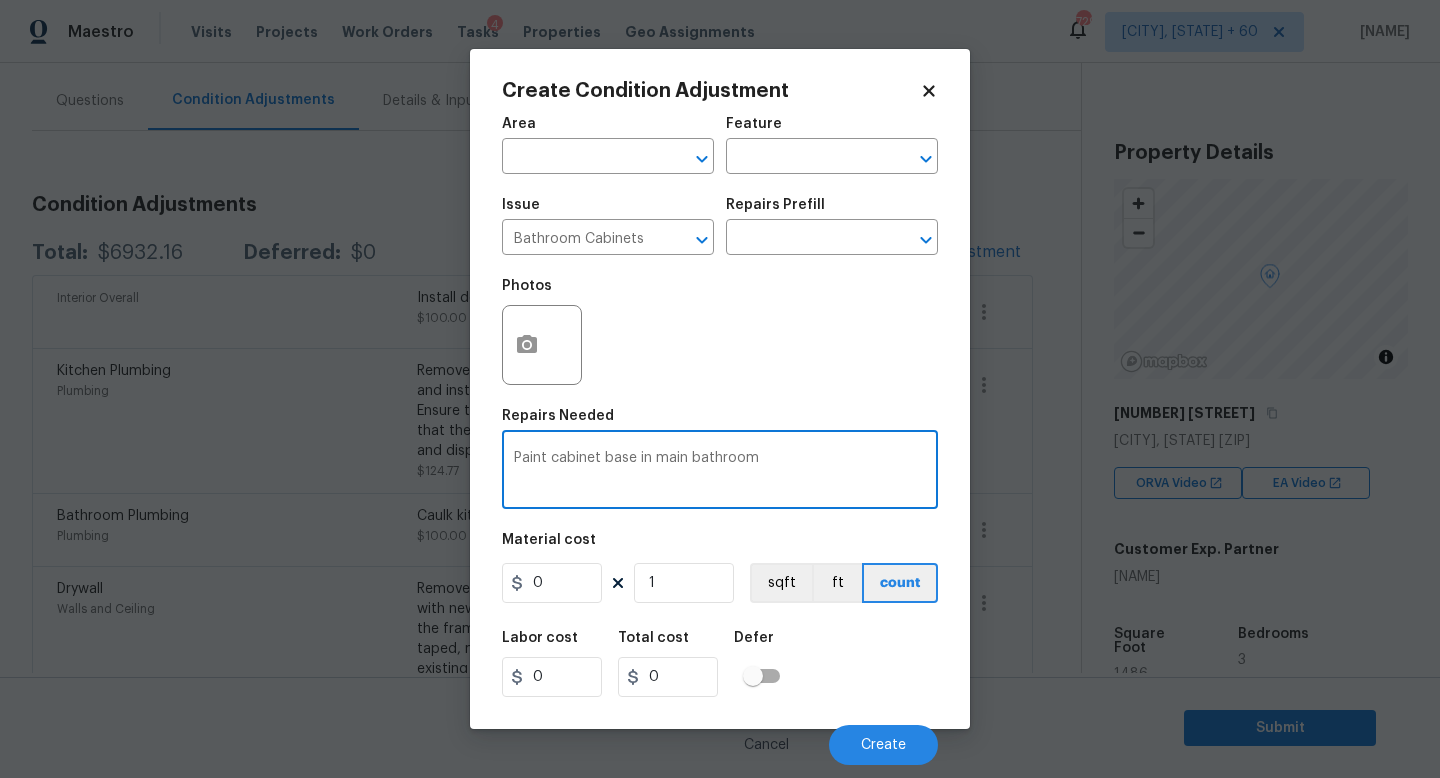 type on "Paint cabinet base in main bathroom" 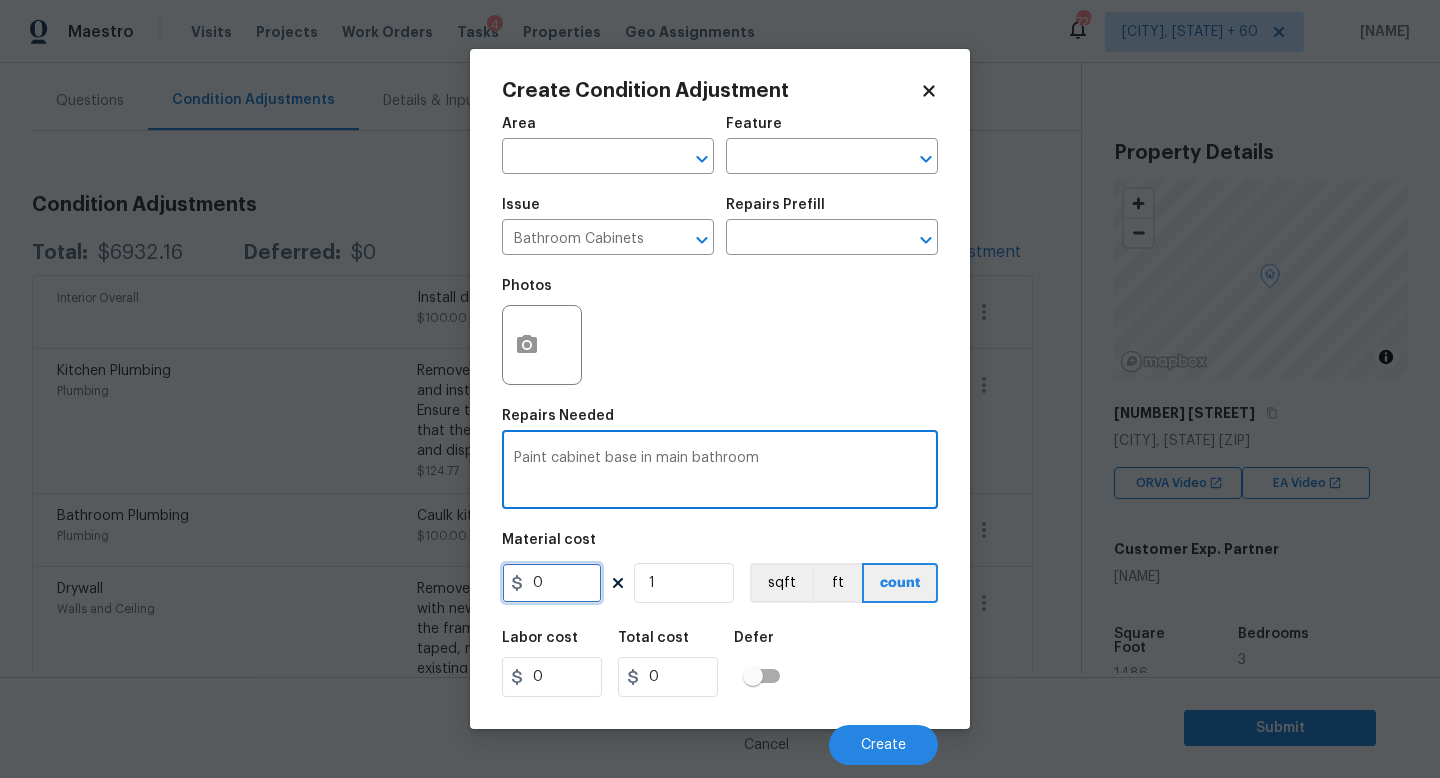drag, startPoint x: 560, startPoint y: 576, endPoint x: 305, endPoint y: 576, distance: 255 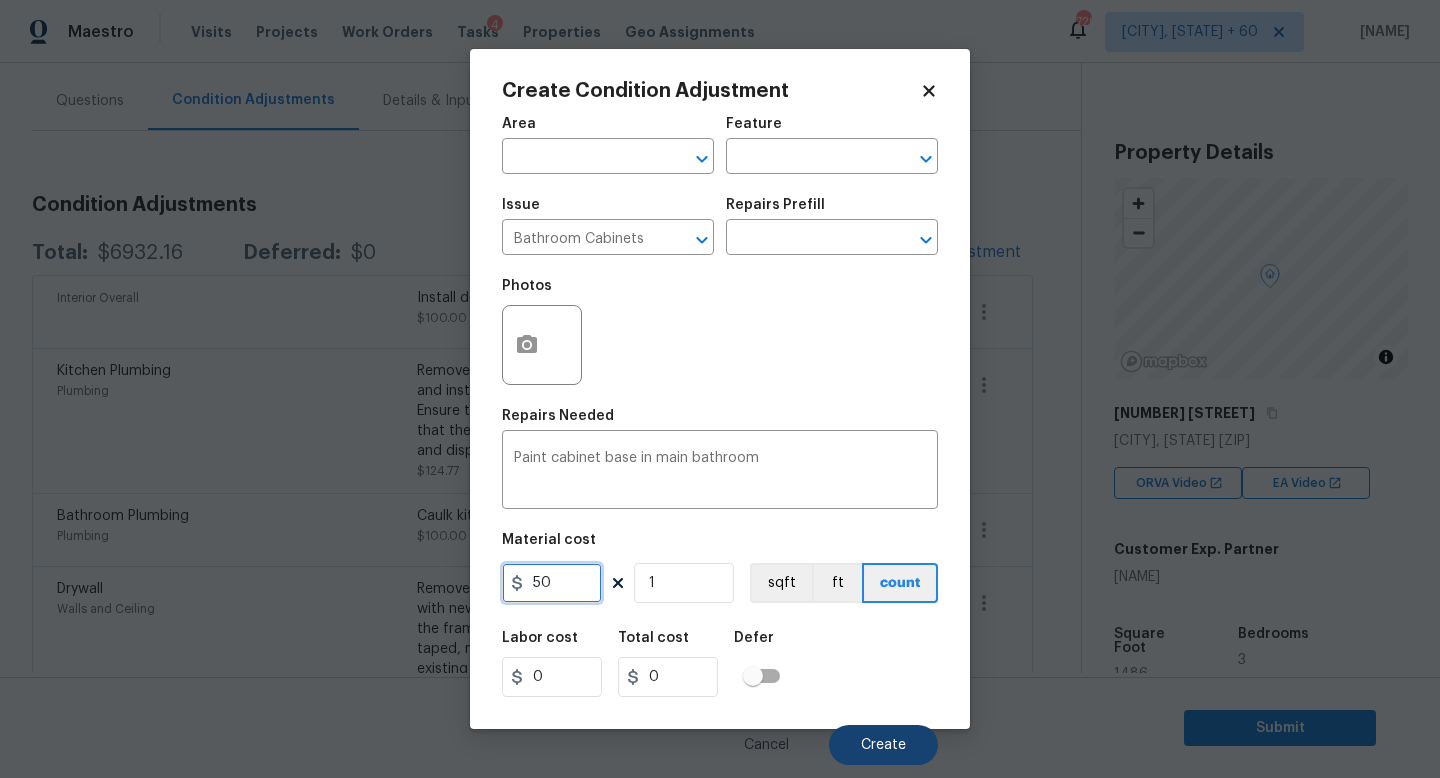 type on "50" 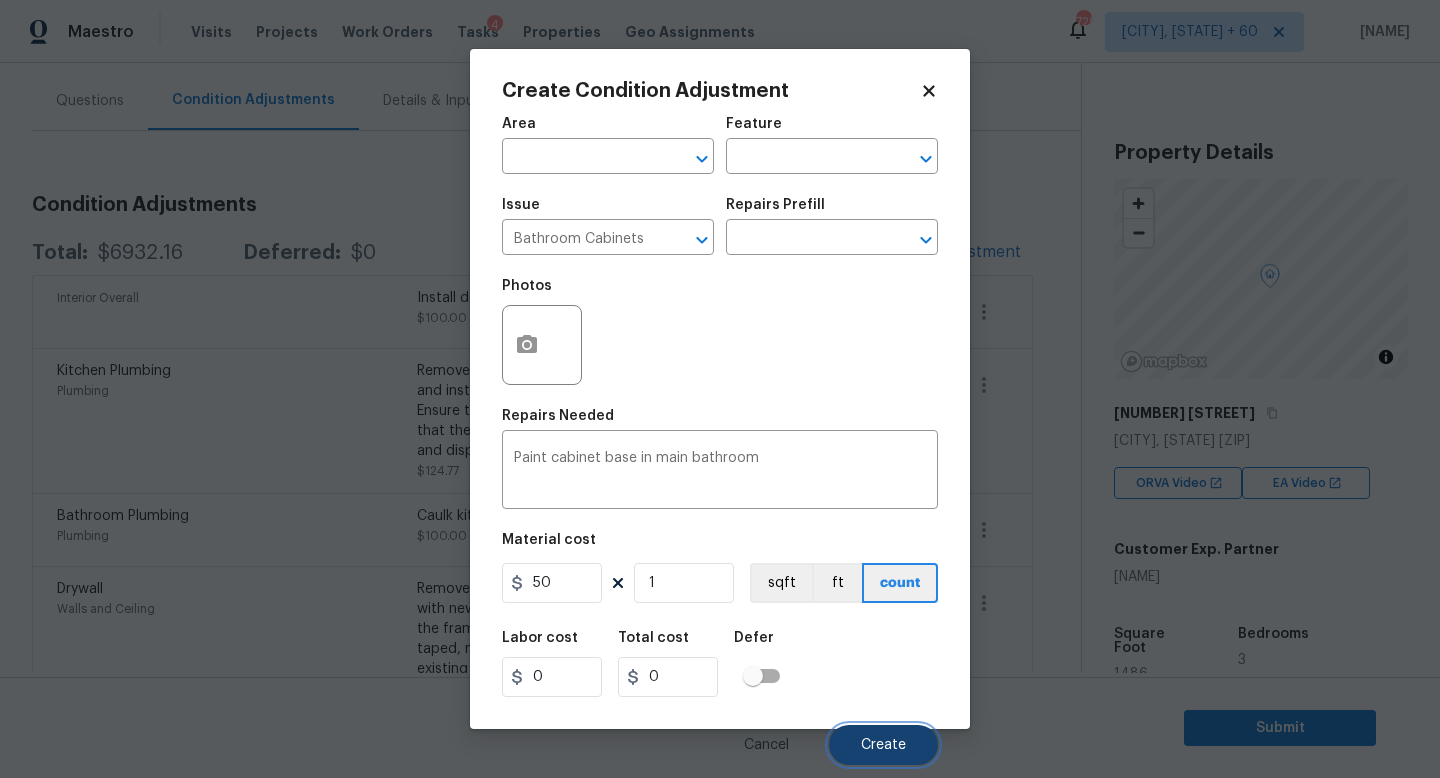 type on "50" 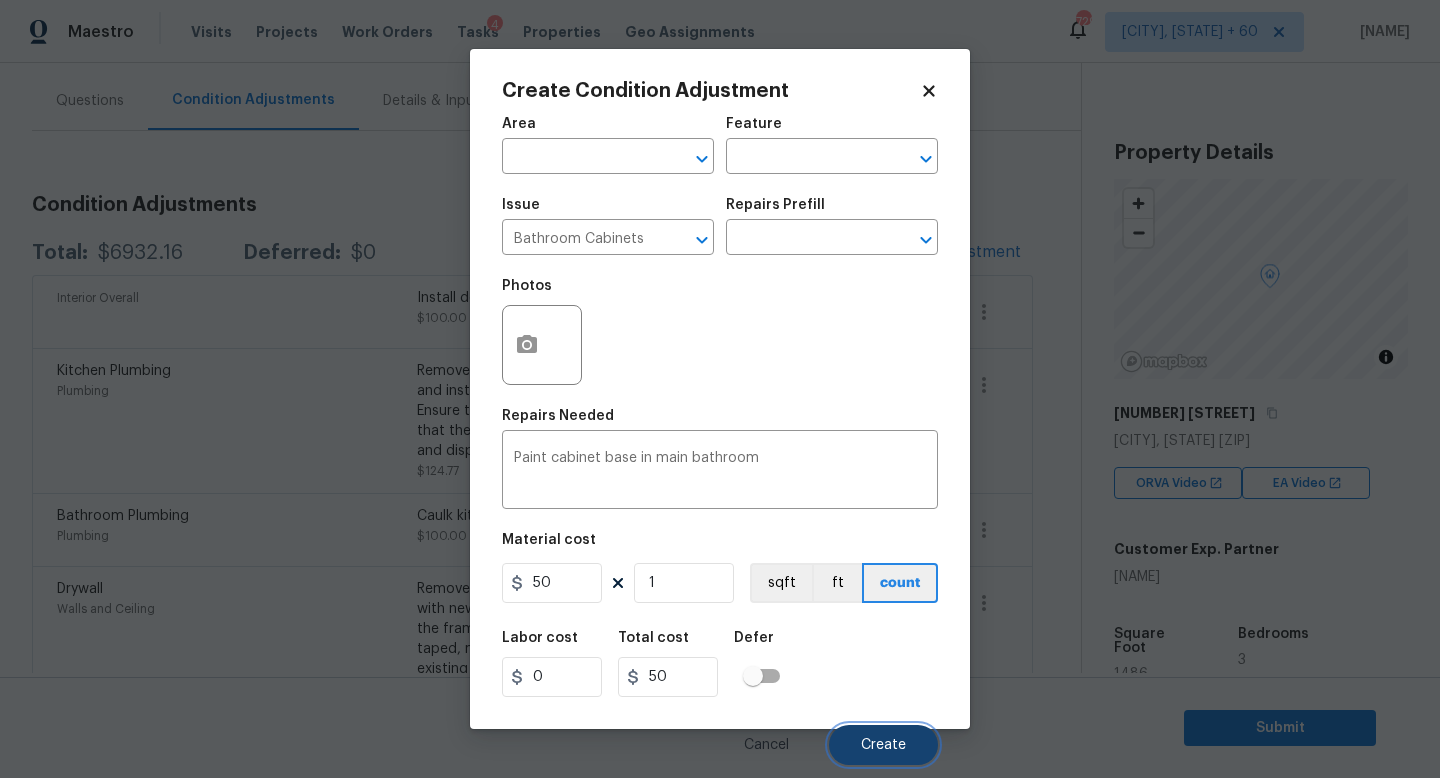 click on "Create" at bounding box center [883, 745] 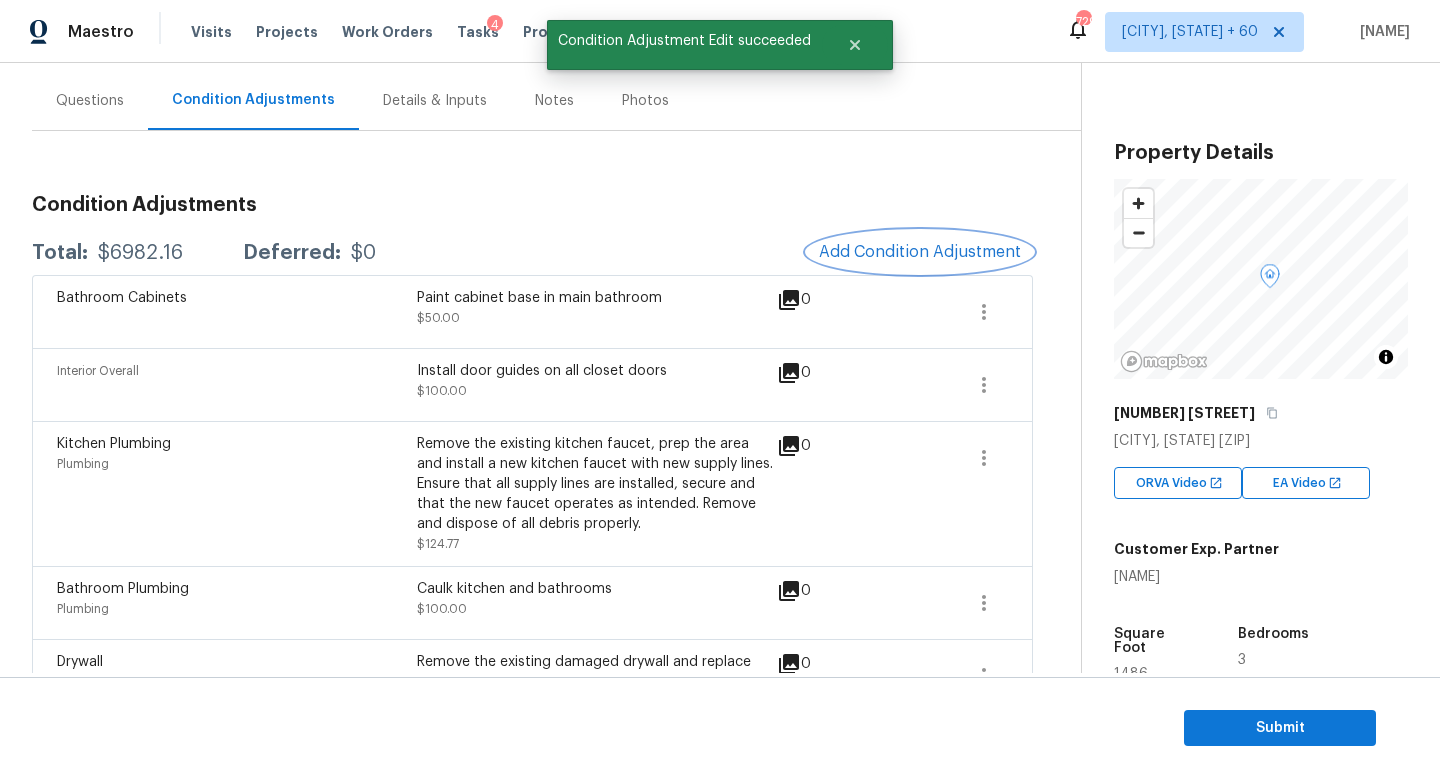 click on "Add Condition Adjustment" at bounding box center (920, 252) 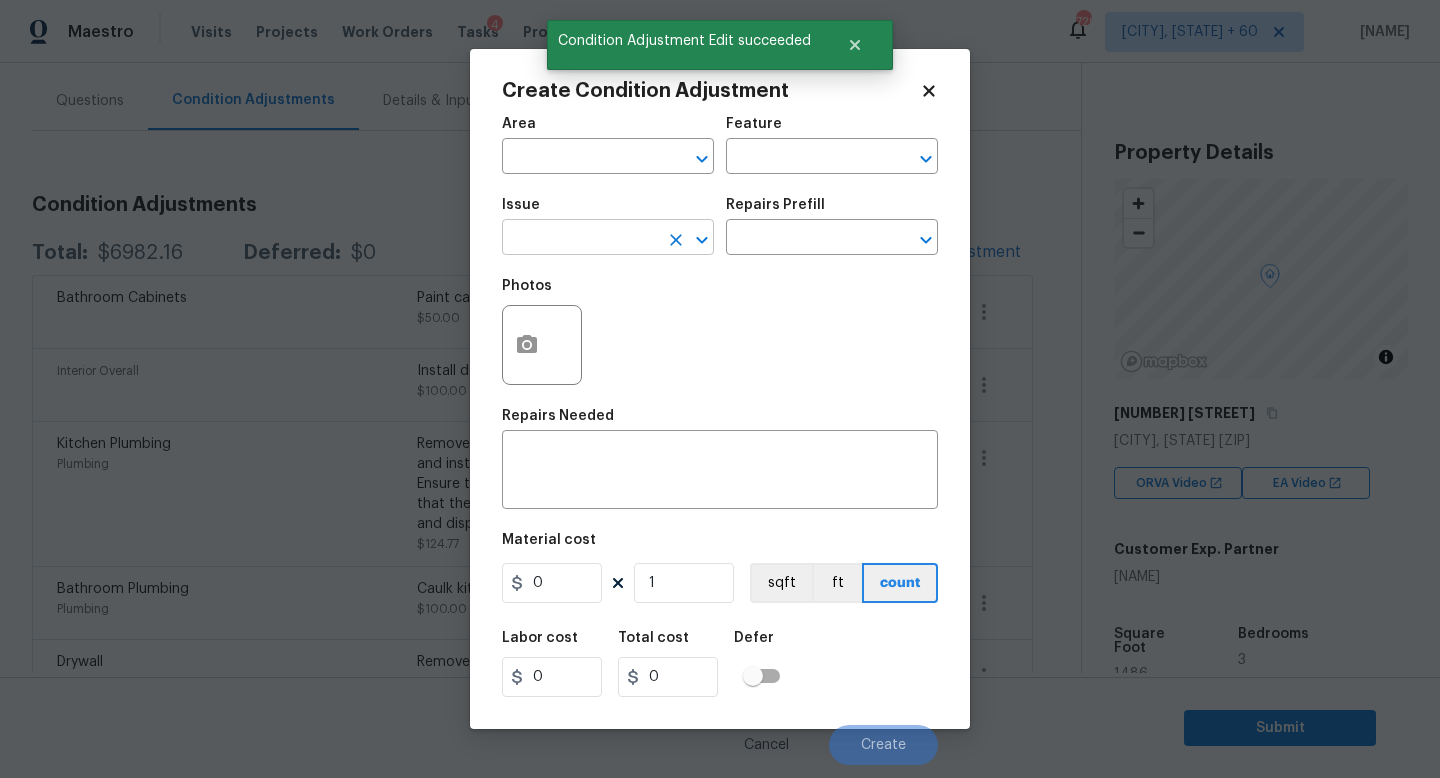 click at bounding box center [580, 239] 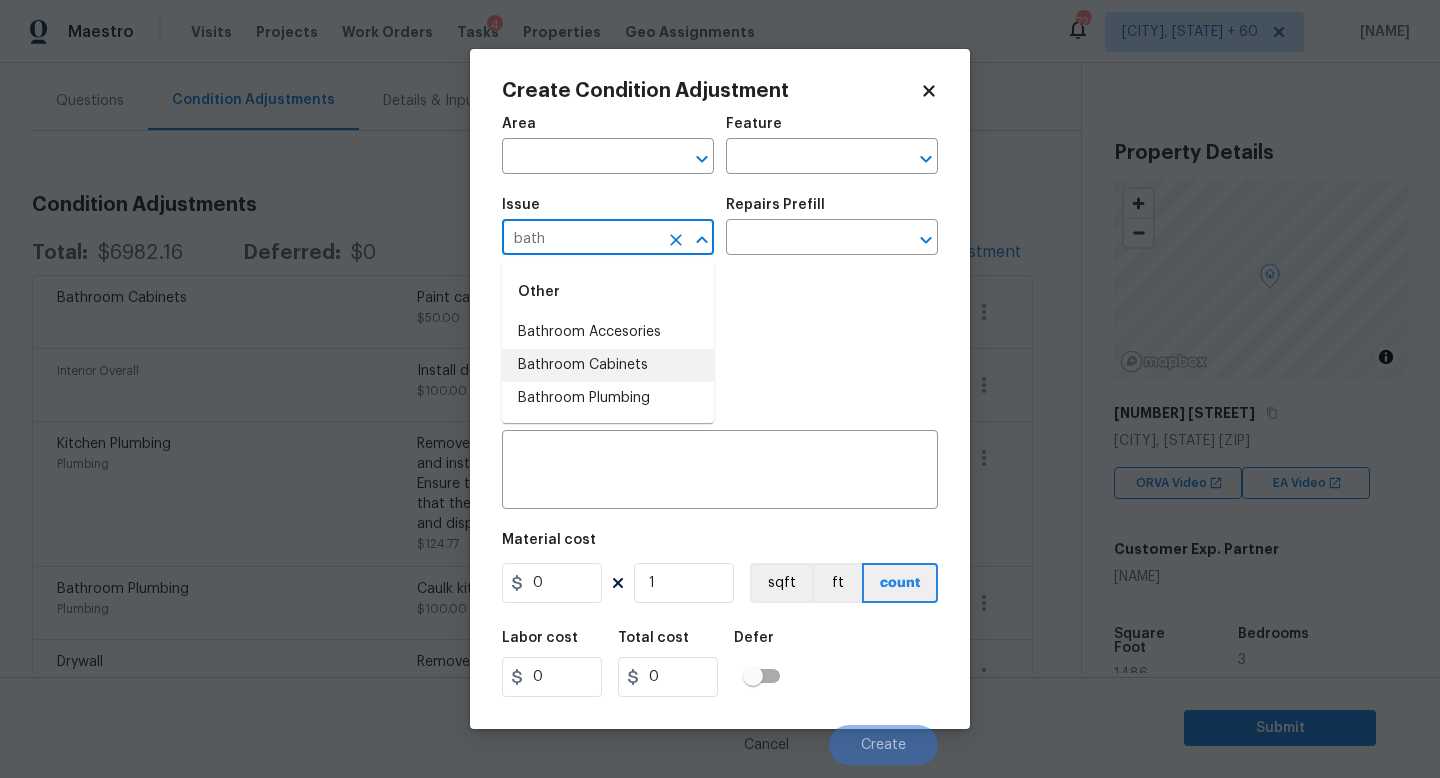 click on "Bathroom Cabinets" at bounding box center [608, 365] 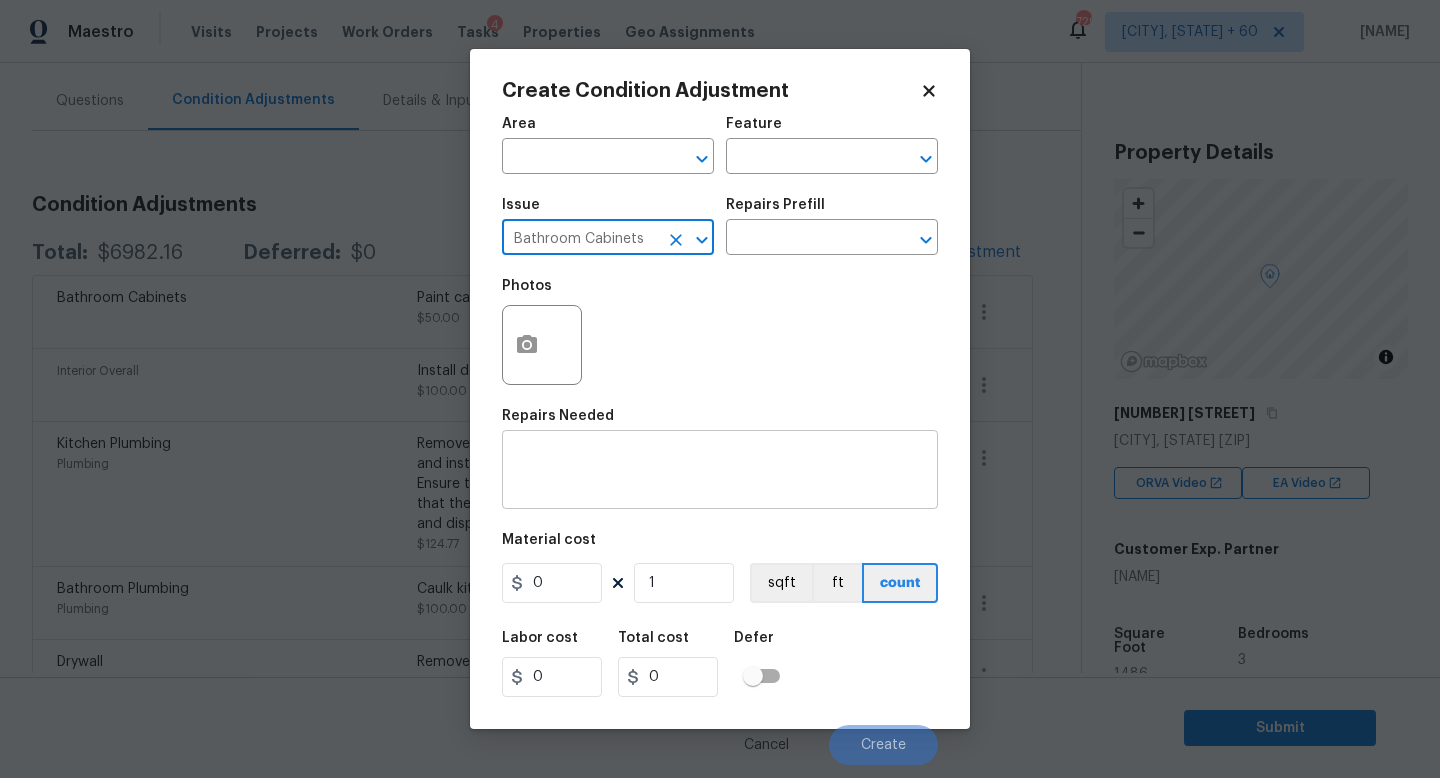 type on "Bathroom Cabinets" 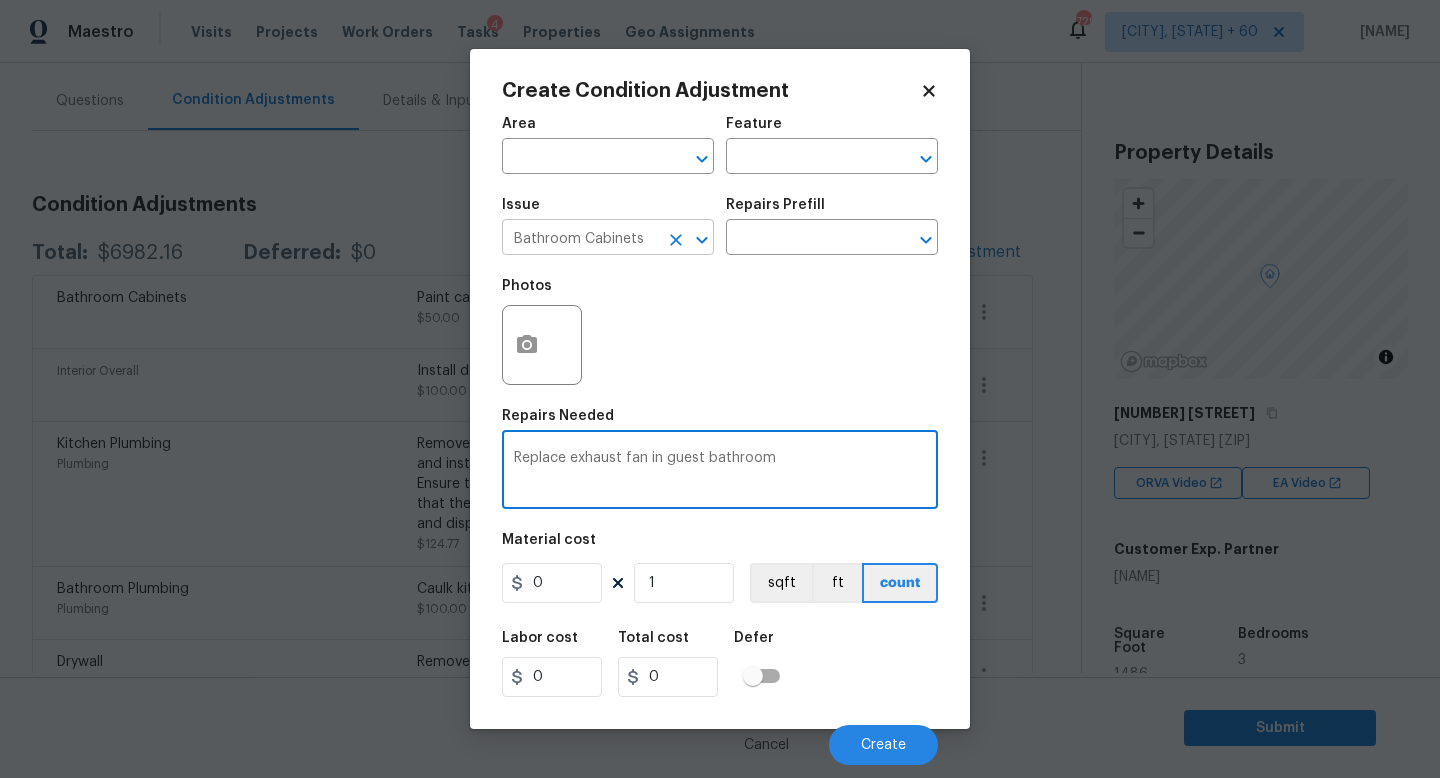 click 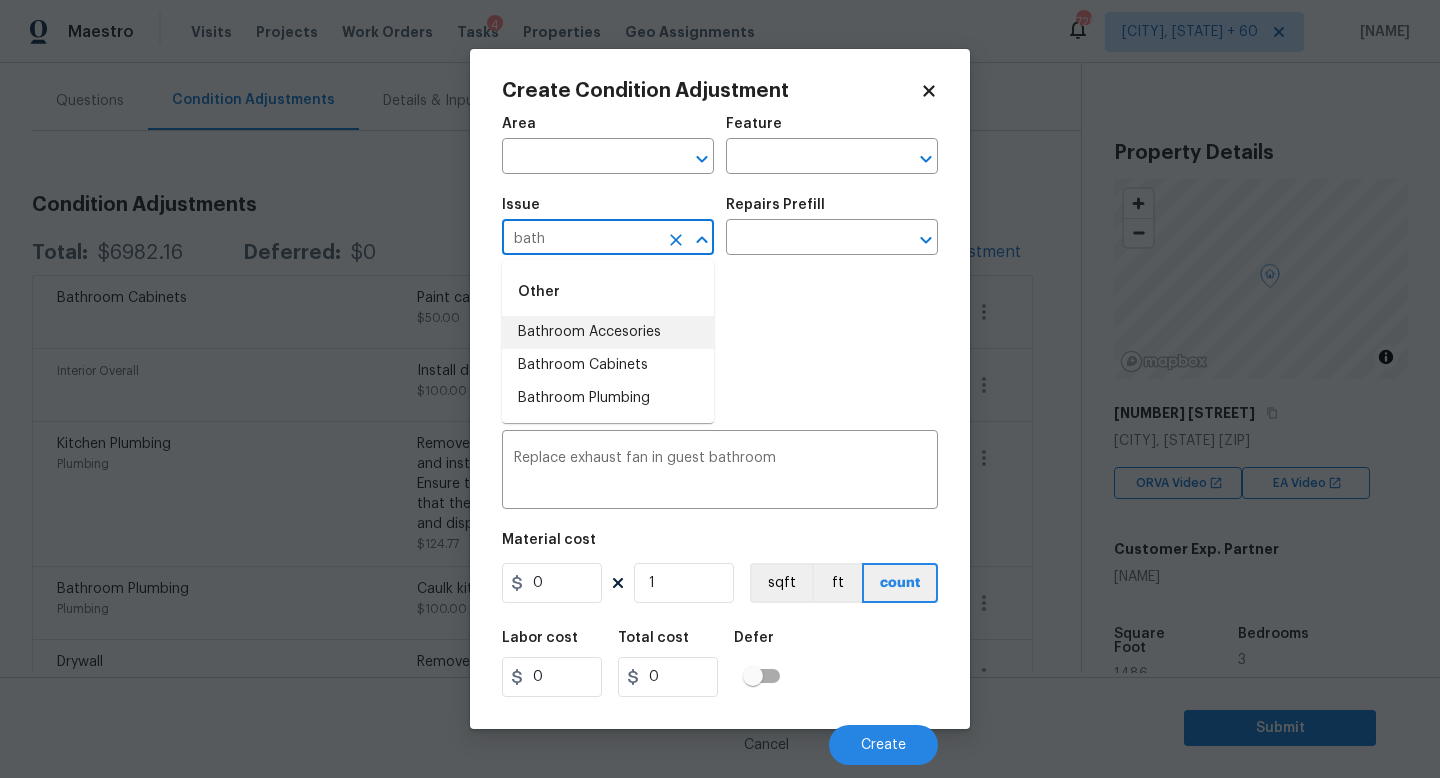 click on "Bathroom Accesories" at bounding box center (608, 332) 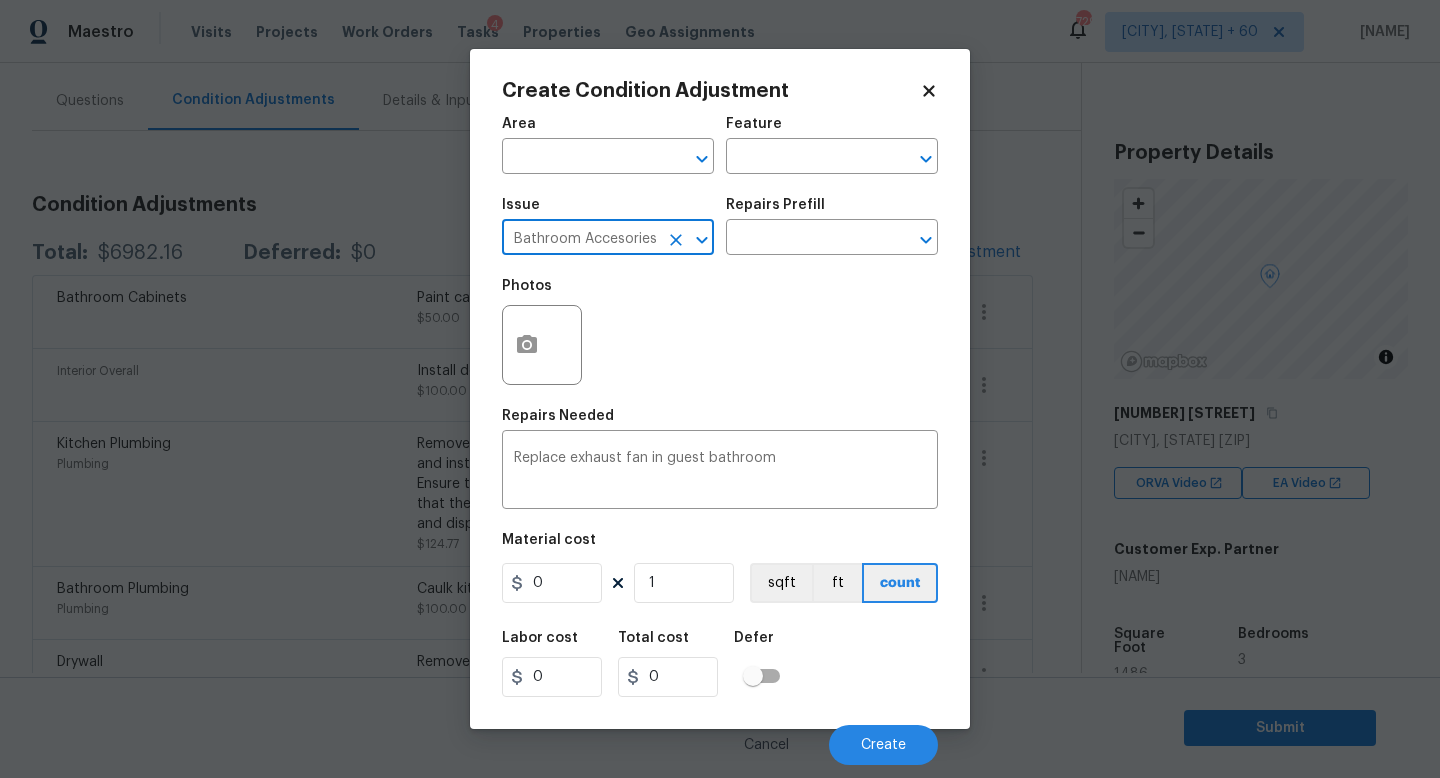 type on "Bathroom Accesories" 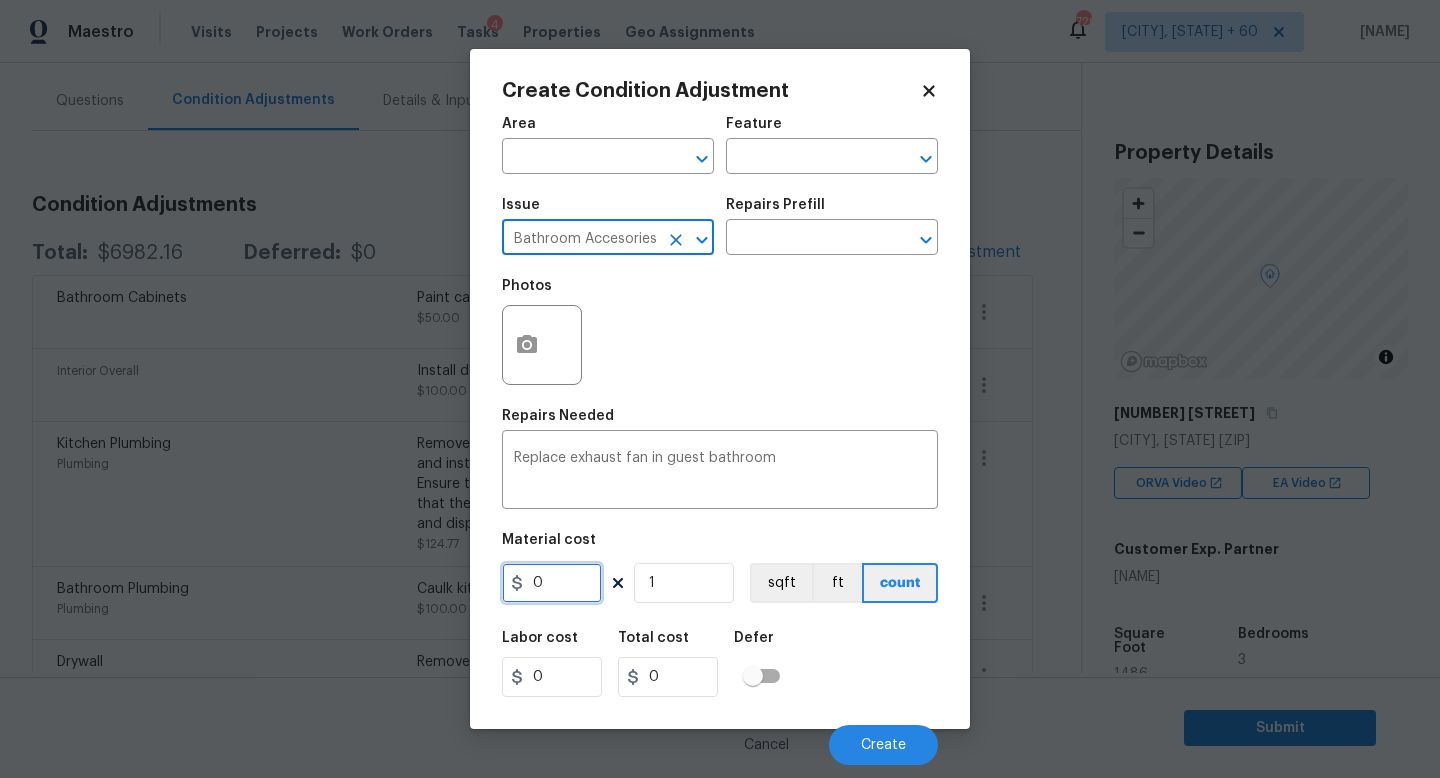 drag, startPoint x: 573, startPoint y: 576, endPoint x: 465, endPoint y: 576, distance: 108 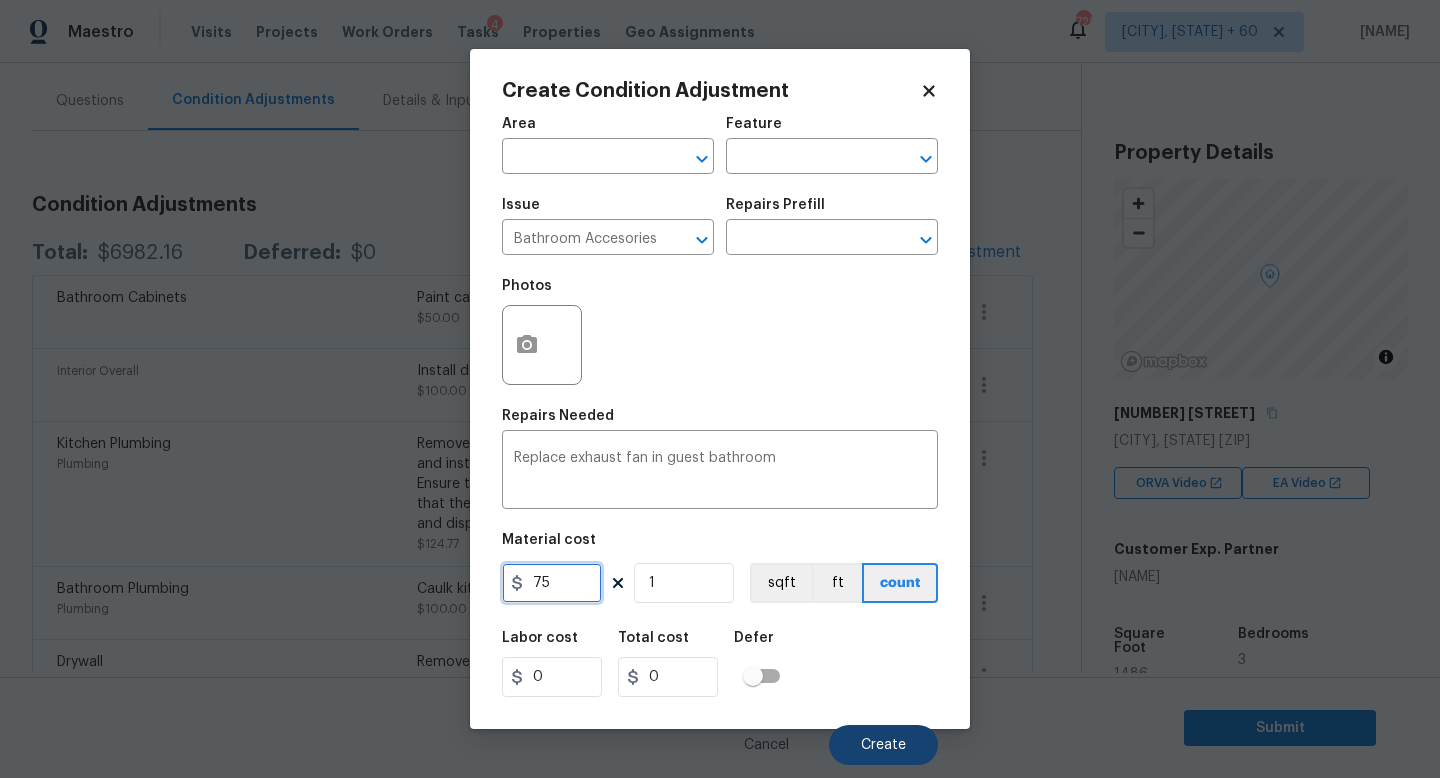 type on "75" 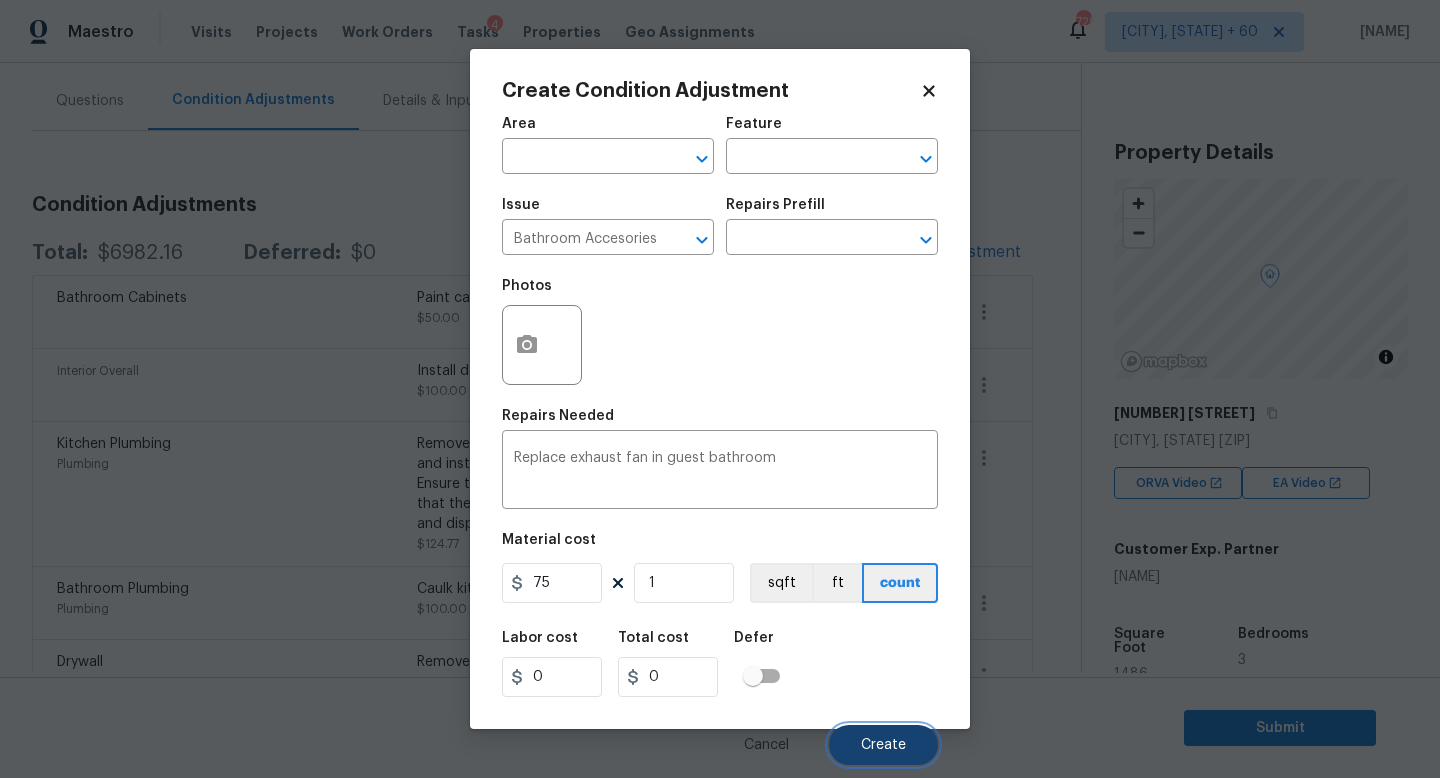 type on "75" 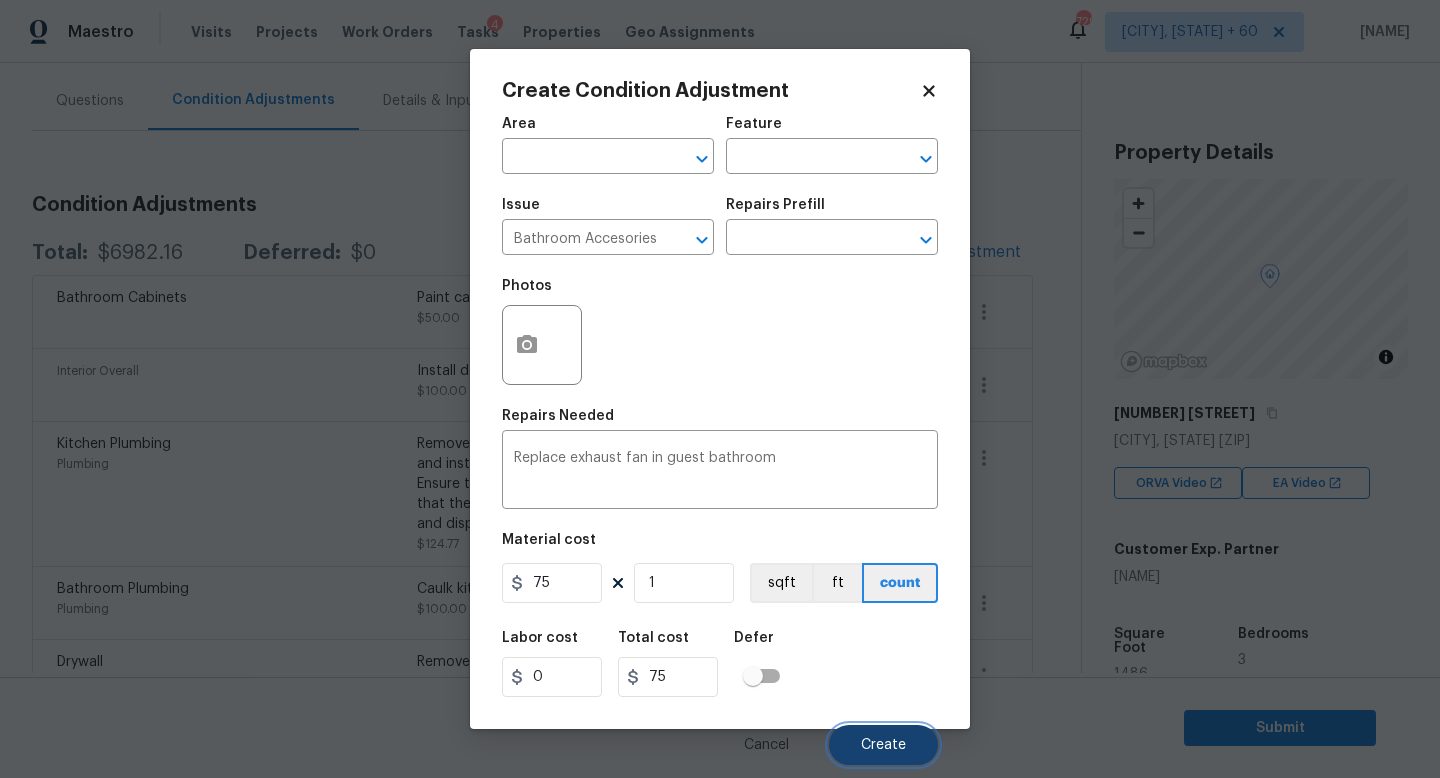 click on "Create" at bounding box center (883, 745) 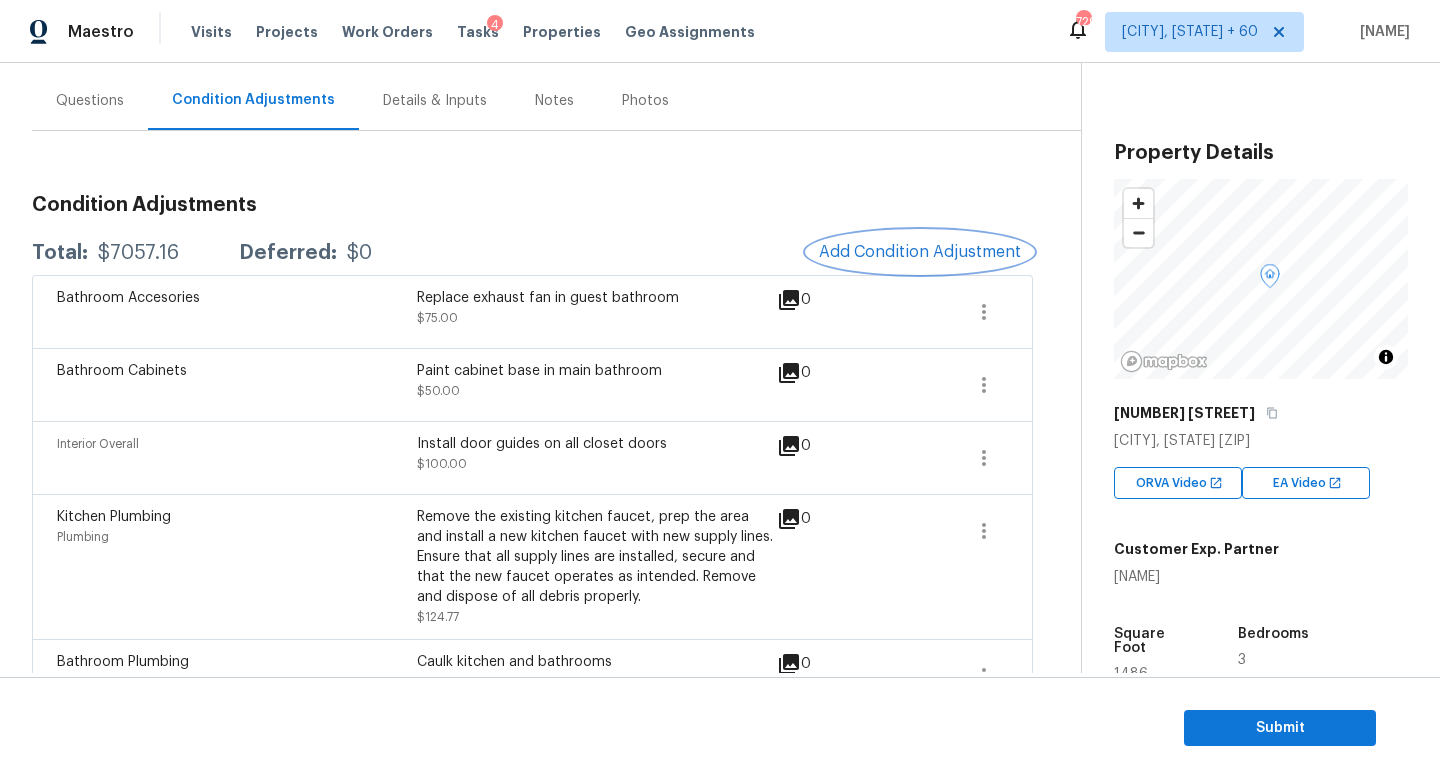 click on "Add Condition Adjustment" at bounding box center (920, 252) 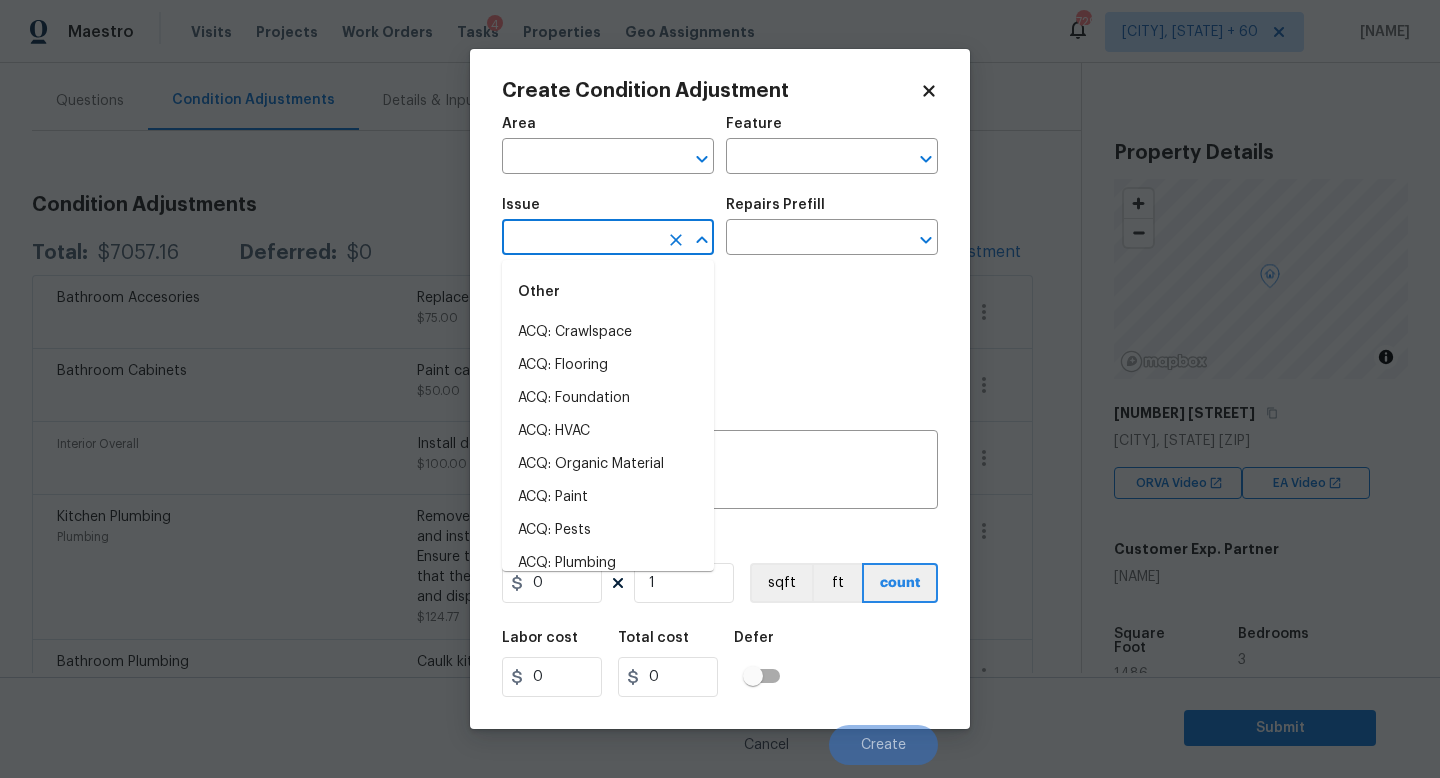 click at bounding box center [580, 239] 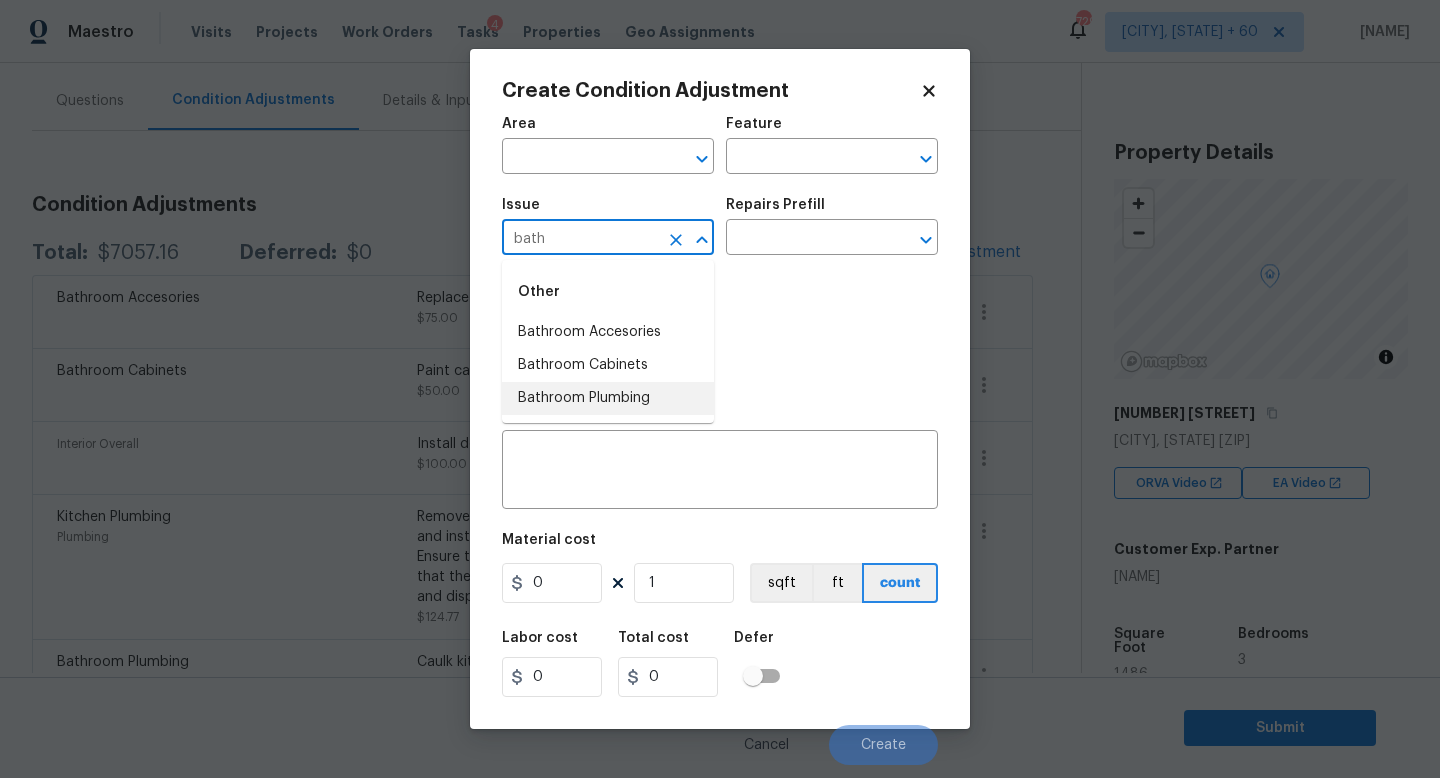 click on "Bathroom Plumbing" at bounding box center (608, 398) 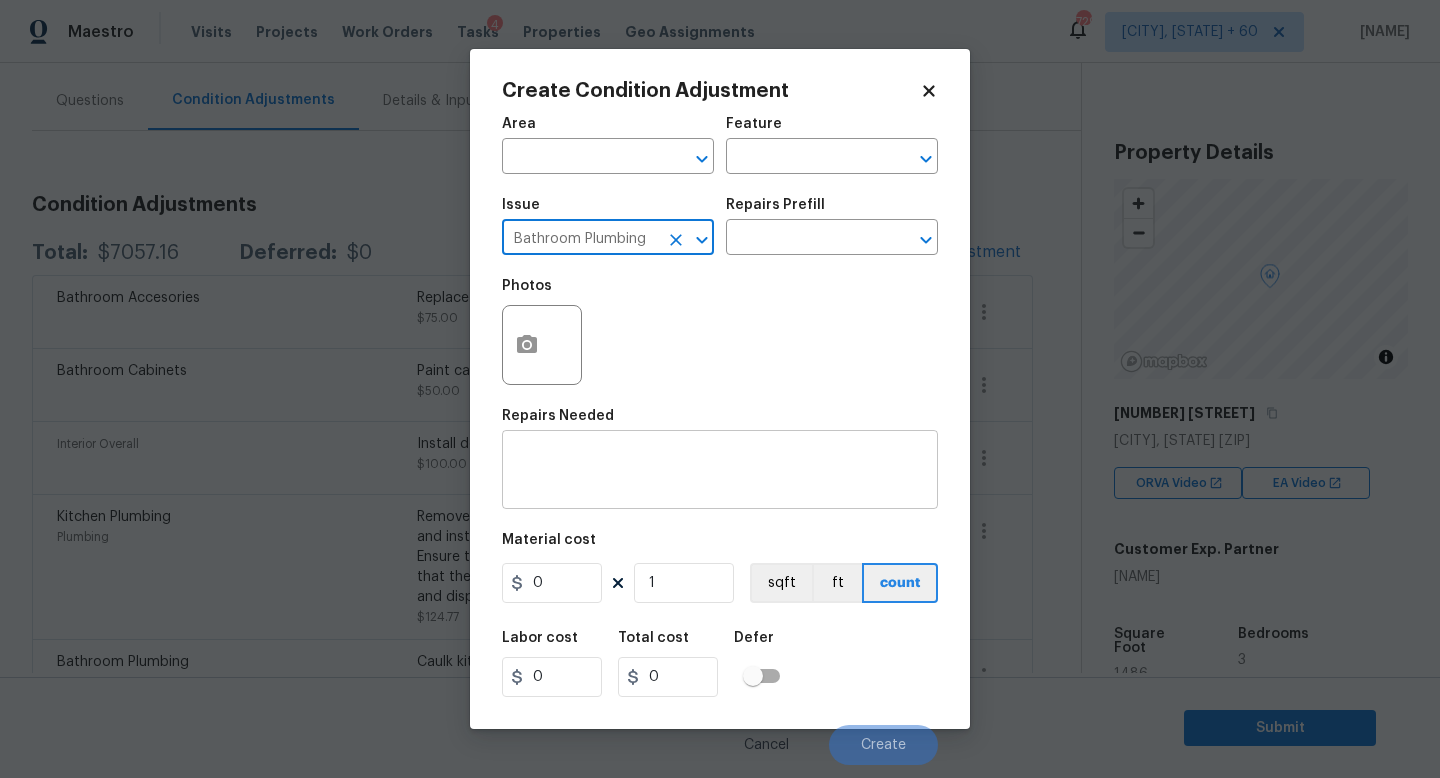 type on "Bathroom Plumbing" 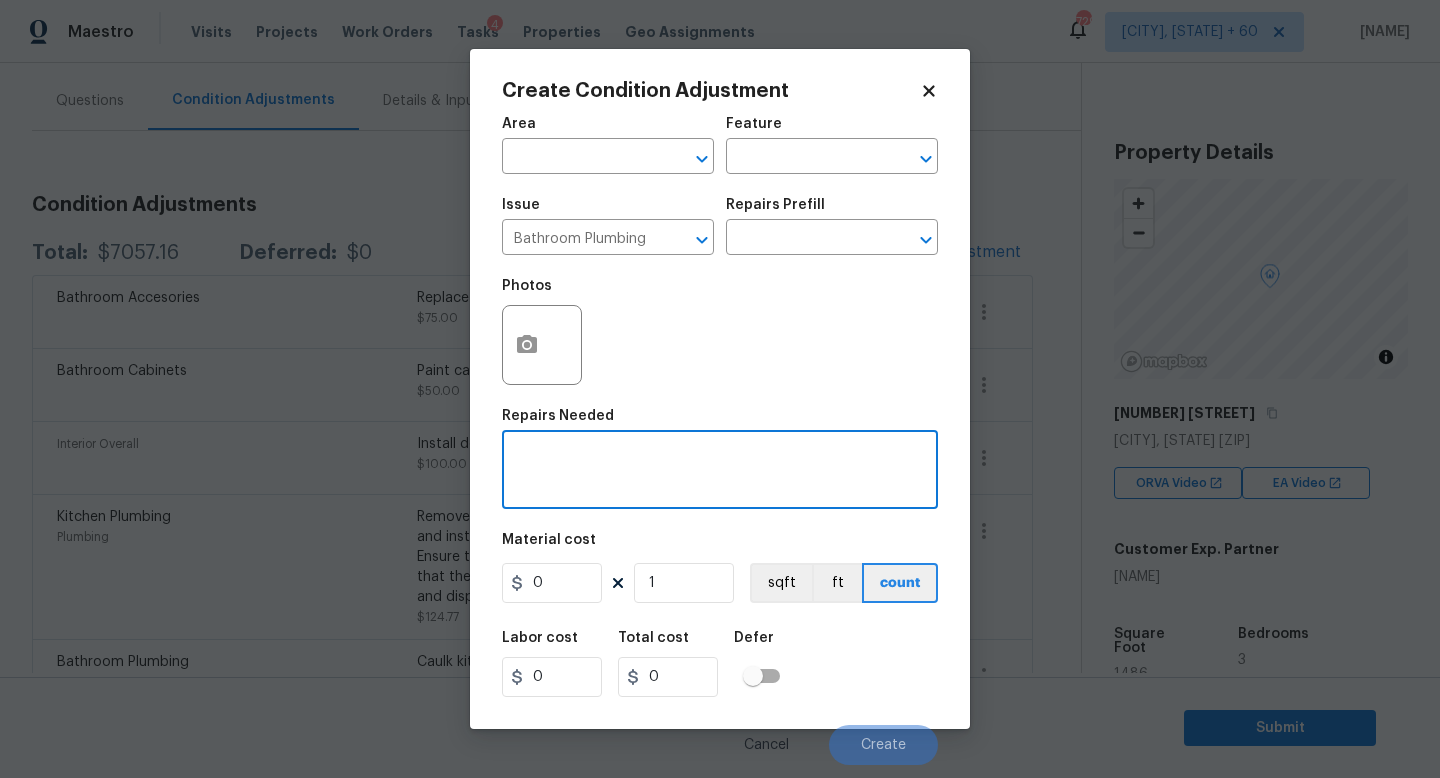 paste on "Reglaze main shower floor" 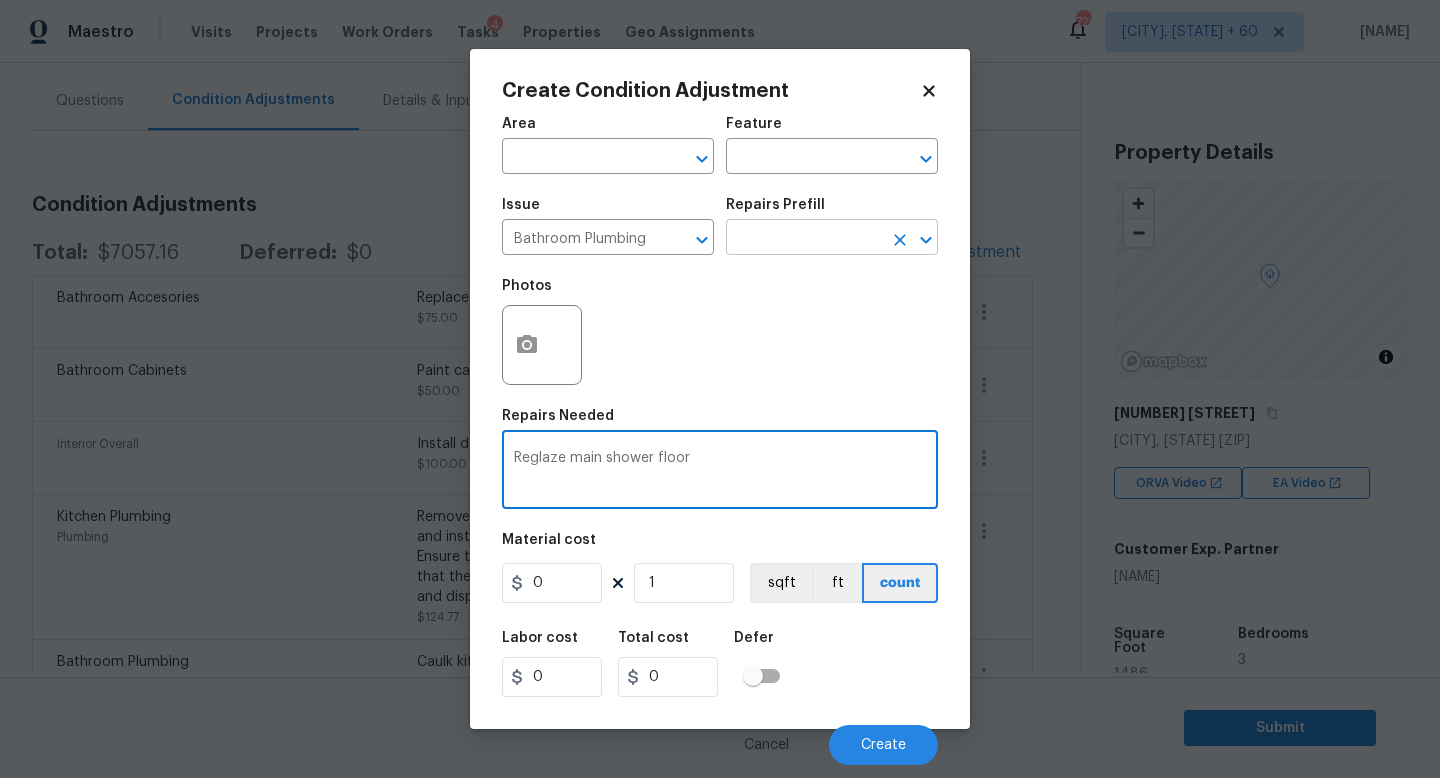 type on "Reglaze main shower floor" 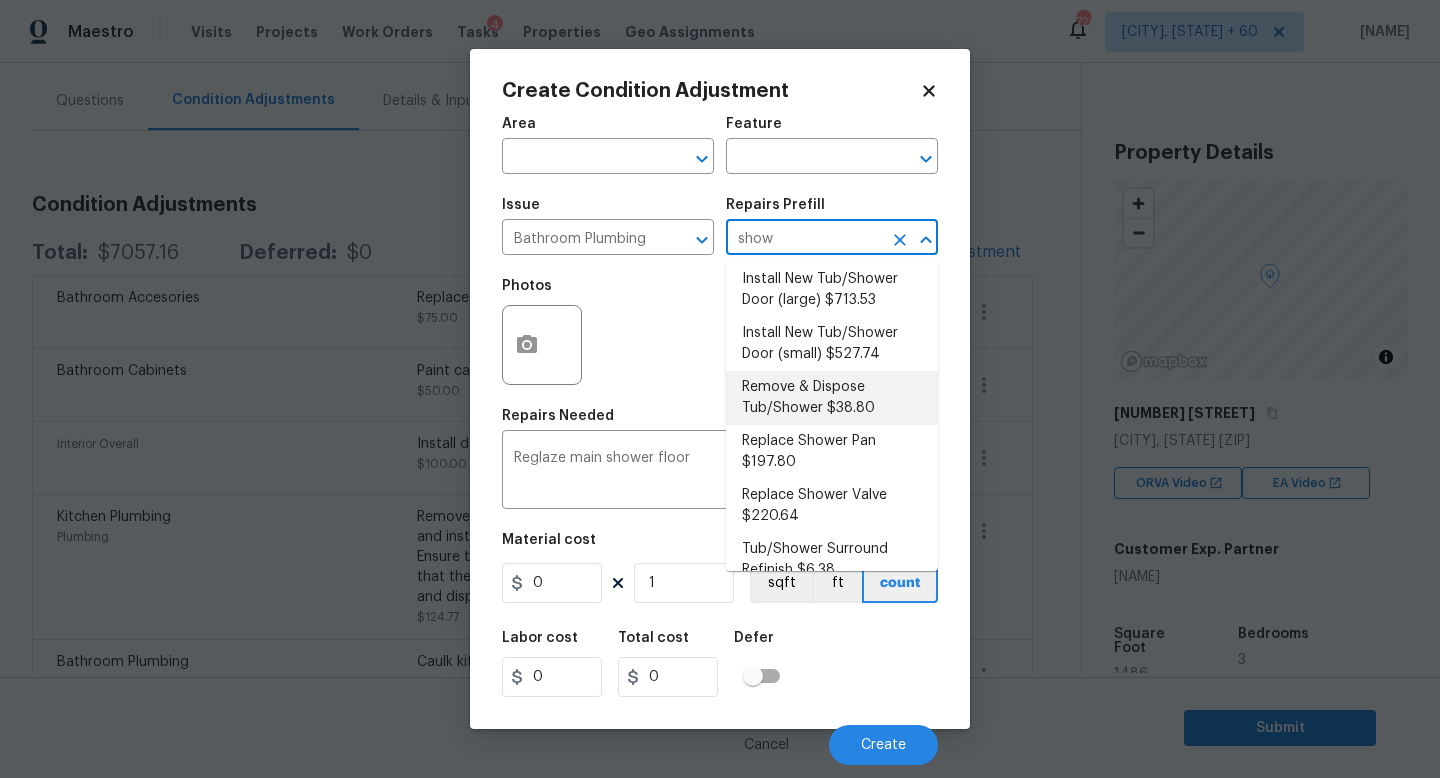 scroll, scrollTop: 83, scrollLeft: 0, axis: vertical 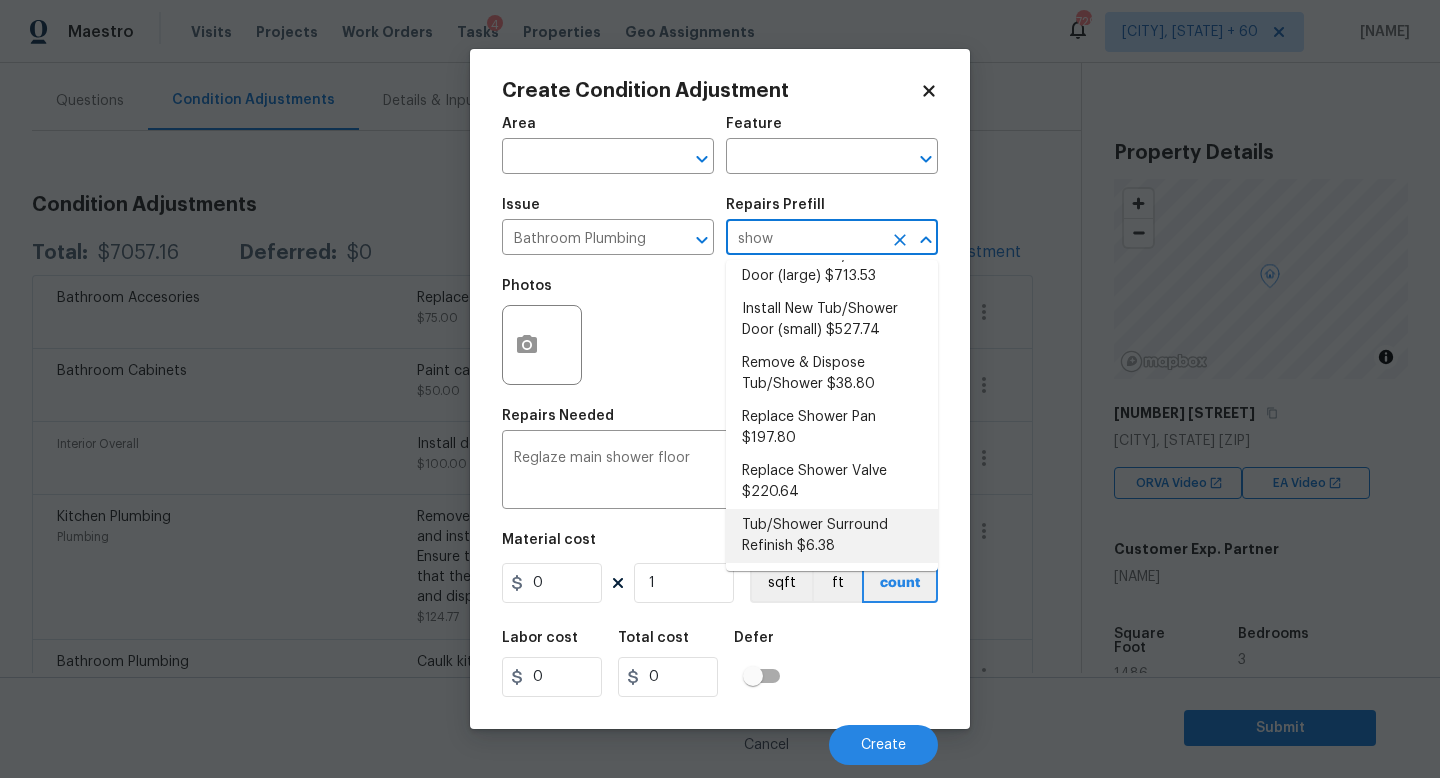 drag, startPoint x: 820, startPoint y: 546, endPoint x: 833, endPoint y: 427, distance: 119.70798 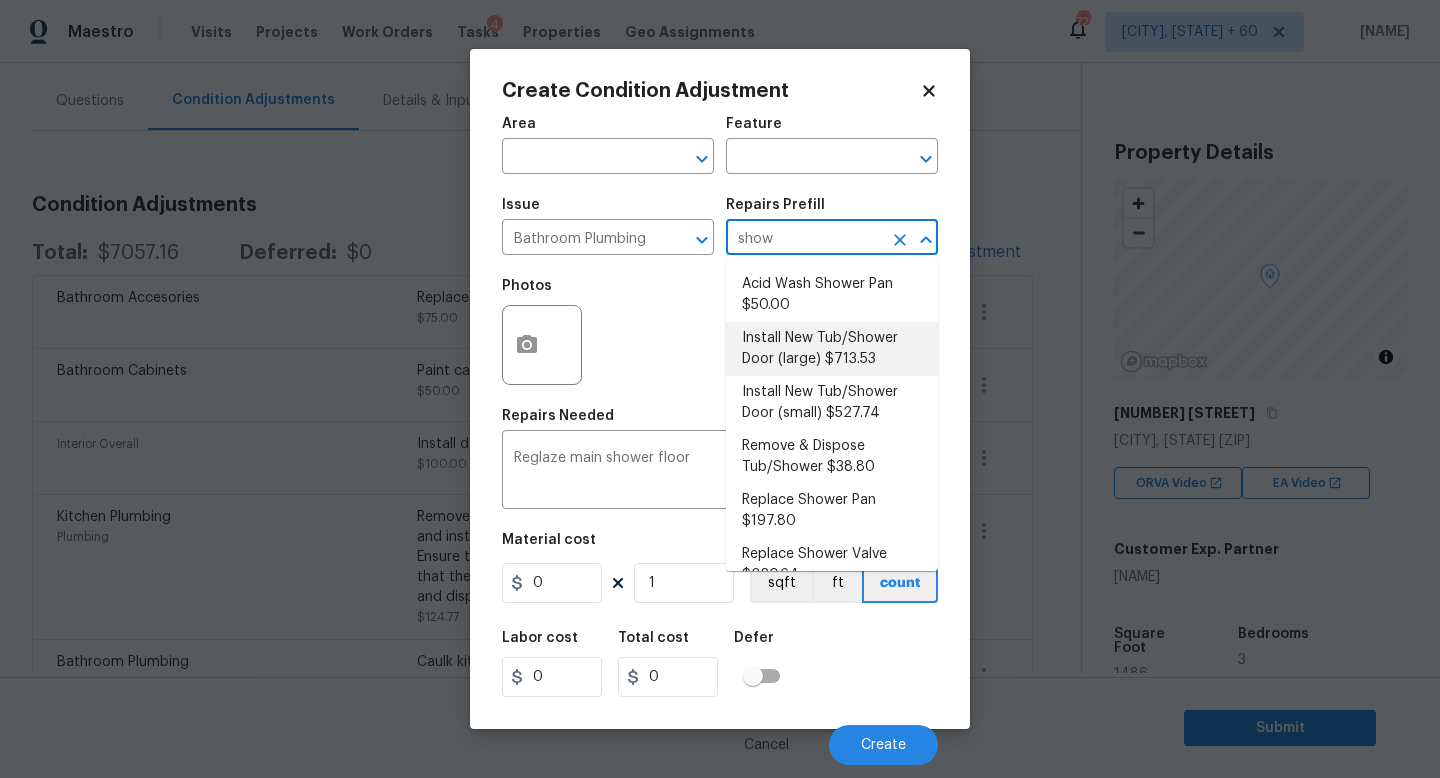 scroll, scrollTop: 6, scrollLeft: 0, axis: vertical 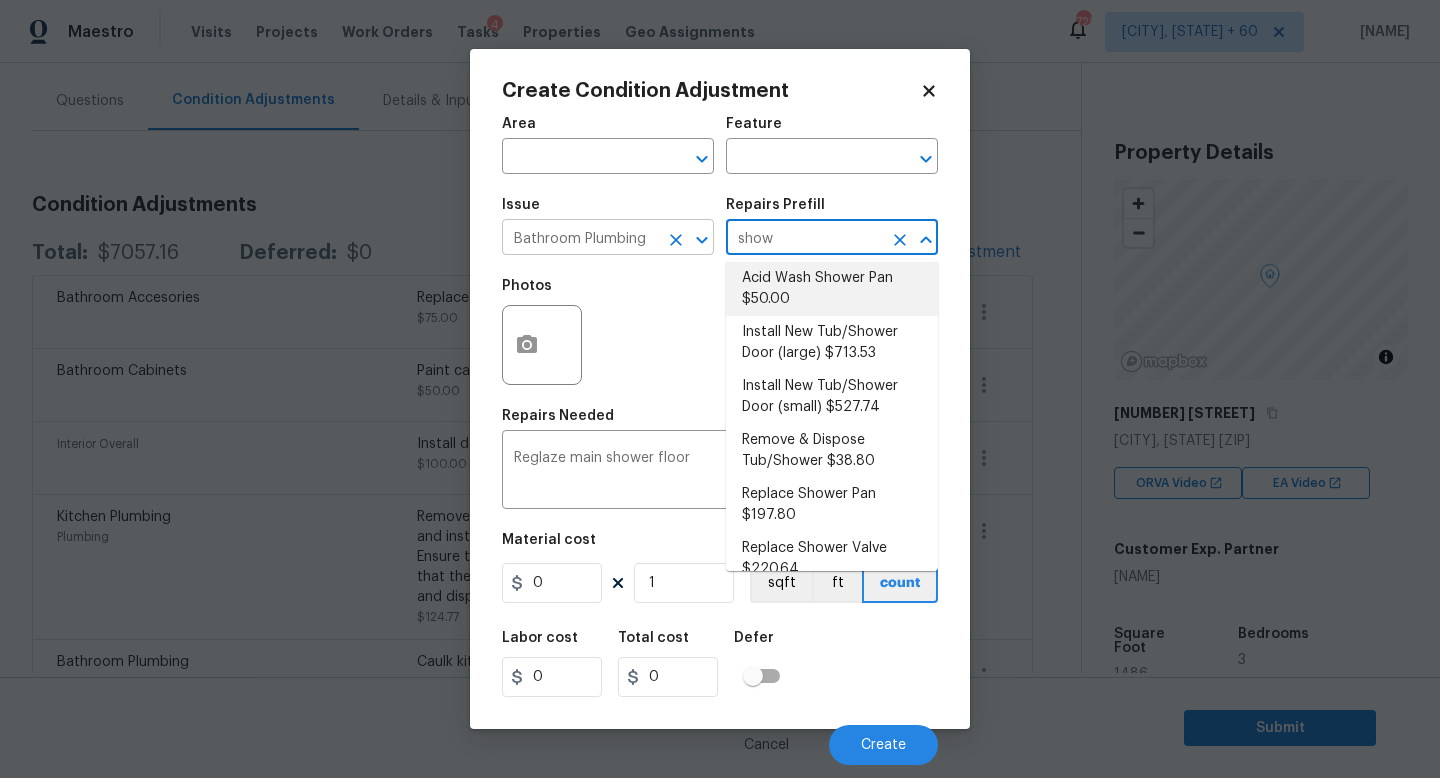 click 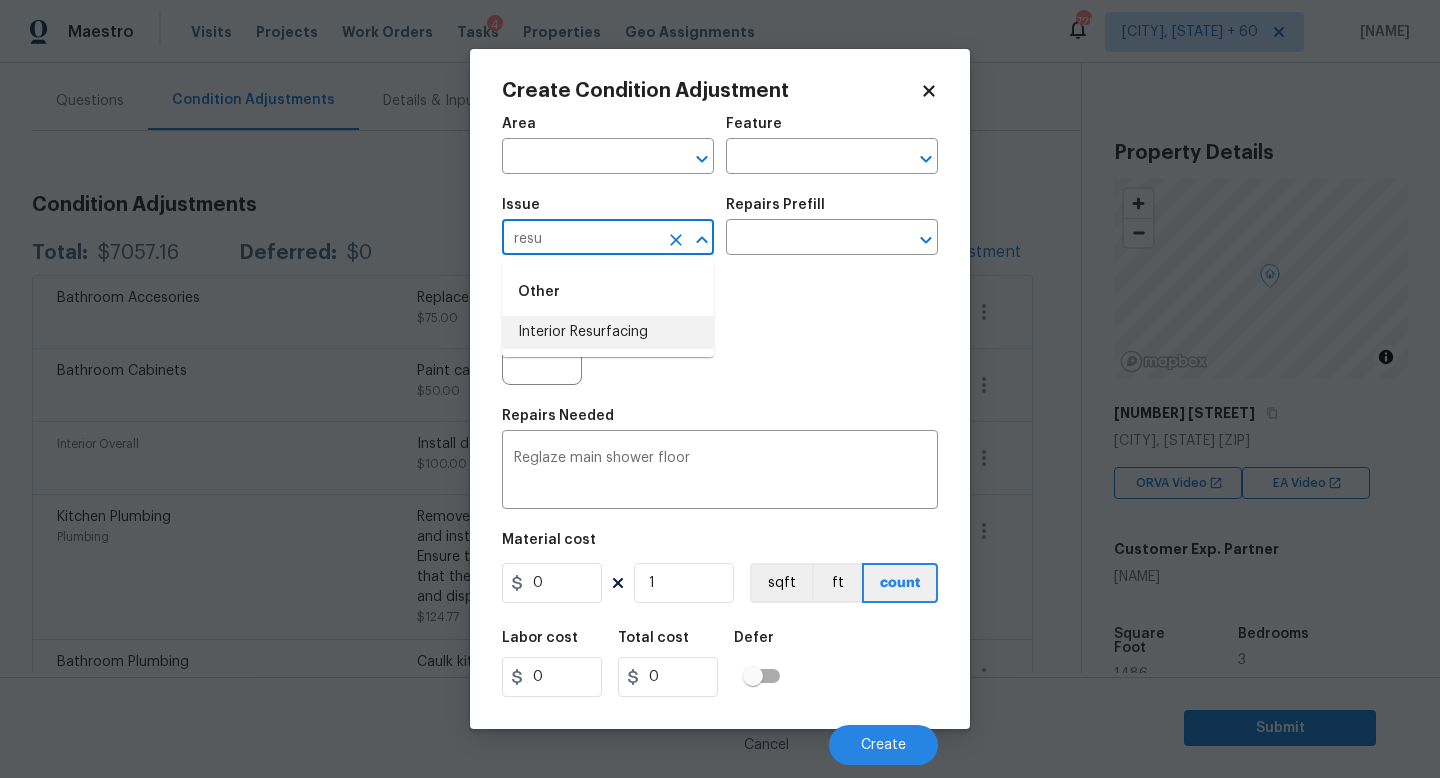 click on "Interior Resurfacing" at bounding box center [608, 332] 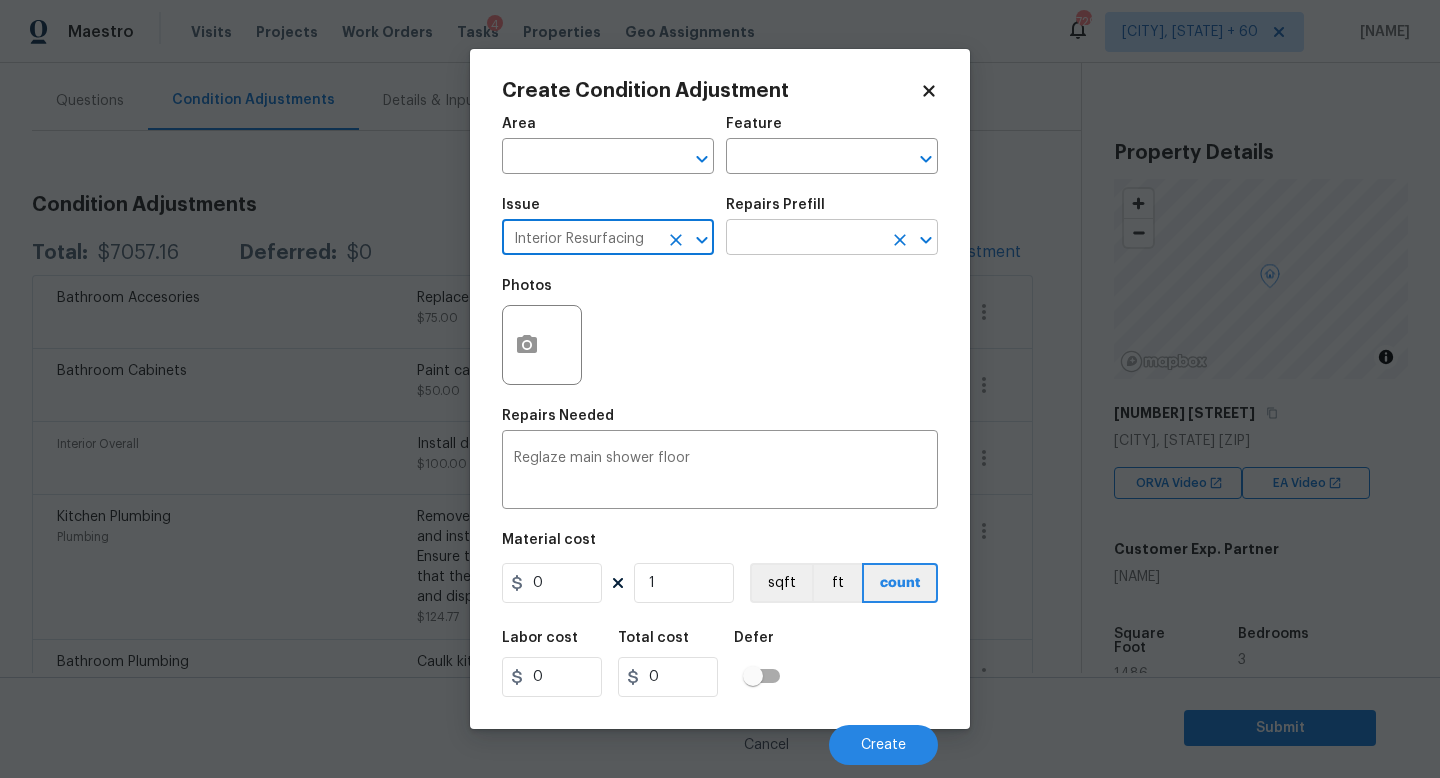 type on "Interior Resurfacing" 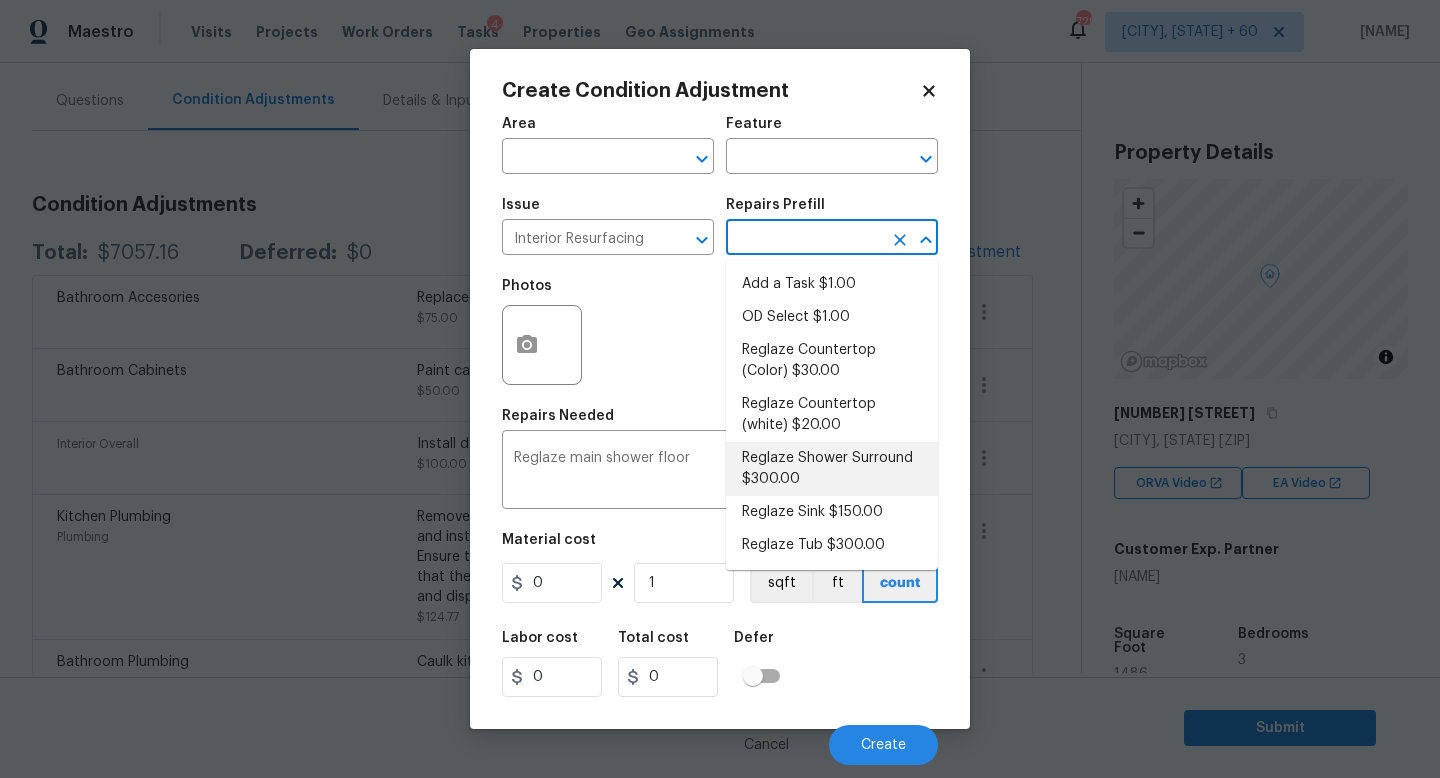 click on "Reglaze Shower Surround $300.00" at bounding box center (832, 469) 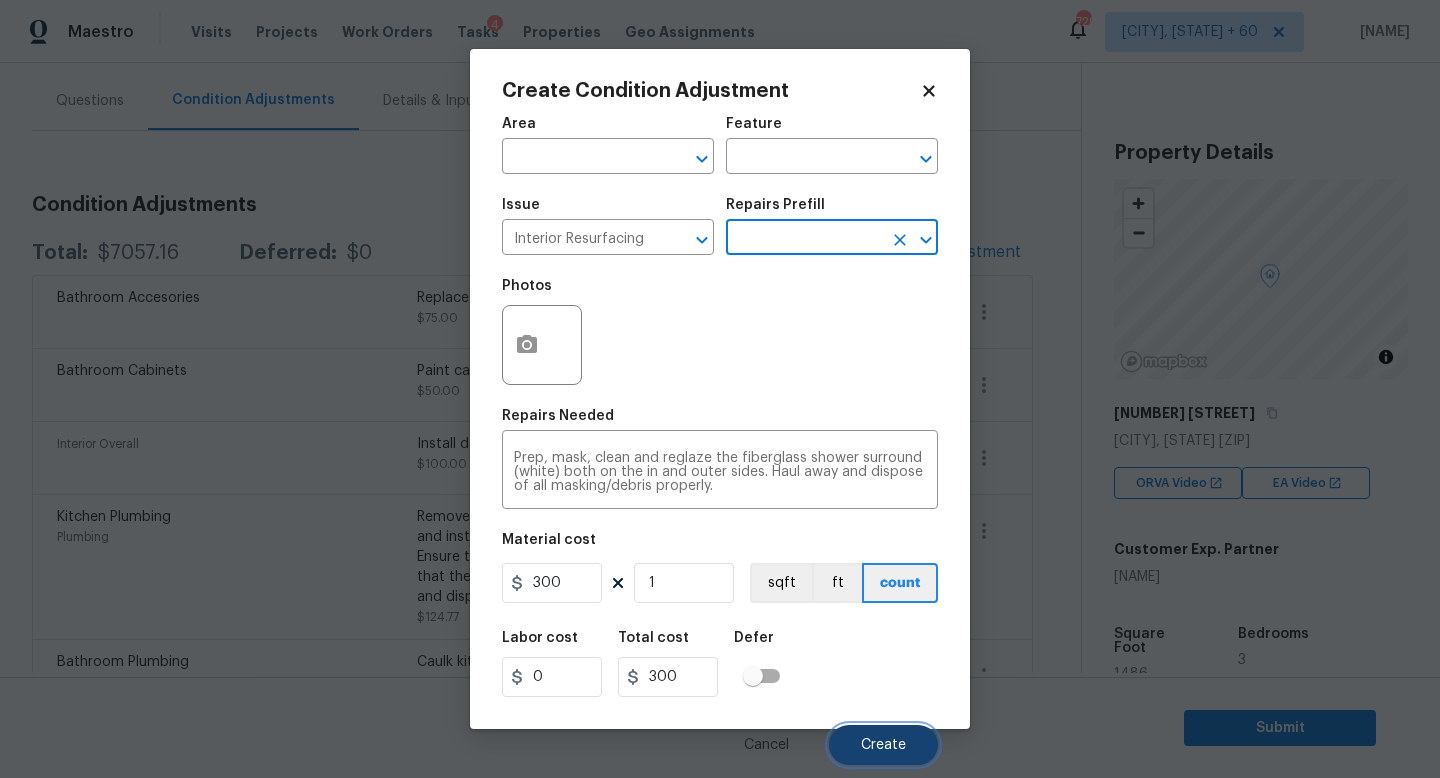 click on "Create" at bounding box center (883, 745) 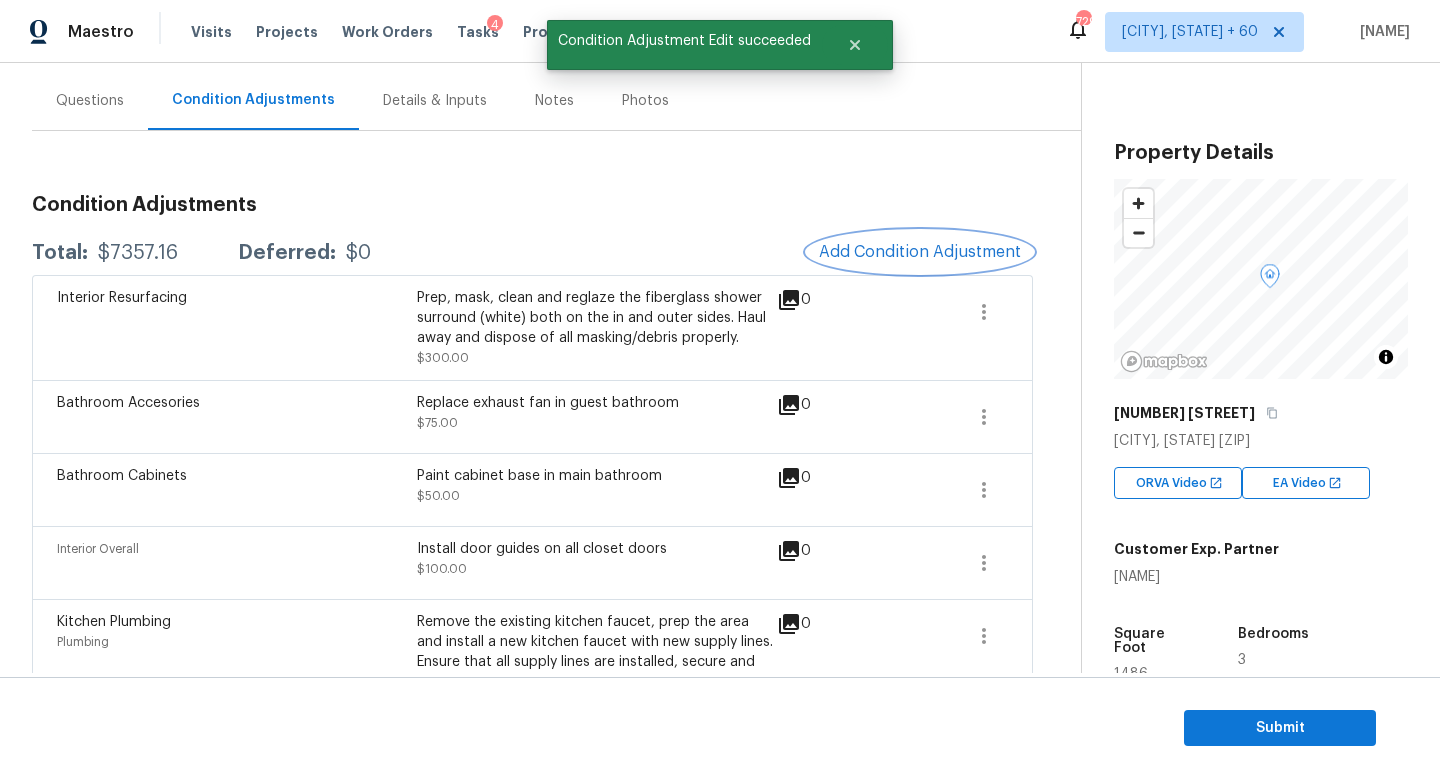 click on "Add Condition Adjustment" at bounding box center (920, 252) 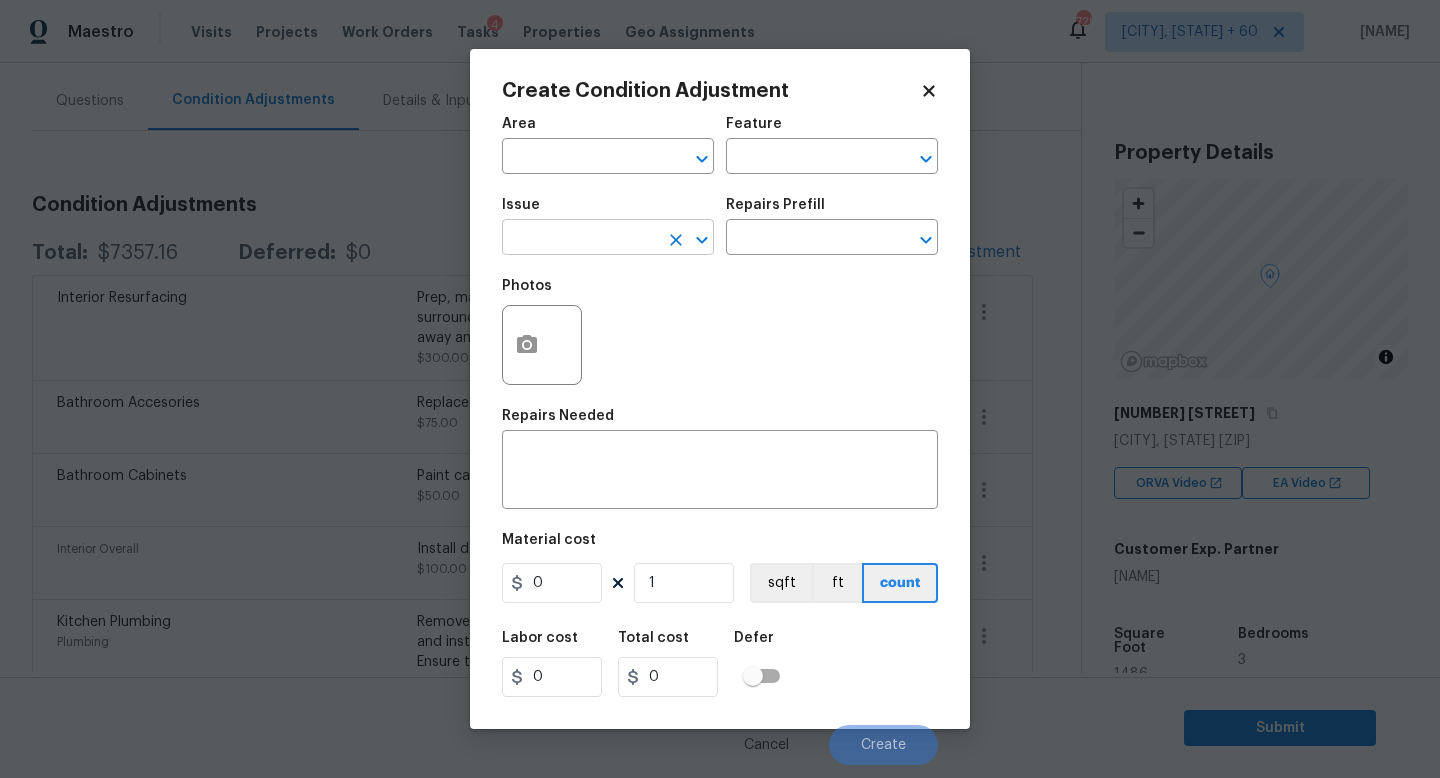 click at bounding box center (580, 239) 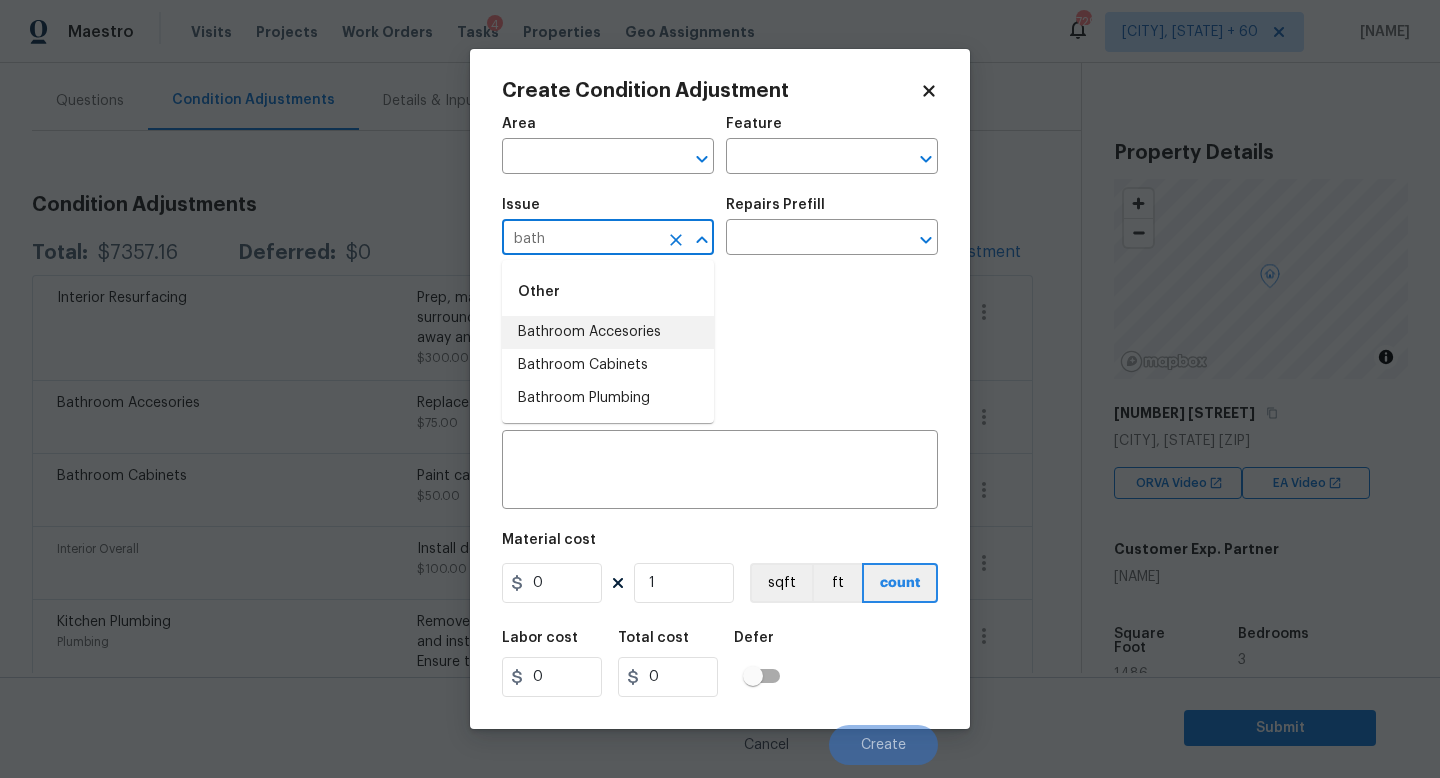 click on "Other" at bounding box center (608, 292) 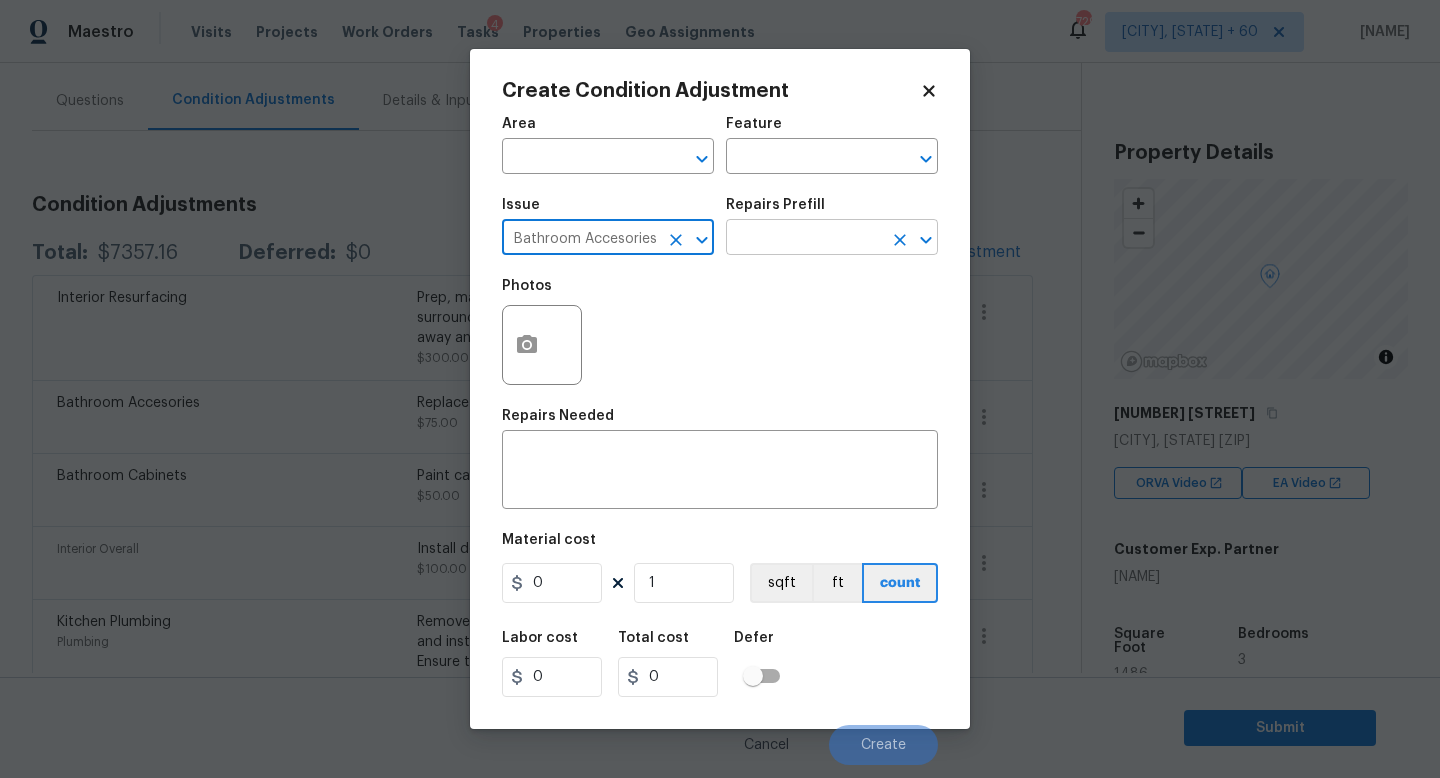 type on "Bathroom Accesories" 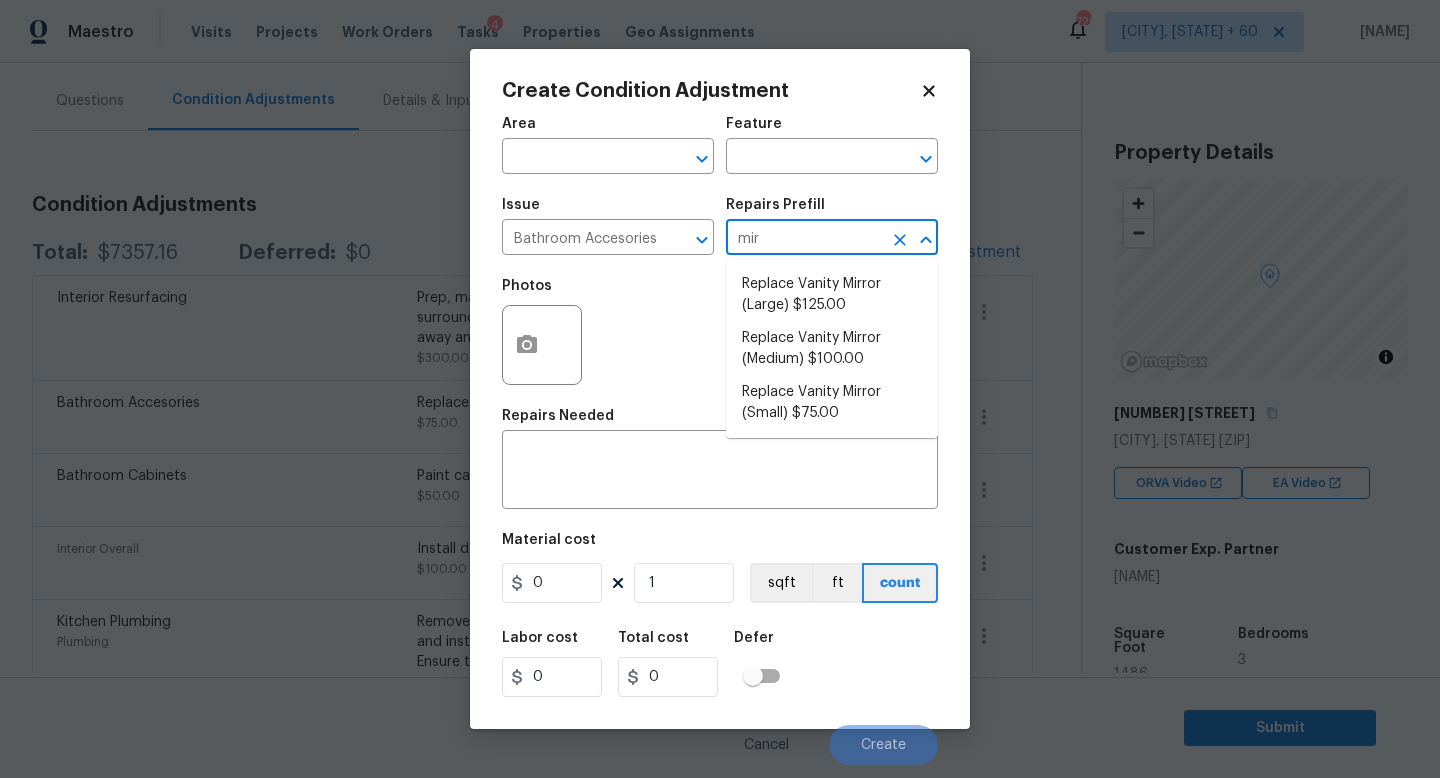 type on "mirr" 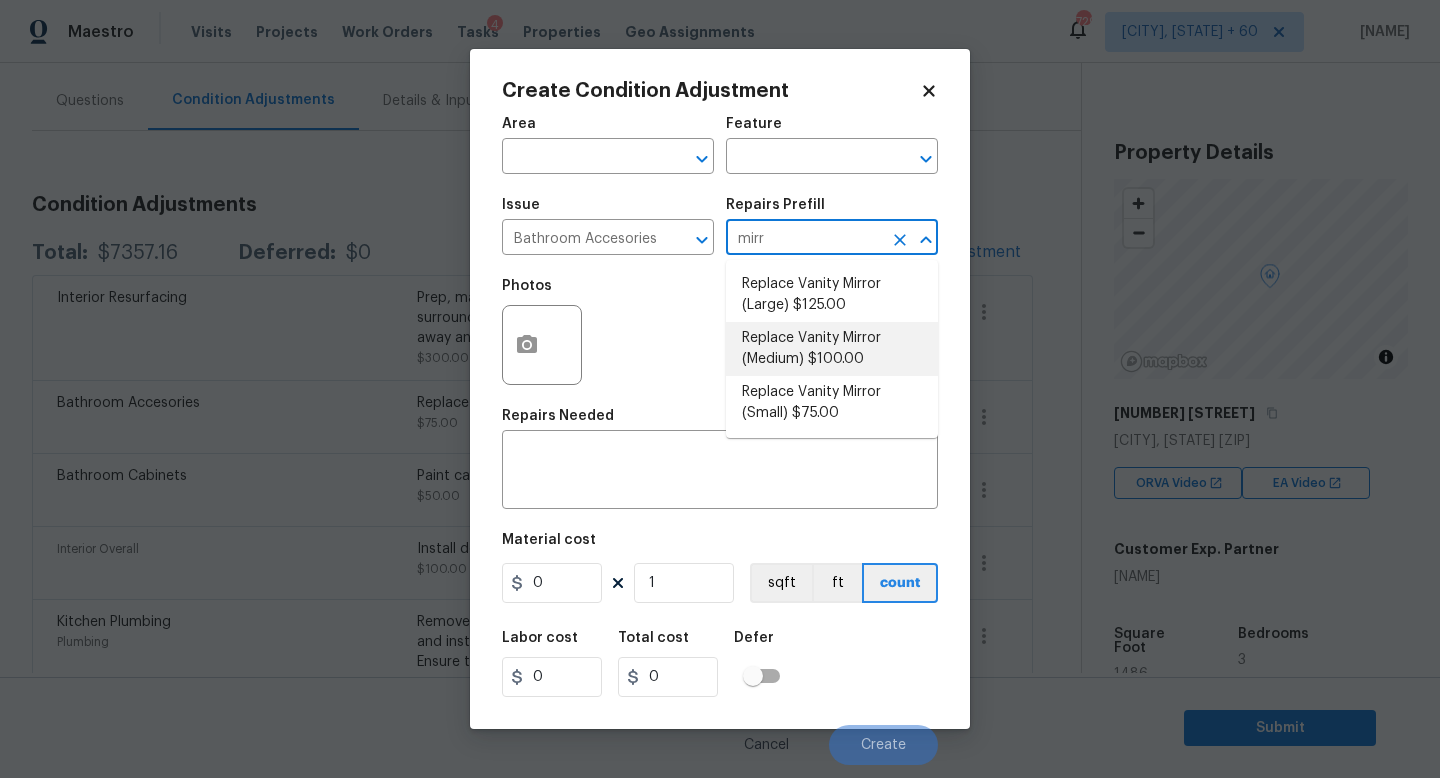 click on "Replace Vanity Mirror (Medium) $100.00" at bounding box center [832, 349] 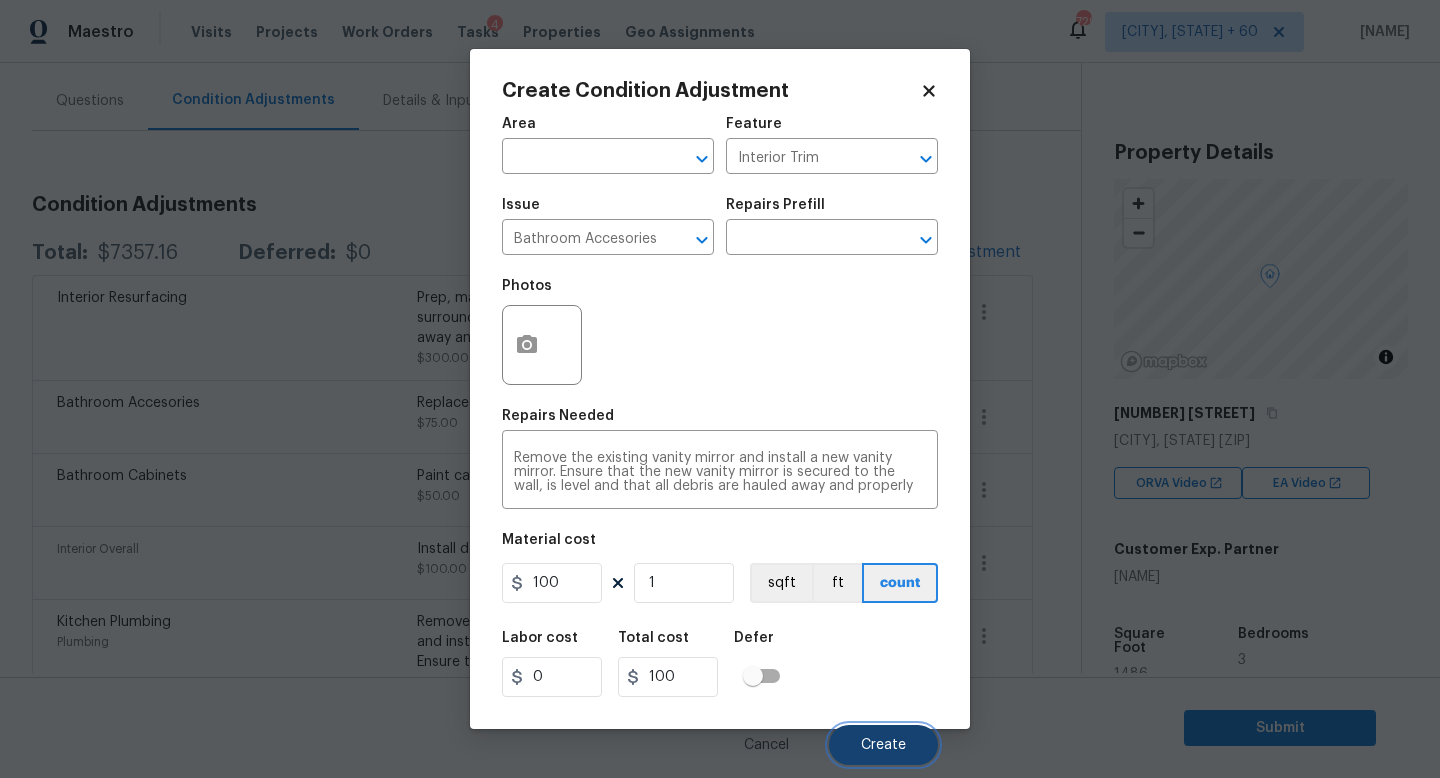 click on "Create" at bounding box center (883, 745) 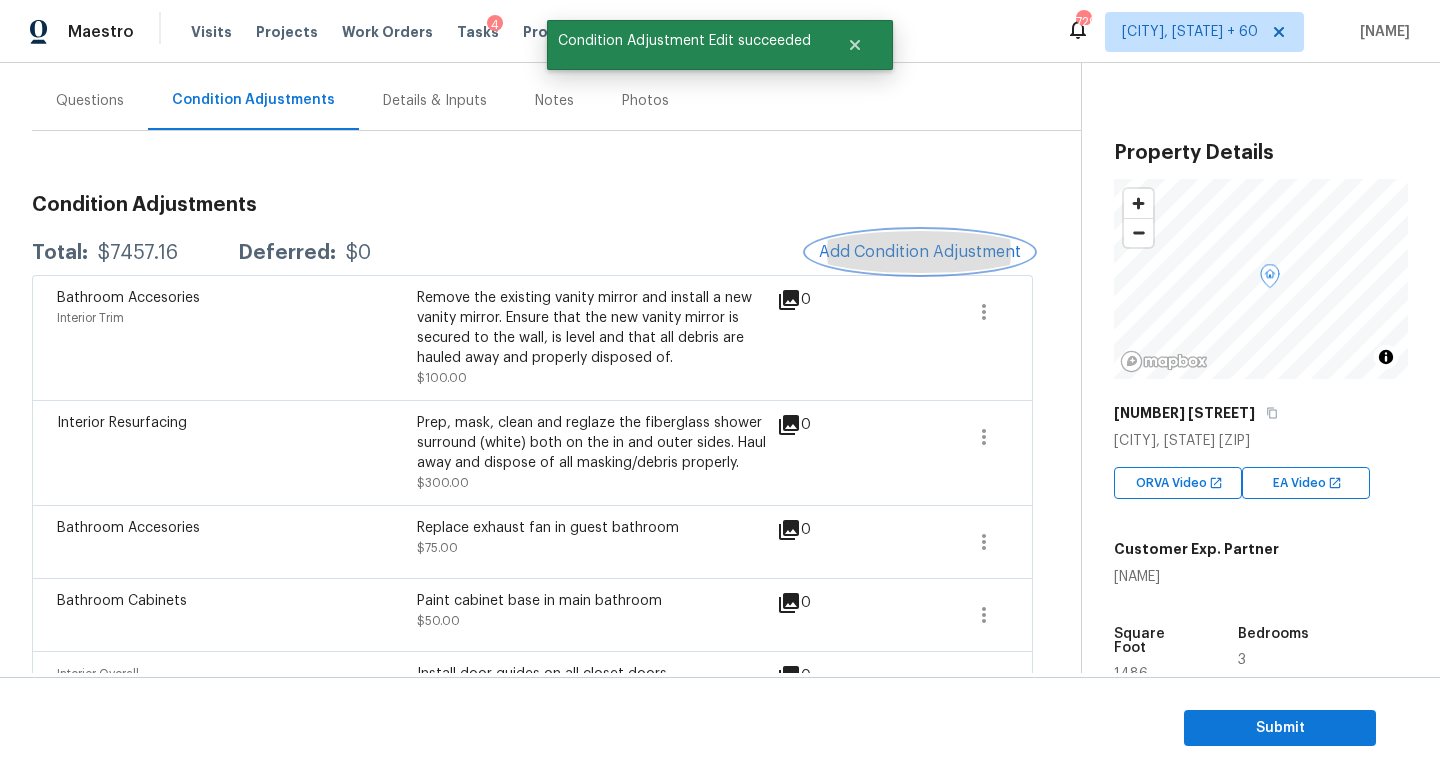 click on "Add Condition Adjustment" at bounding box center [920, 252] 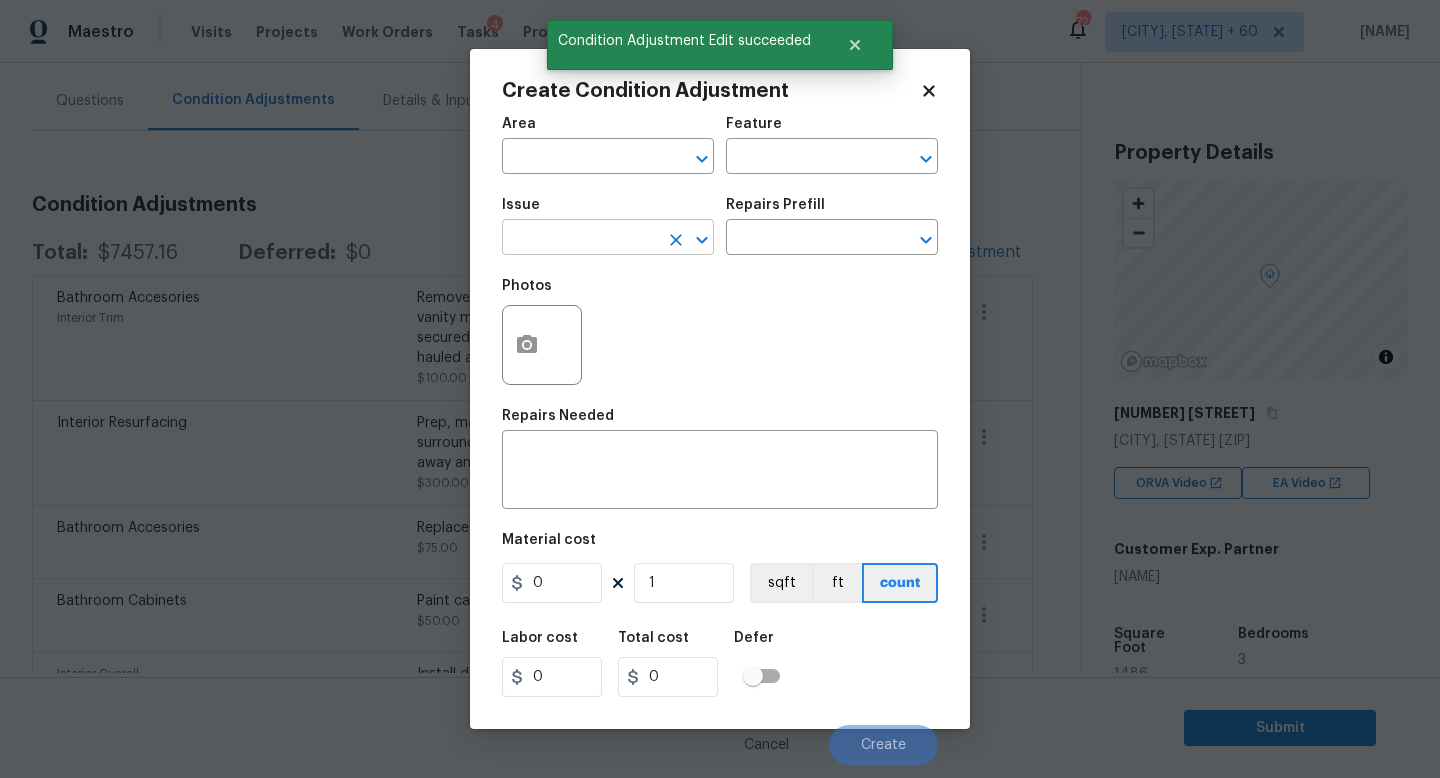 click at bounding box center (580, 239) 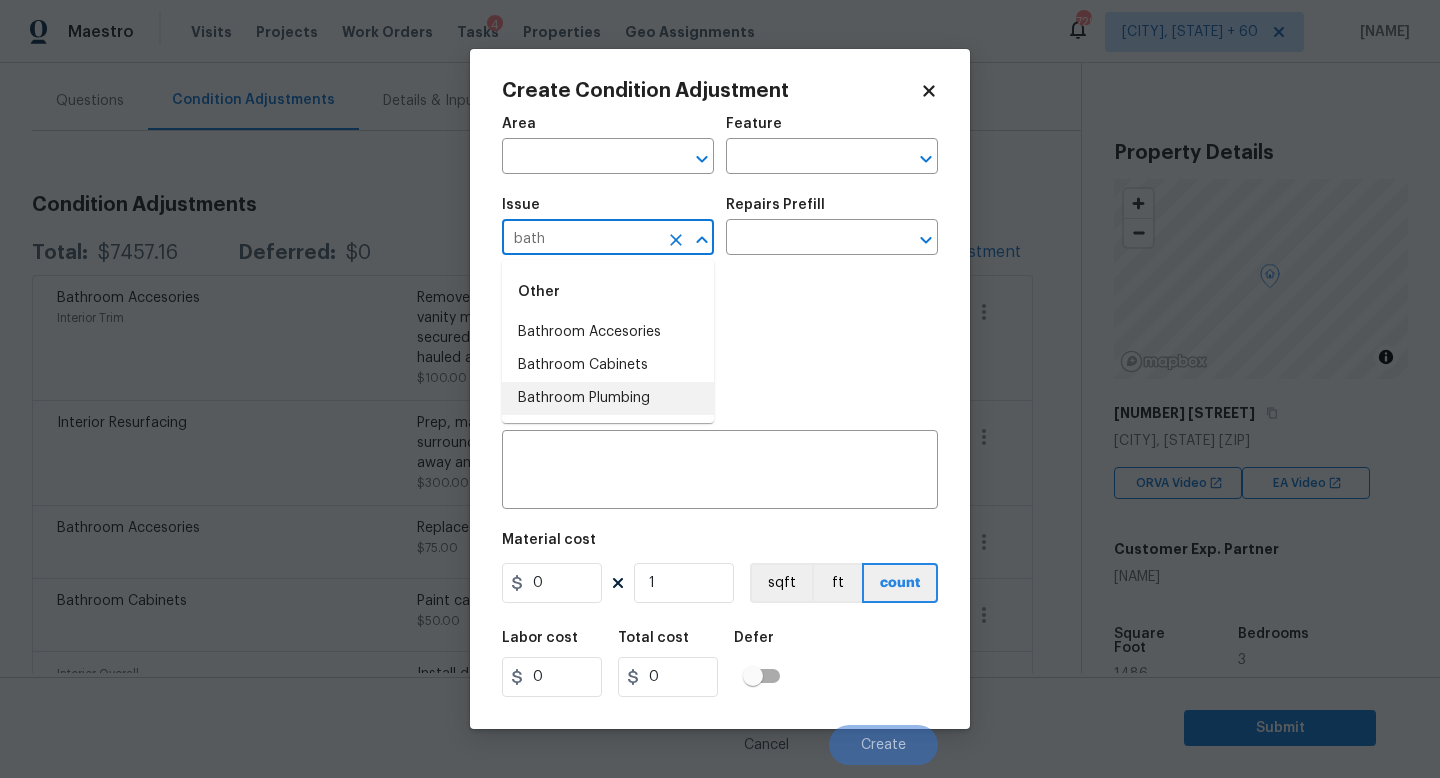 click on "Bathroom Plumbing" at bounding box center (608, 398) 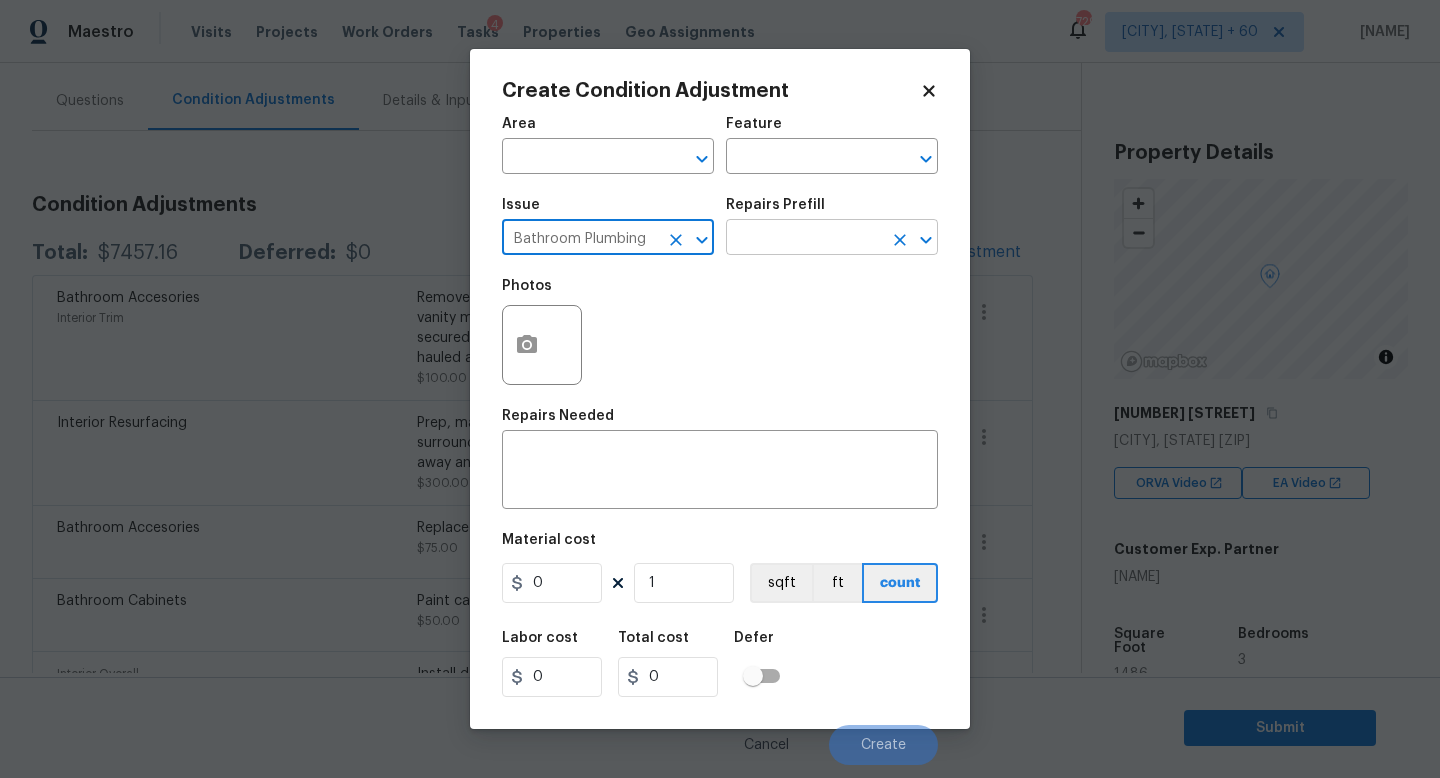 type on "Bathroom Plumbing" 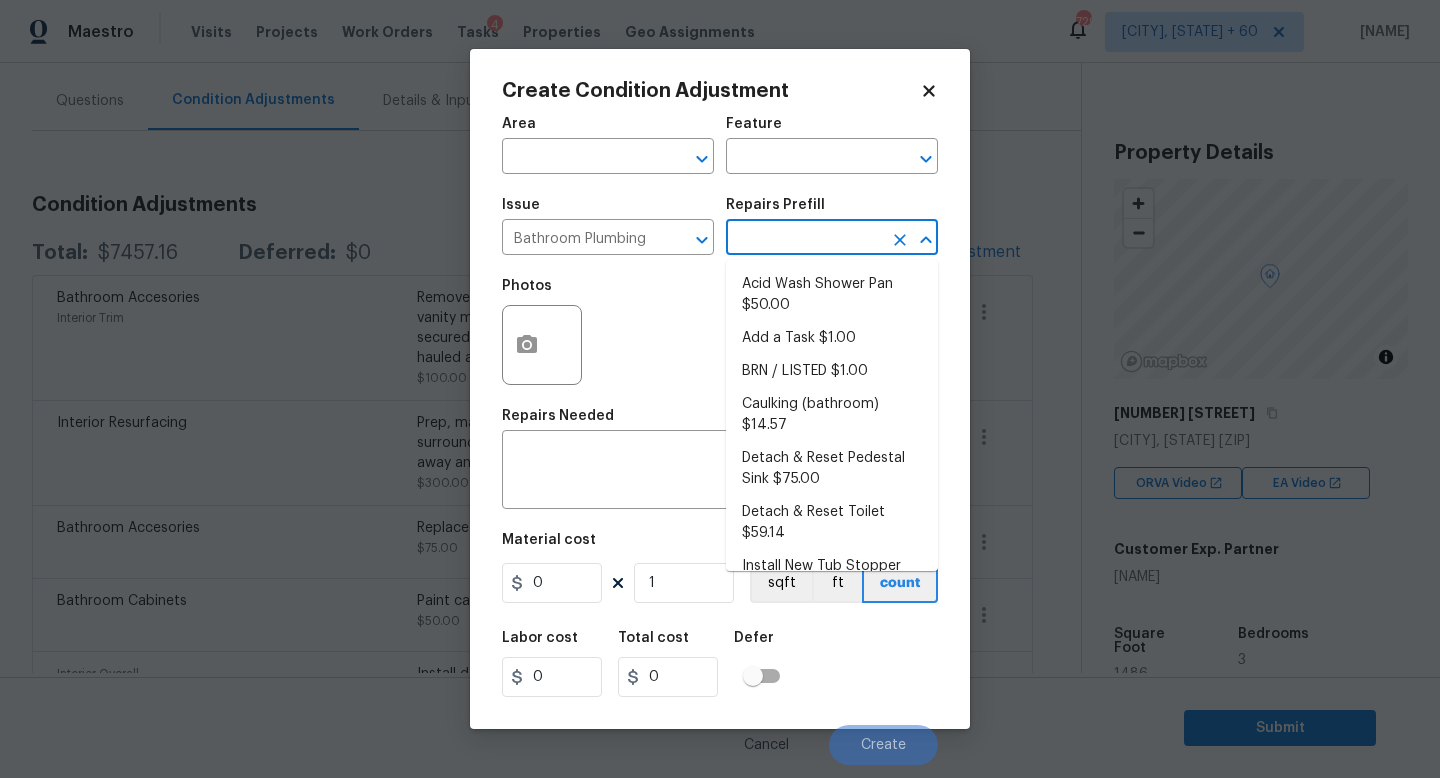 click at bounding box center (804, 239) 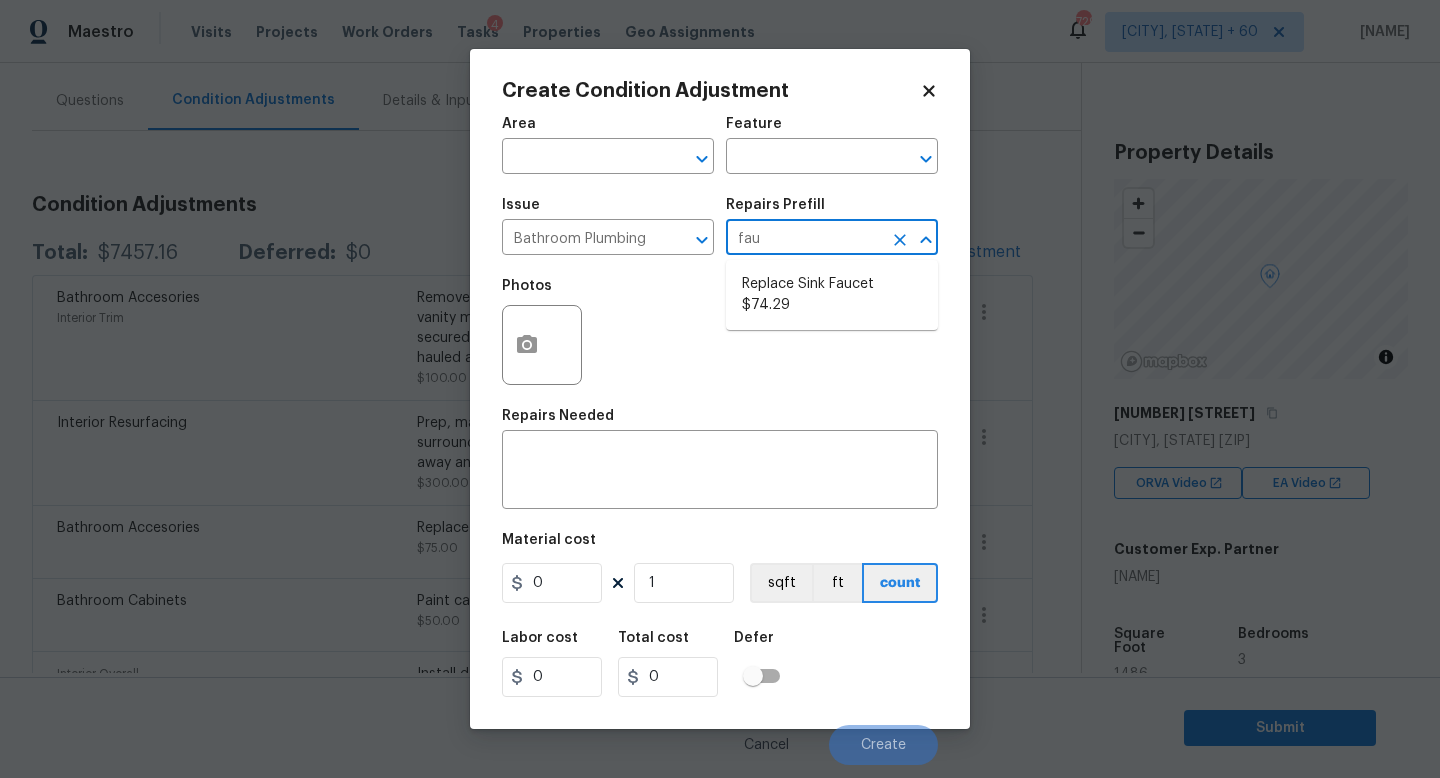 type on "fauc" 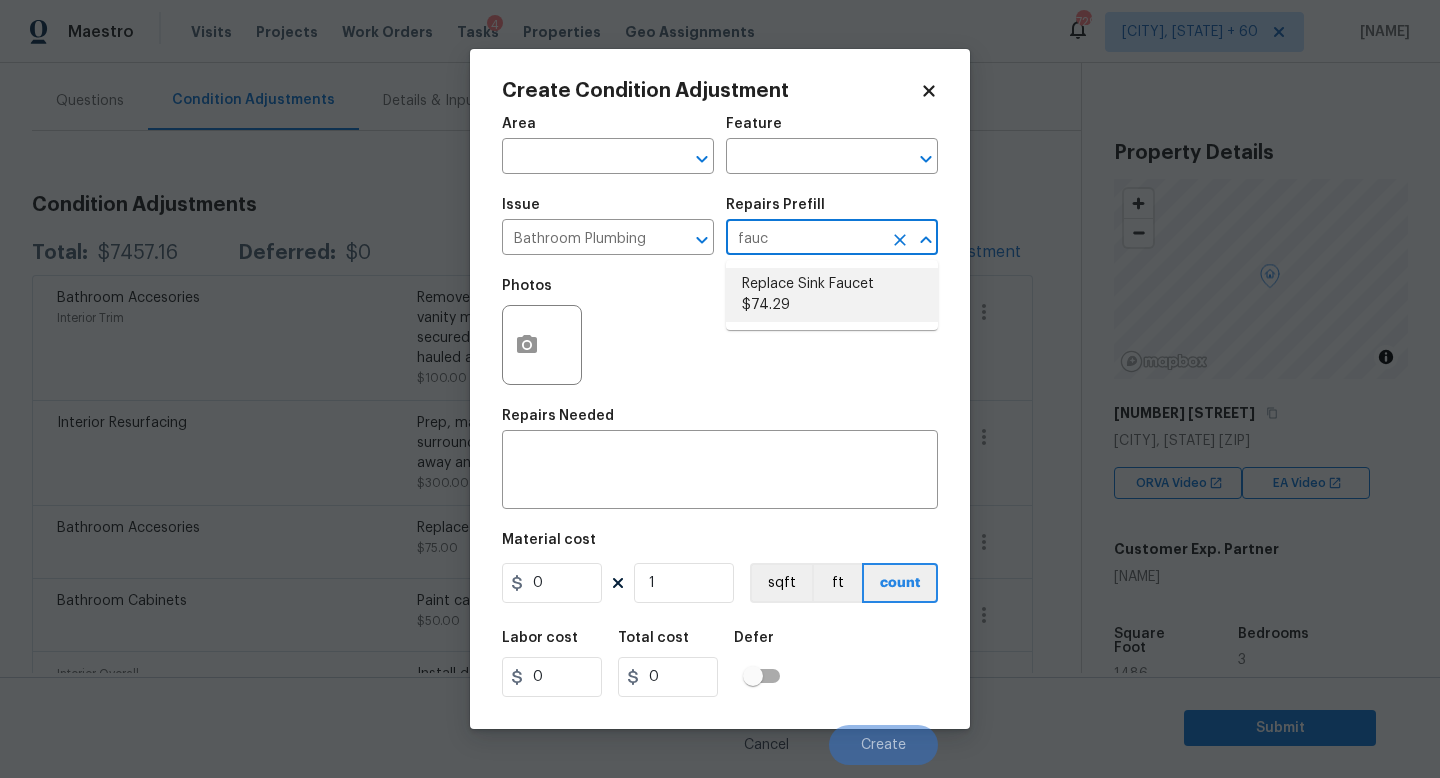 click on "Replace Sink Faucet $74.29" at bounding box center [832, 295] 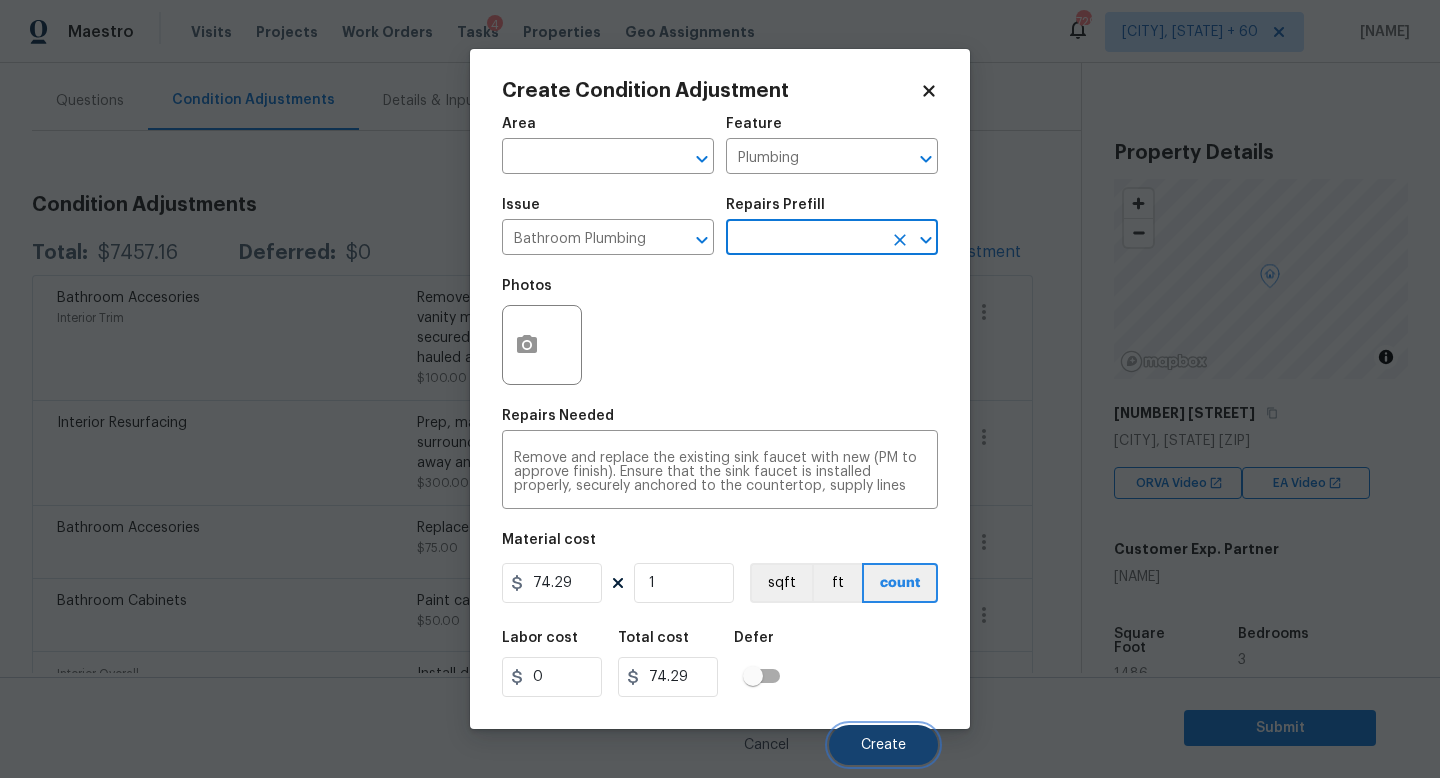 click on "Create" at bounding box center [883, 745] 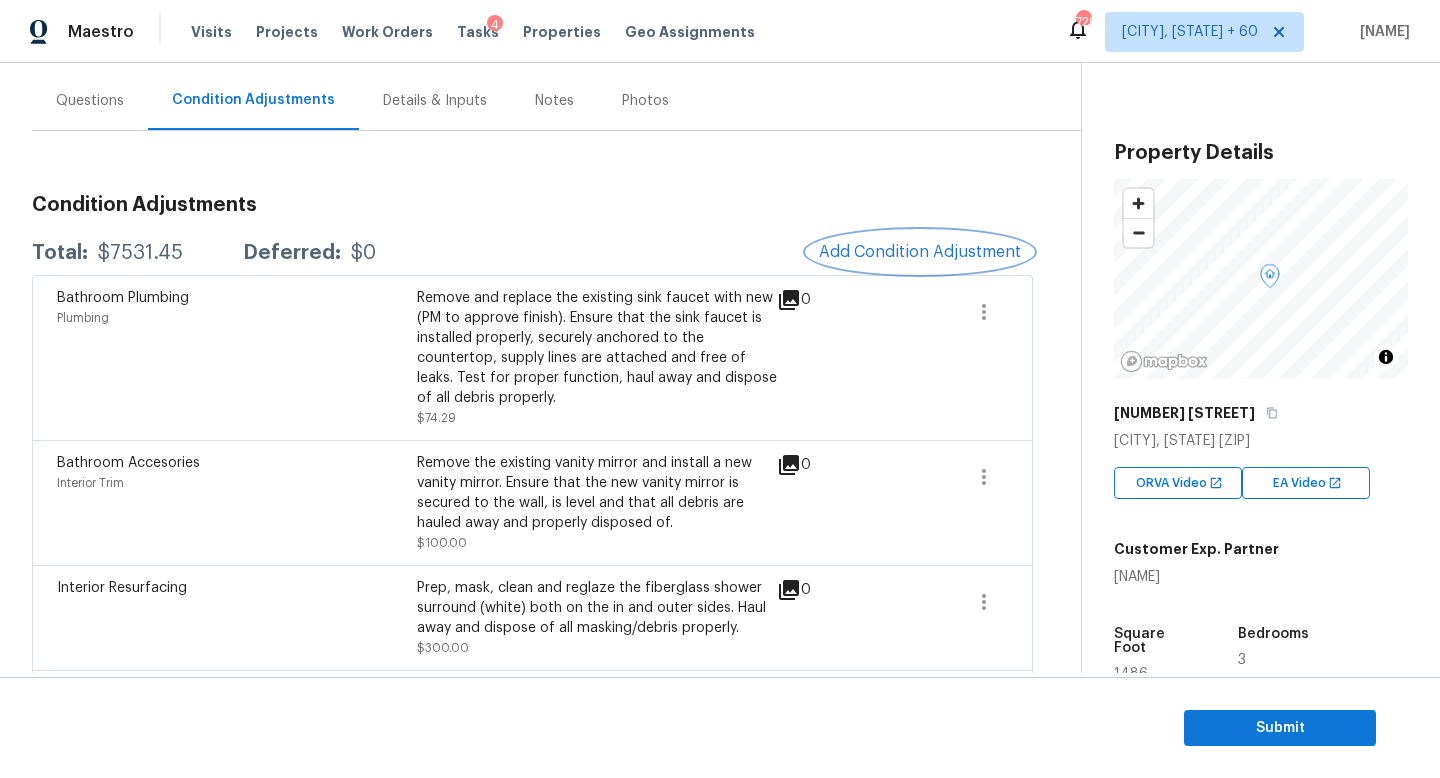 click on "Add Condition Adjustment" at bounding box center [920, 252] 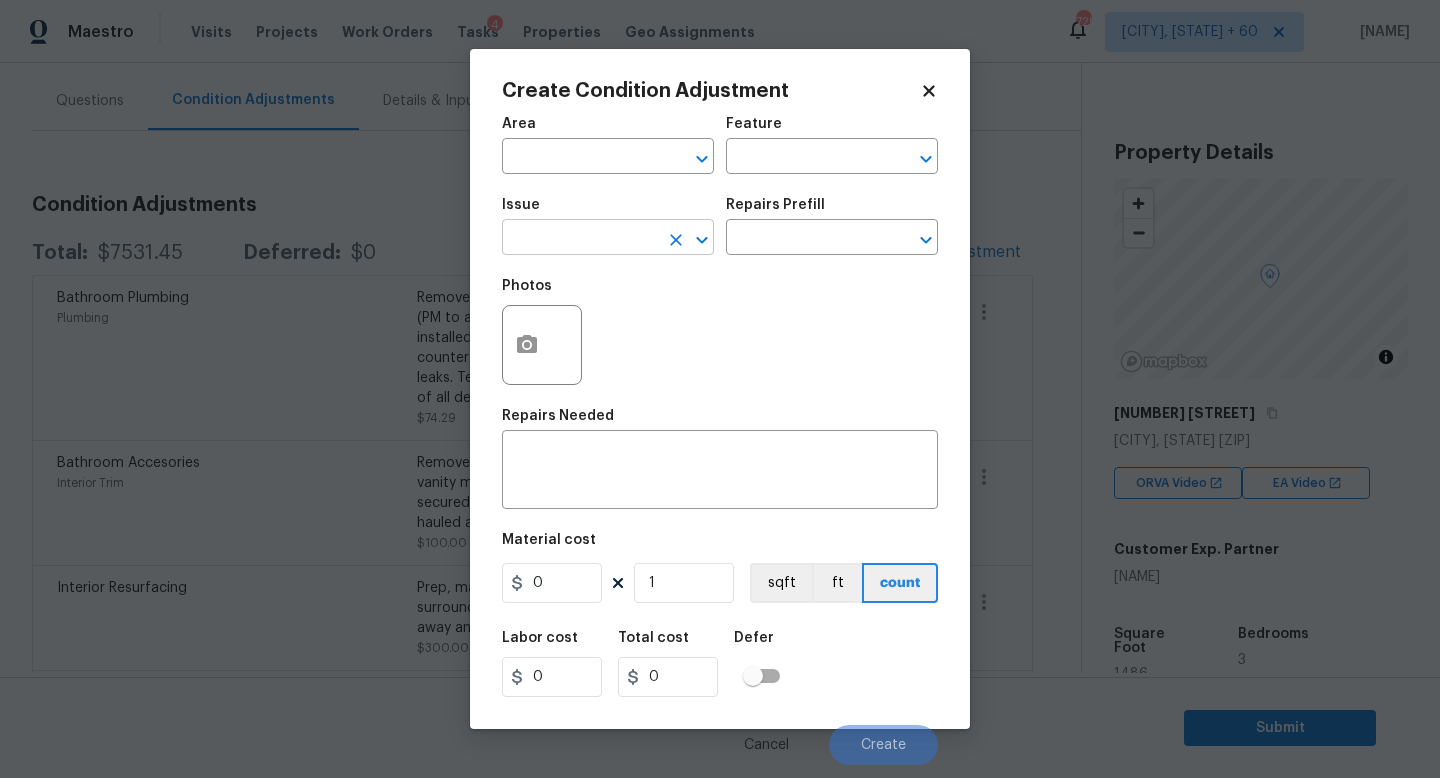 click at bounding box center (580, 239) 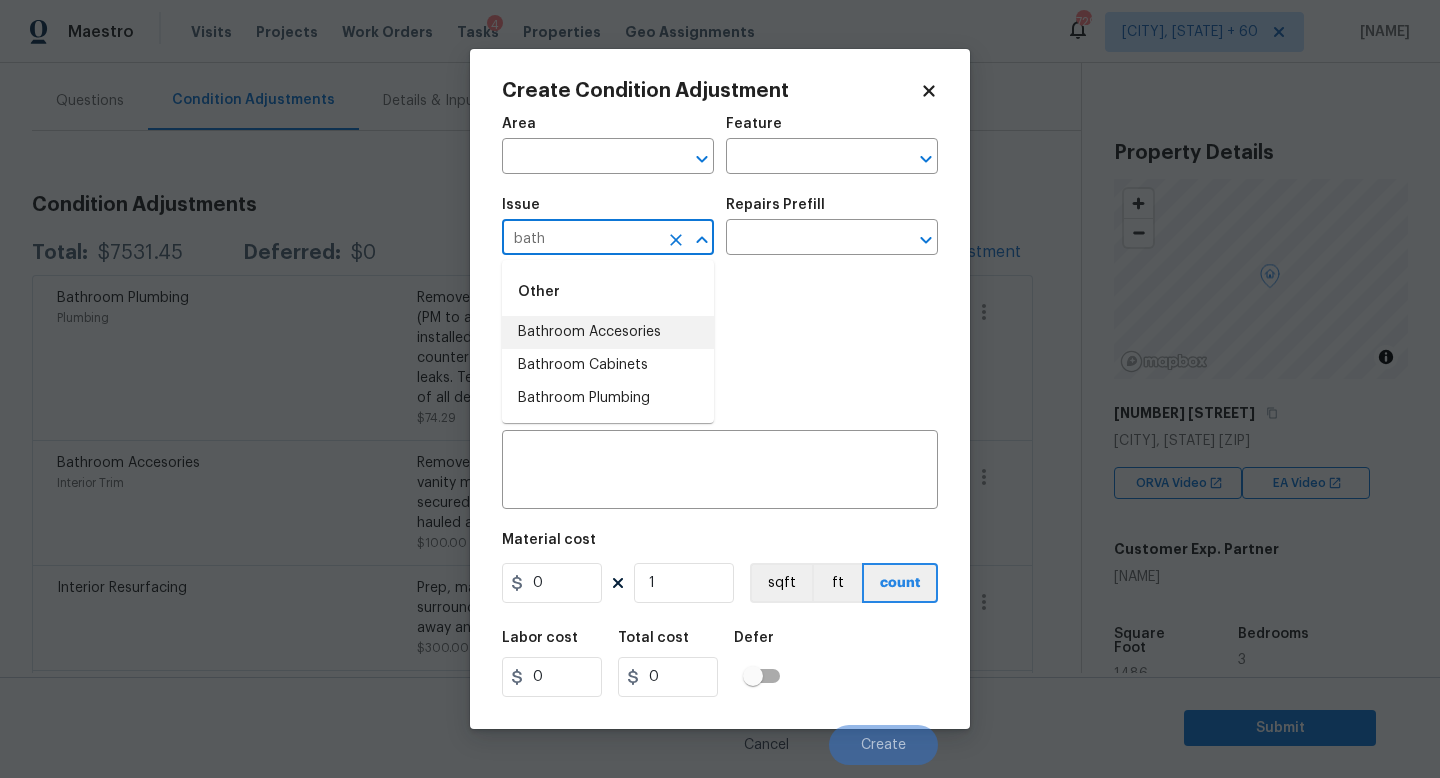 click on "Bathroom Accesories" at bounding box center [608, 332] 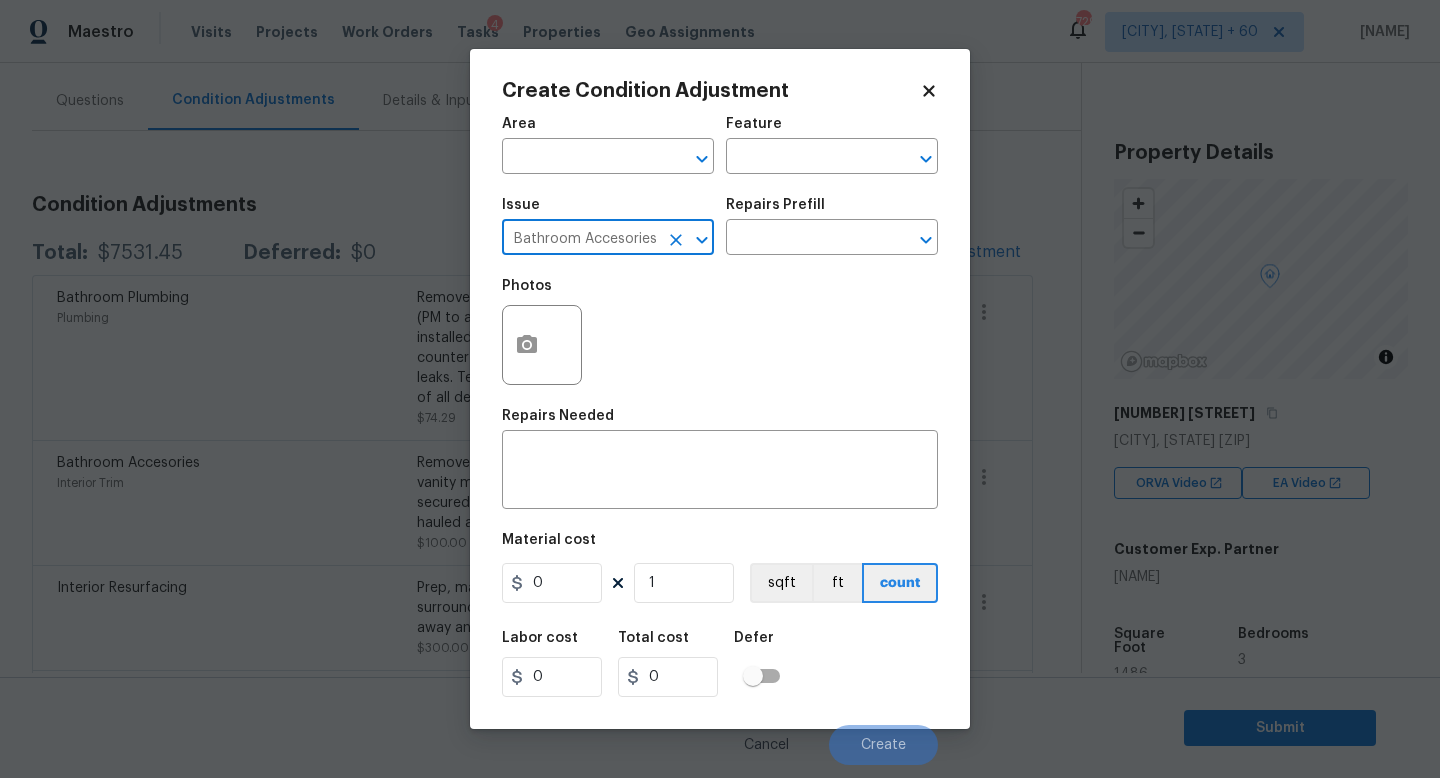 type on "Bathroom Accesories" 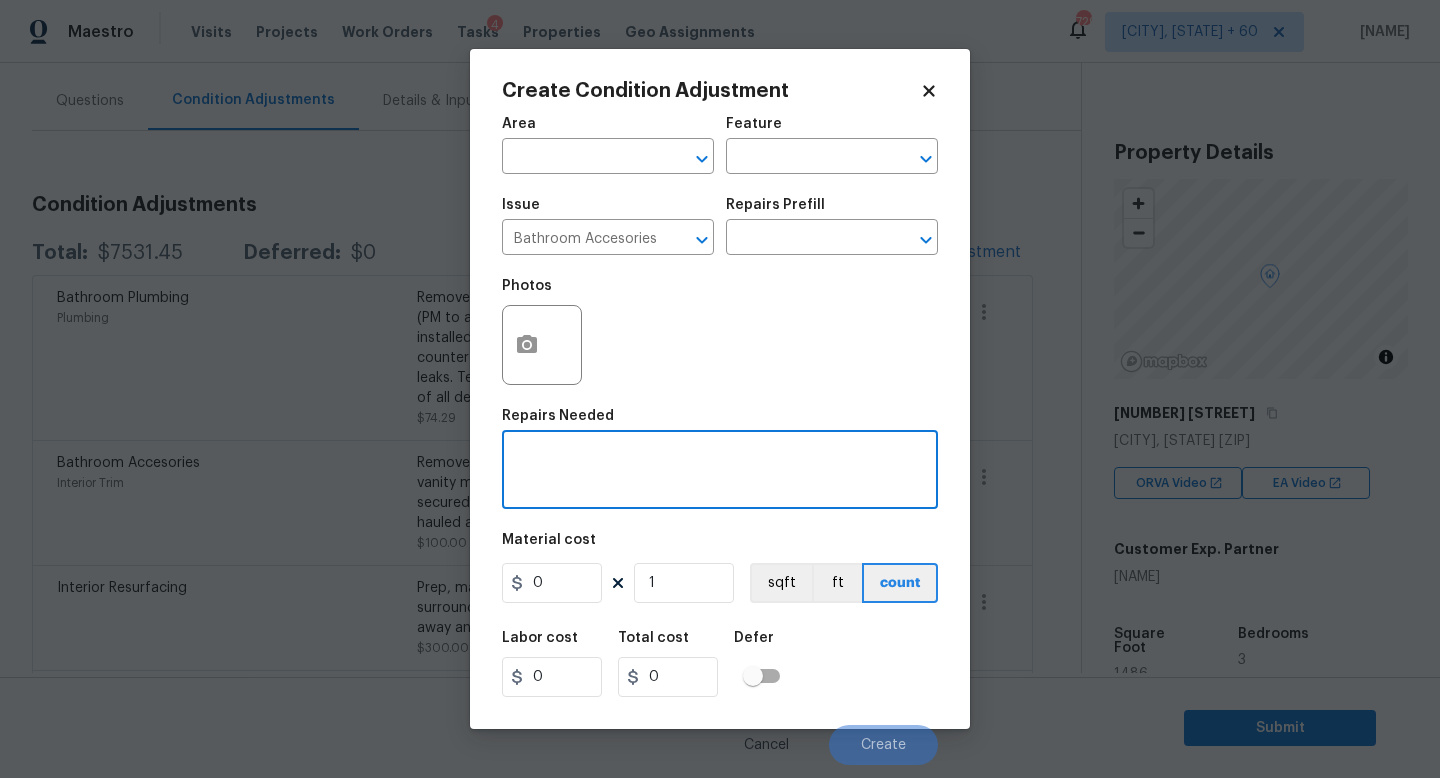 click at bounding box center (720, 472) 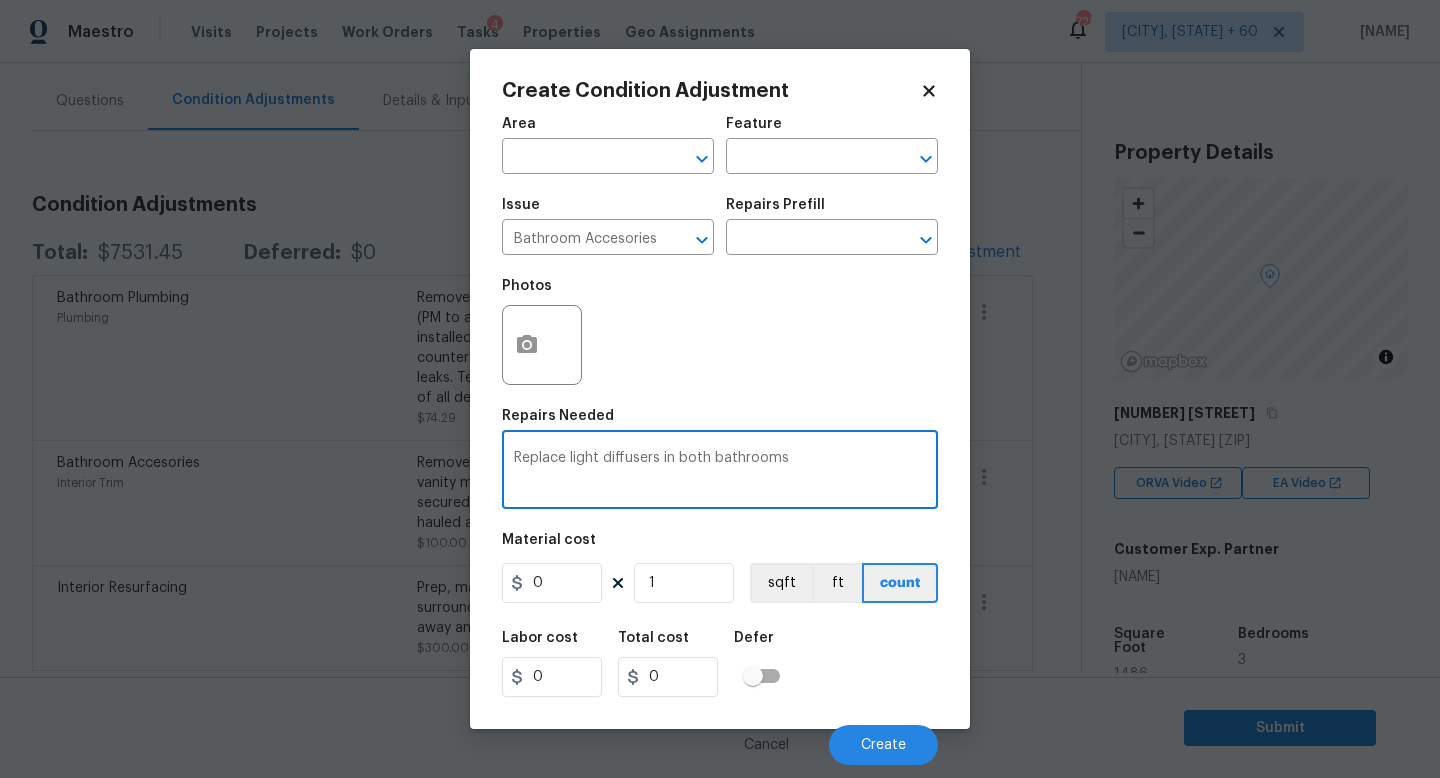 type on "Replace light diffusers in both bathrooms" 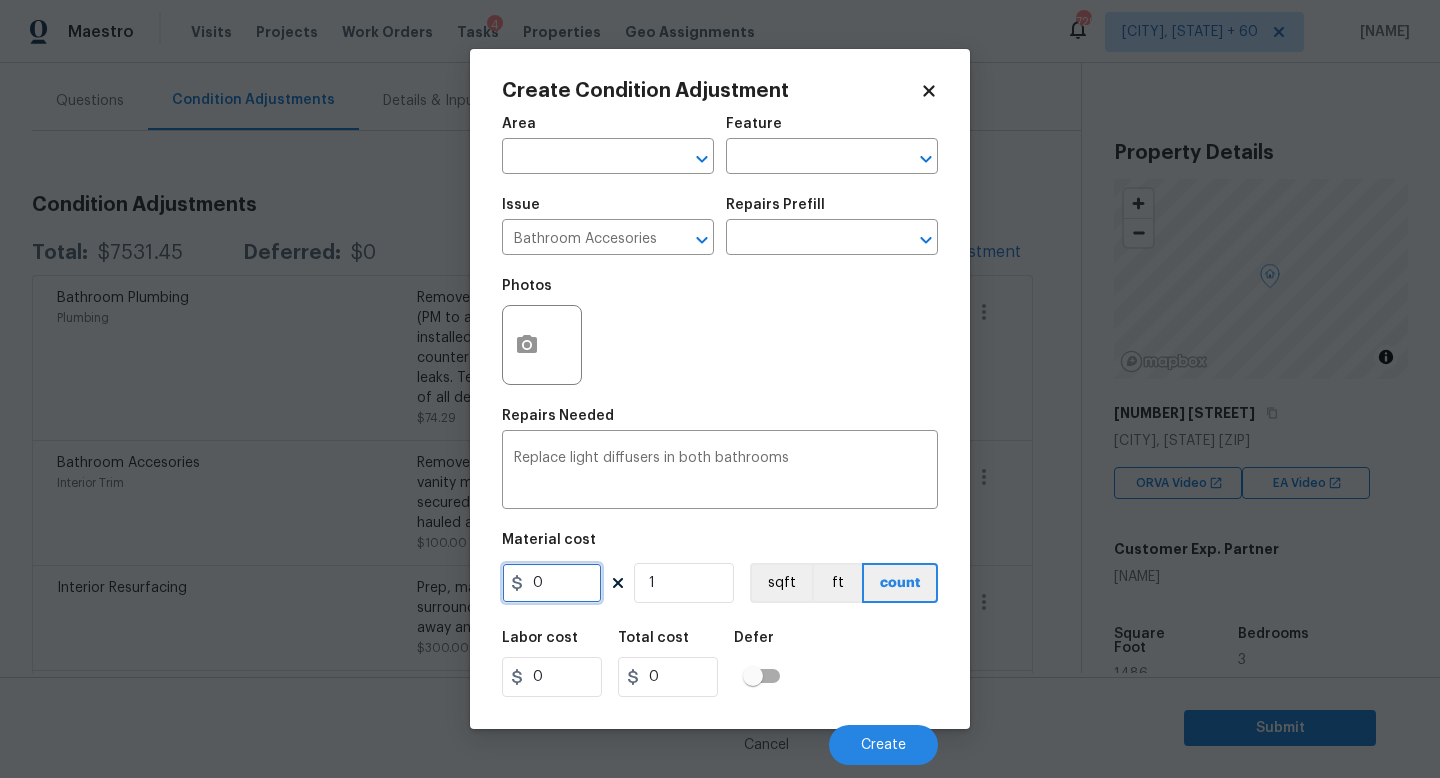 drag, startPoint x: 564, startPoint y: 579, endPoint x: 457, endPoint y: 582, distance: 107.042046 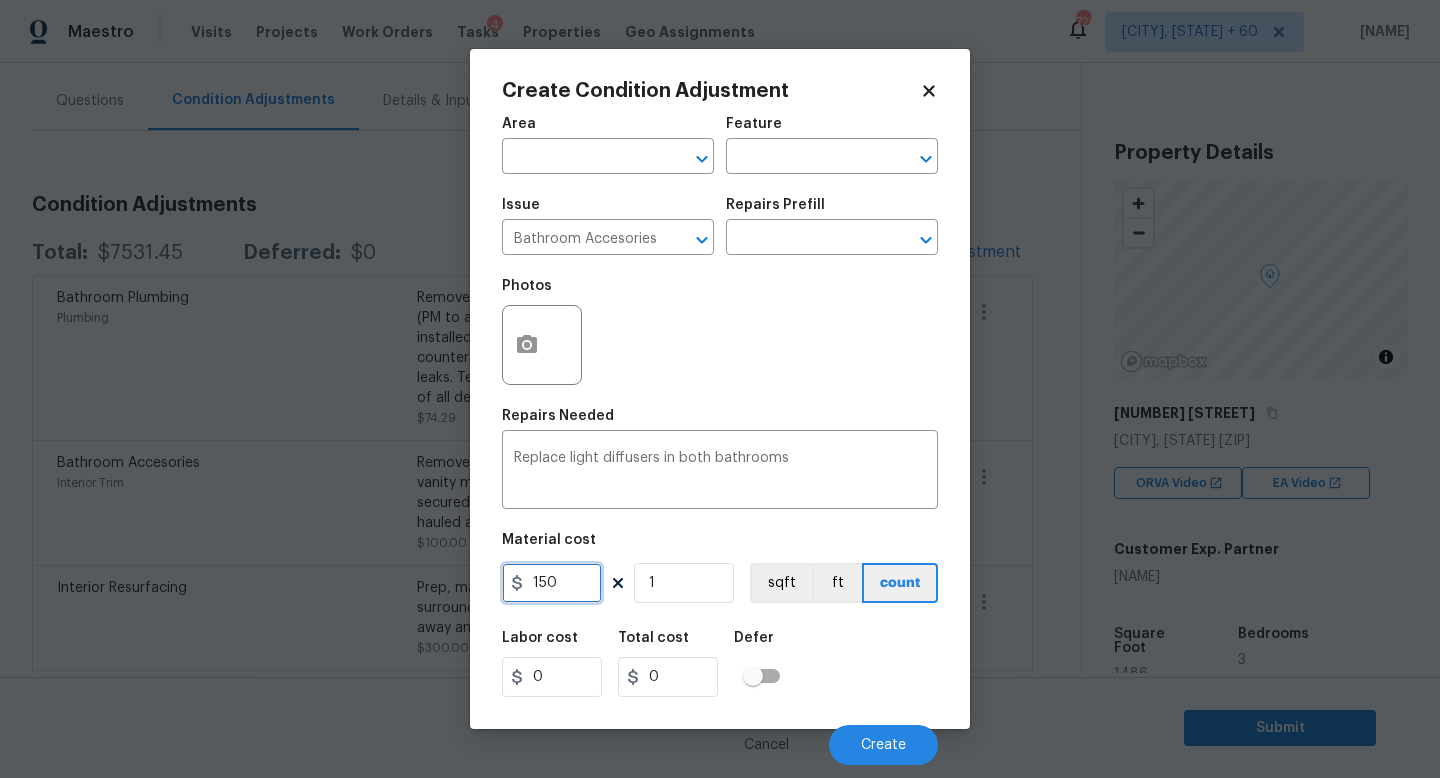 type on "150" 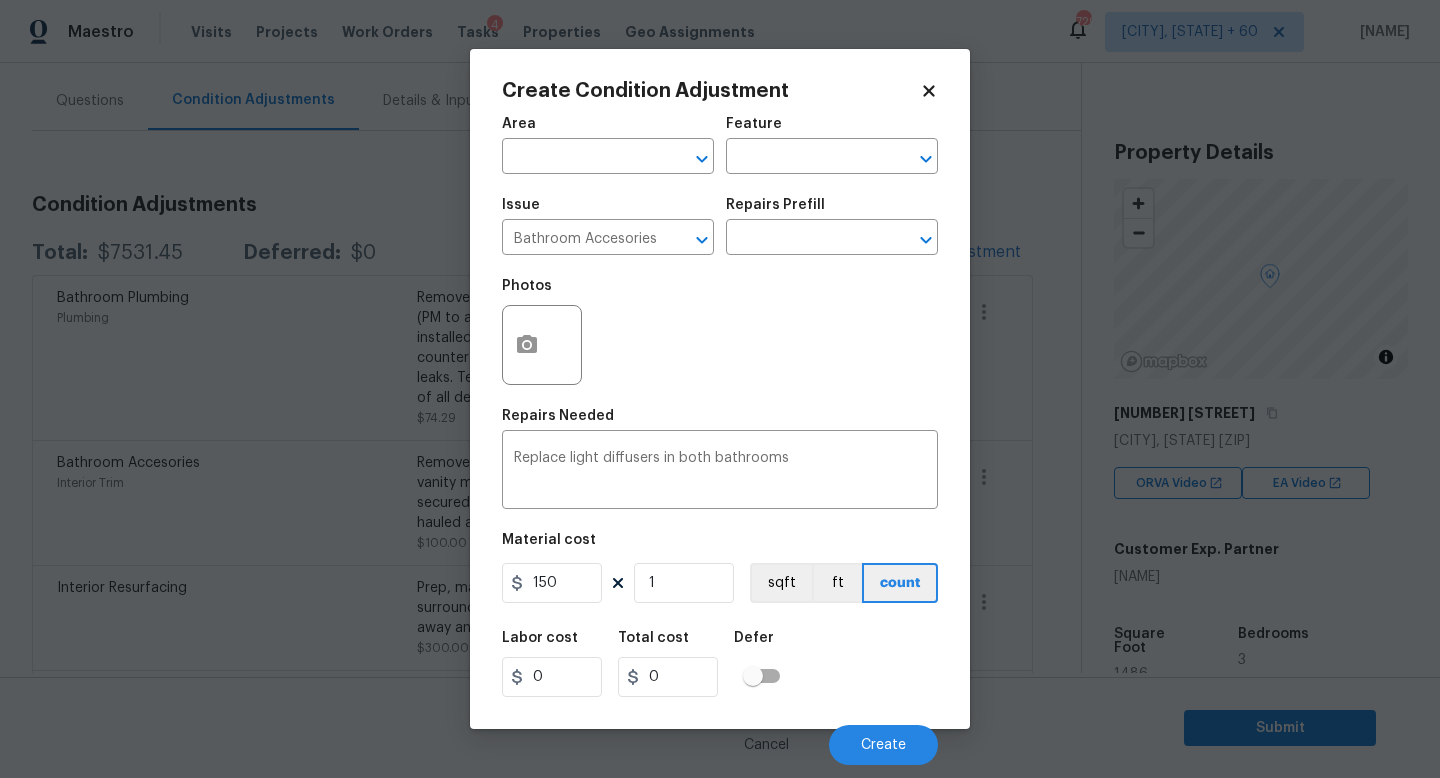 type on "150" 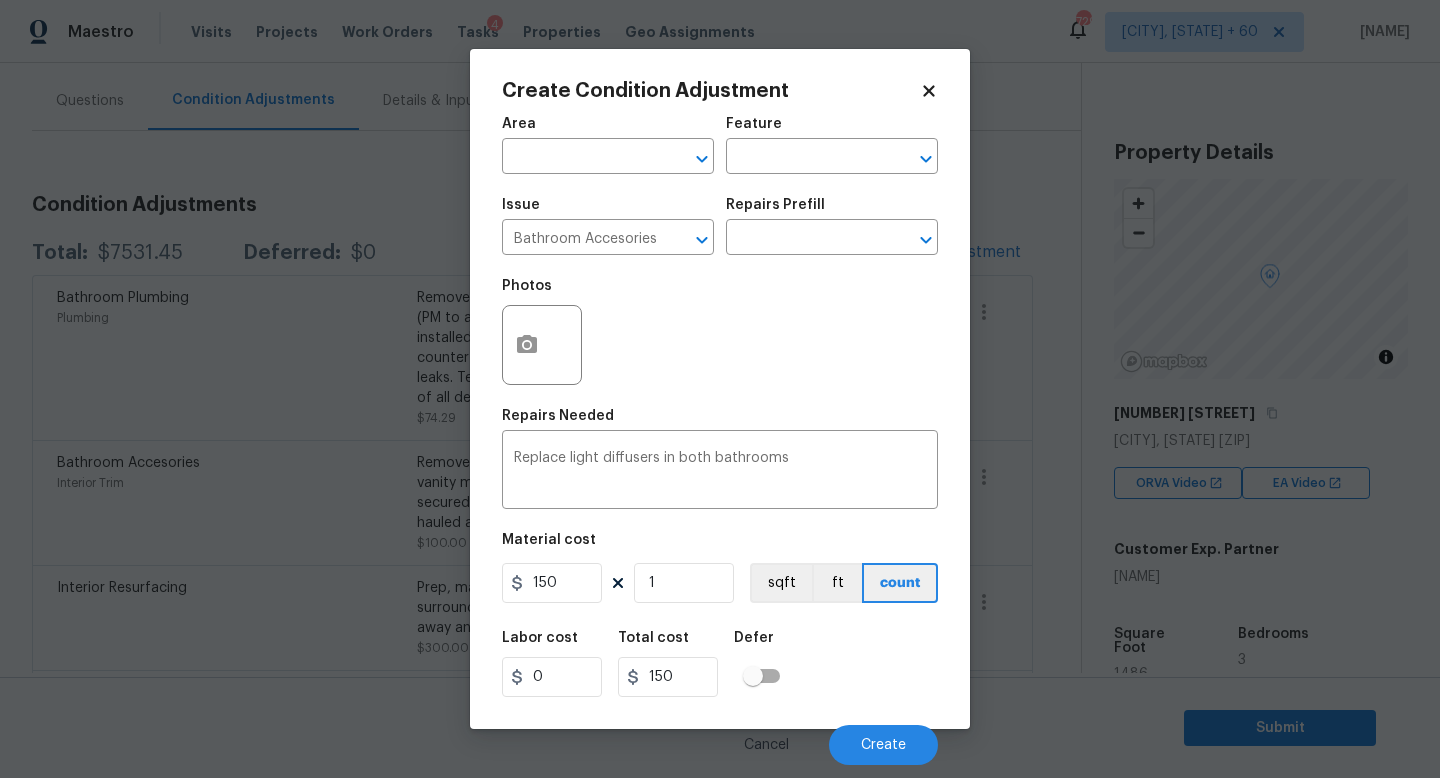click on "Labor cost 0 Total cost 150 Defer" at bounding box center (720, 664) 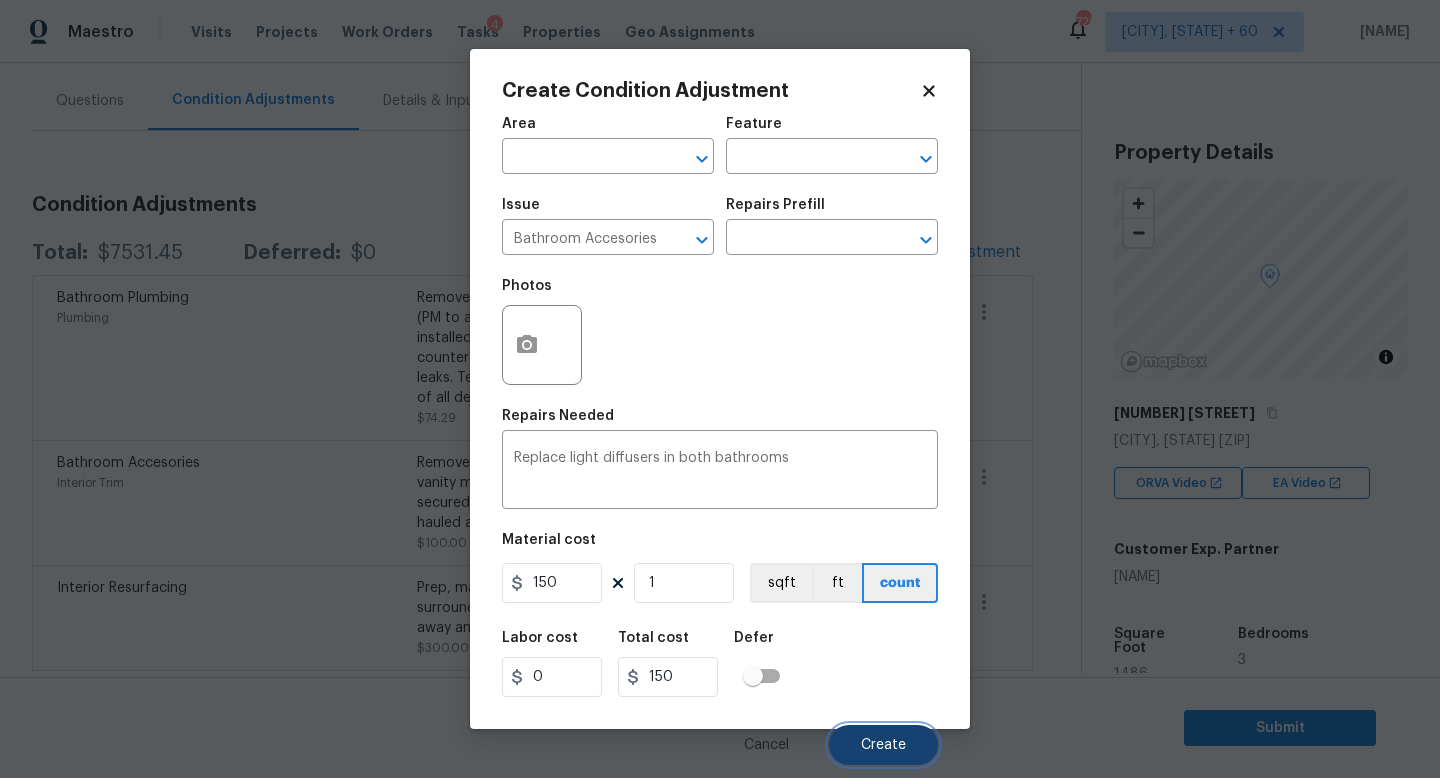 click on "Create" at bounding box center [883, 745] 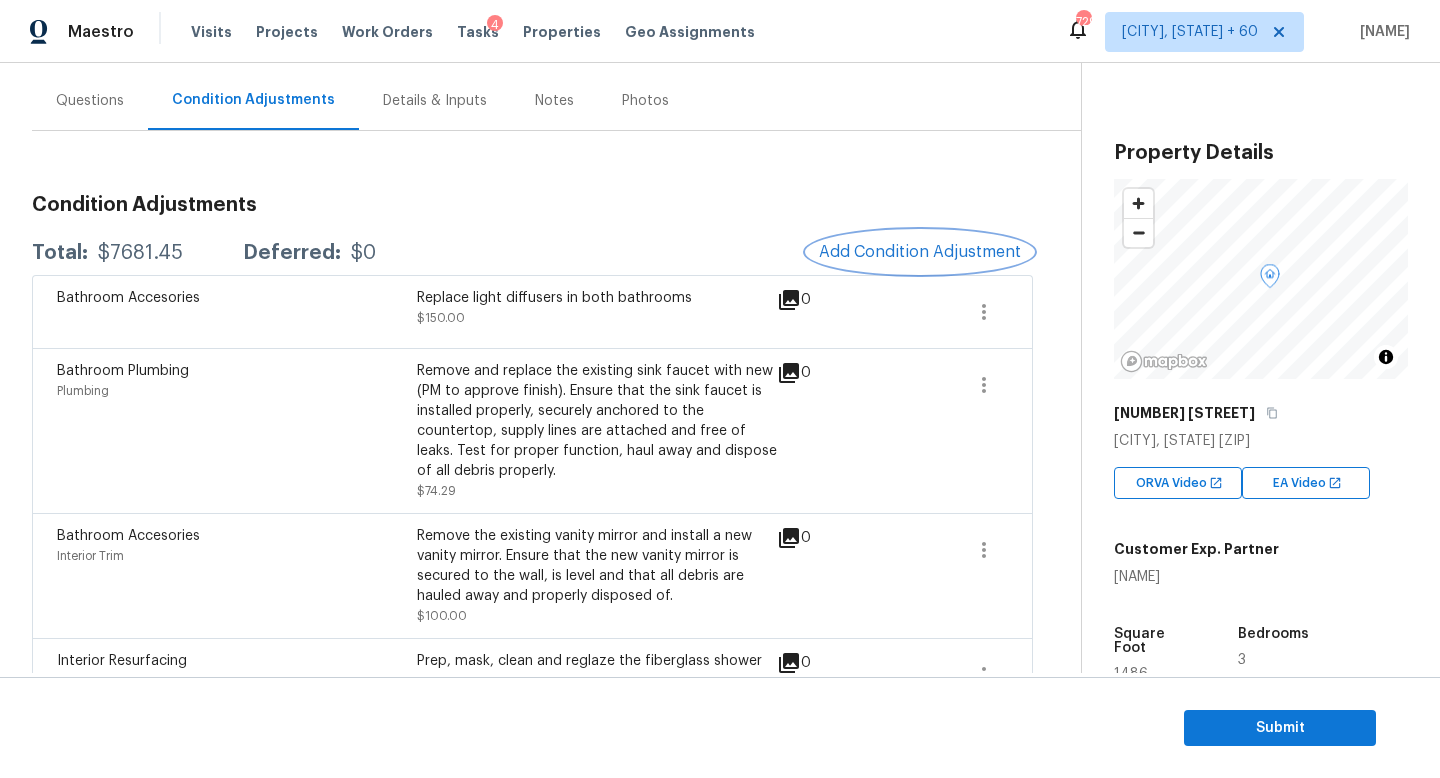 click on "Add Condition Adjustment" at bounding box center [920, 252] 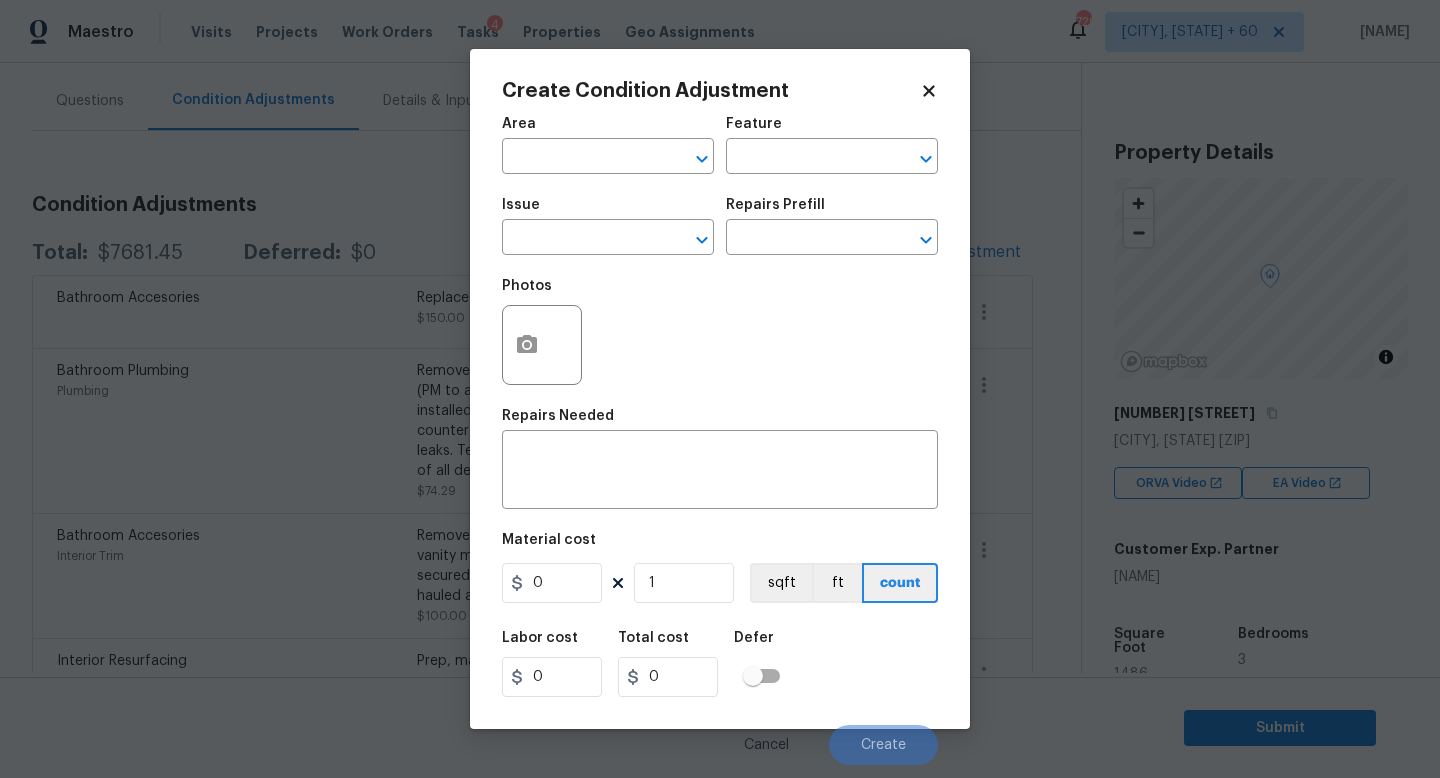 click on "Issue ​" at bounding box center (608, 226) 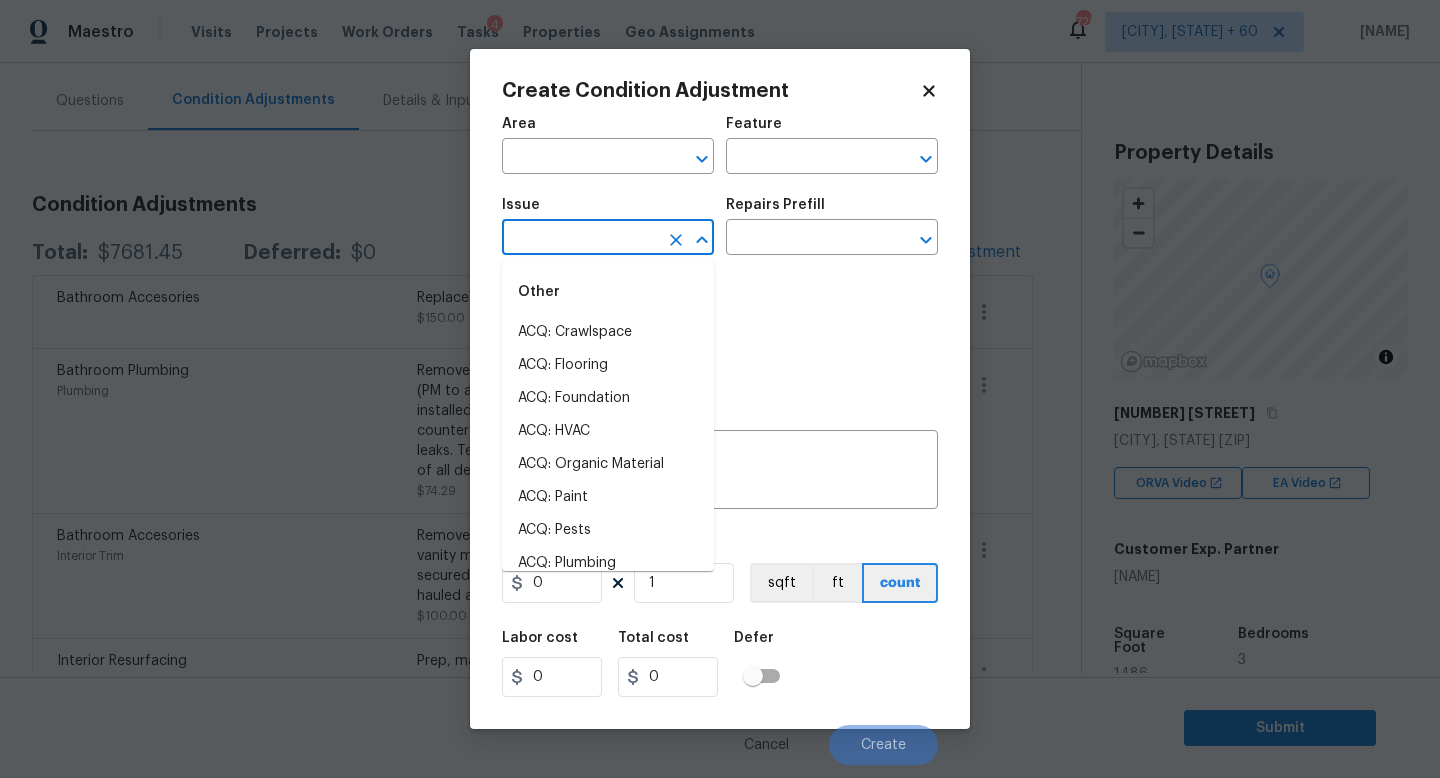 click at bounding box center [580, 239] 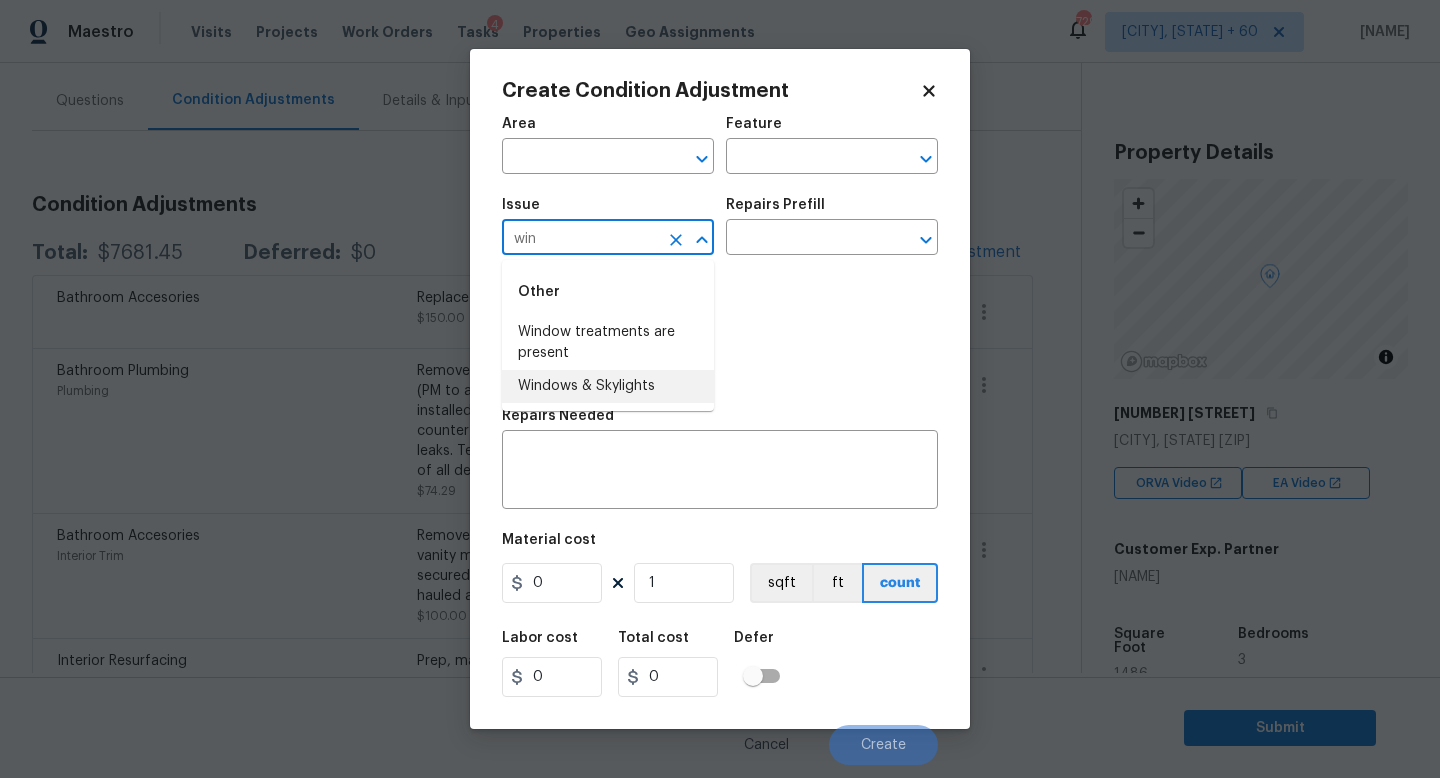 click on "Windows & Skylights" at bounding box center [608, 386] 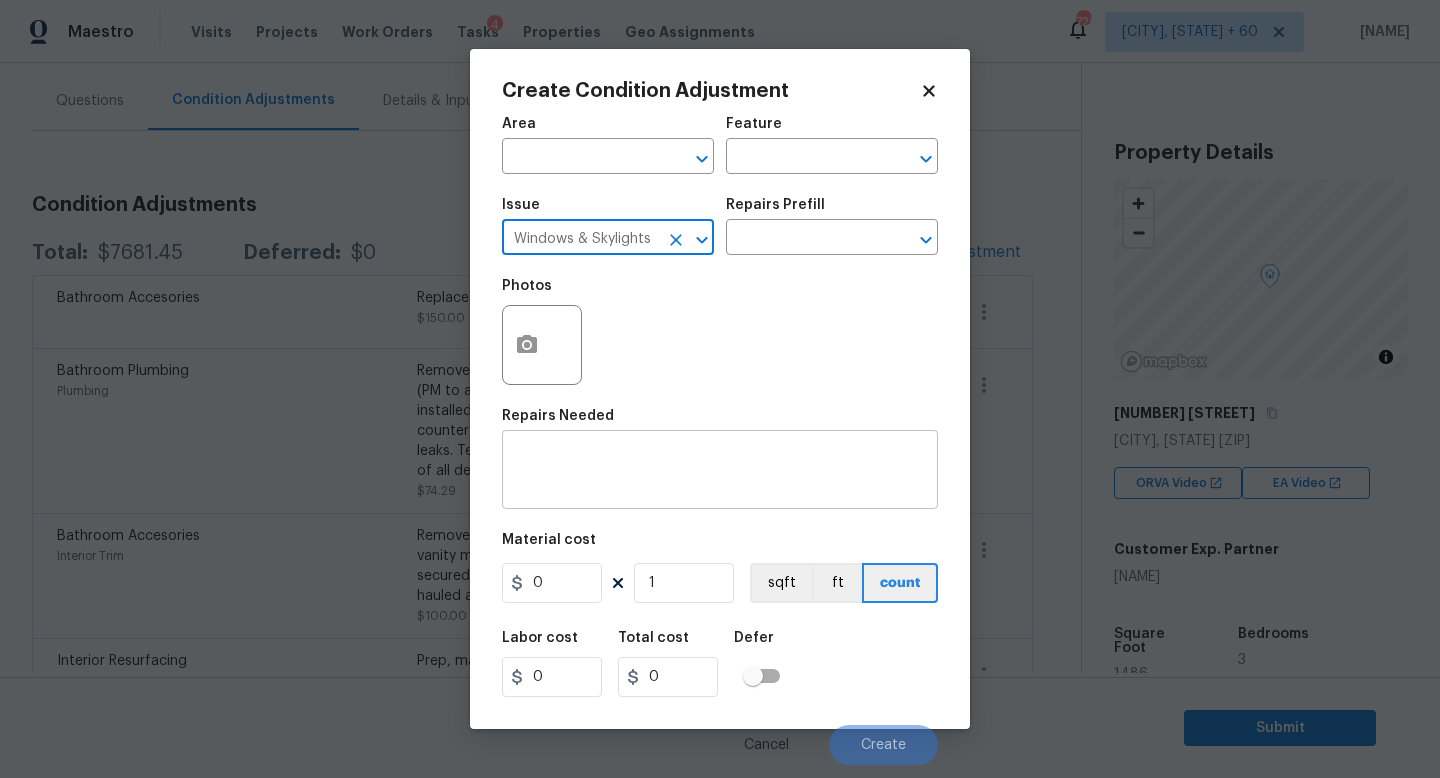 type on "Windows & Skylights" 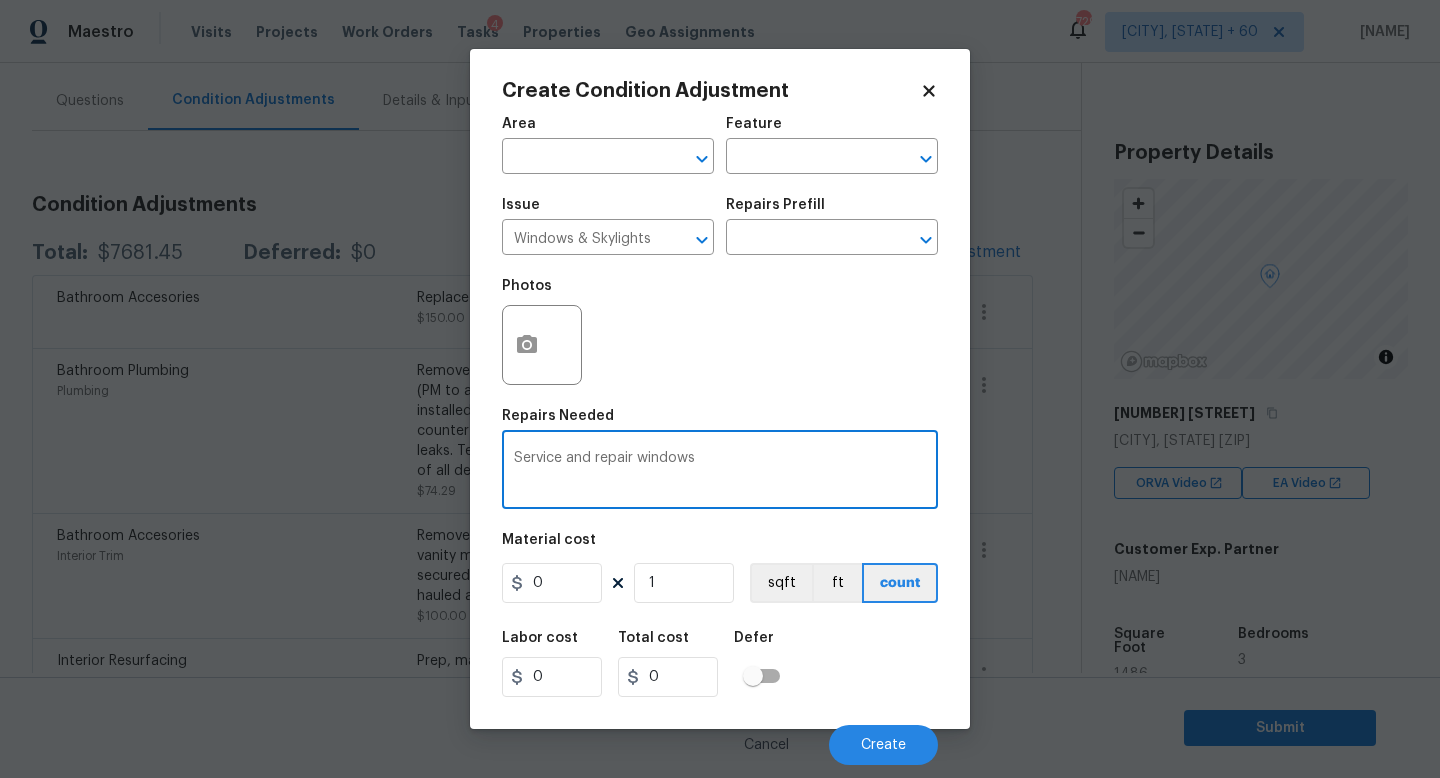 type on "Service and repair windows" 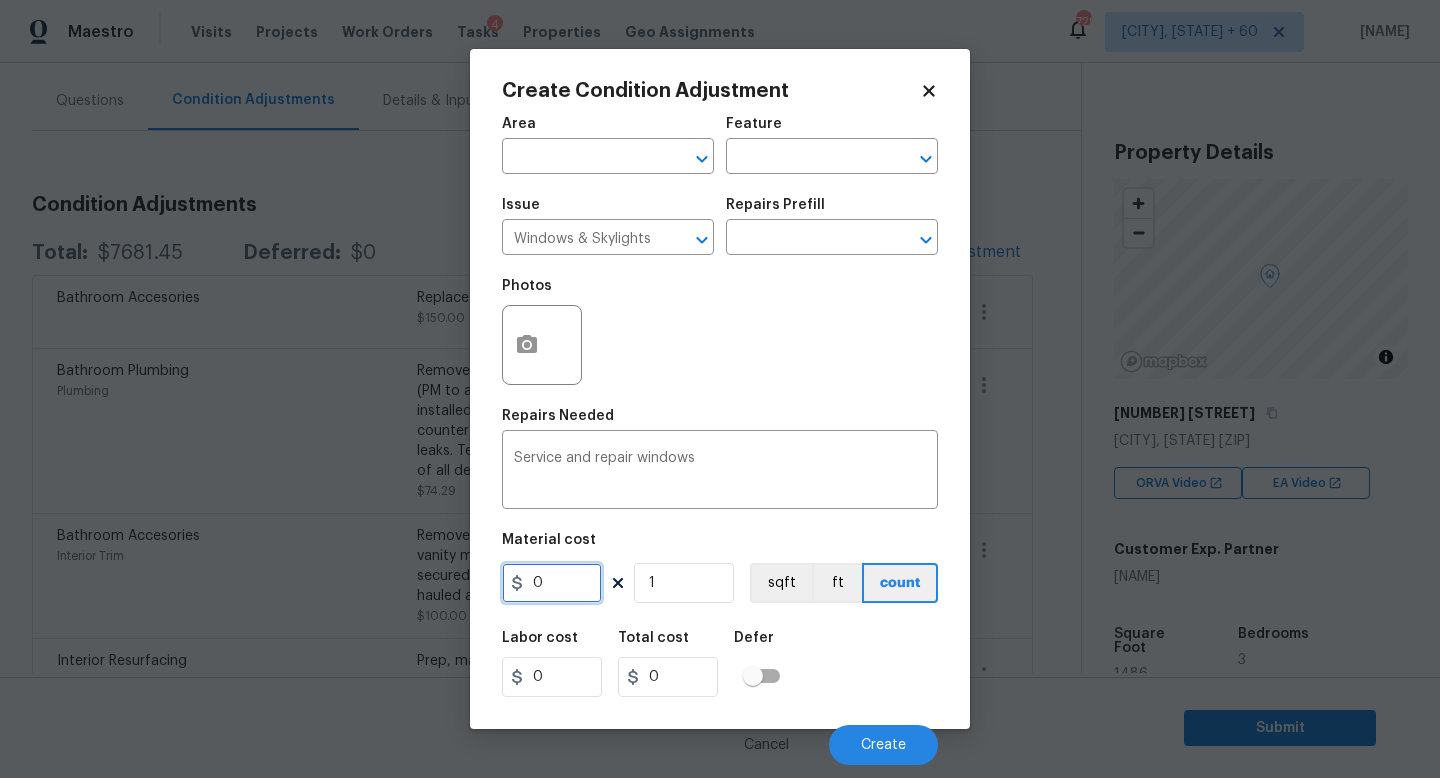 drag, startPoint x: 556, startPoint y: 570, endPoint x: 455, endPoint y: 570, distance: 101 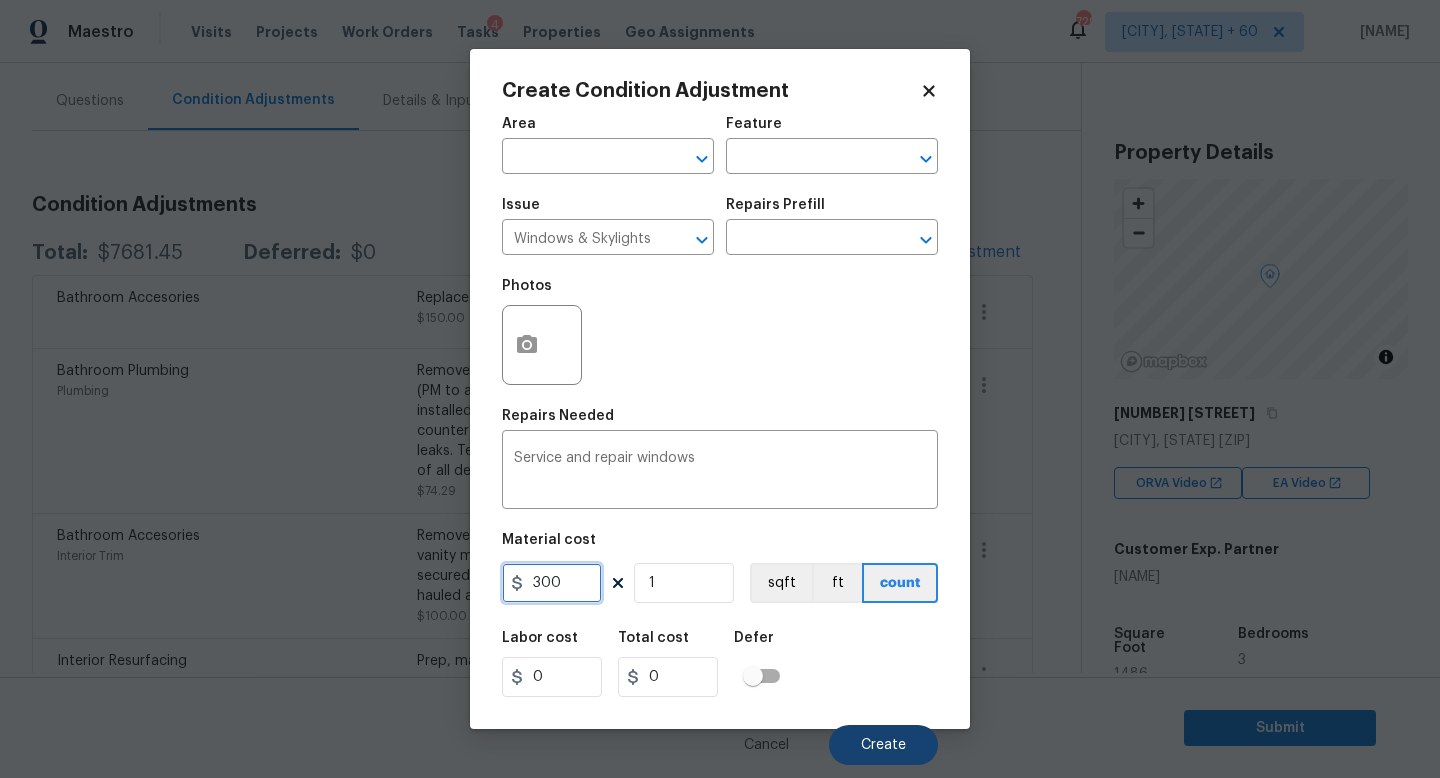 type on "300" 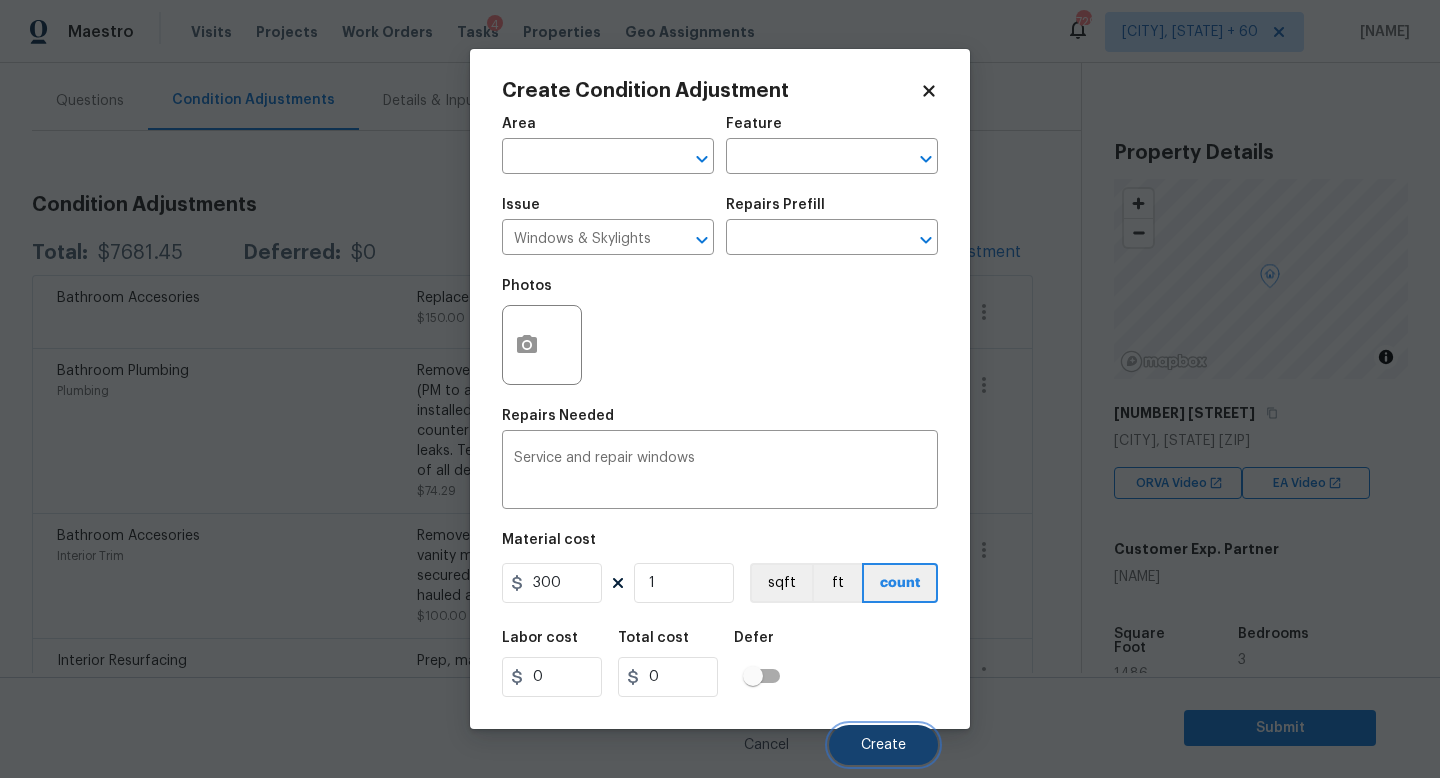 type on "300" 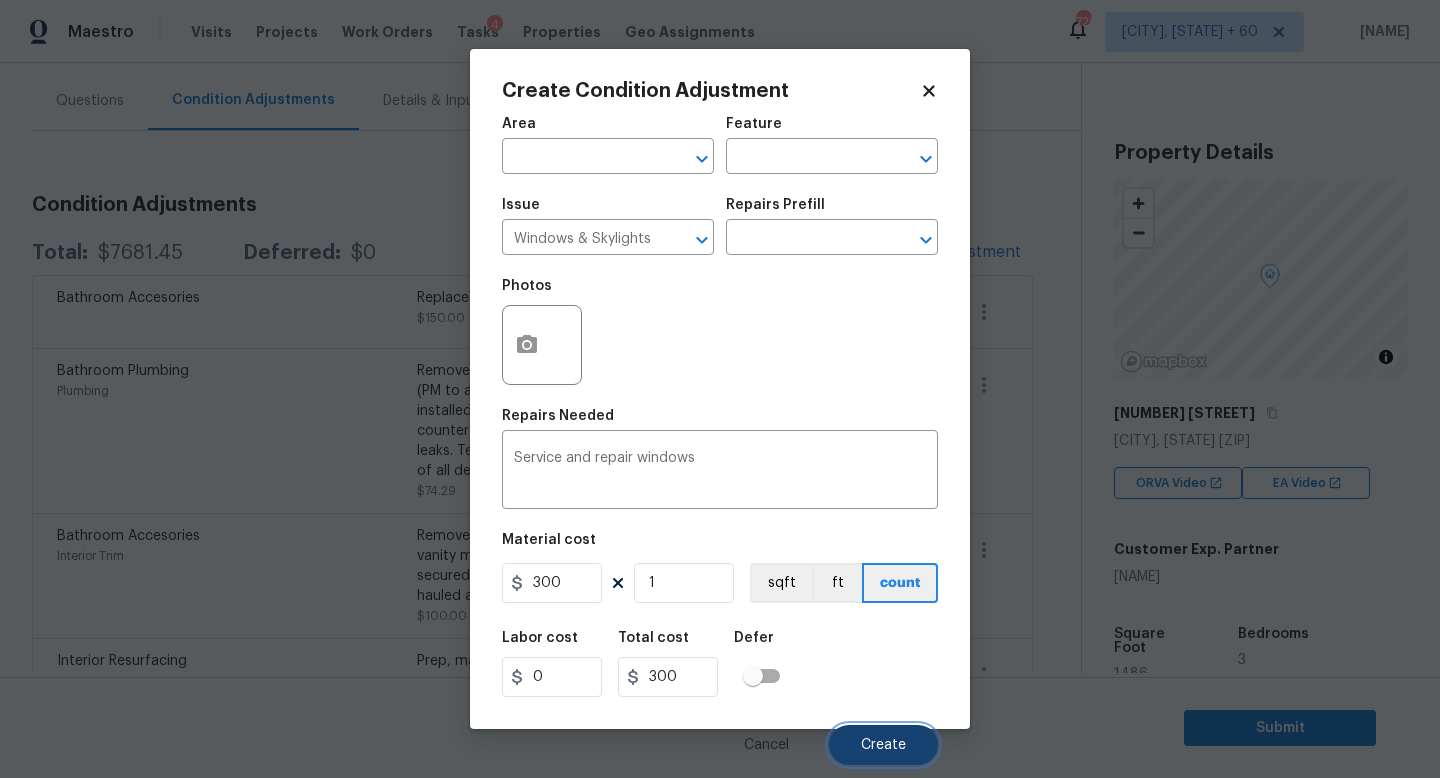 click on "Create" at bounding box center (883, 745) 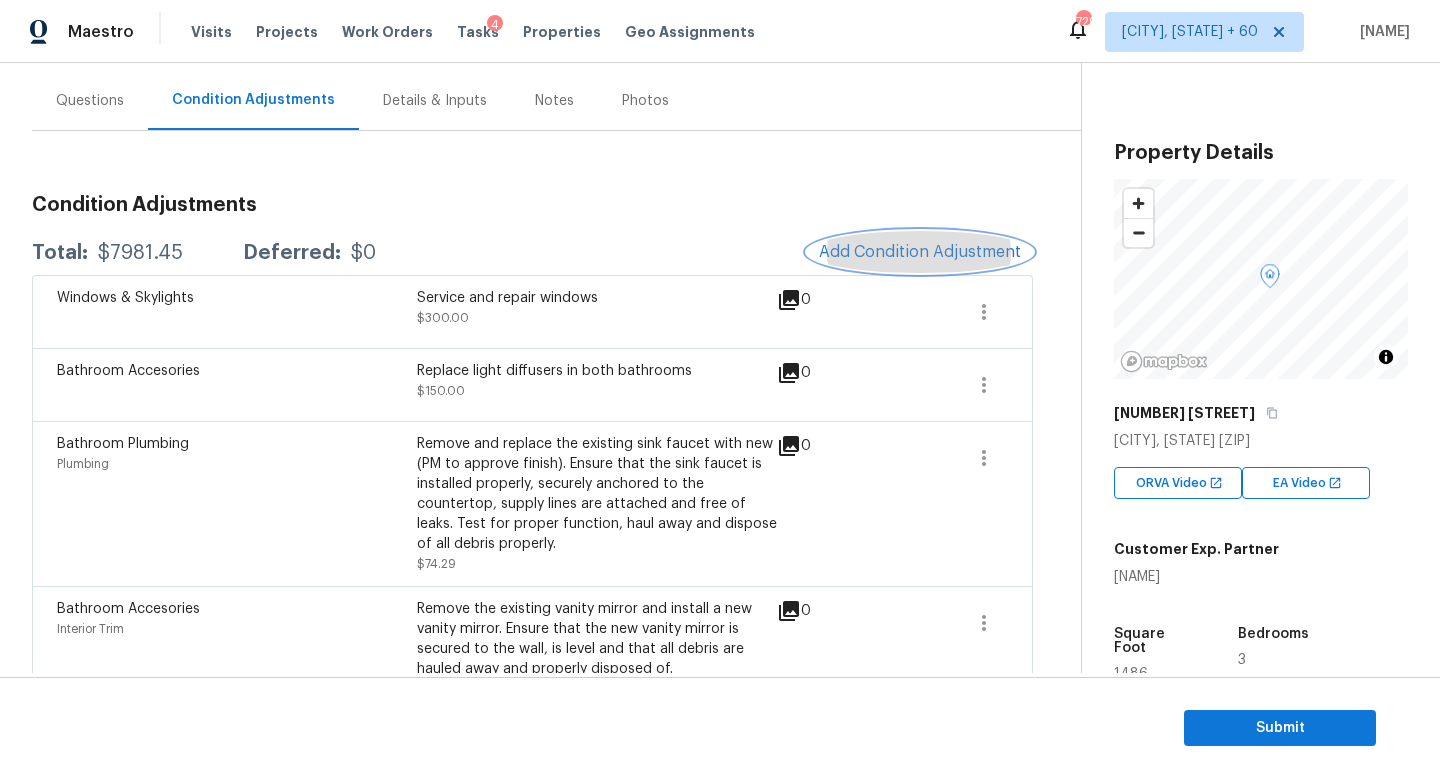 click on "Add Condition Adjustment" at bounding box center (920, 252) 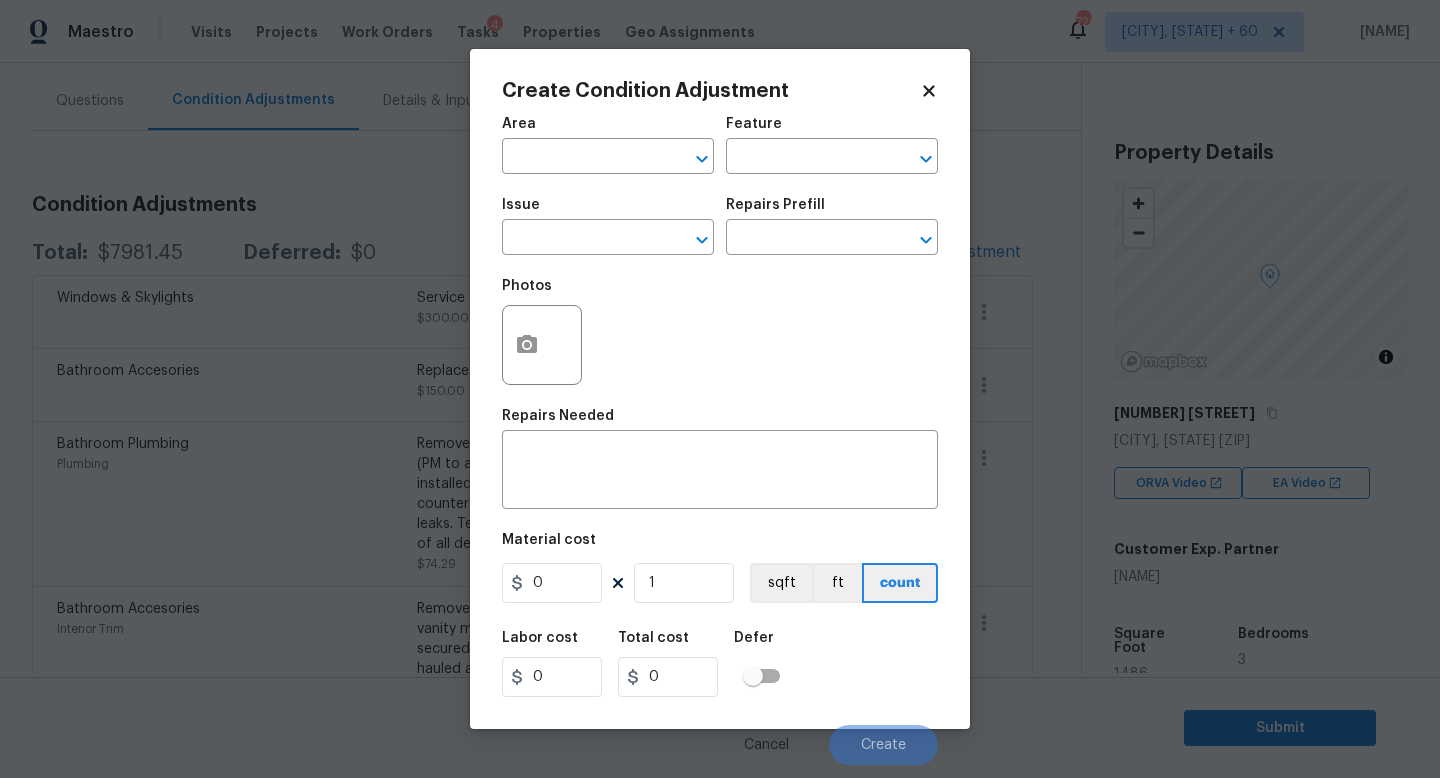 click on "Issue ​" at bounding box center (608, 226) 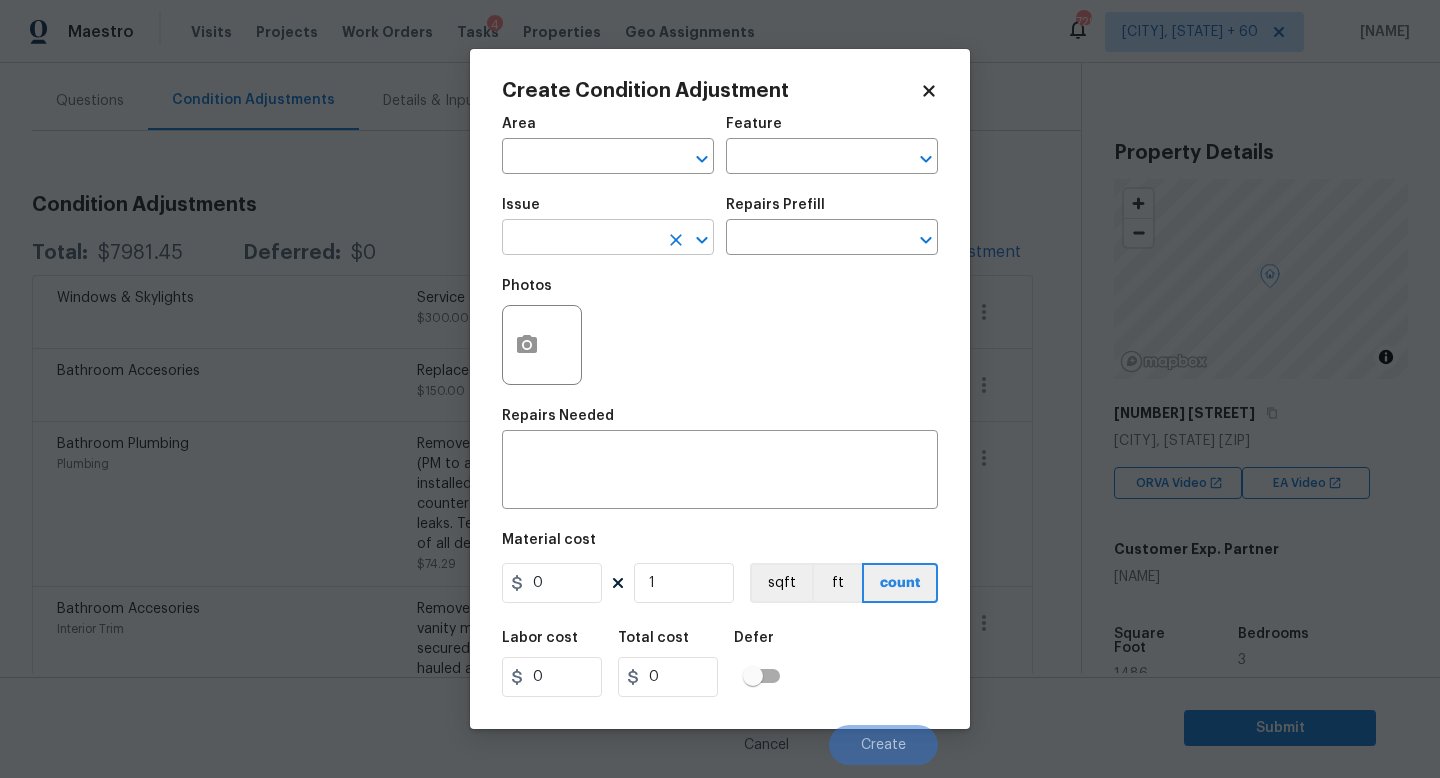click at bounding box center (580, 239) 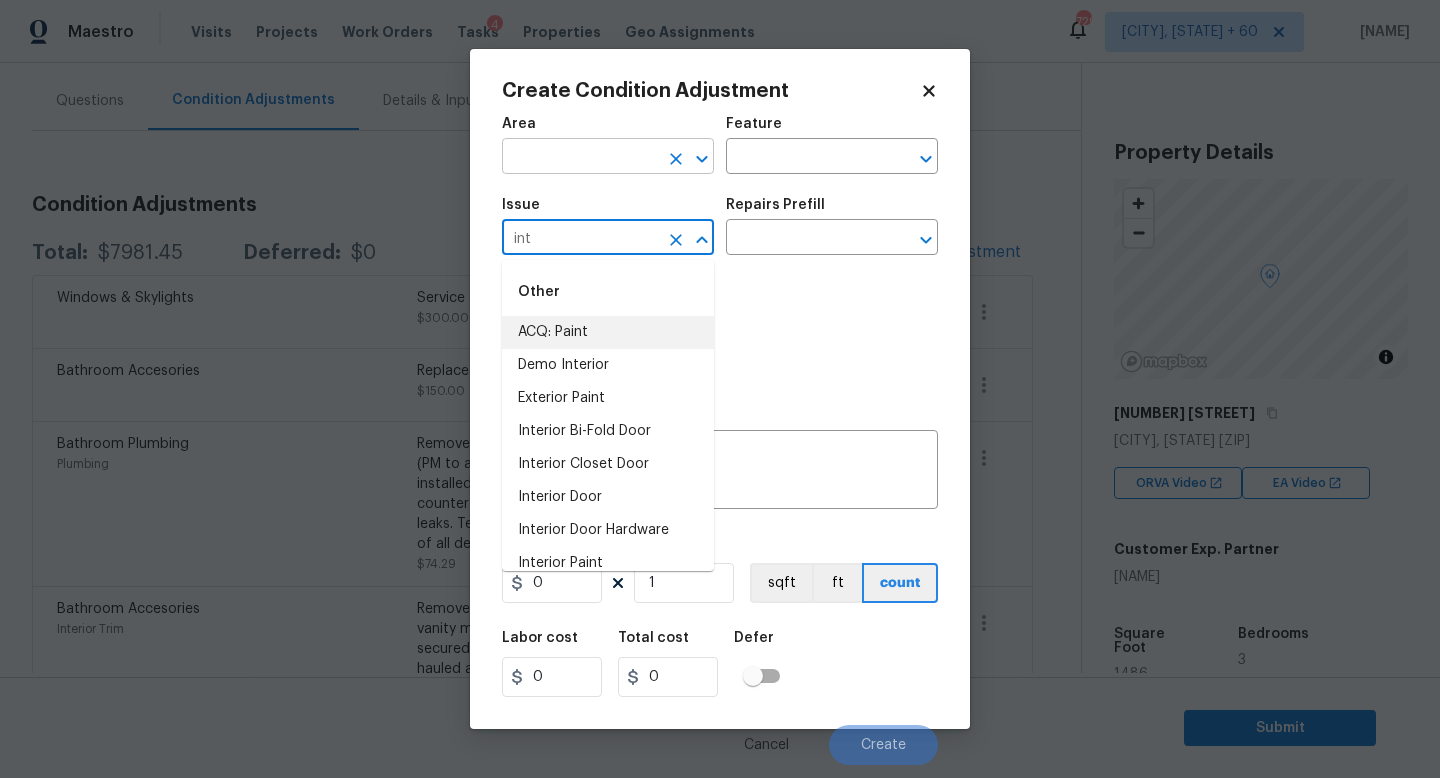 type on "int" 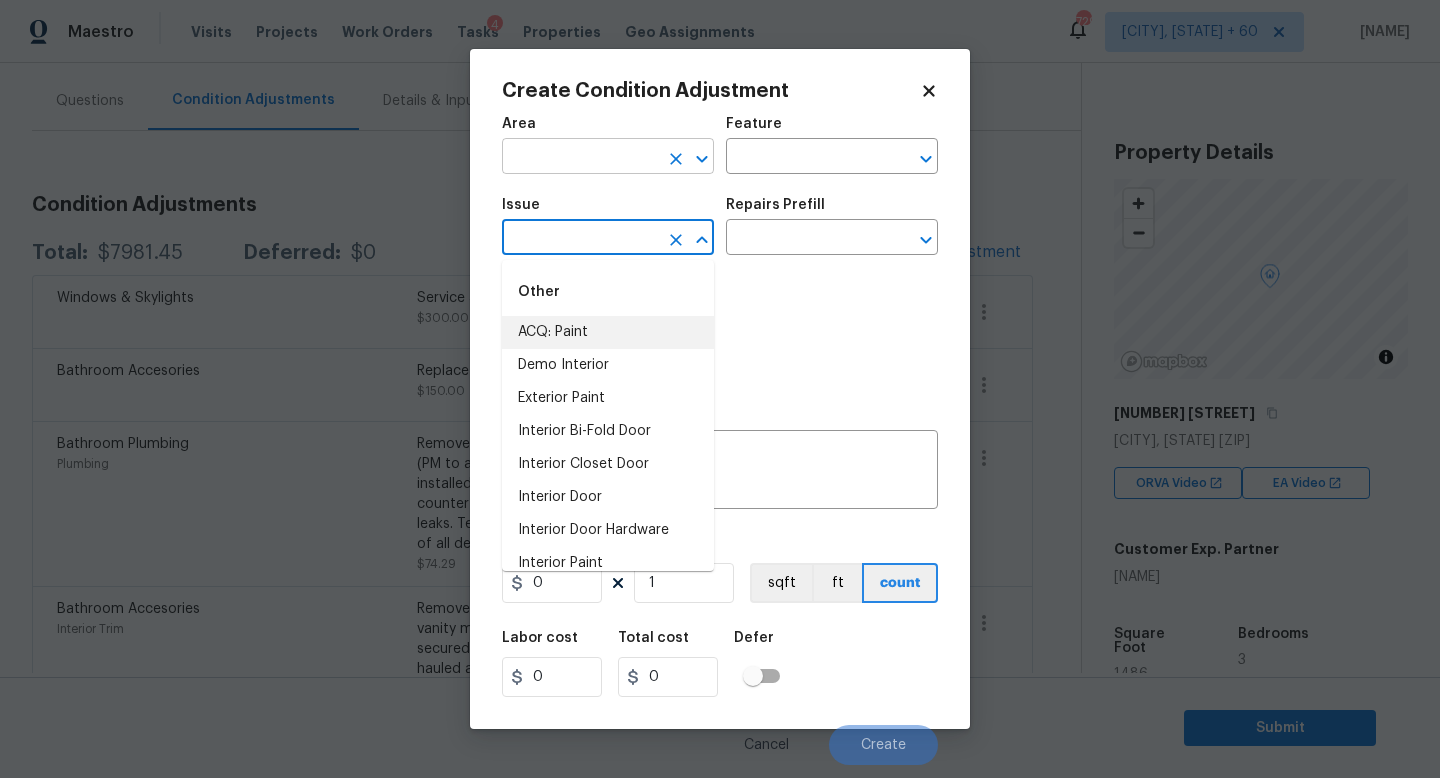 click at bounding box center (580, 158) 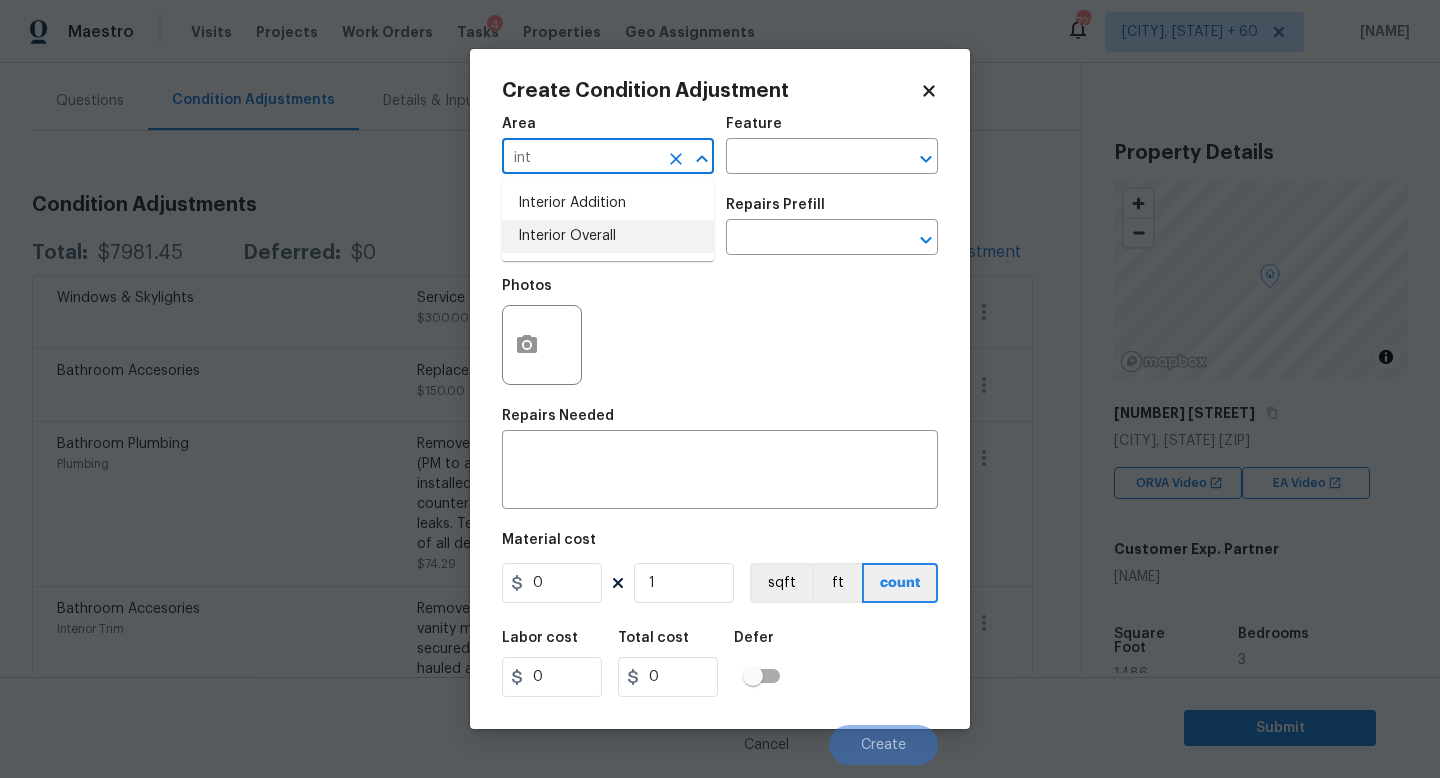 click on "Interior Overall" at bounding box center [608, 236] 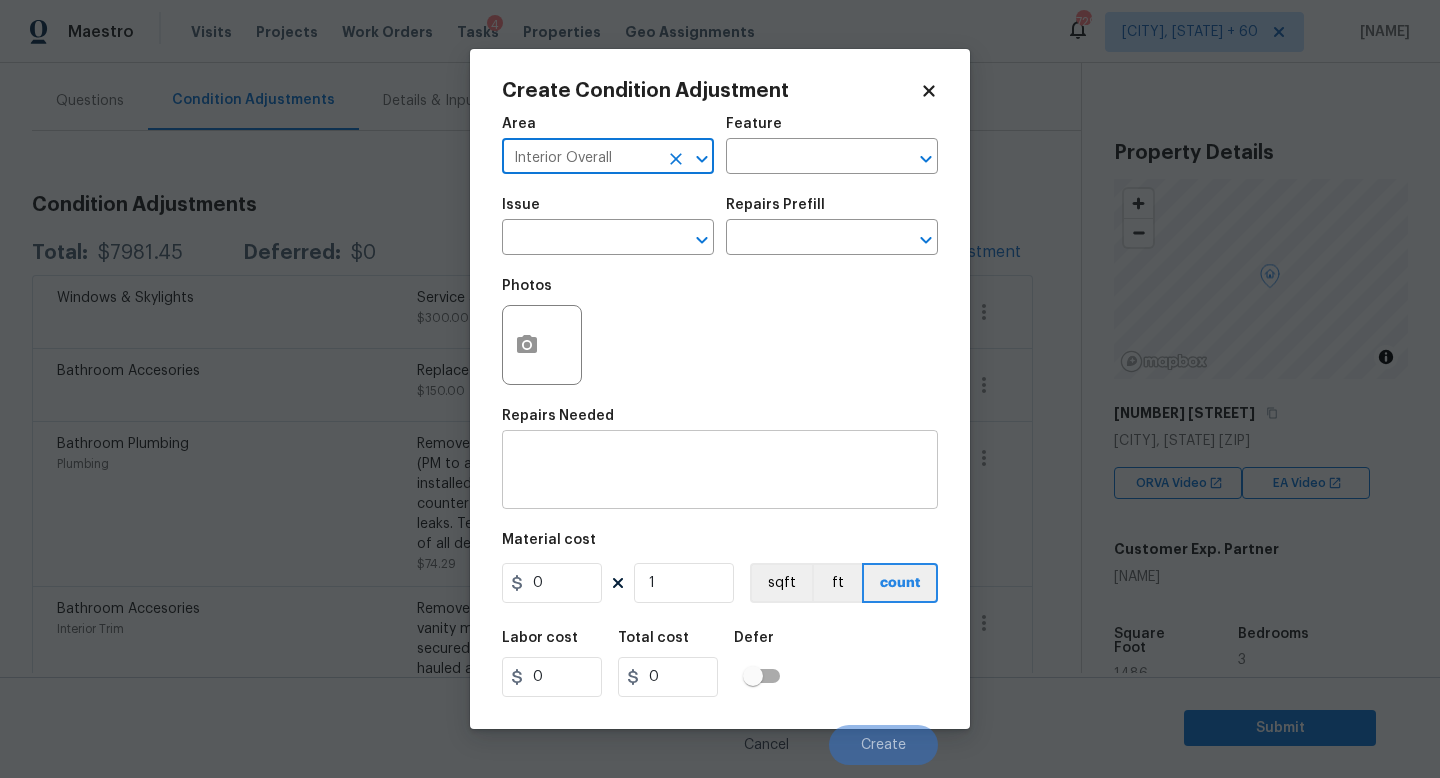 type on "Interior Overall" 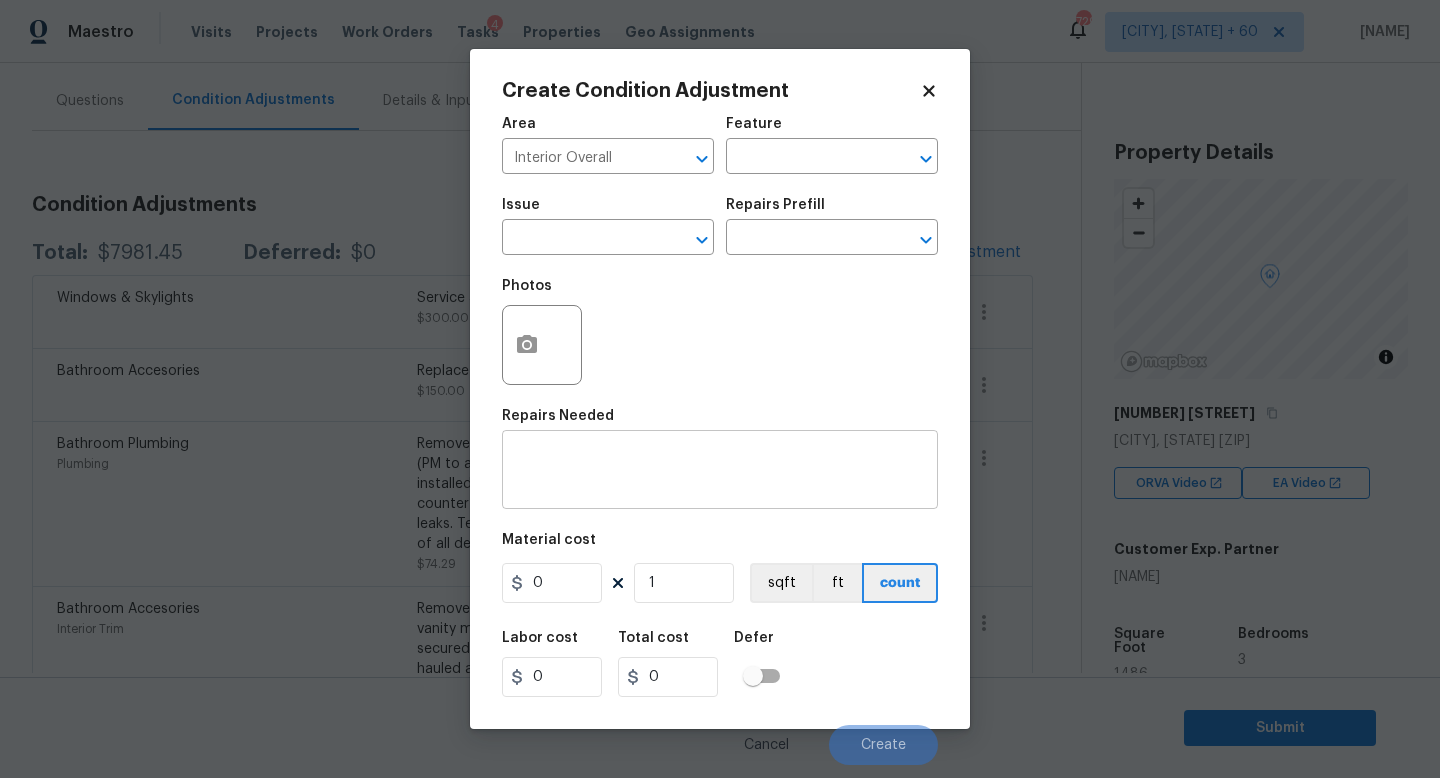 click on "x ​" at bounding box center [720, 472] 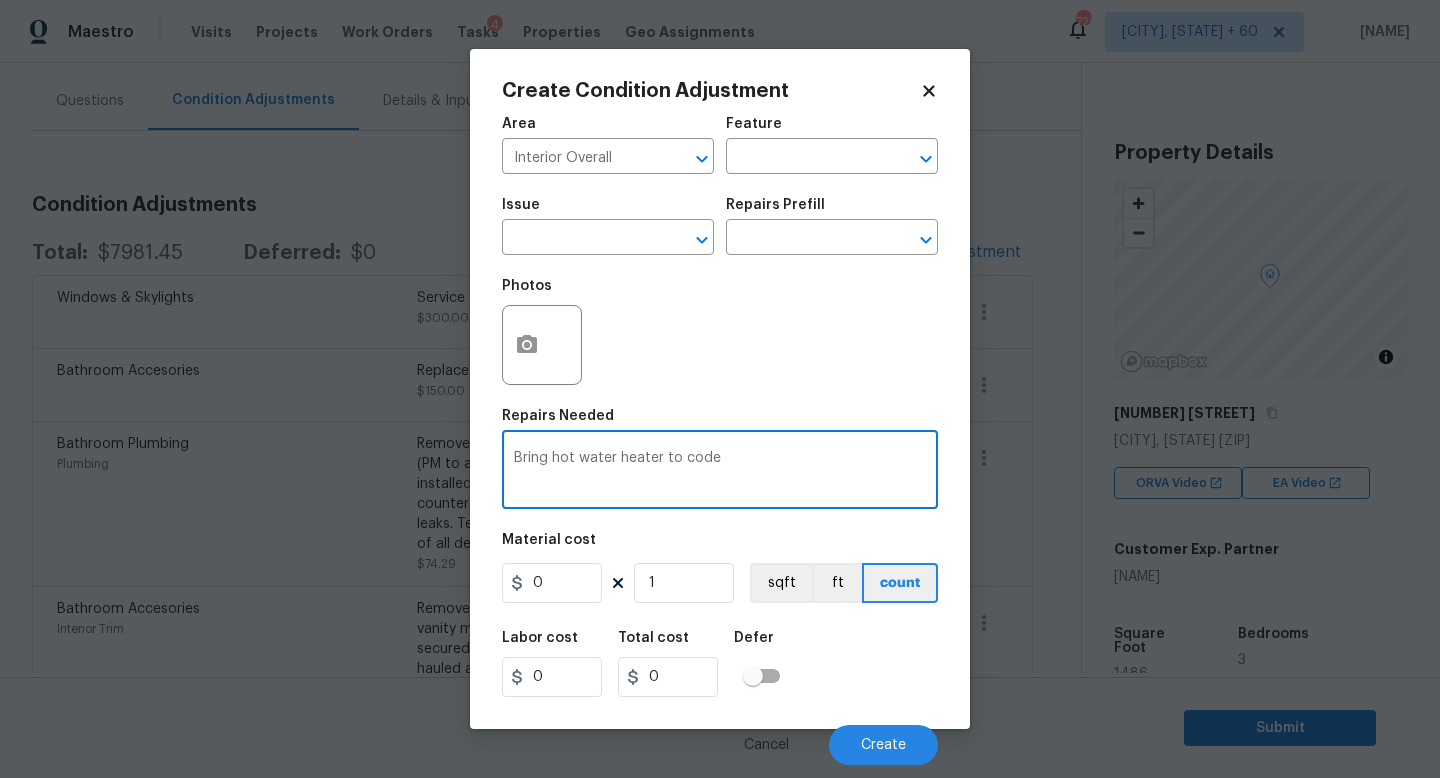 type on "Bring hot water heater to code" 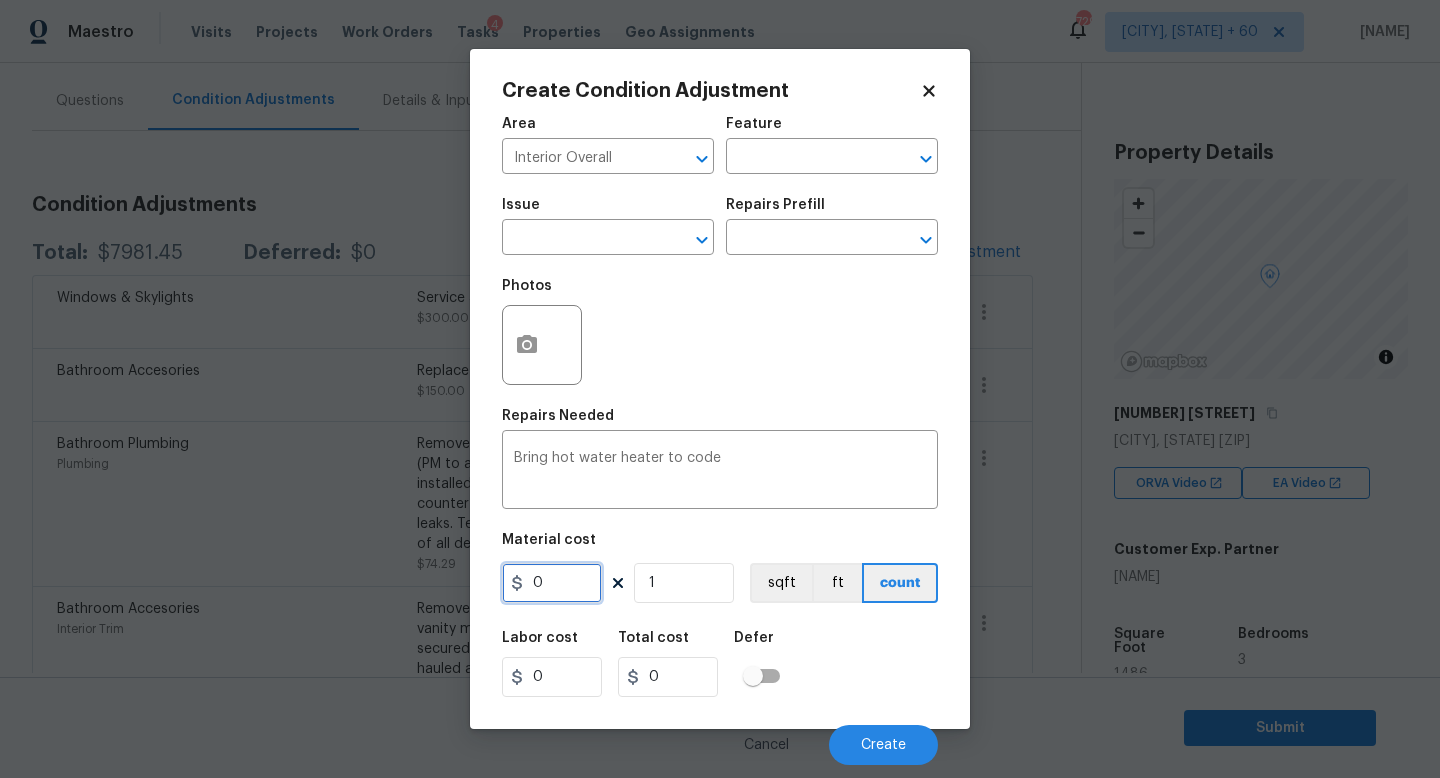 click on "0" at bounding box center (552, 583) 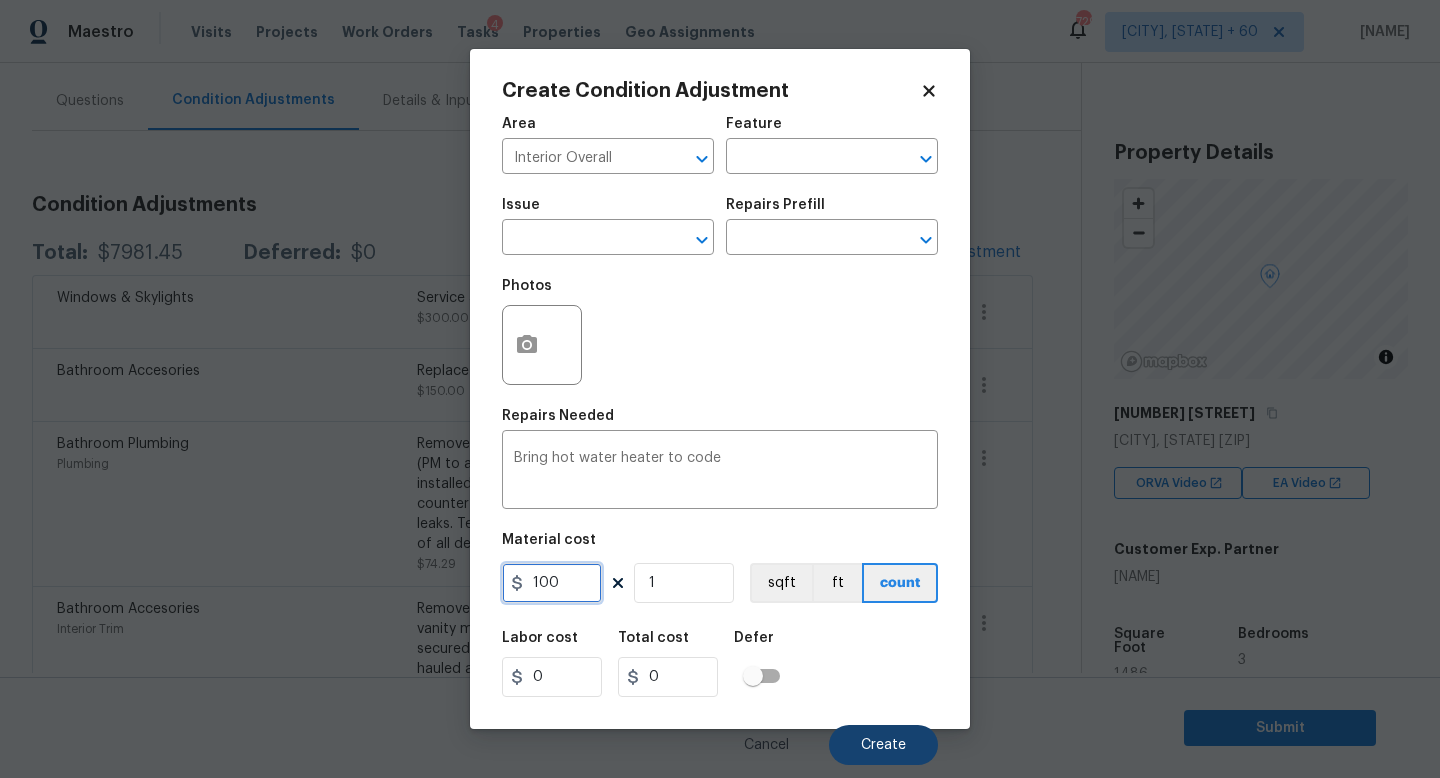 type on "100" 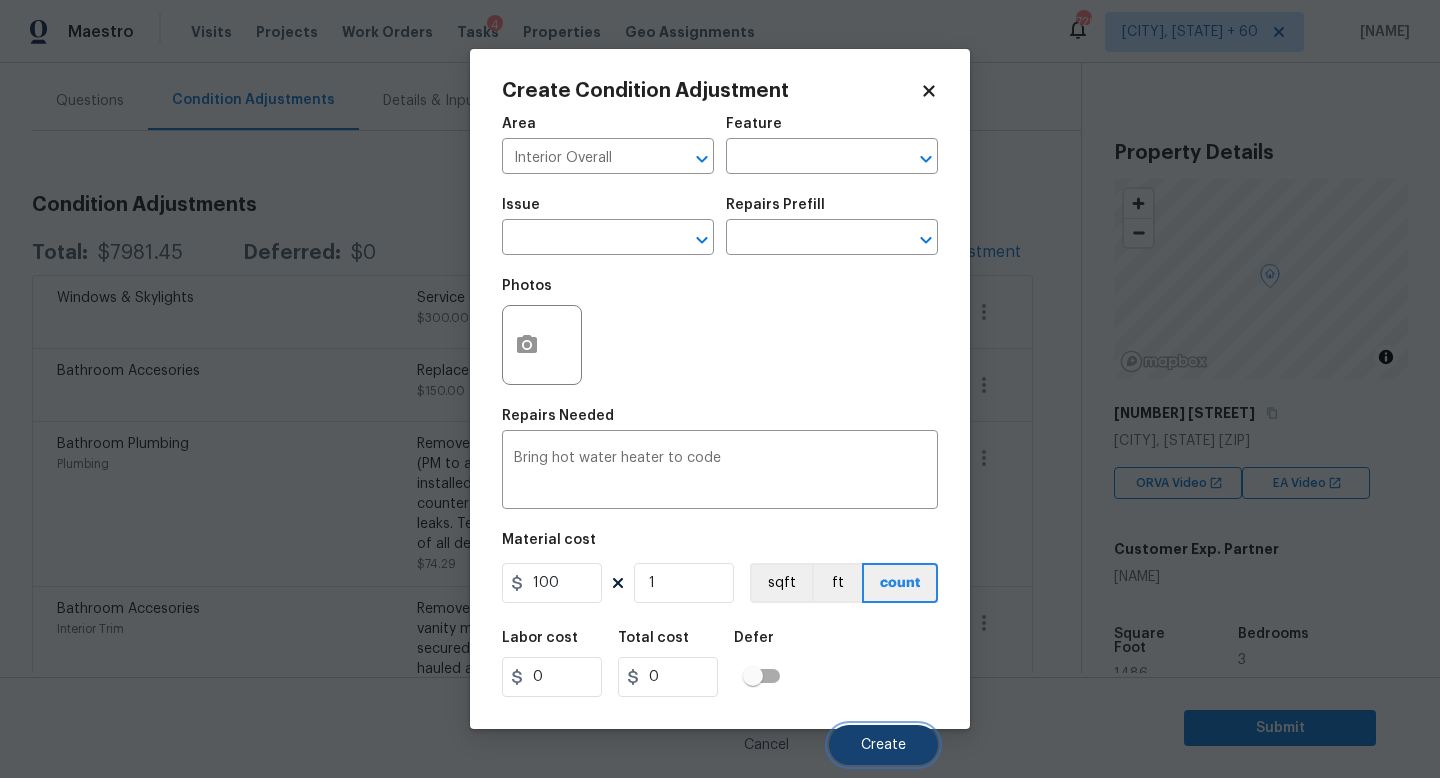 type on "100" 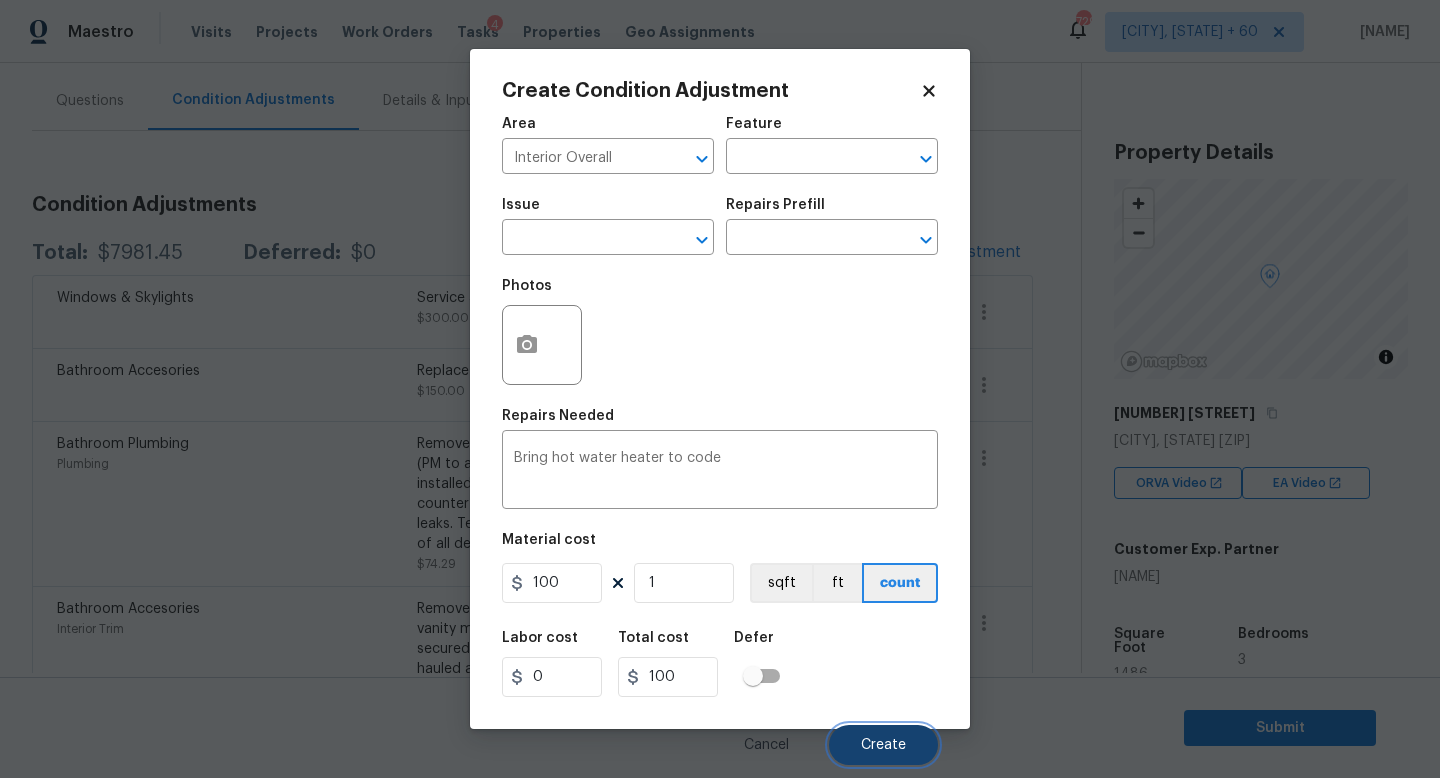click on "Create" at bounding box center (883, 745) 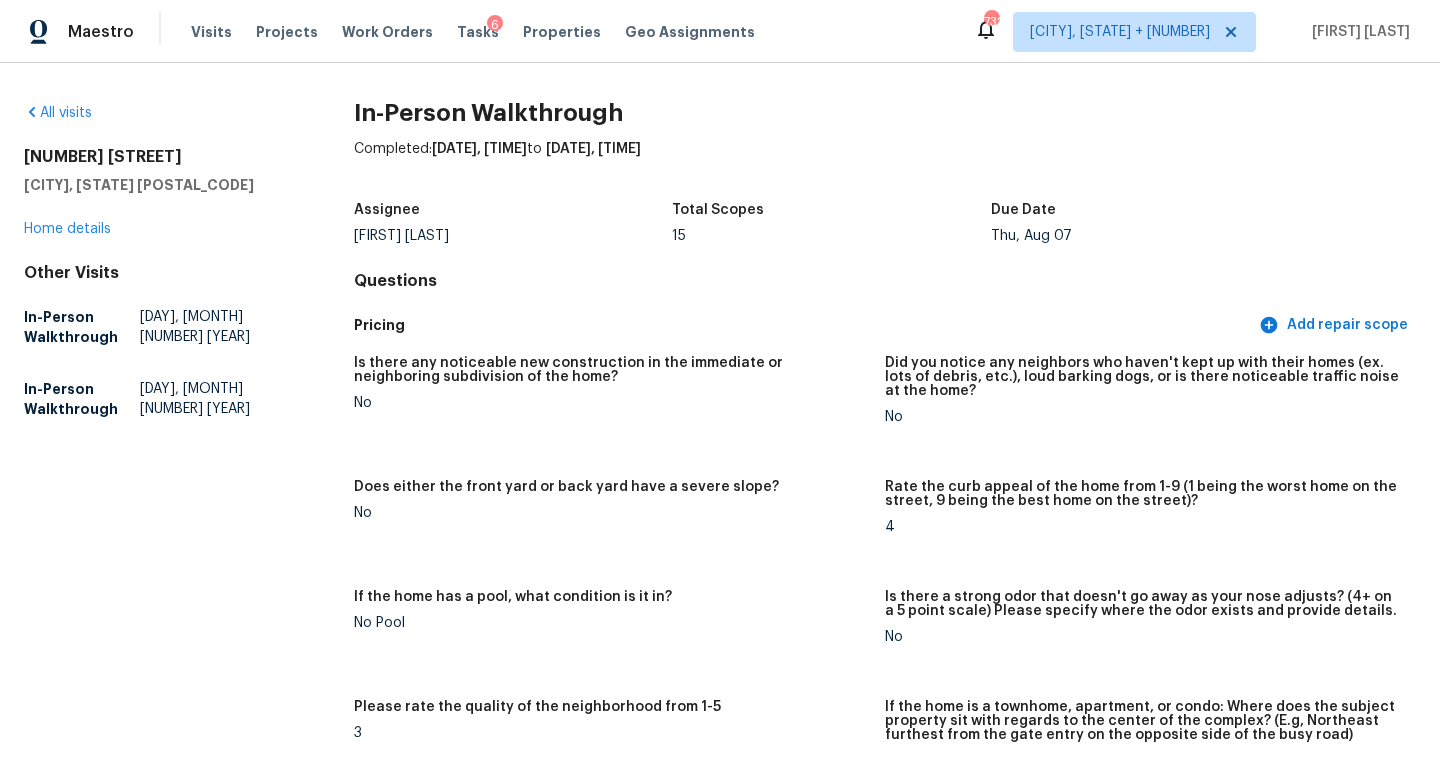 scroll, scrollTop: 0, scrollLeft: 0, axis: both 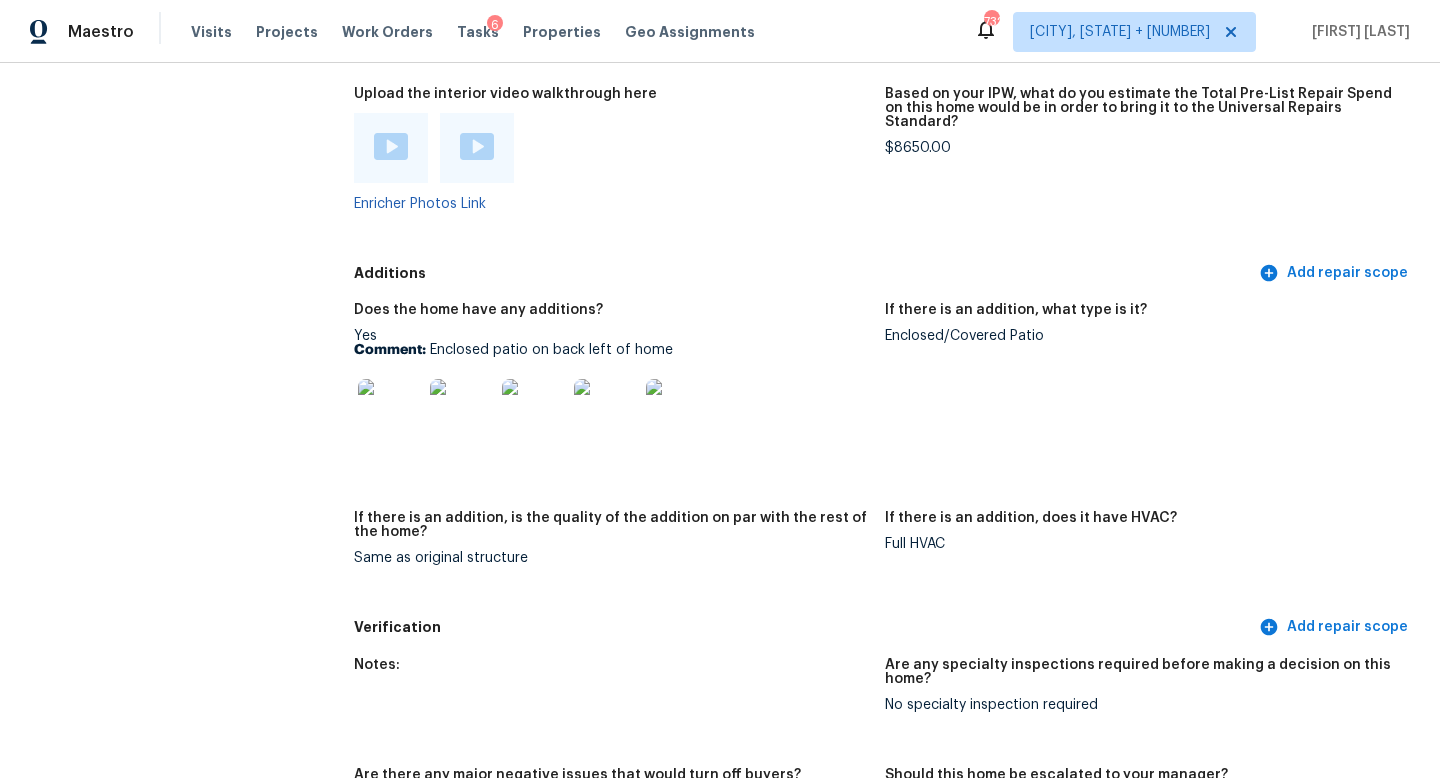 click on "If there is an addition, what type is it? Enclosed/Covered Patio" at bounding box center [1150, 395] 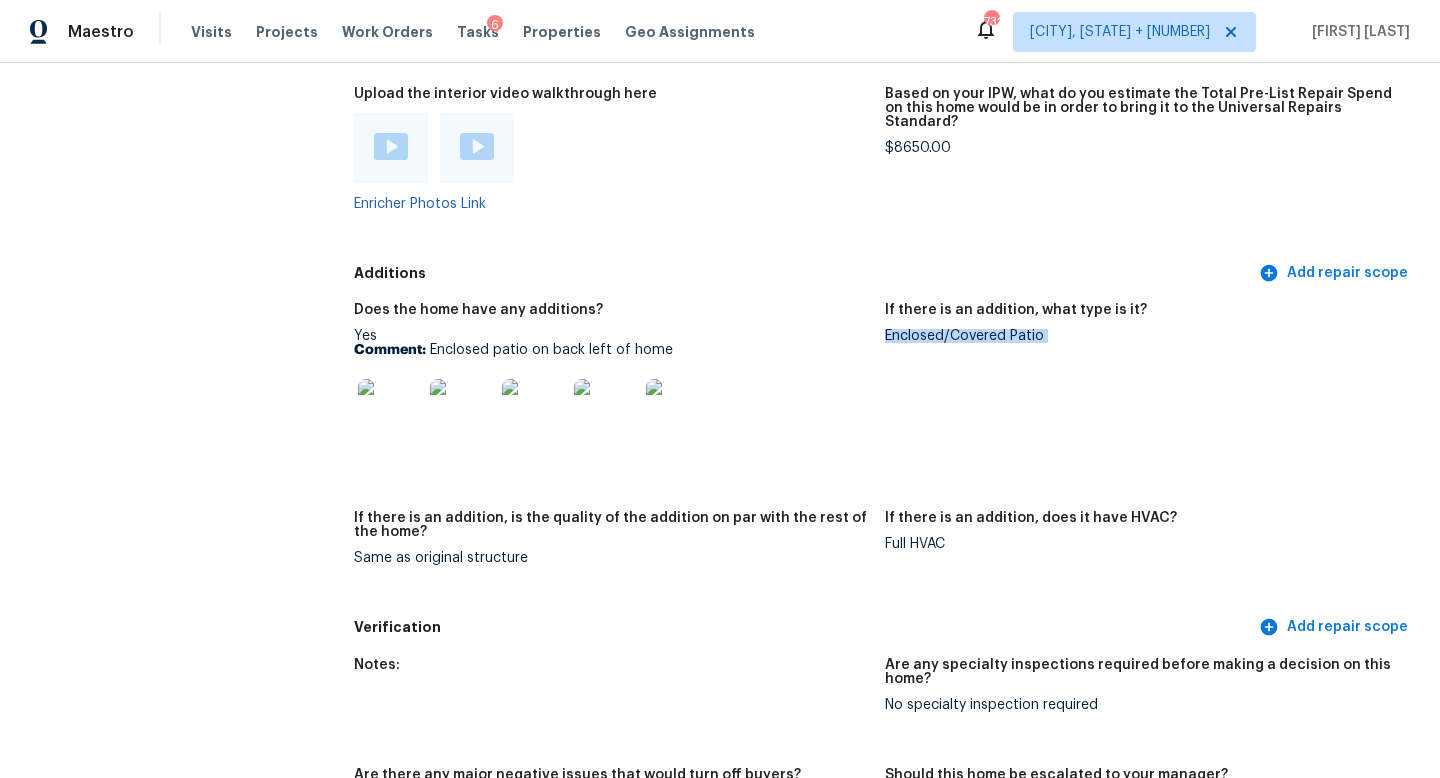 copy on "Enclosed/Covered Patio" 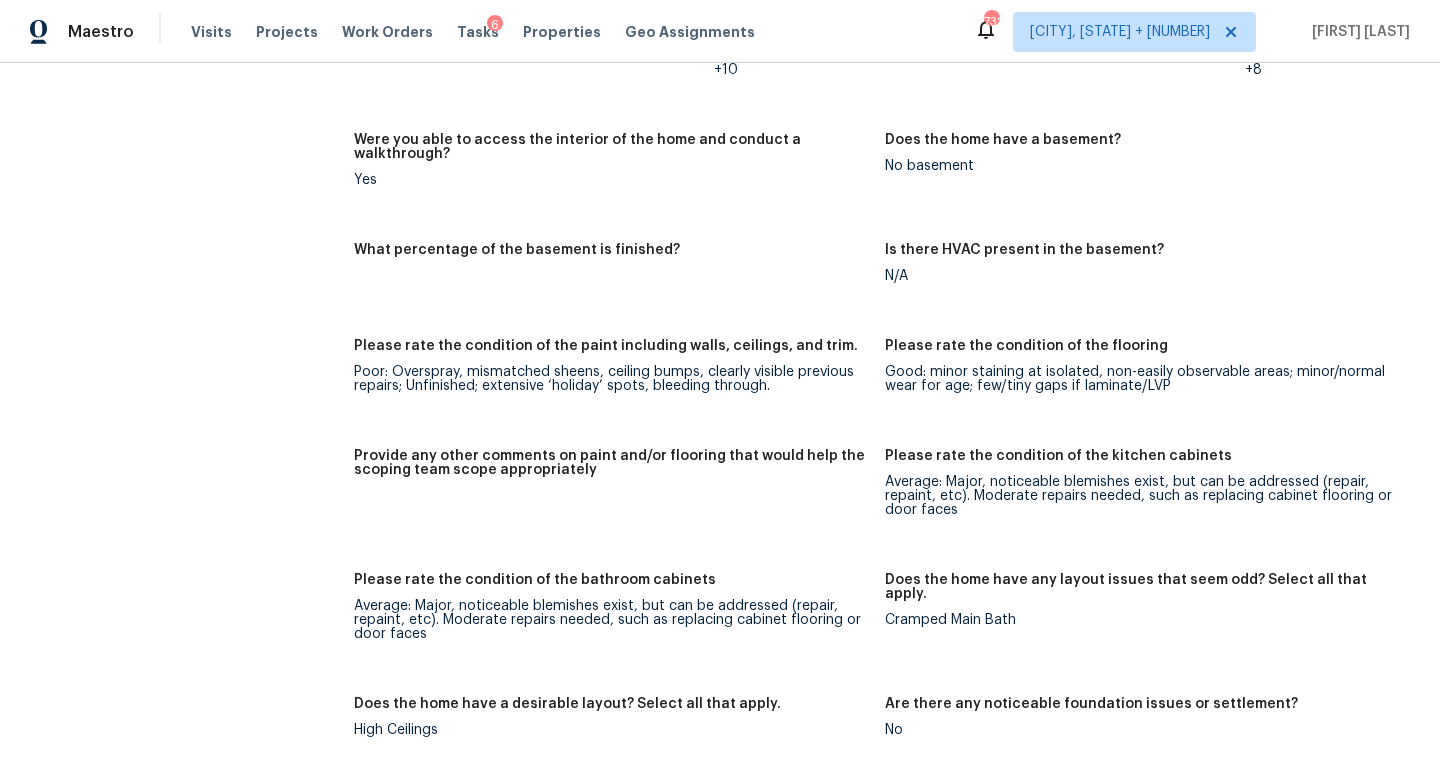 scroll, scrollTop: 1195, scrollLeft: 0, axis: vertical 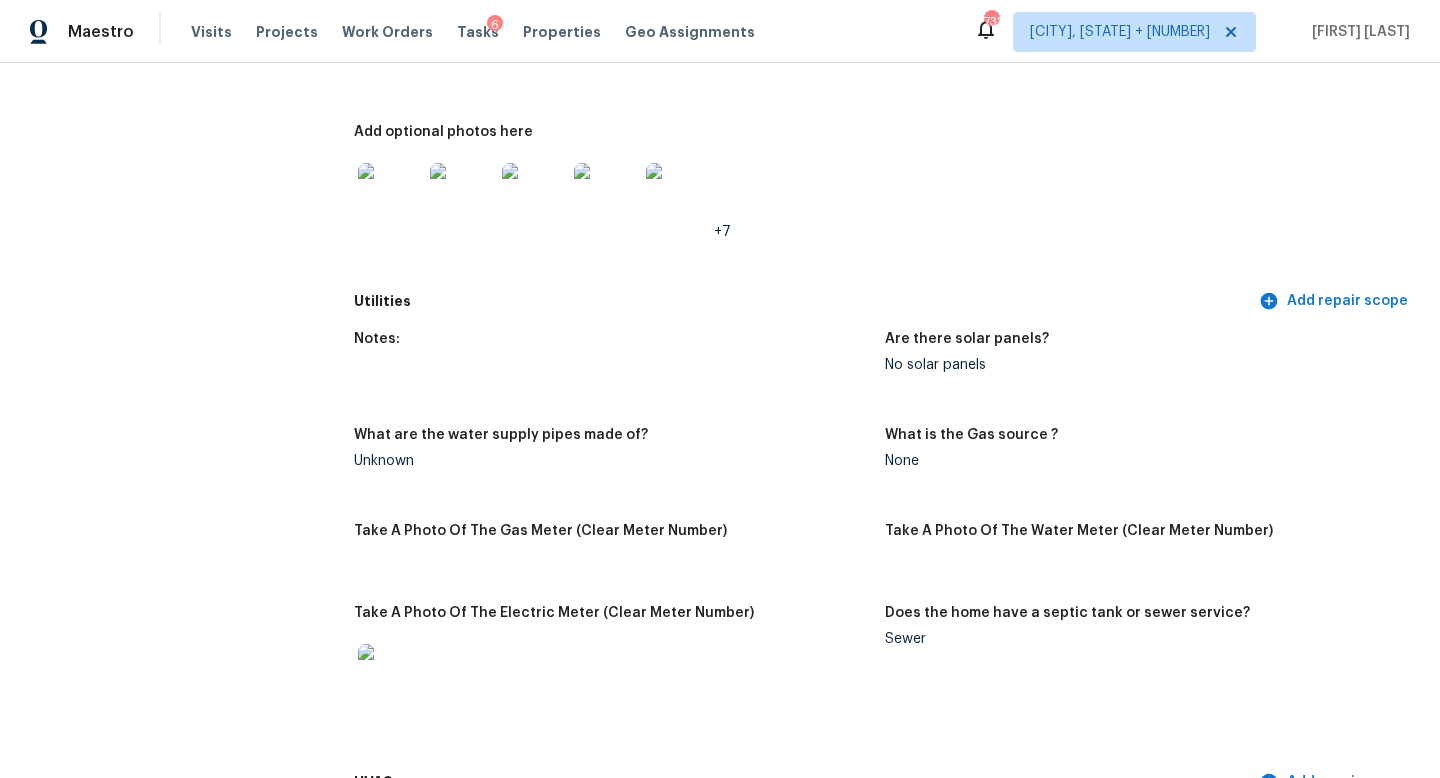 click on "All visits [NUMBER] [STREET] [CITY], [STATE] [POSTAL_CODE] Home details Other Visits In-Person Walkthrough [DAY], [MONTH] [NUMBER] [YEAR] In-Person Walkthrough [DAY], [MONTH] [NUMBER] [YEAR]" at bounding box center [157, 2356] 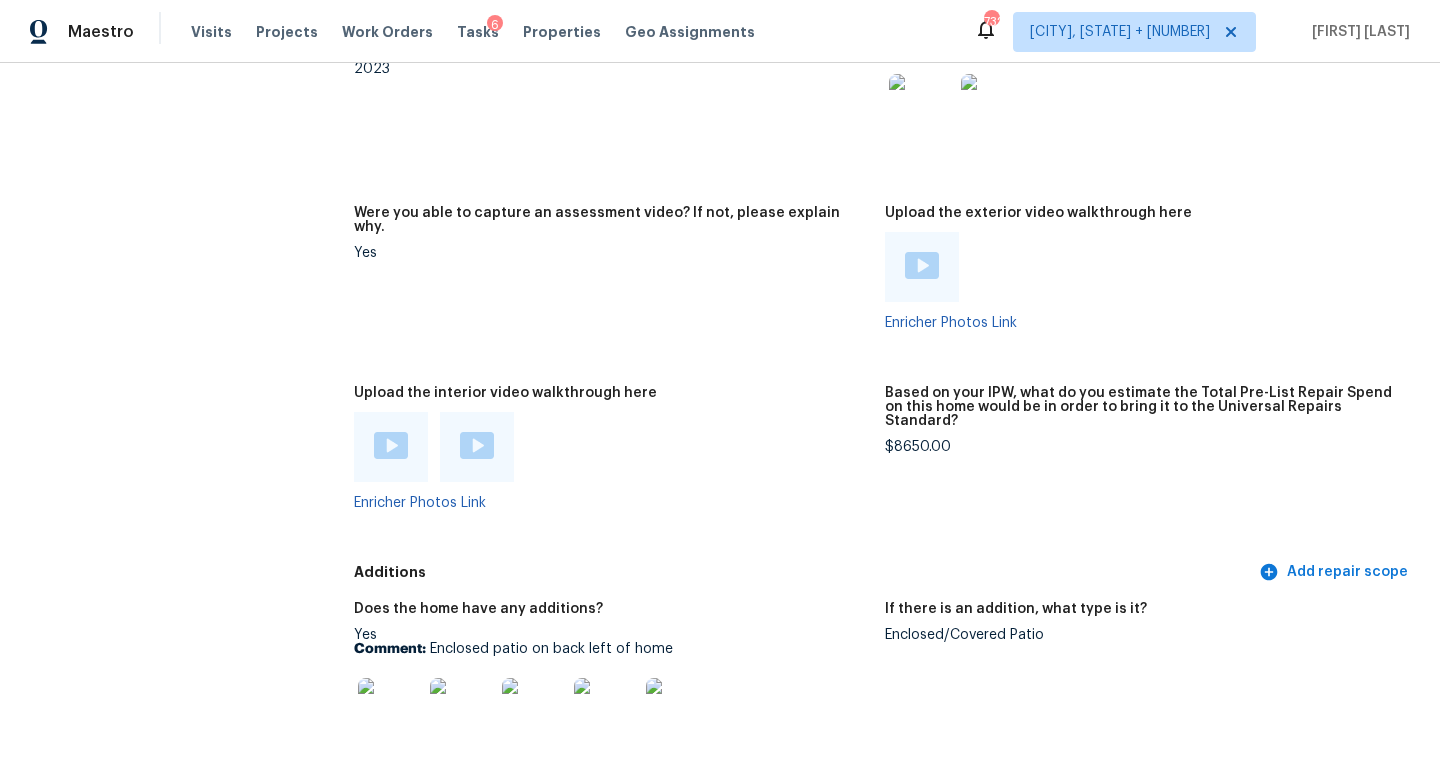 scroll, scrollTop: 3837, scrollLeft: 0, axis: vertical 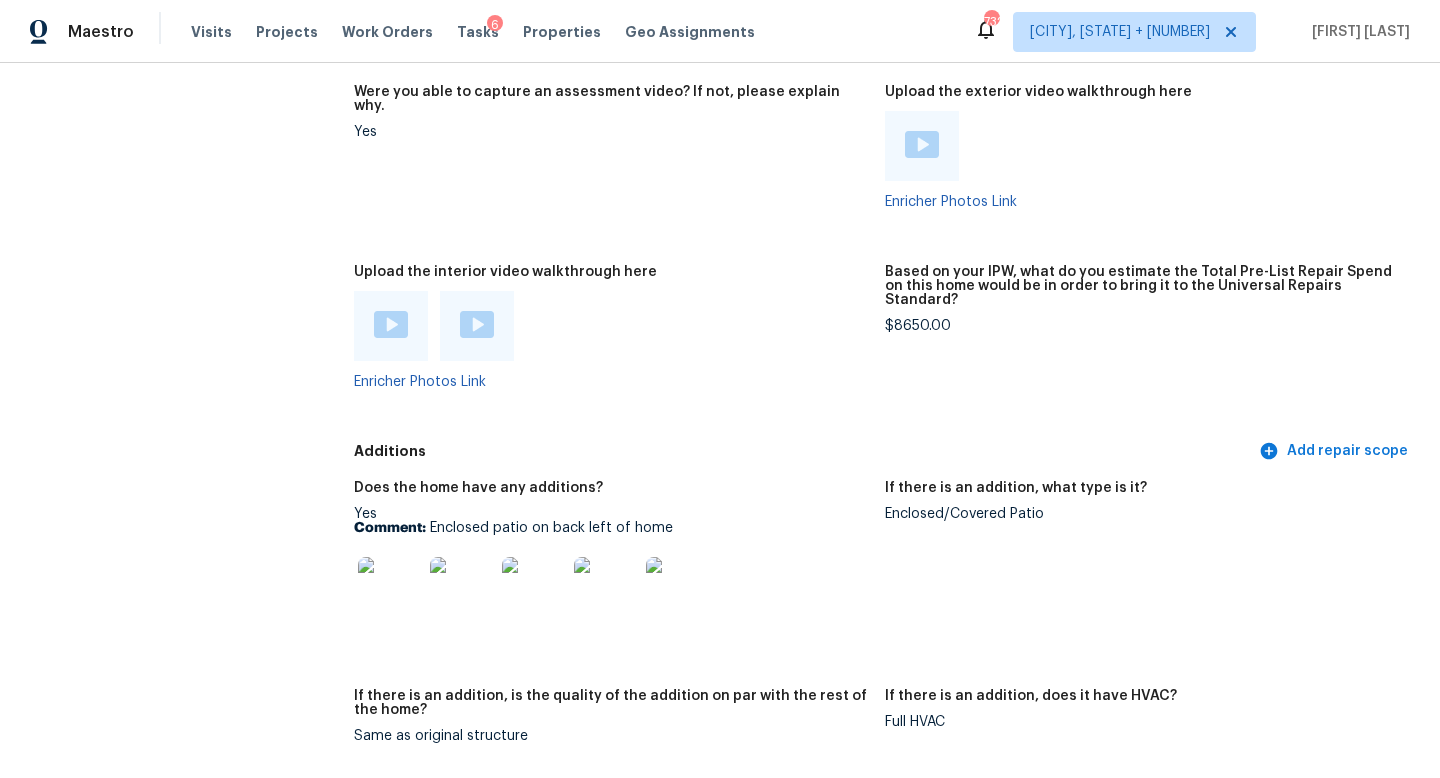 click on "Enclosed/Covered Patio" at bounding box center [1142, 514] 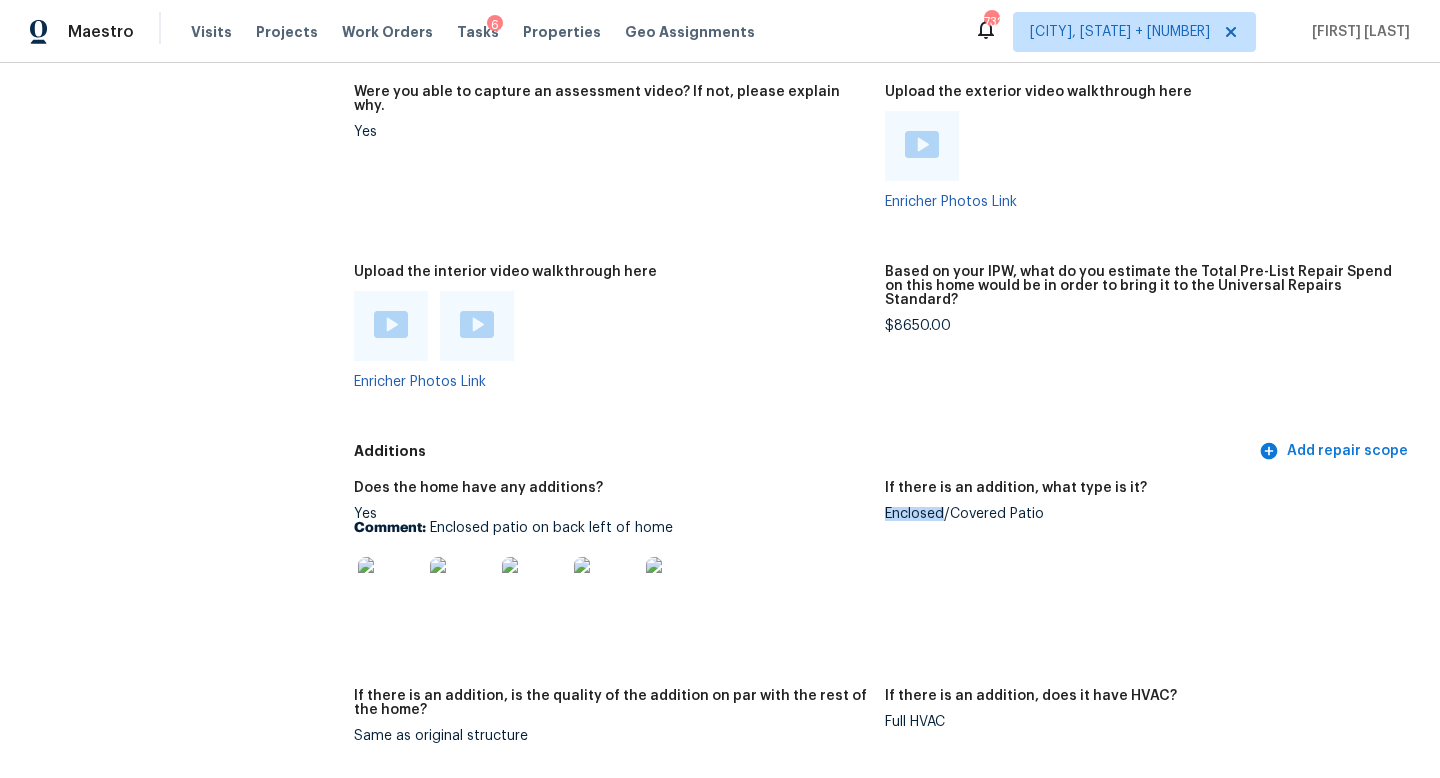 click on "Enclosed/Covered Patio" at bounding box center (1142, 514) 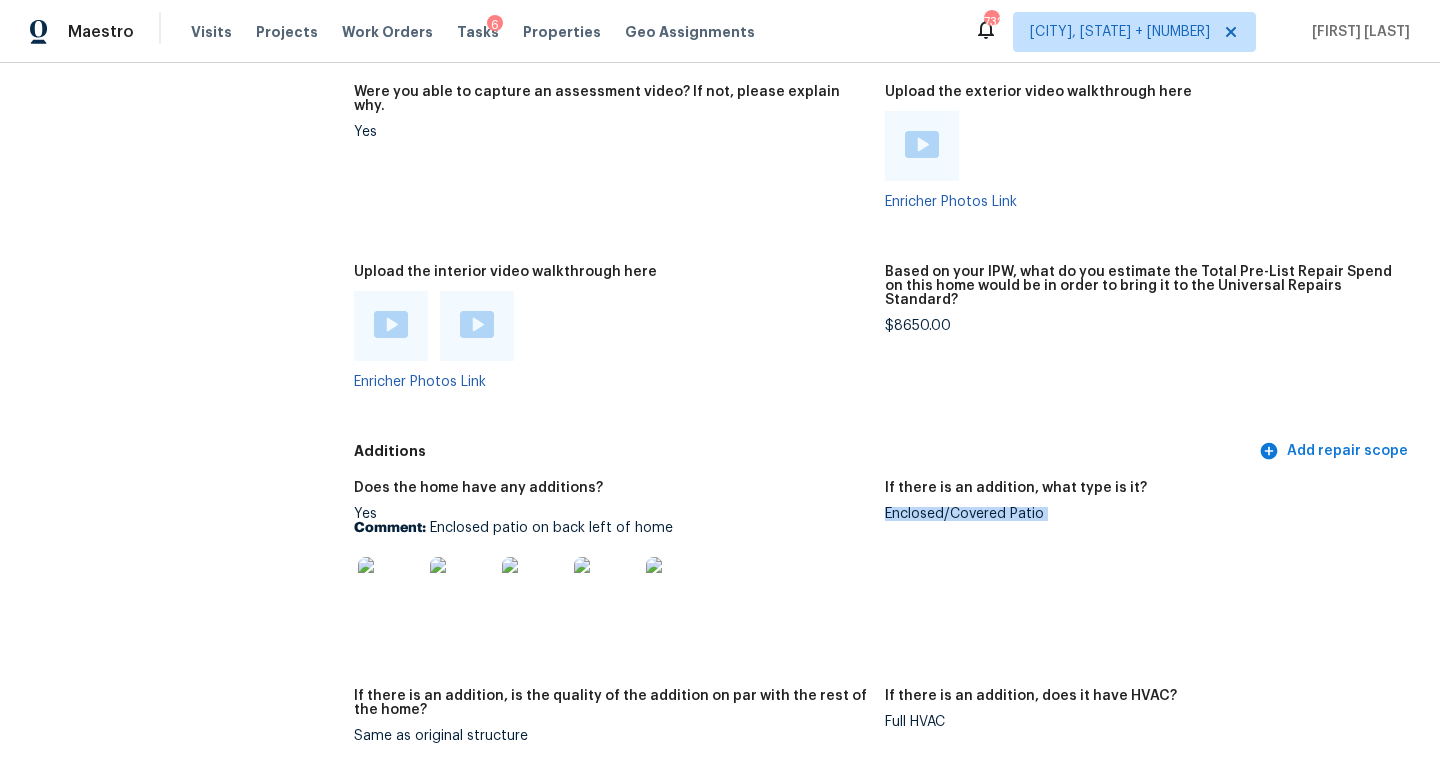 copy on "Enclosed/Covered Patio" 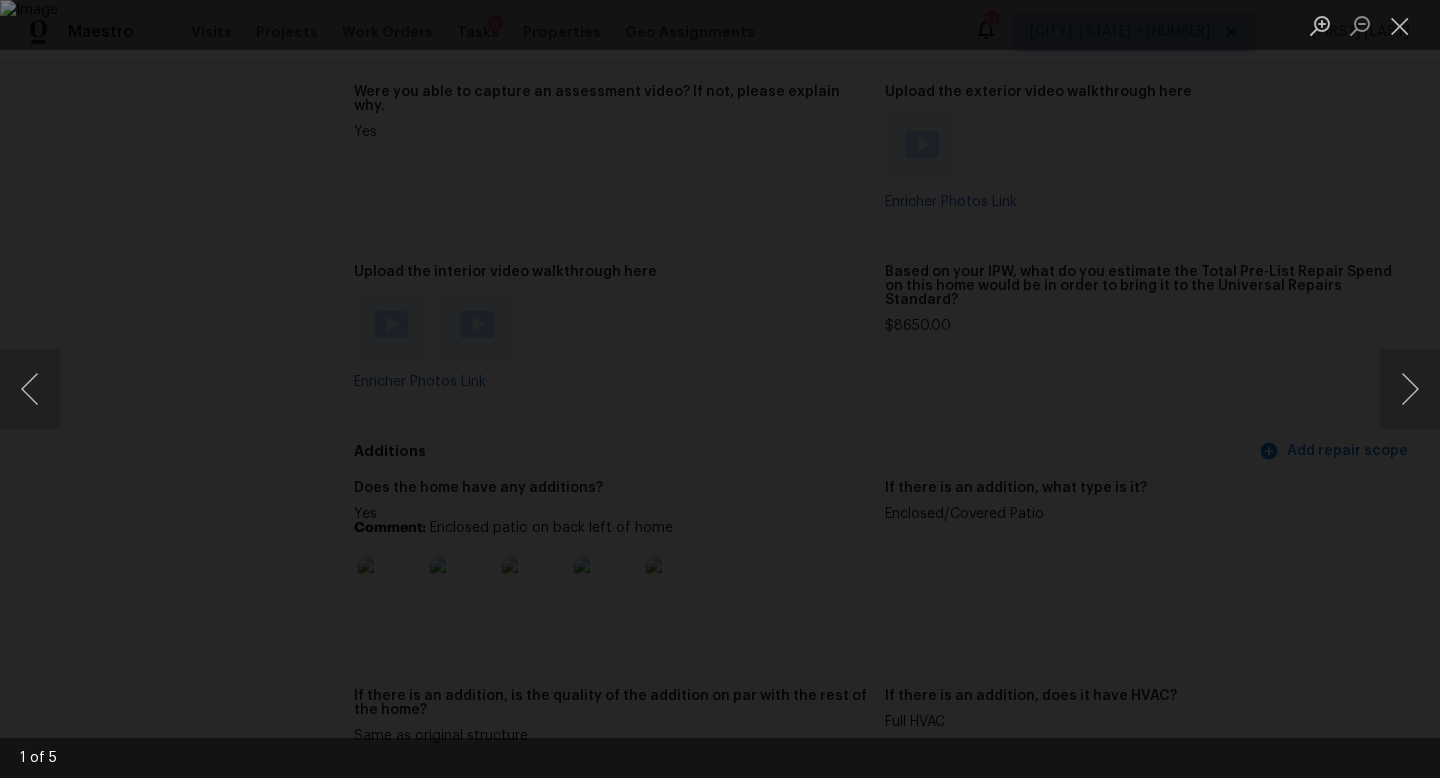 click at bounding box center [720, 389] 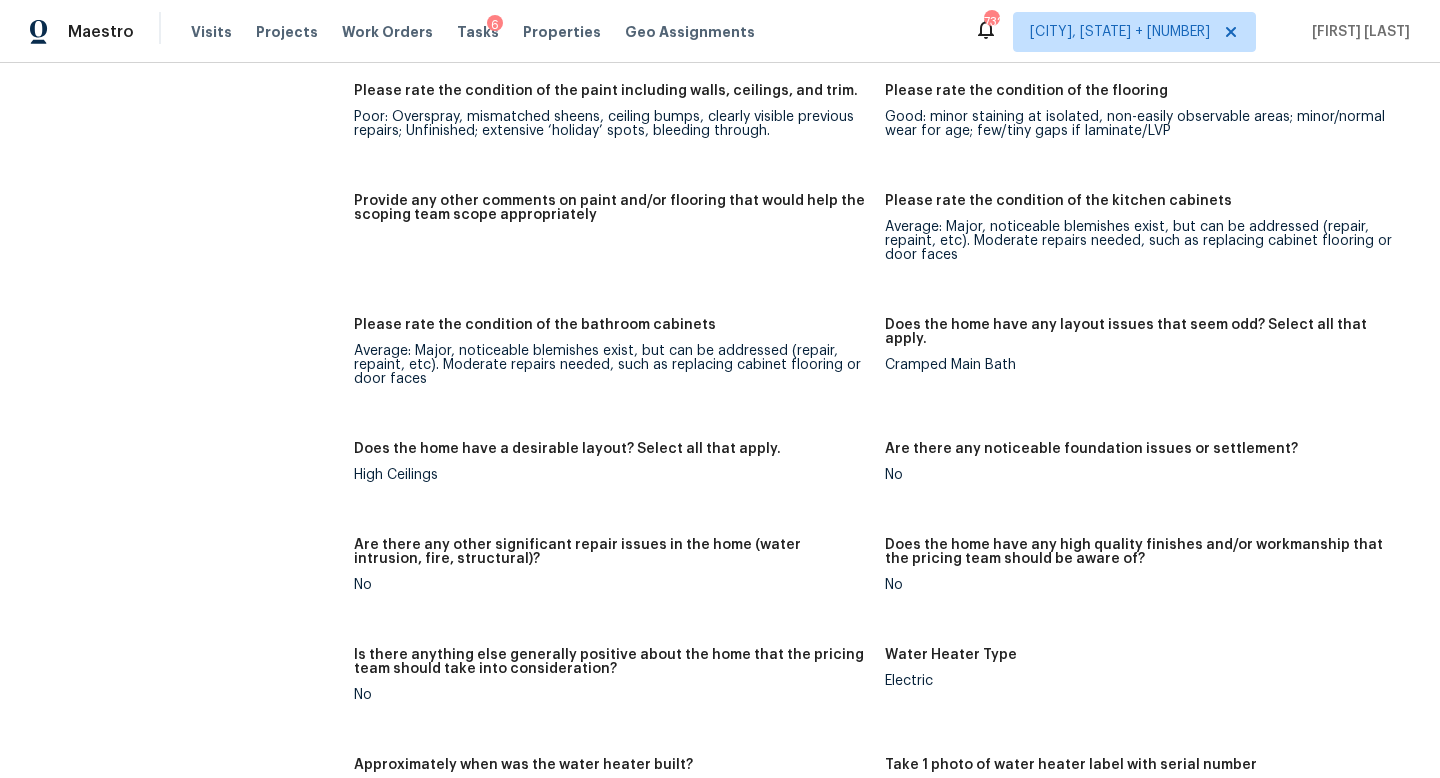 scroll, scrollTop: 5394, scrollLeft: 0, axis: vertical 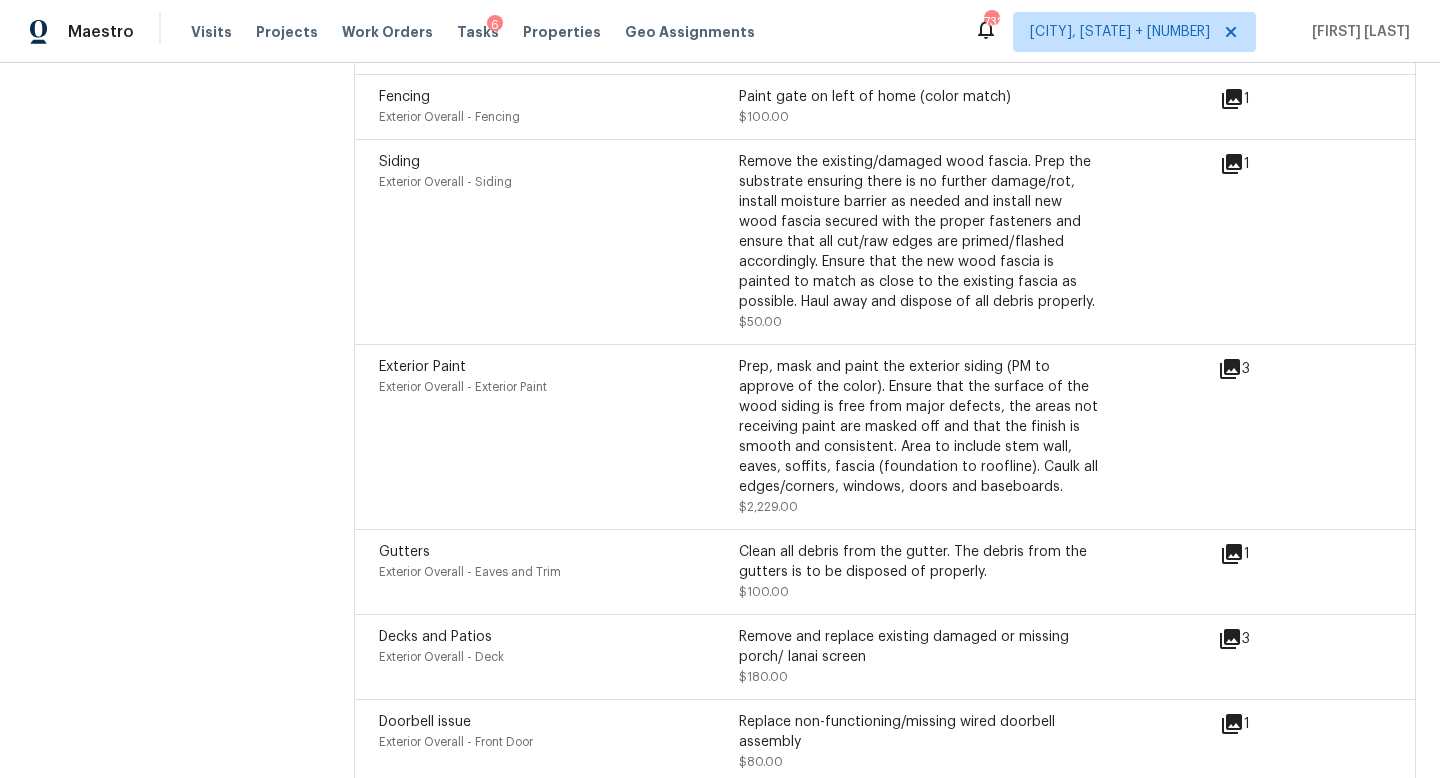click on "All visits 1907 Grove Valley Ave Palm Harbor, FL 34683 Home details Other Visits In-Person Walkthrough Tue, Aug 08 2023 In-Person Walkthrough Tue, May 31 2022" at bounding box center (157, -1843) 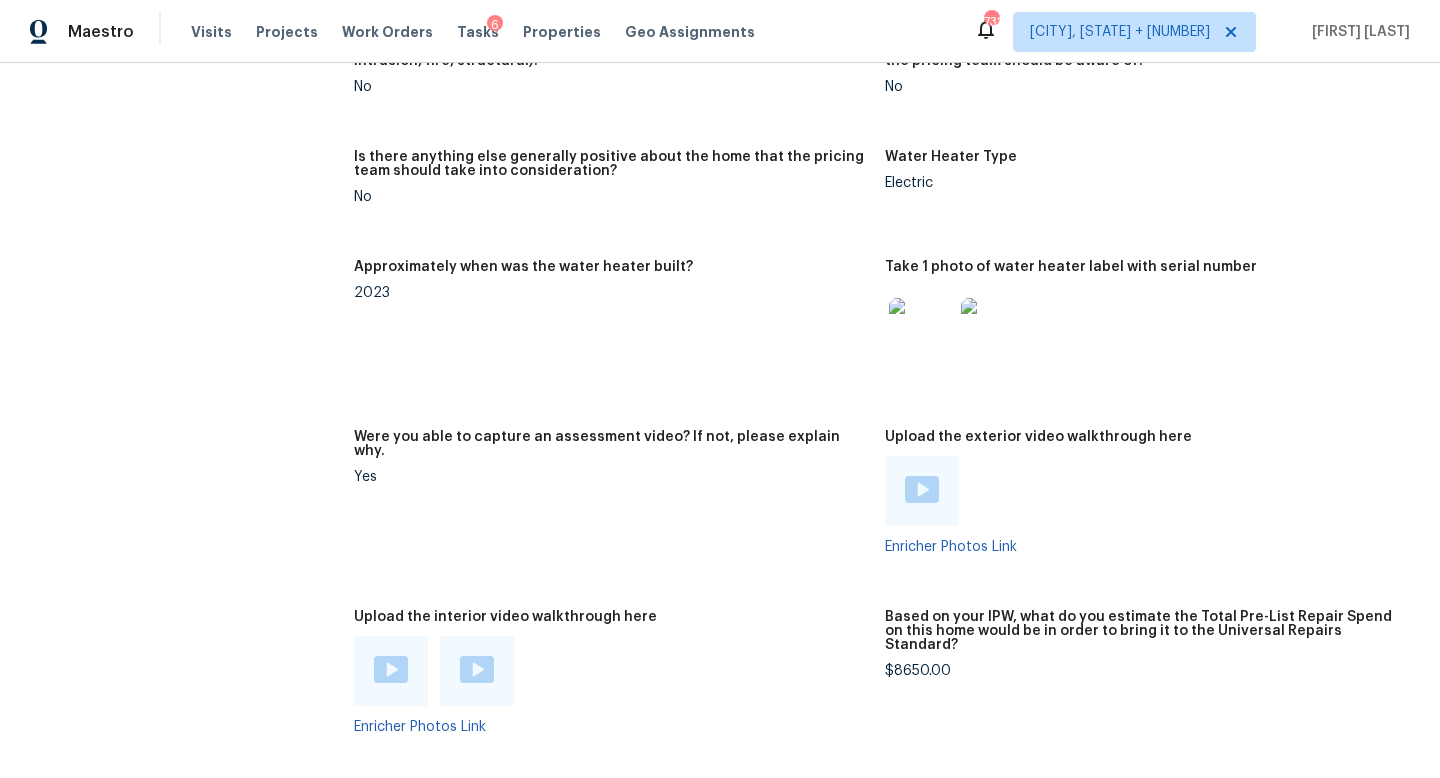 scroll, scrollTop: 3674, scrollLeft: 0, axis: vertical 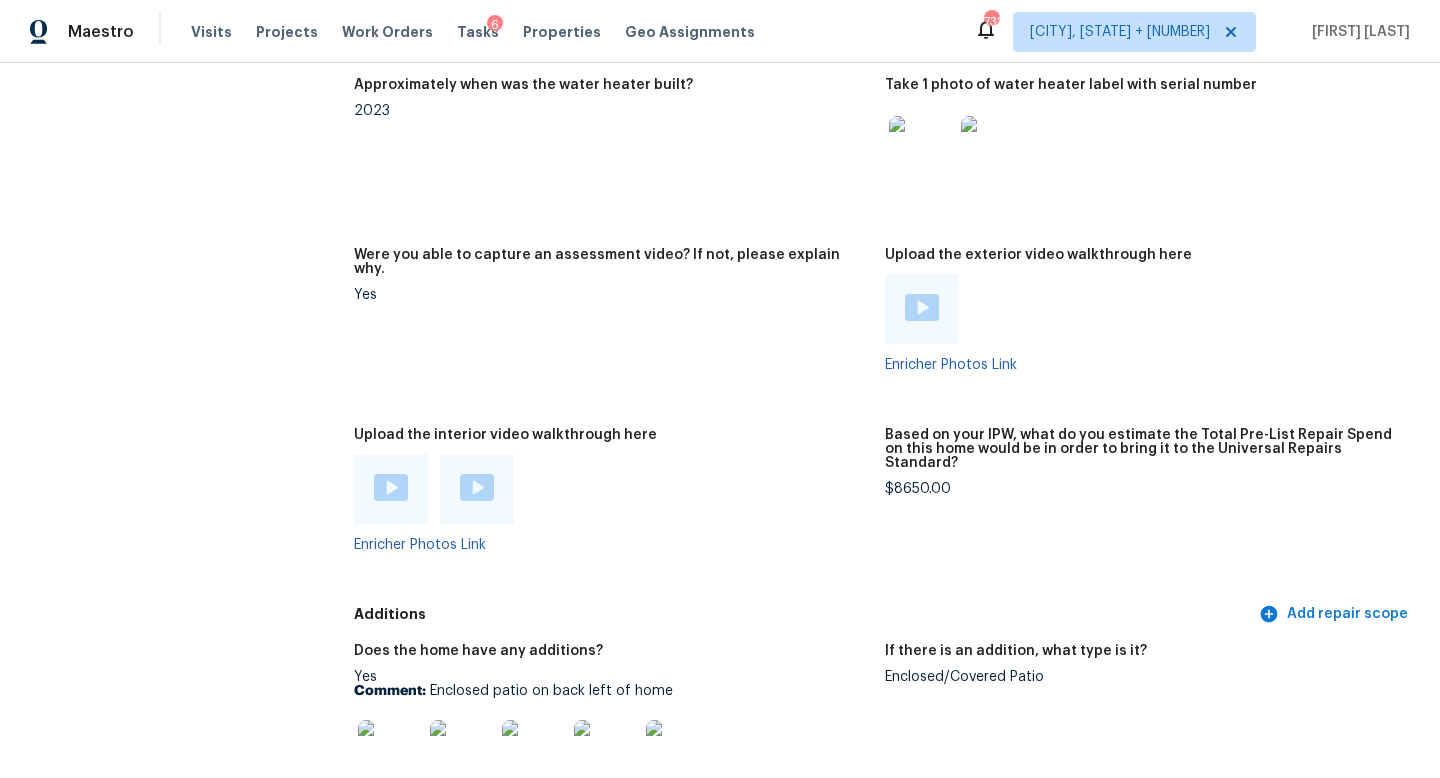 click on "Based on your IPW, what do you estimate the Total Pre-List Repair Spend on this home would be in order to bring it to the Universal Repairs Standard? $8650.00" at bounding box center [1150, 506] 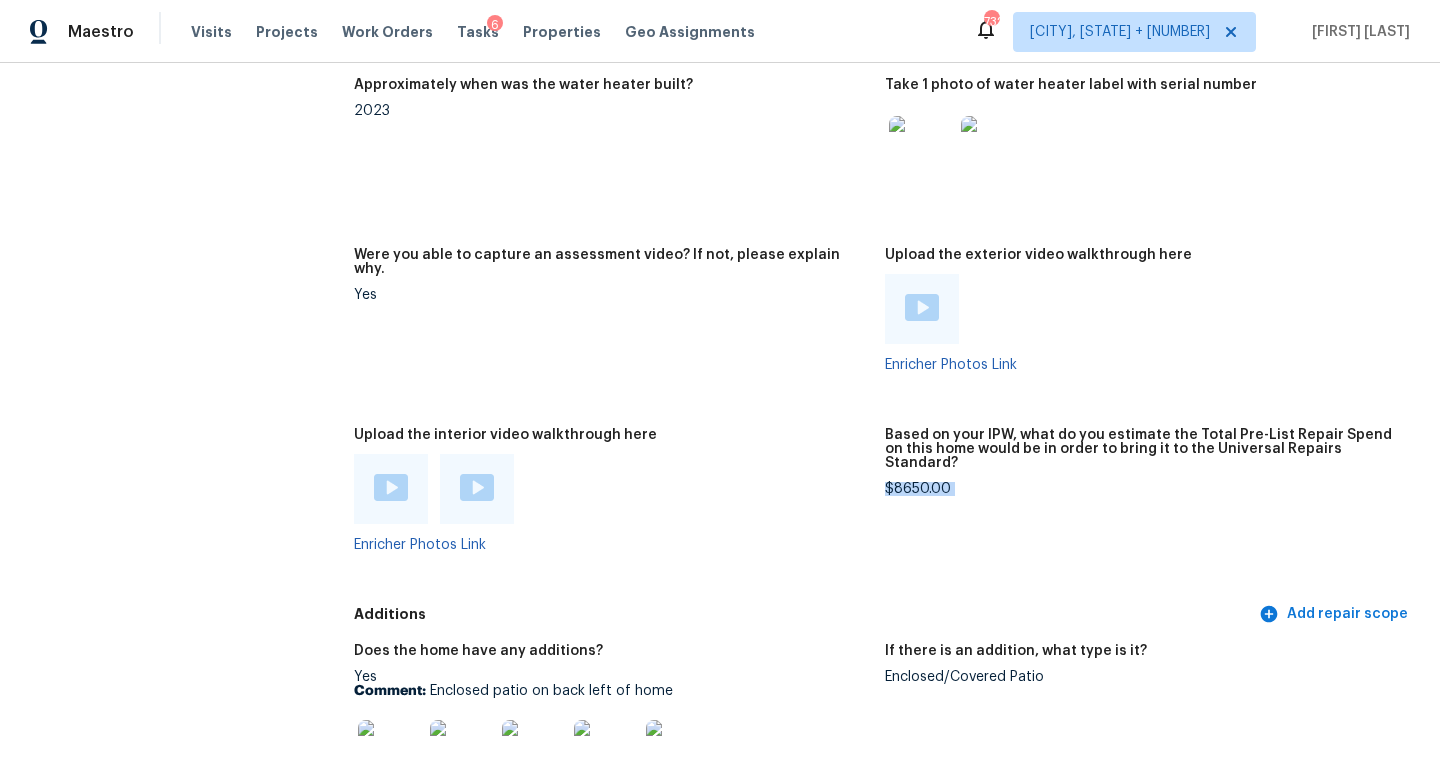 copy on "$8650.00" 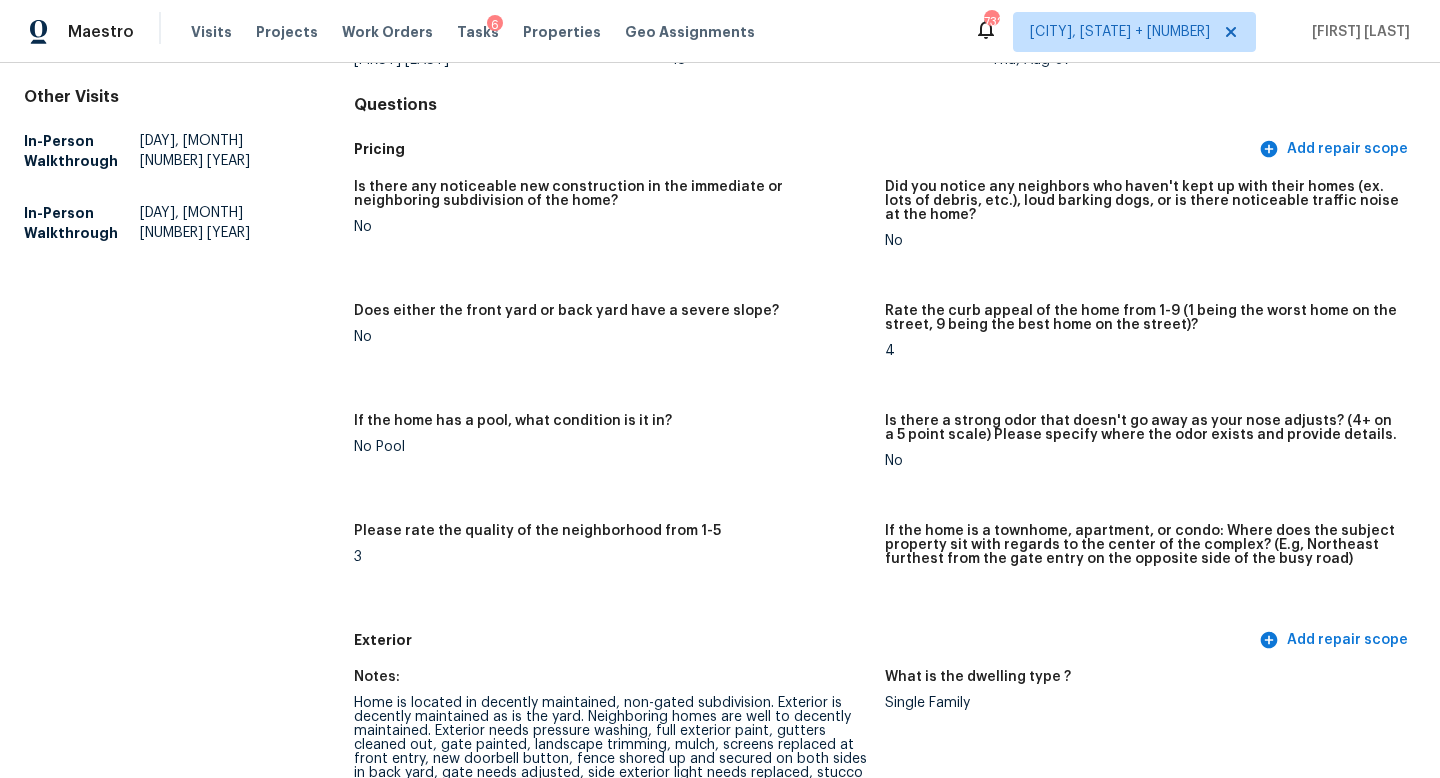 scroll, scrollTop: 1936, scrollLeft: 0, axis: vertical 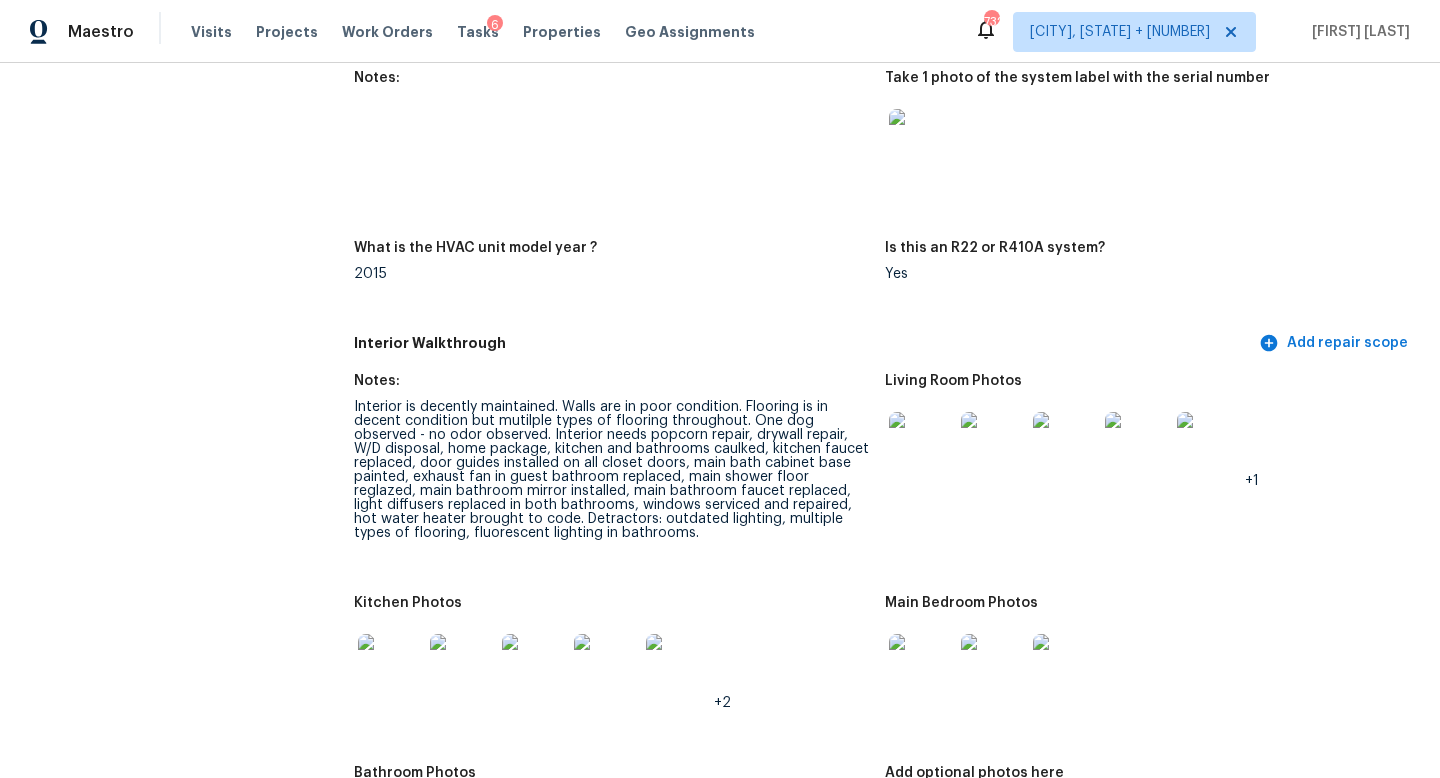 click on "All visits 1907 Grove Valley Ave Palm Harbor, FL 34683 Home details Other Visits In-Person Walkthrough Tue, Aug 08 2023 In-Person Walkthrough Tue, May 31 2022 In-Person Walkthrough Completed:  8/7/2025, 9:24 AM  to   8/7/2025, 17:12 PM Assignee Naomi Ferreira Total Scopes 15 Due Date Thu, Aug 07 Questions Pricing Add repair scope Is there any noticeable new construction in the immediate or neighboring subdivision of the home? No Did you notice any neighbors who haven't kept up with their homes (ex. lots of debris, etc.), loud barking dogs, or is there noticeable traffic noise at the home? No Does either the front yard or back yard have a severe slope? No Rate the curb appeal of the home from 1-9 (1 being the worst home on the street, 9 being the best home on the street)? 4 If the home has a pool, what condition is it in? No Pool Is there a strong odor that doesn't go away as your nose adjusts? (4+ on a 5 point scale) Please specify where the odor exists and provide details. No 3 Exterior Add repair scope  +10" at bounding box center [720, 1615] 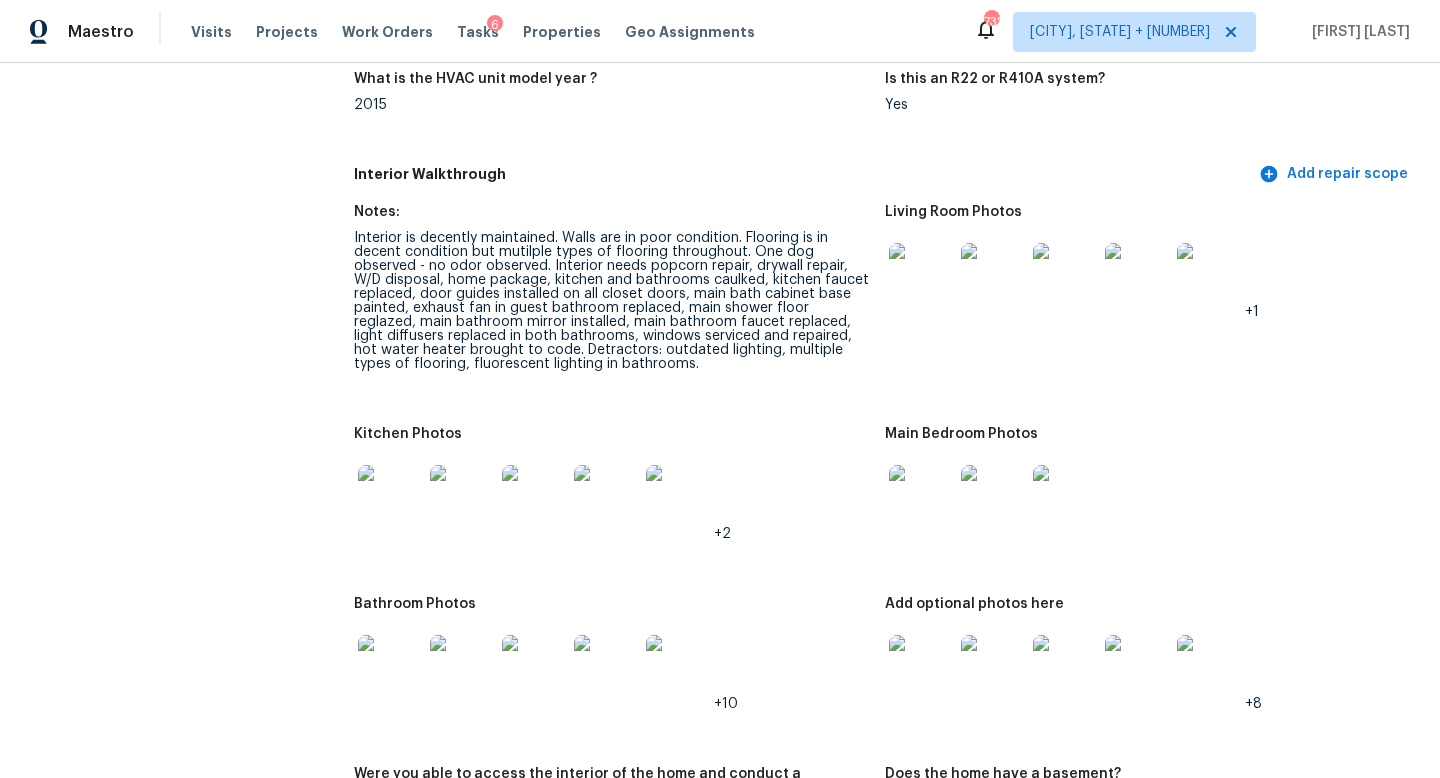 scroll, scrollTop: 2098, scrollLeft: 0, axis: vertical 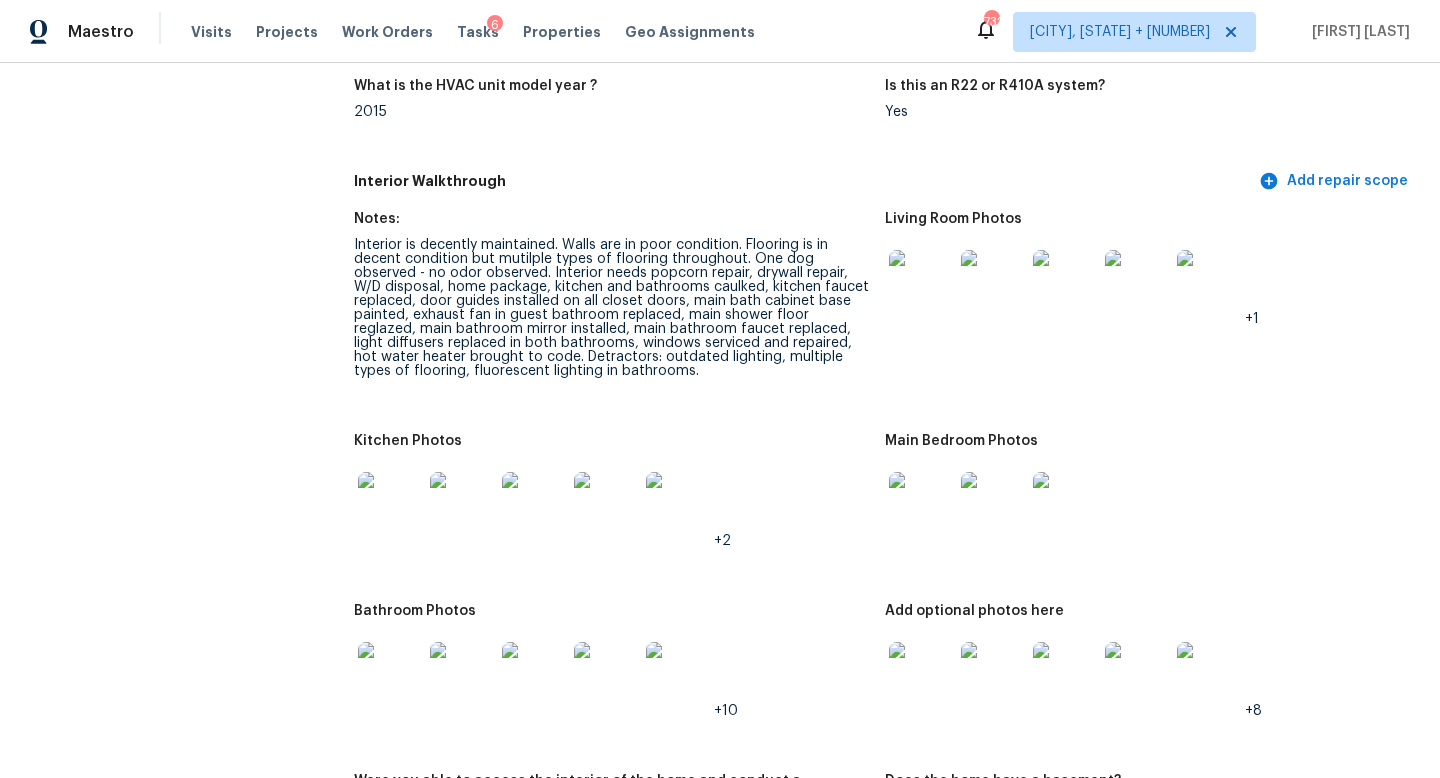click on "Interior is decently maintained. Walls are in poor condition. Flooring is in decent condition but mutilple types of flooring throughout. One dog observed - no odor observed. Interior needs popcorn repair, drywall repair, W/D disposal, home package, kitchen and bathrooms caulked, kitchen faucet replaced, door guides installed on all closet doors, main bath cabinet base painted, exhaust fan in guest bathroom replaced, main shower floor reglazed, main bathroom mirror installed, main bathroom faucet replaced, light diffusers replaced in both bathrooms, windows serviced and repaired, hot water heater brought to code. Detractors: outdated lighting, multiple types of flooring, fluorescent lighting in bathrooms." at bounding box center [611, 308] 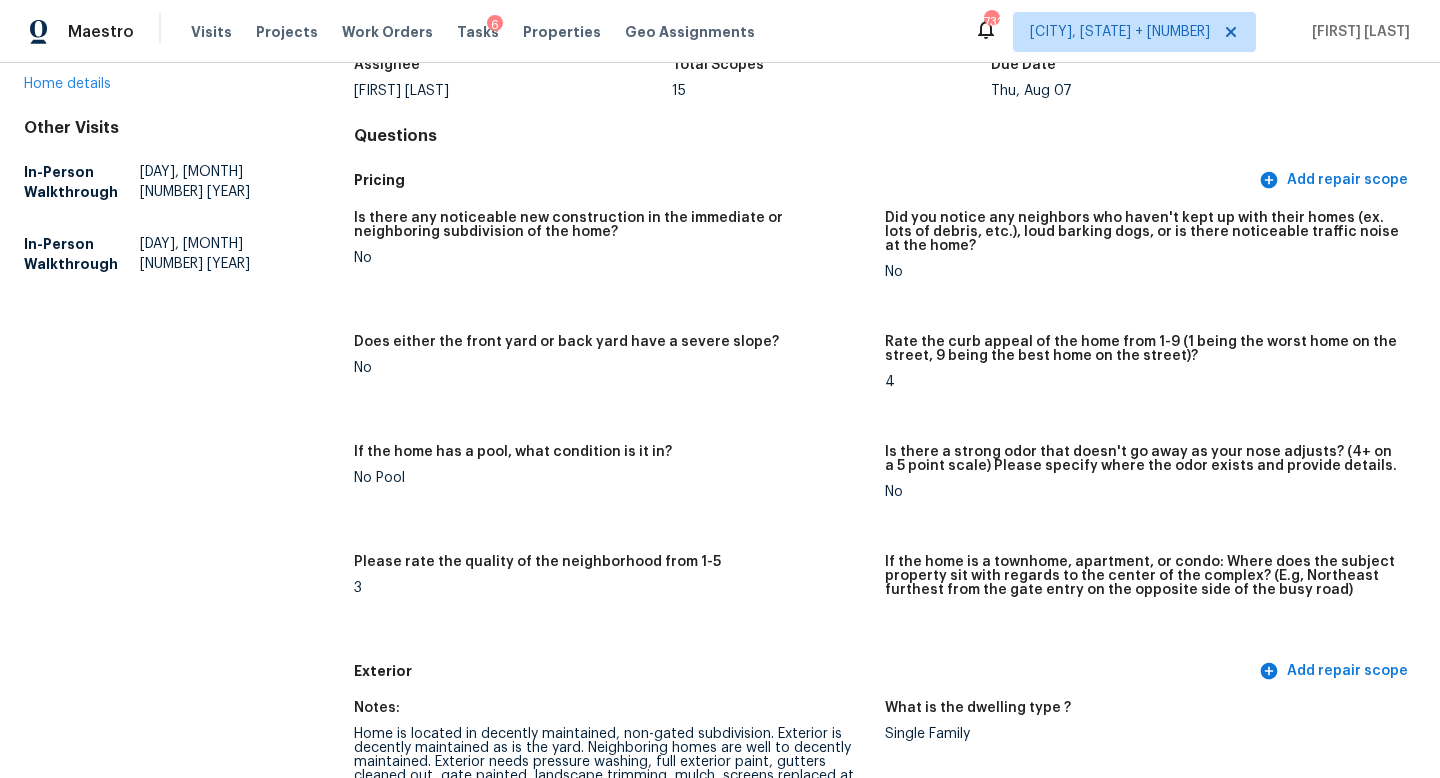 scroll, scrollTop: 0, scrollLeft: 0, axis: both 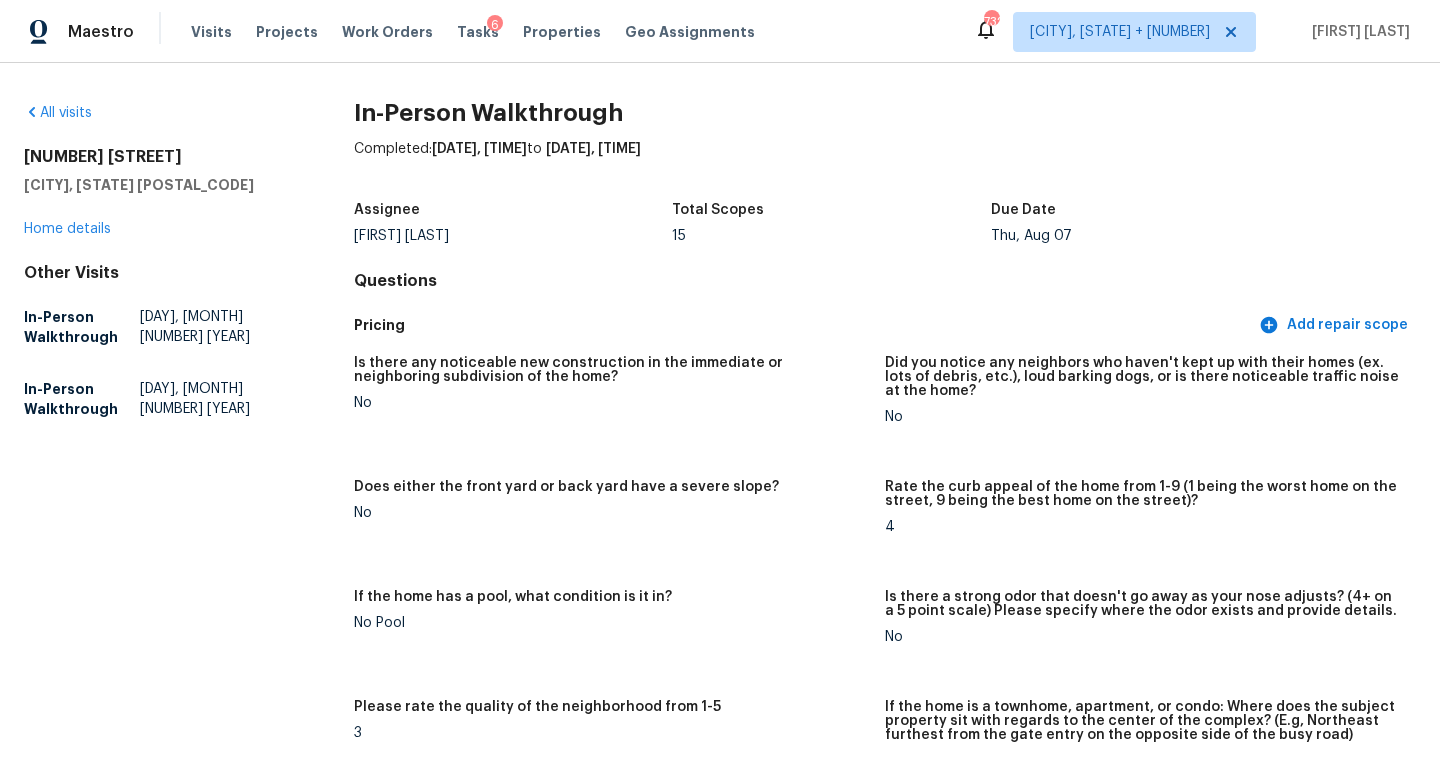 click on "All visits 1907 Grove Valley Ave Palm Harbor, FL 34683 Home details Other Visits In-Person Walkthrough Tue, Aug 08 2023 In-Person Walkthrough Tue, May 31 2022 In-Person Walkthrough Completed:  8/7/2025, 9:24 AM  to   8/7/2025, 17:12 PM Assignee Naomi Ferreira Total Scopes 15 Due Date Thu, Aug 07 Questions Pricing Add repair scope Is there any noticeable new construction in the immediate or neighboring subdivision of the home? No Did you notice any neighbors who haven't kept up with their homes (ex. lots of debris, etc.), loud barking dogs, or is there noticeable traffic noise at the home? No Does either the front yard or back yard have a severe slope? No Rate the curb appeal of the home from 1-9 (1 being the worst home on the street, 9 being the best home on the street)? 4 If the home has a pool, what condition is it in? No Pool Is there a strong odor that doesn't go away as your nose adjusts? (4+ on a 5 point scale) Please specify where the odor exists and provide details. No 3 Exterior Add repair scope  +10" at bounding box center (720, 420) 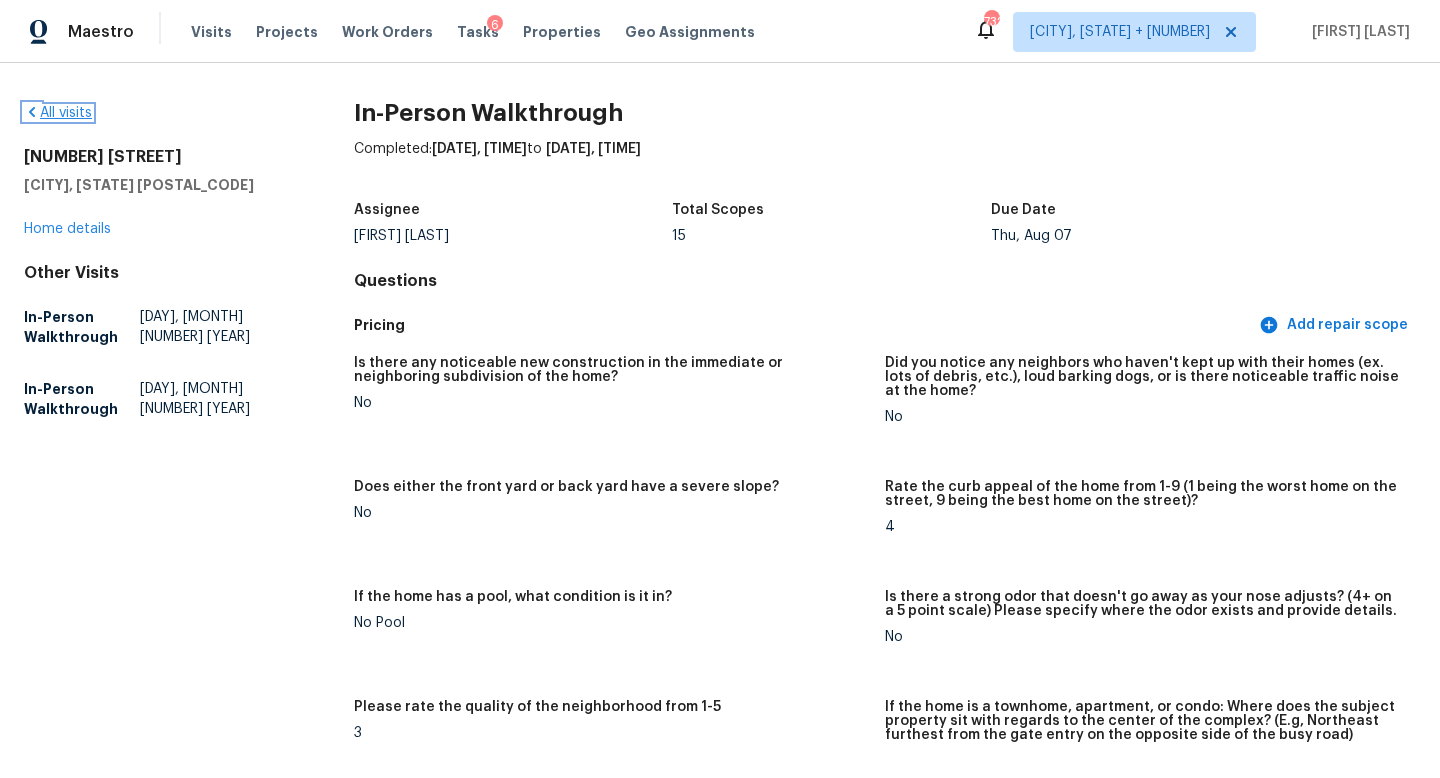 click on "All visits" at bounding box center [58, 113] 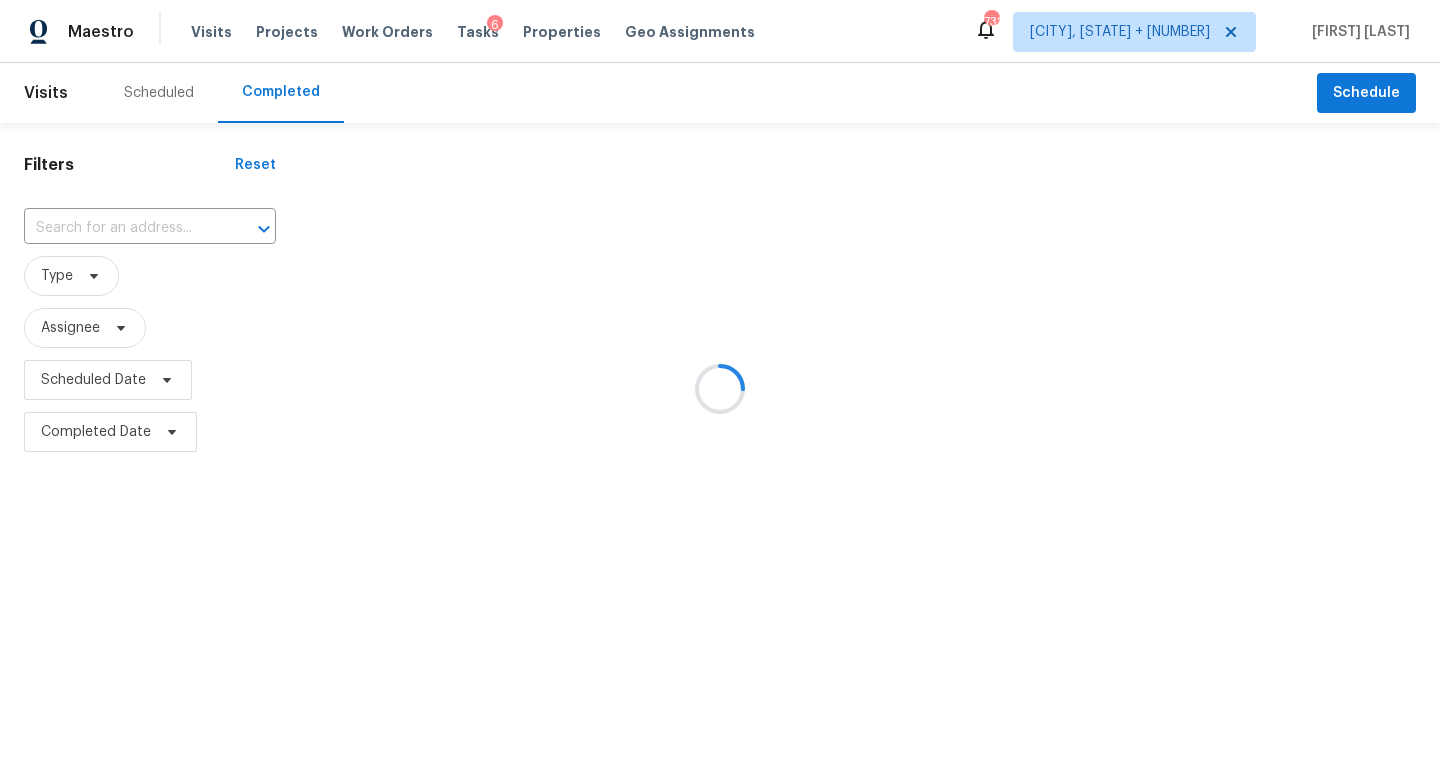 click at bounding box center [720, 389] 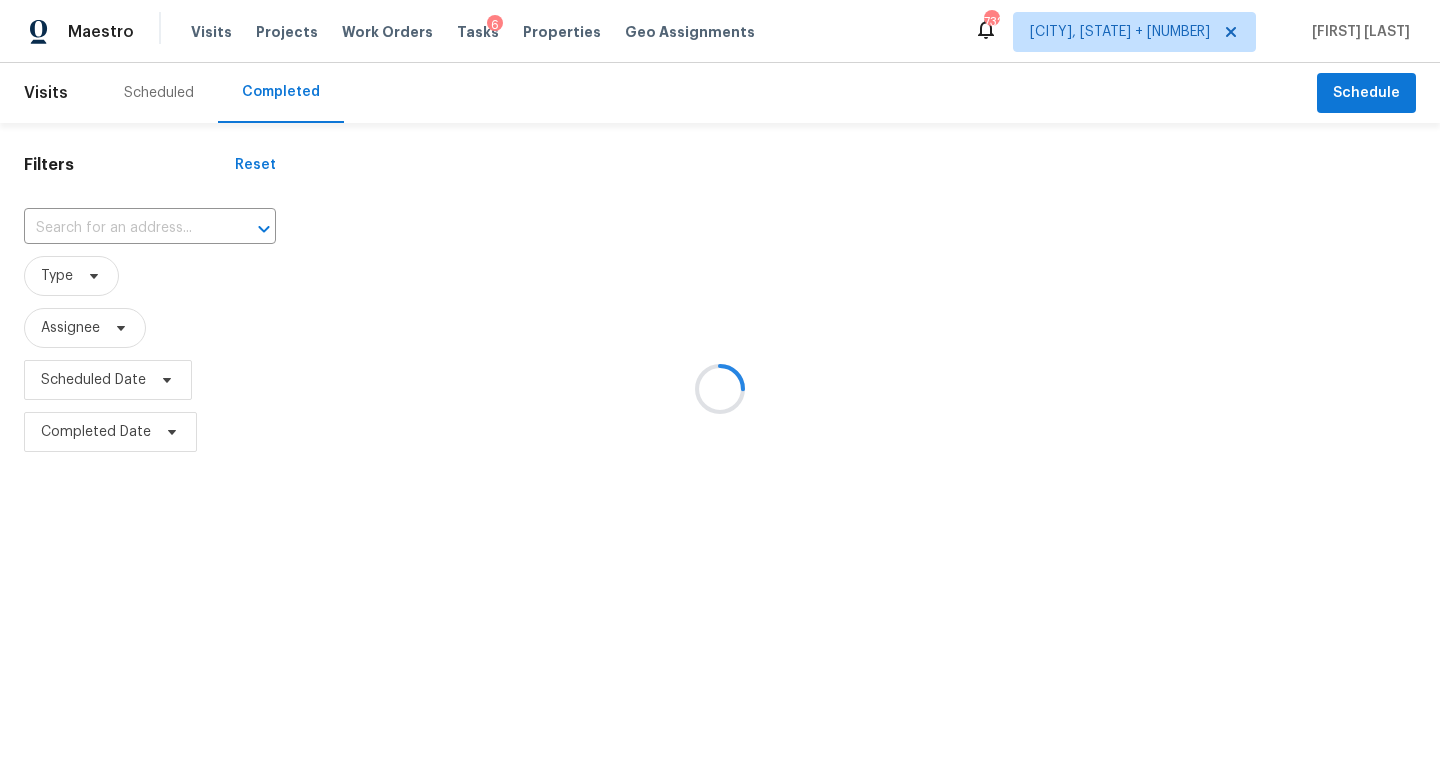 click at bounding box center [720, 389] 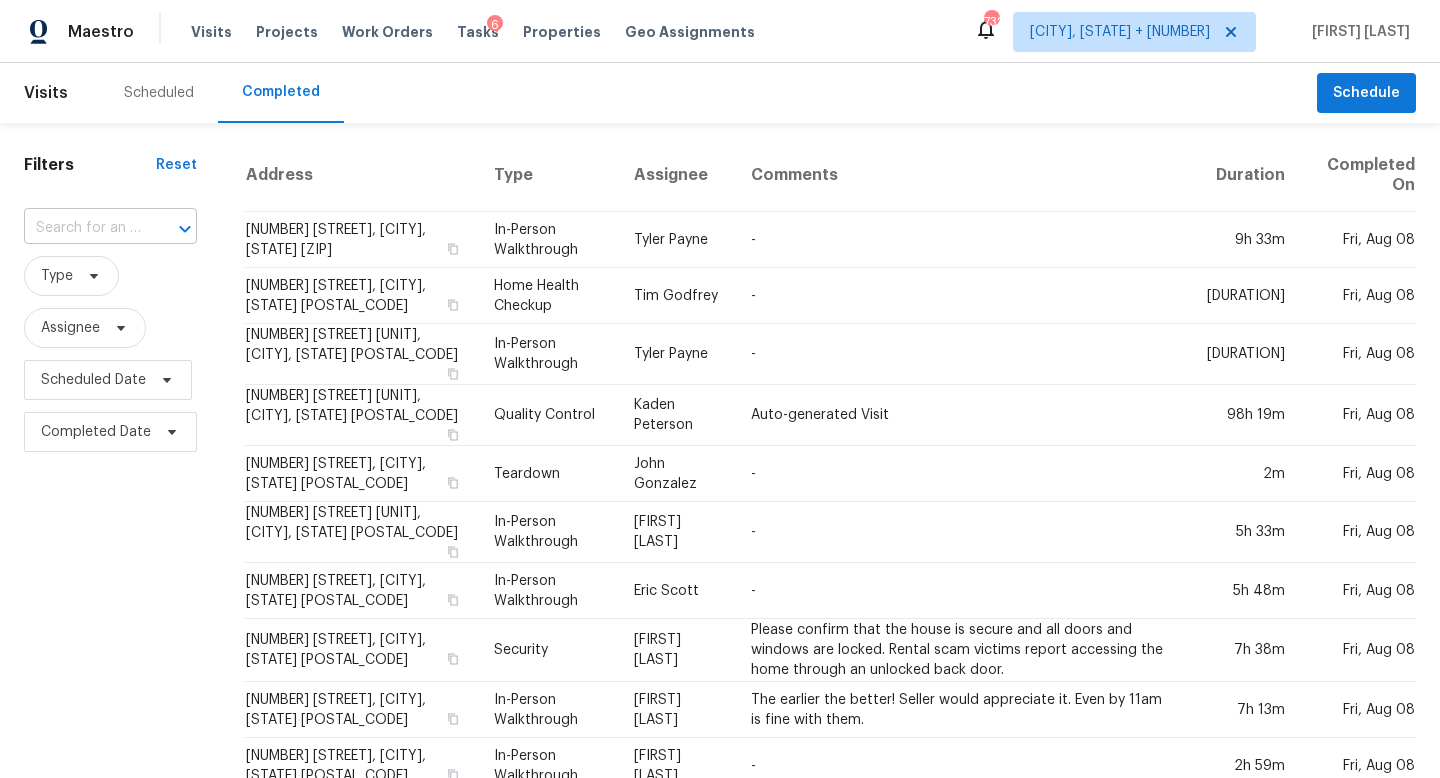 click at bounding box center (82, 228) 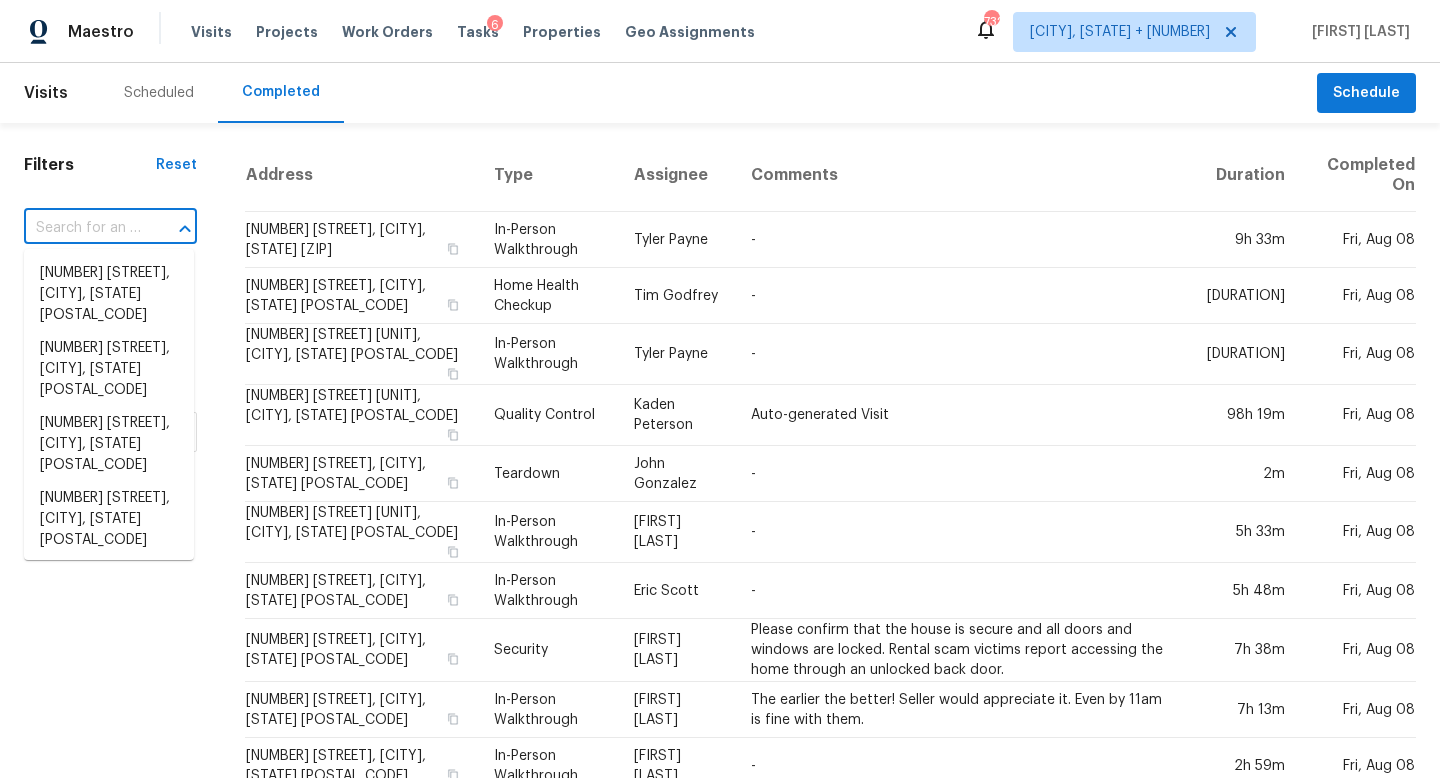 paste on "[NUMBER] [STREET] [CITY], [STATE], [POSTAL_CODE]" 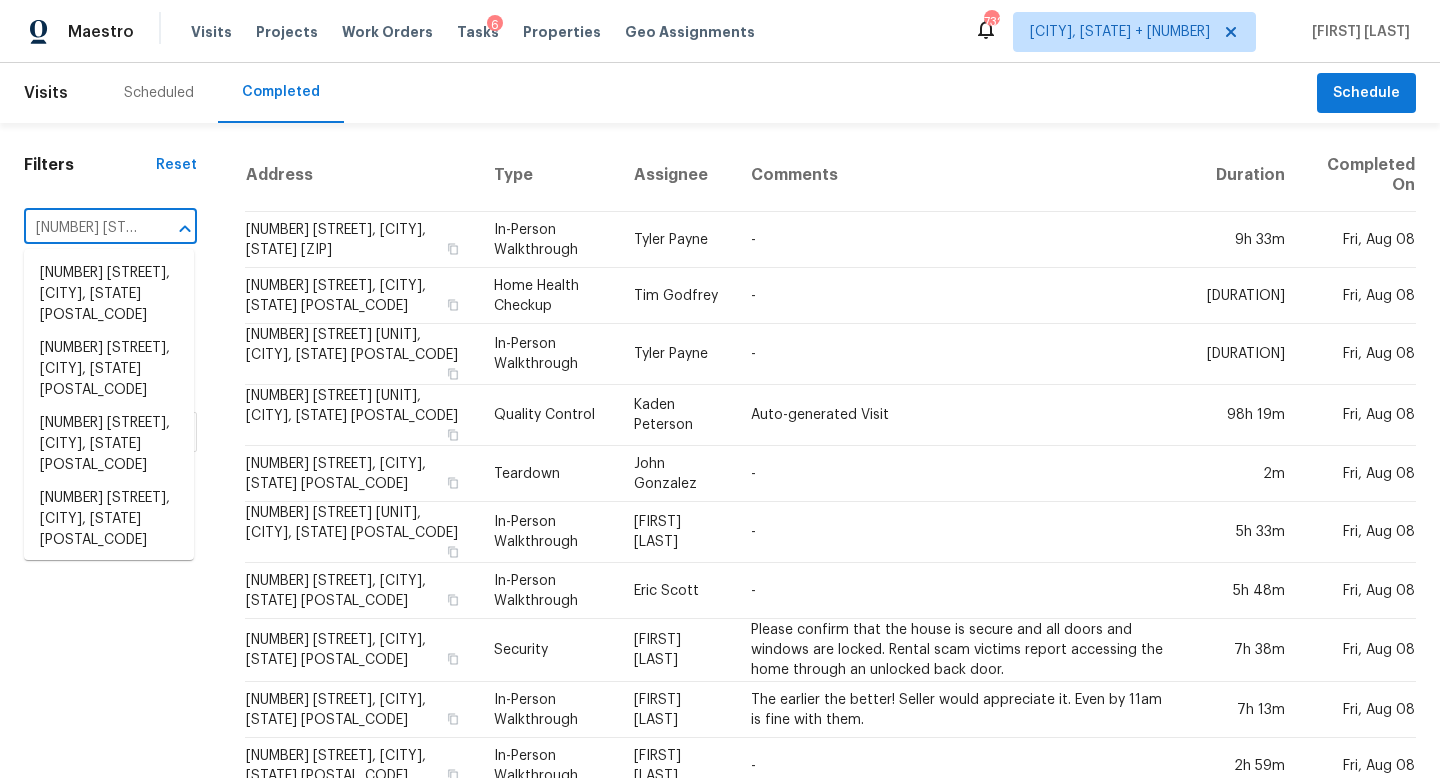 scroll, scrollTop: 0, scrollLeft: 142, axis: horizontal 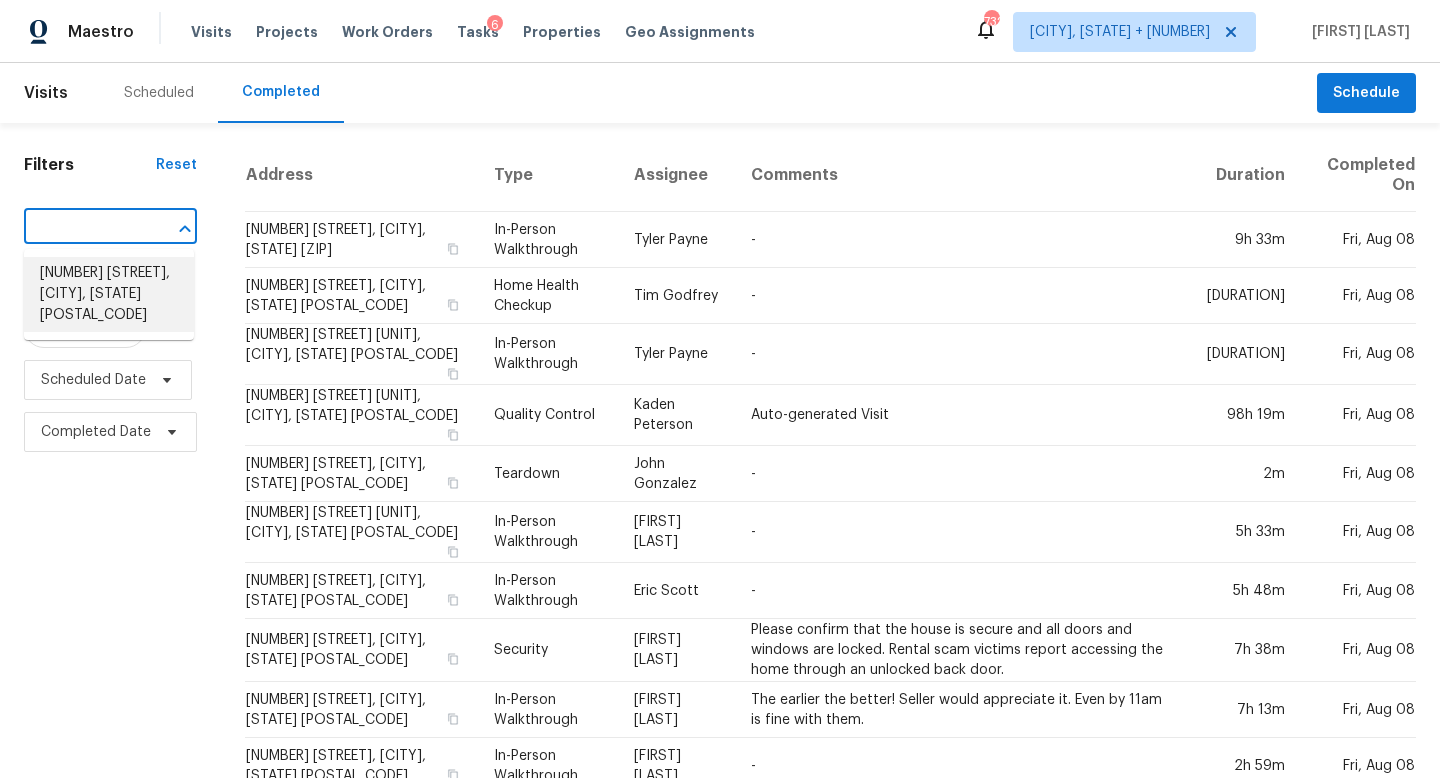 click on "[NUMBER] [STREET], [CITY], [STATE] [POSTAL_CODE]" at bounding box center (109, 294) 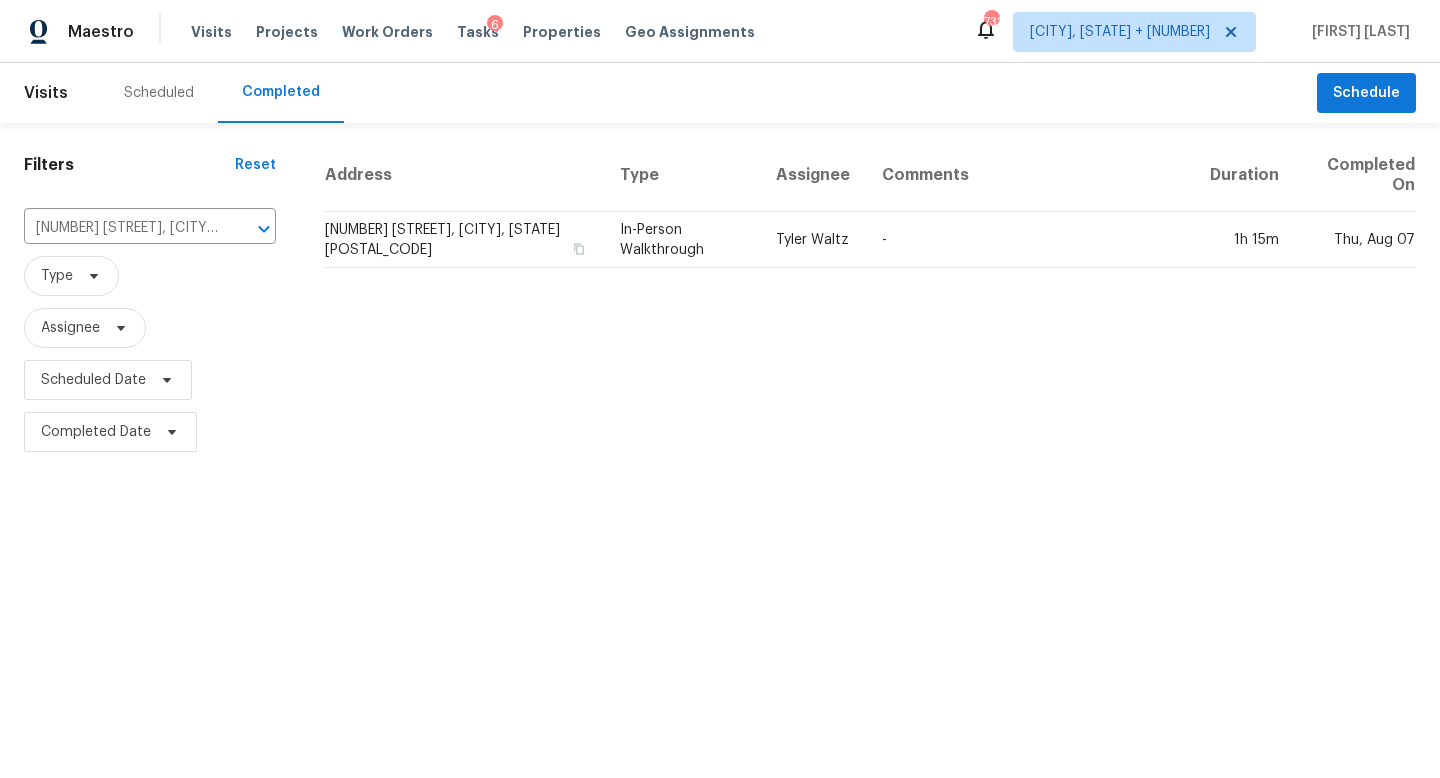 click on "In-Person Walkthrough" at bounding box center (682, 240) 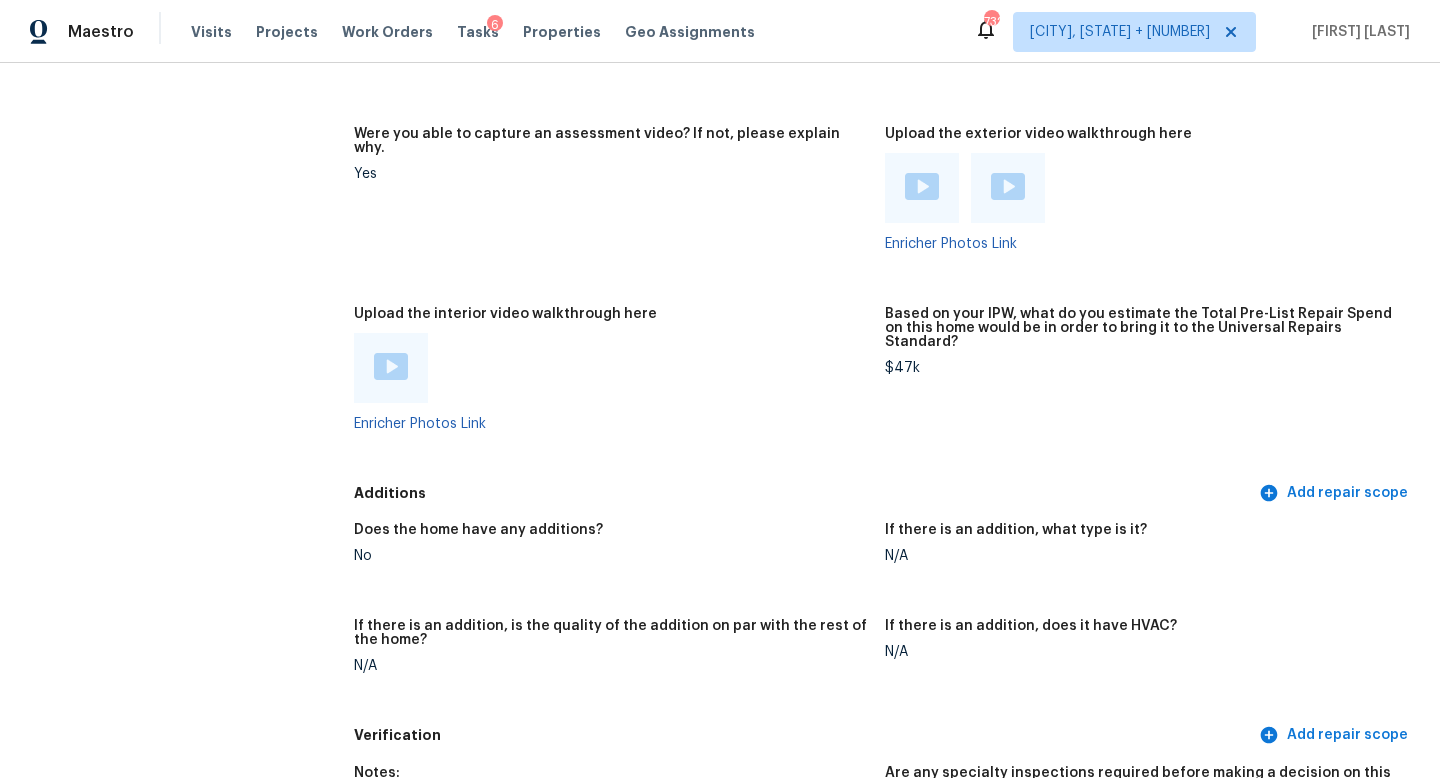 scroll, scrollTop: 3772, scrollLeft: 0, axis: vertical 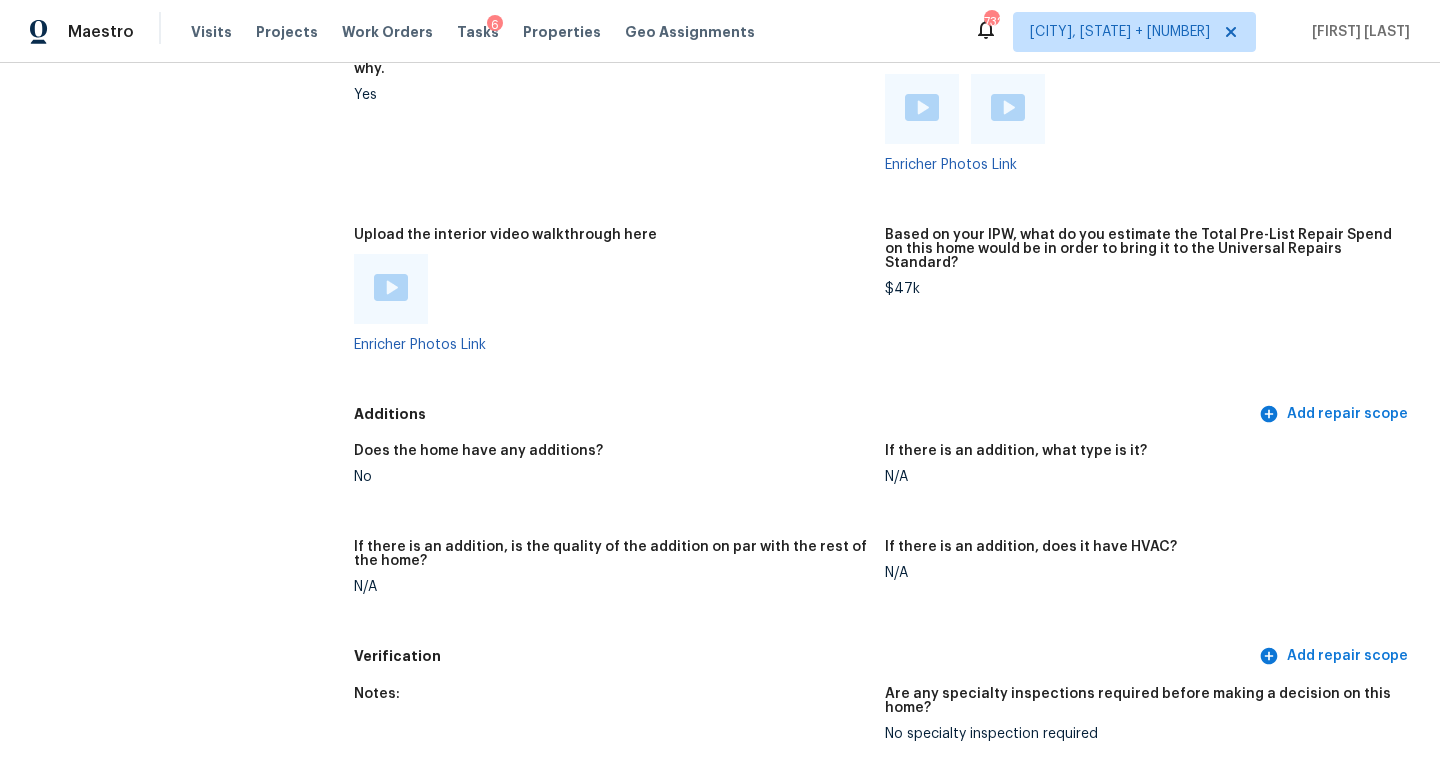 click at bounding box center (391, 287) 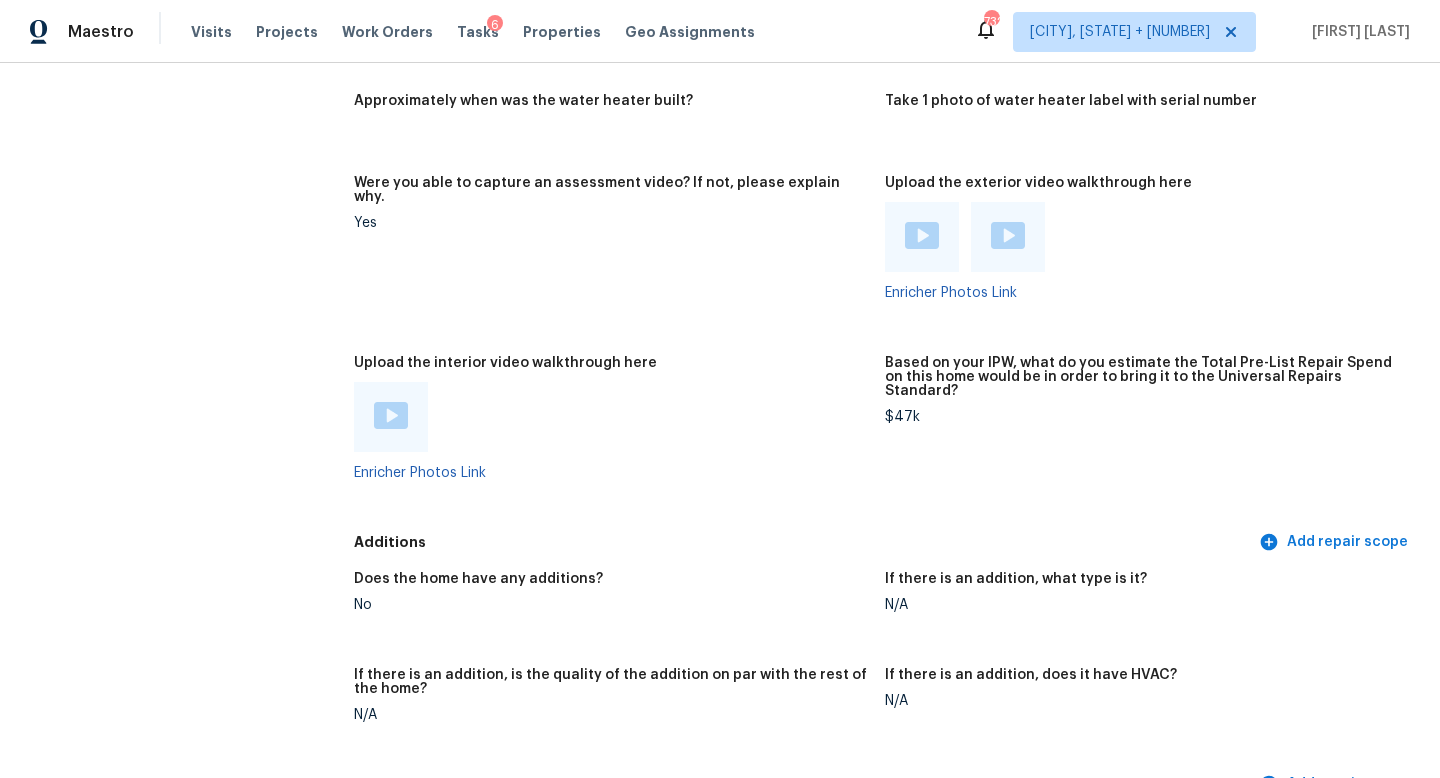 scroll, scrollTop: 3637, scrollLeft: 0, axis: vertical 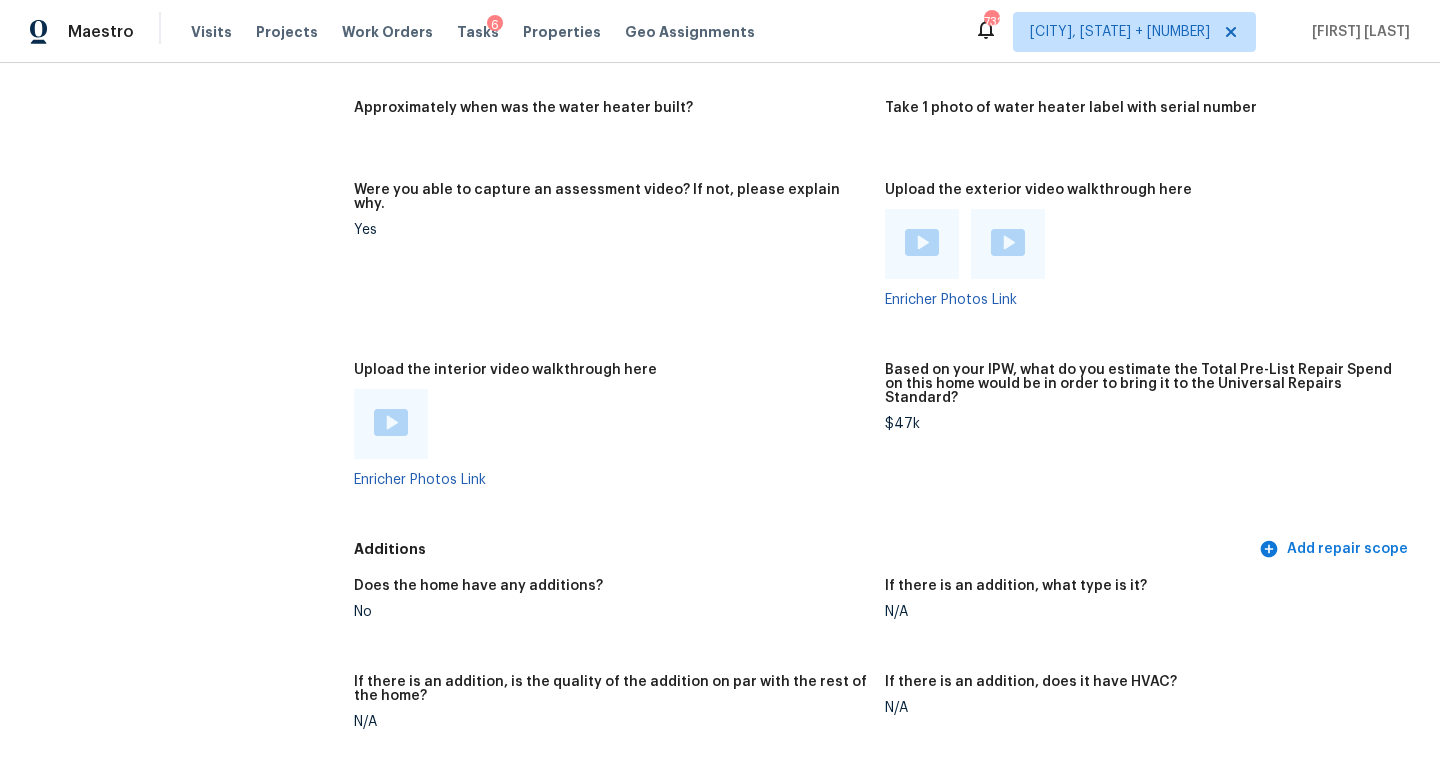 click at bounding box center (391, 422) 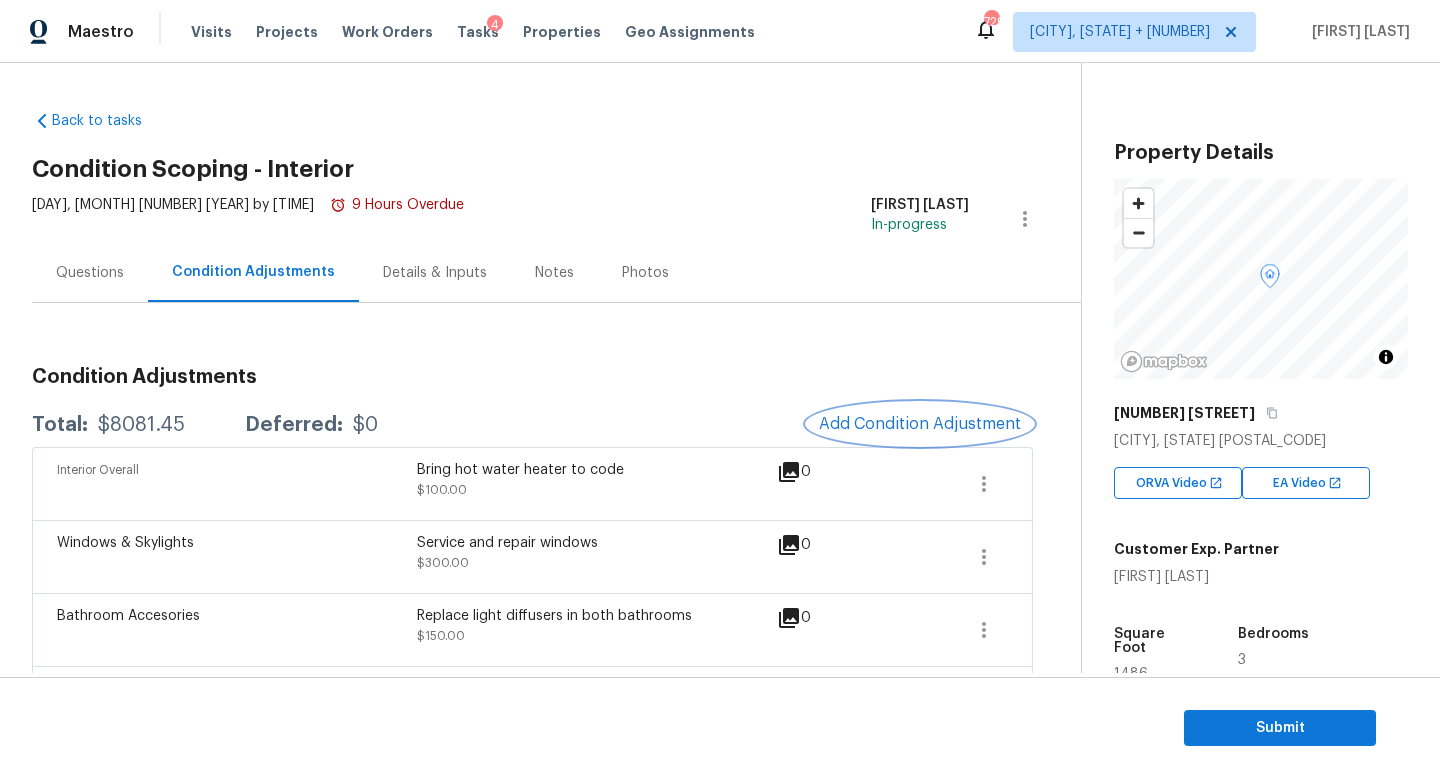 scroll, scrollTop: 0, scrollLeft: 0, axis: both 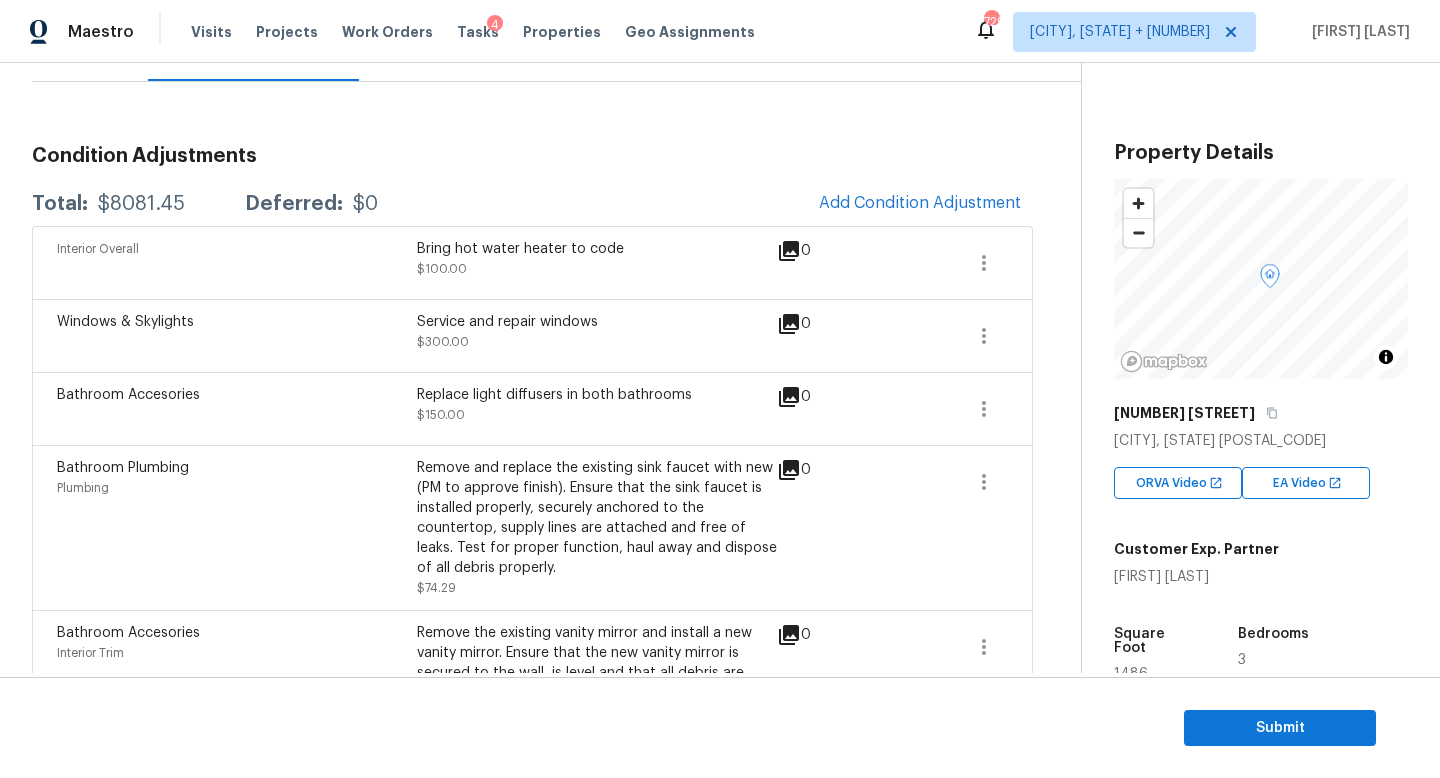 click on "$8081.45" at bounding box center (141, 204) 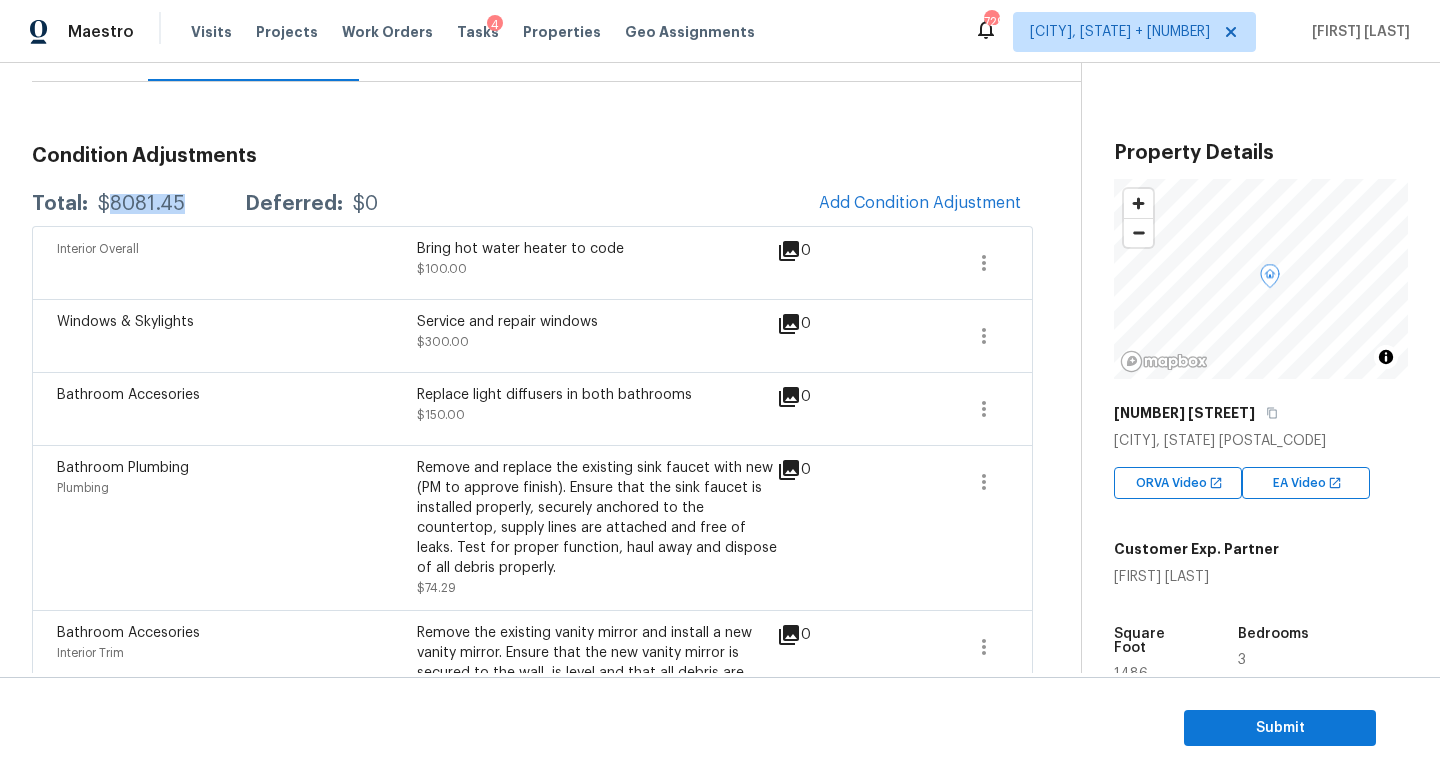 click on "$8081.45" at bounding box center [141, 204] 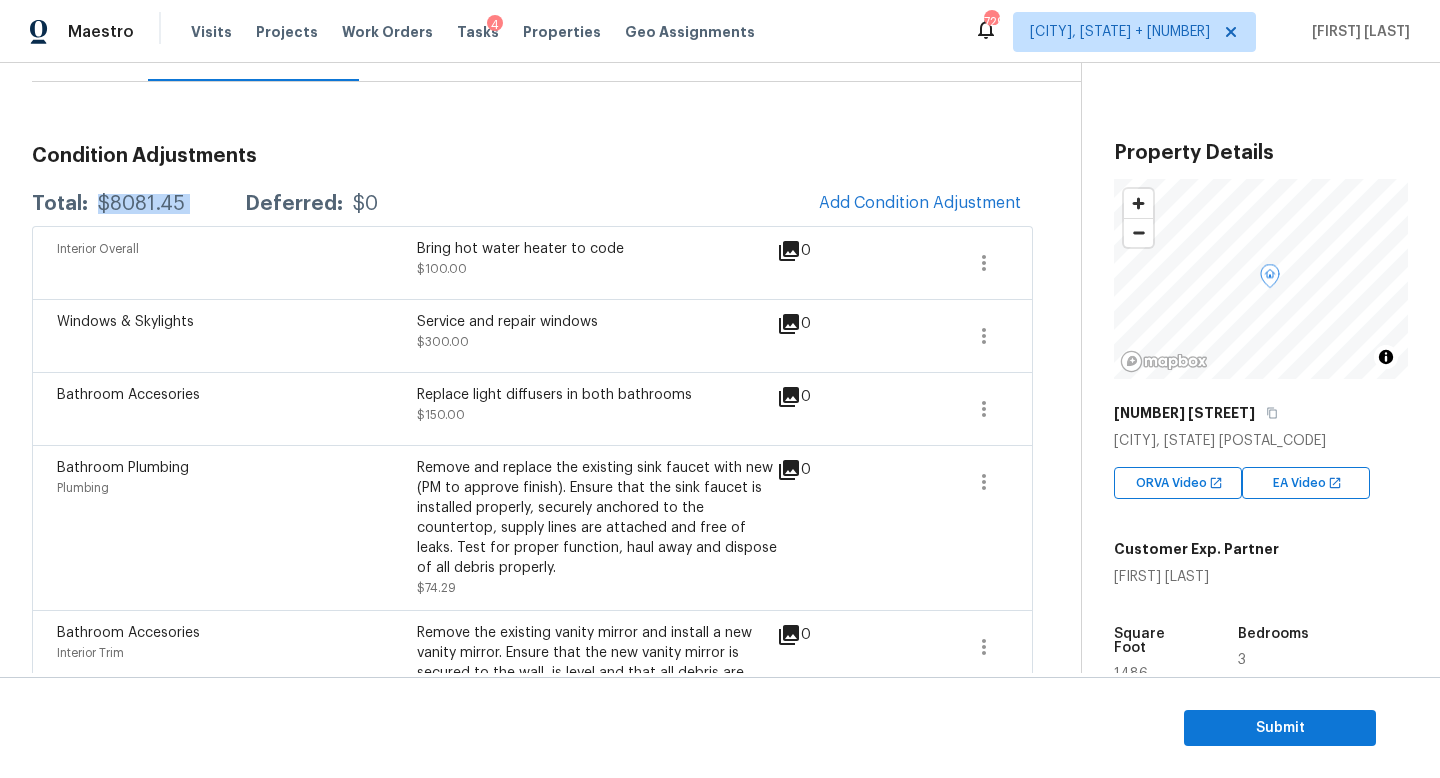 copy on "$8081.45" 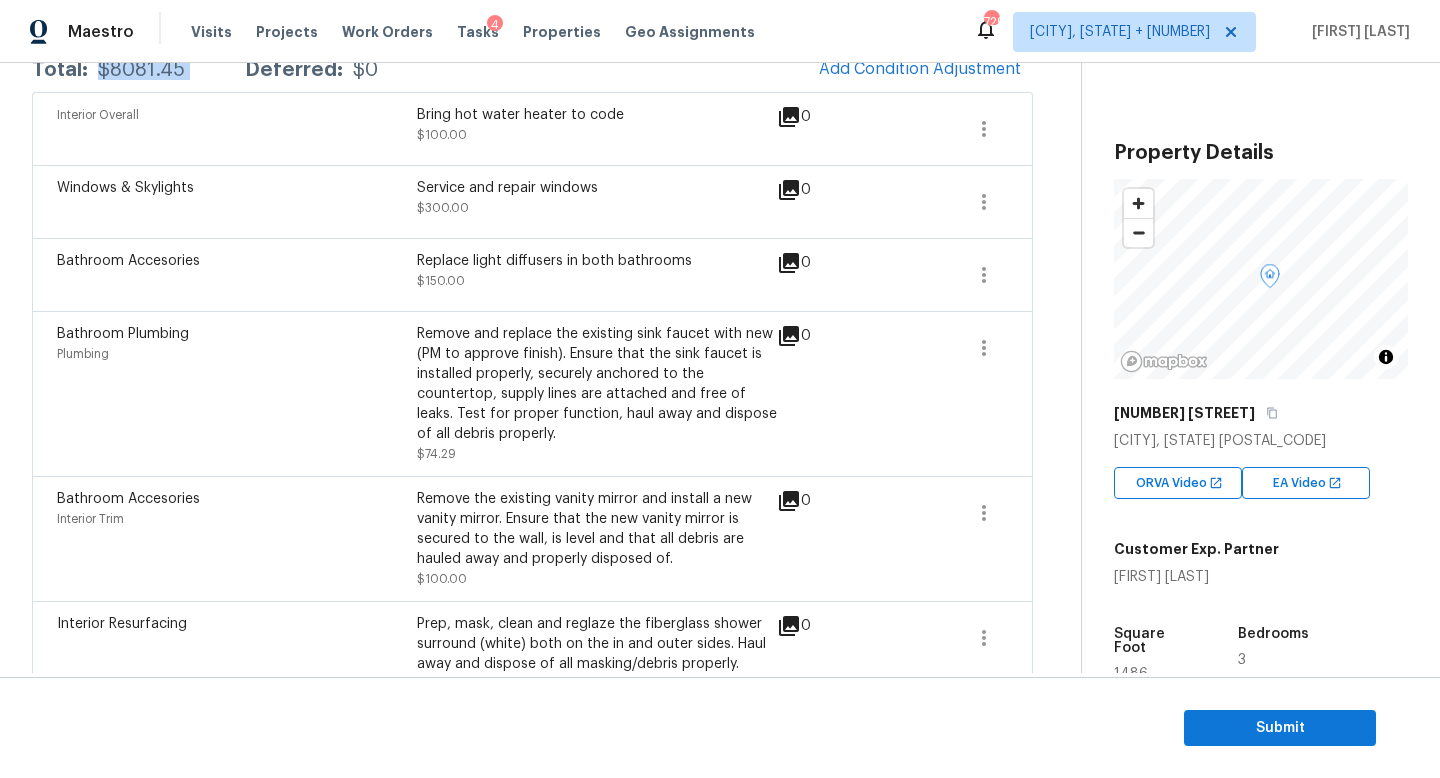 scroll, scrollTop: 384, scrollLeft: 0, axis: vertical 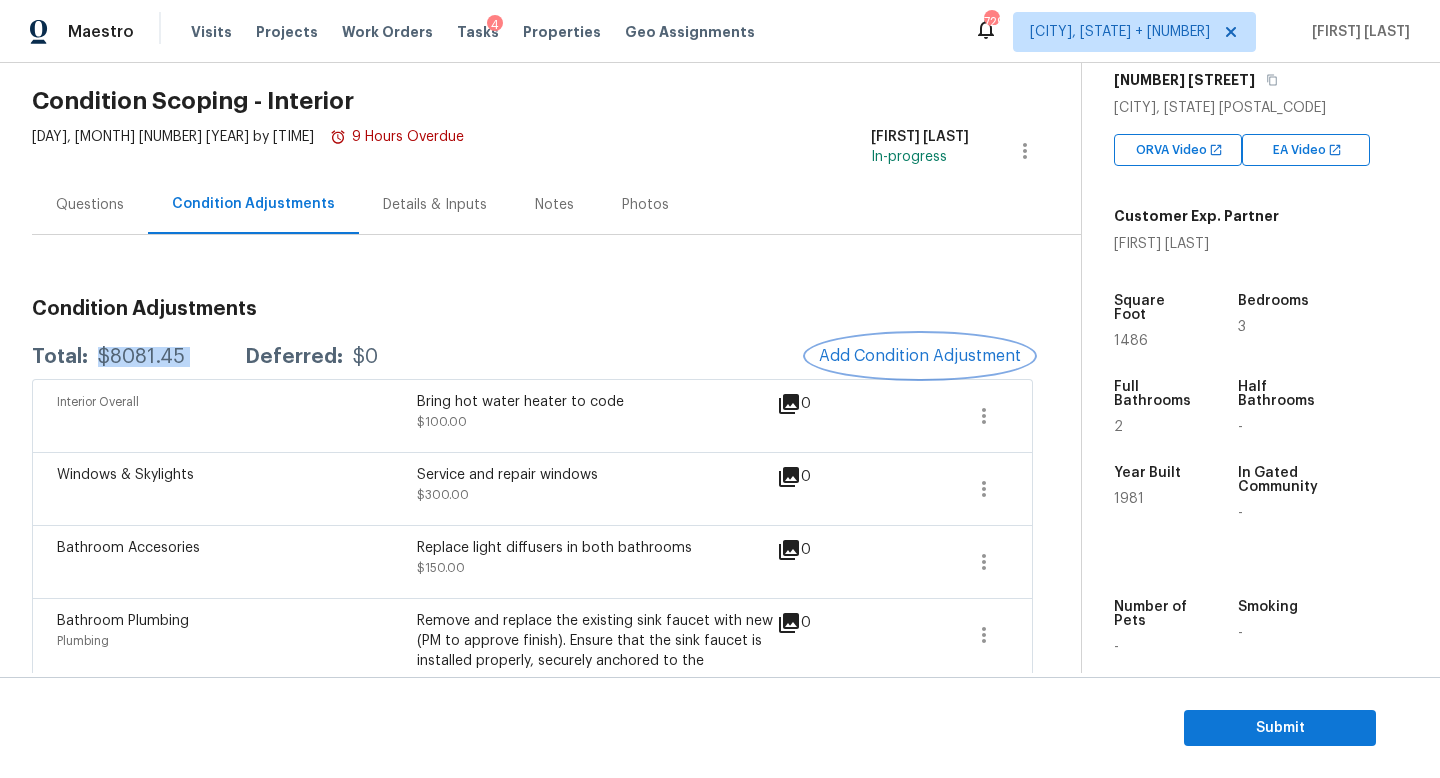 click on "Add Condition Adjustment" at bounding box center [920, 356] 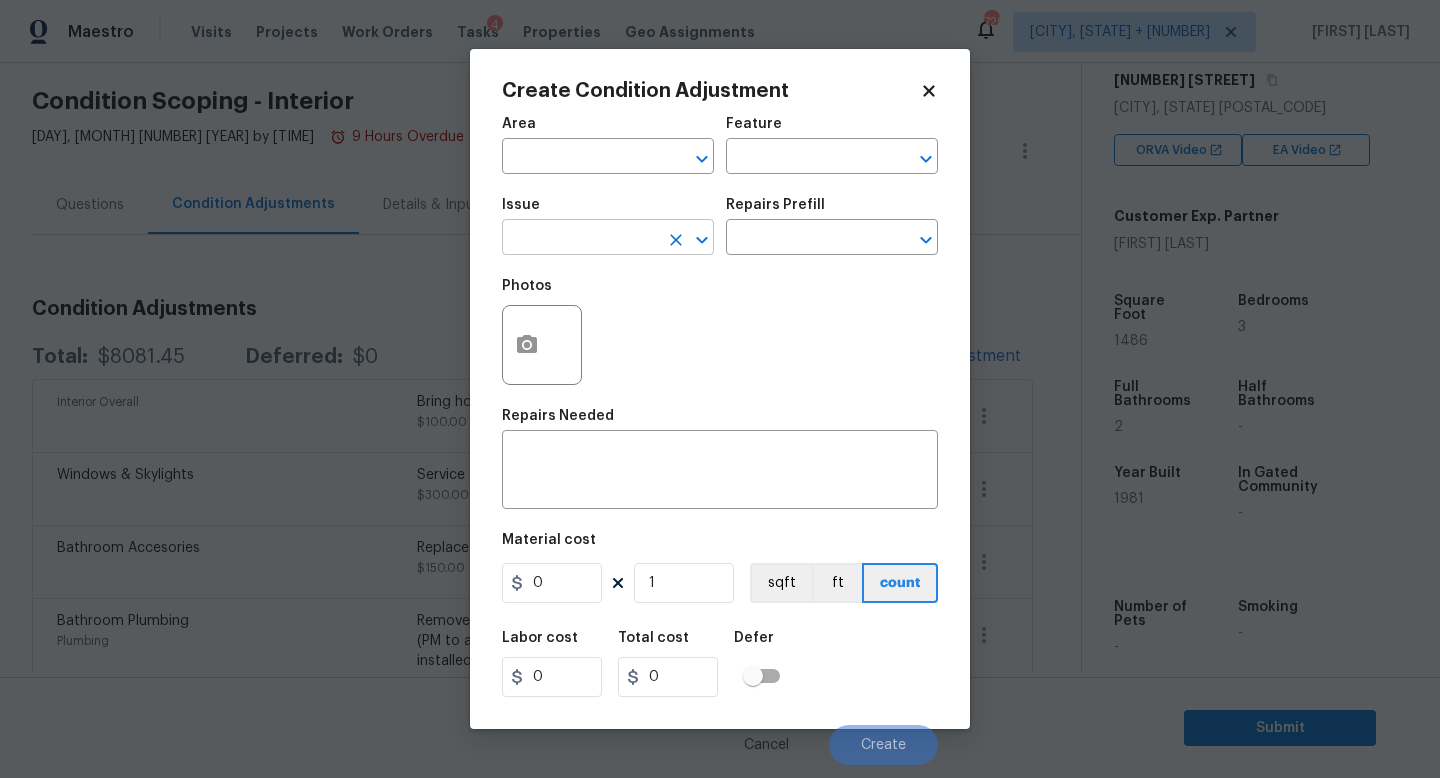 click at bounding box center [580, 239] 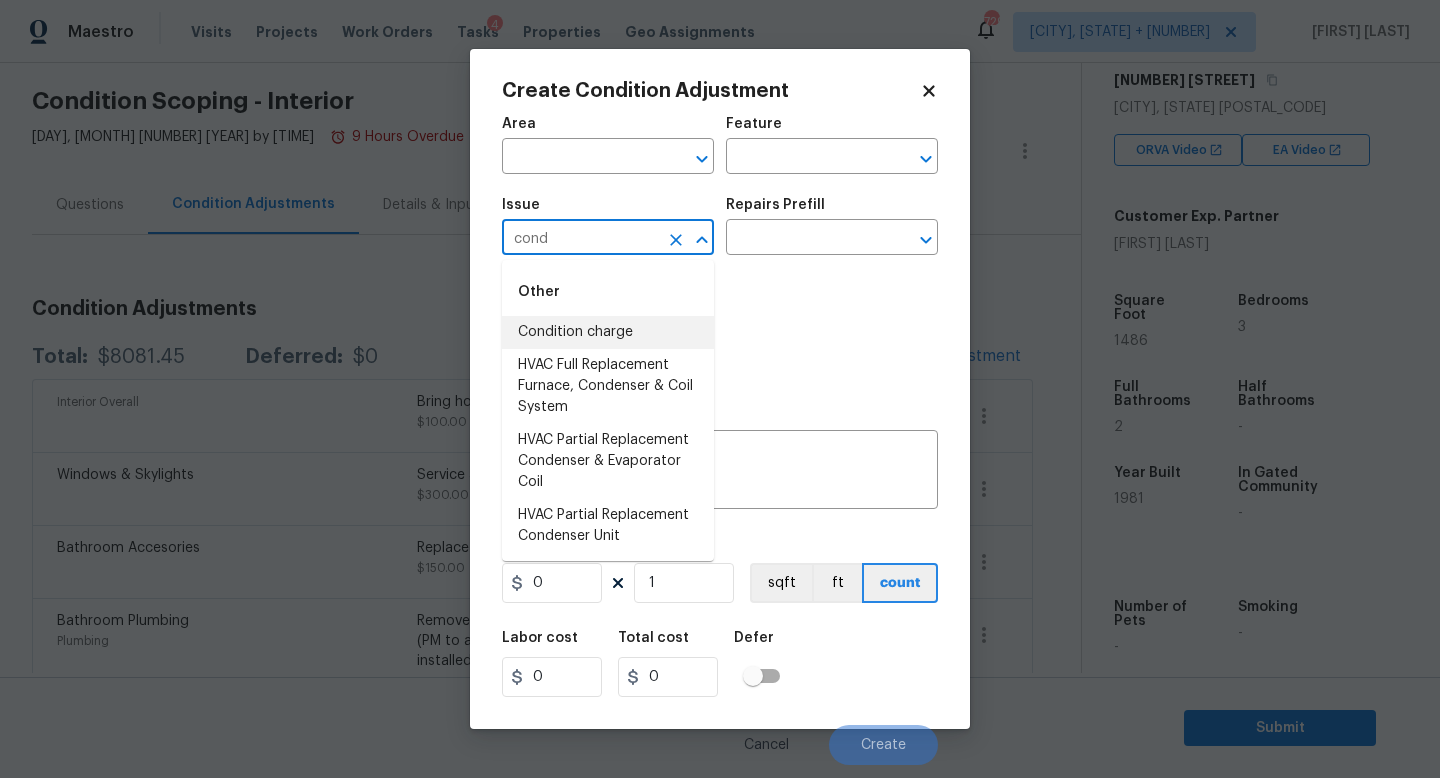 click on "Condition charge" at bounding box center [608, 332] 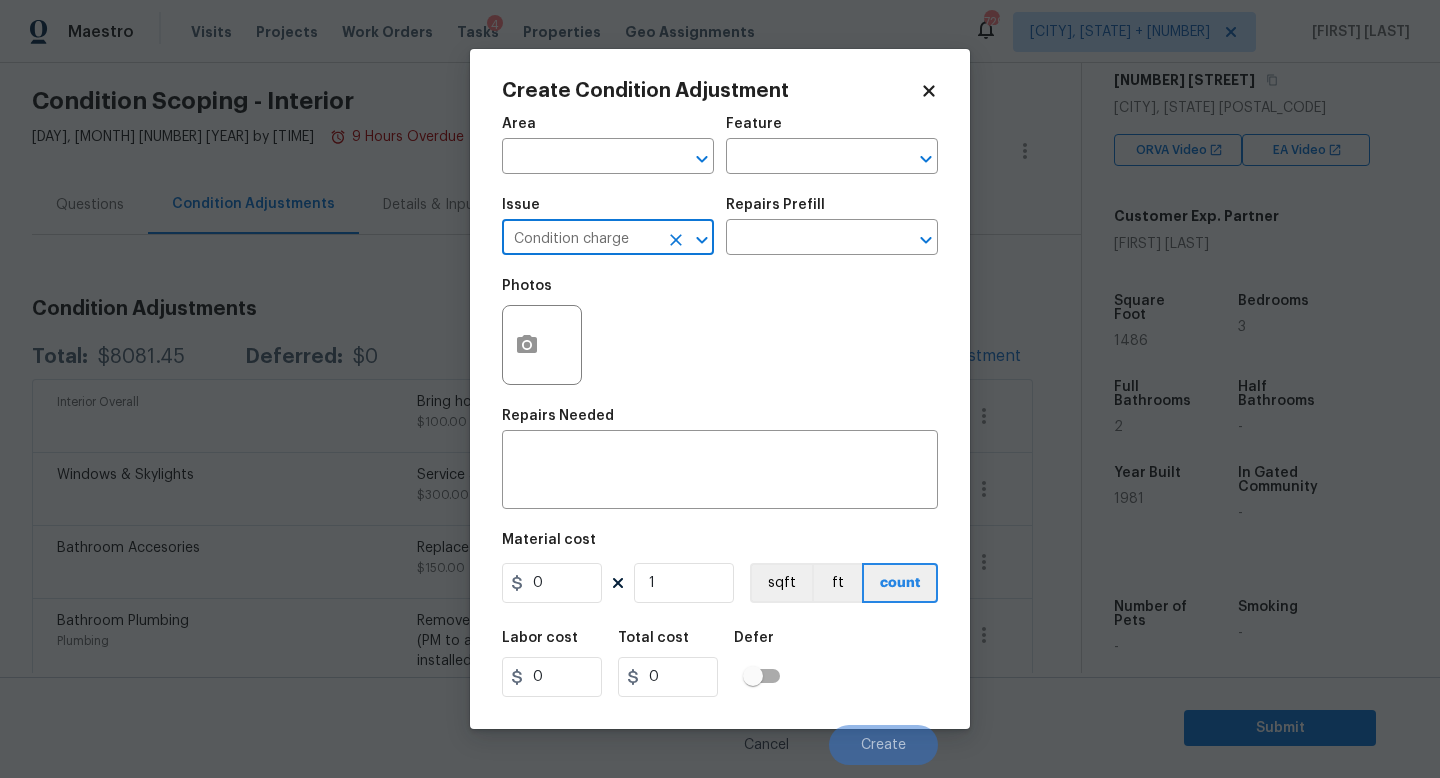 type on "Condition charge" 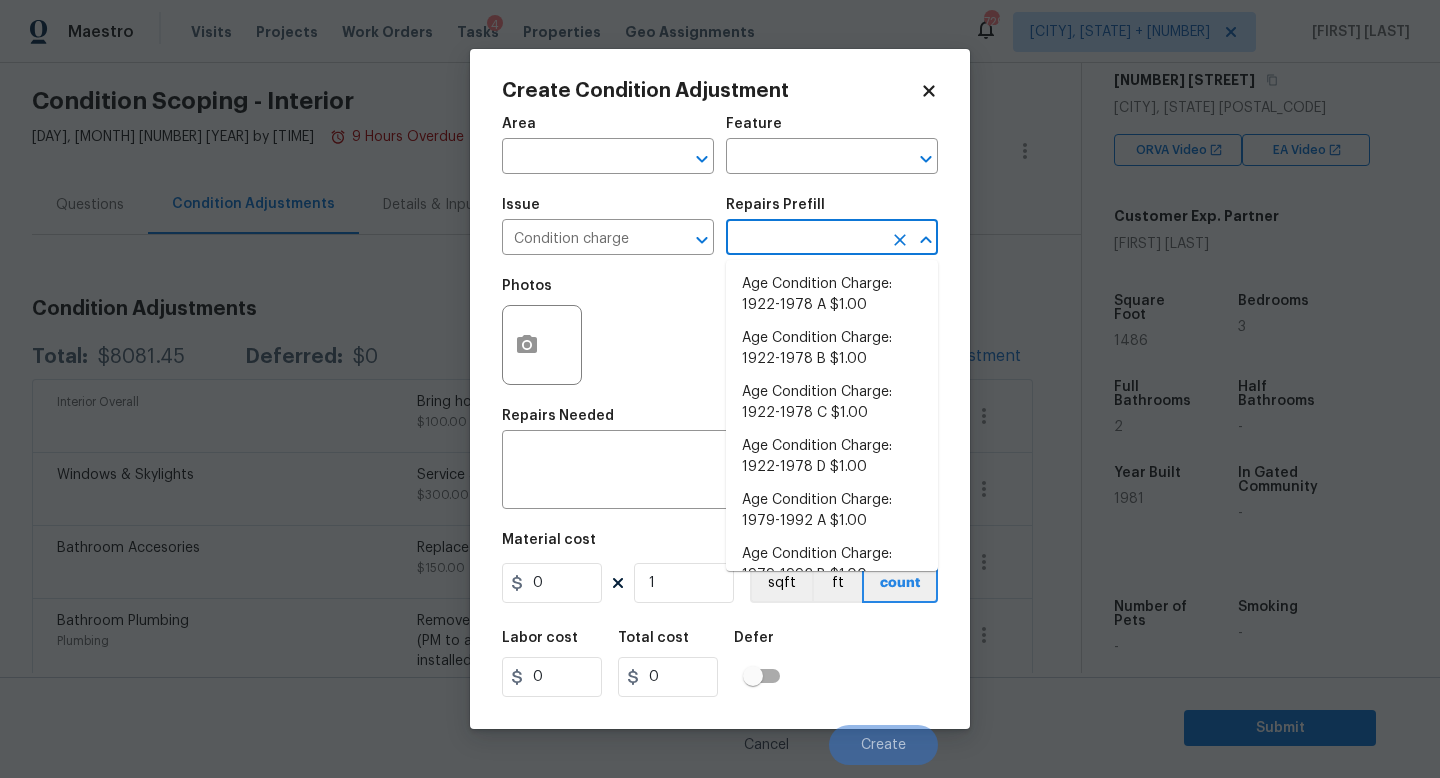 click at bounding box center (804, 239) 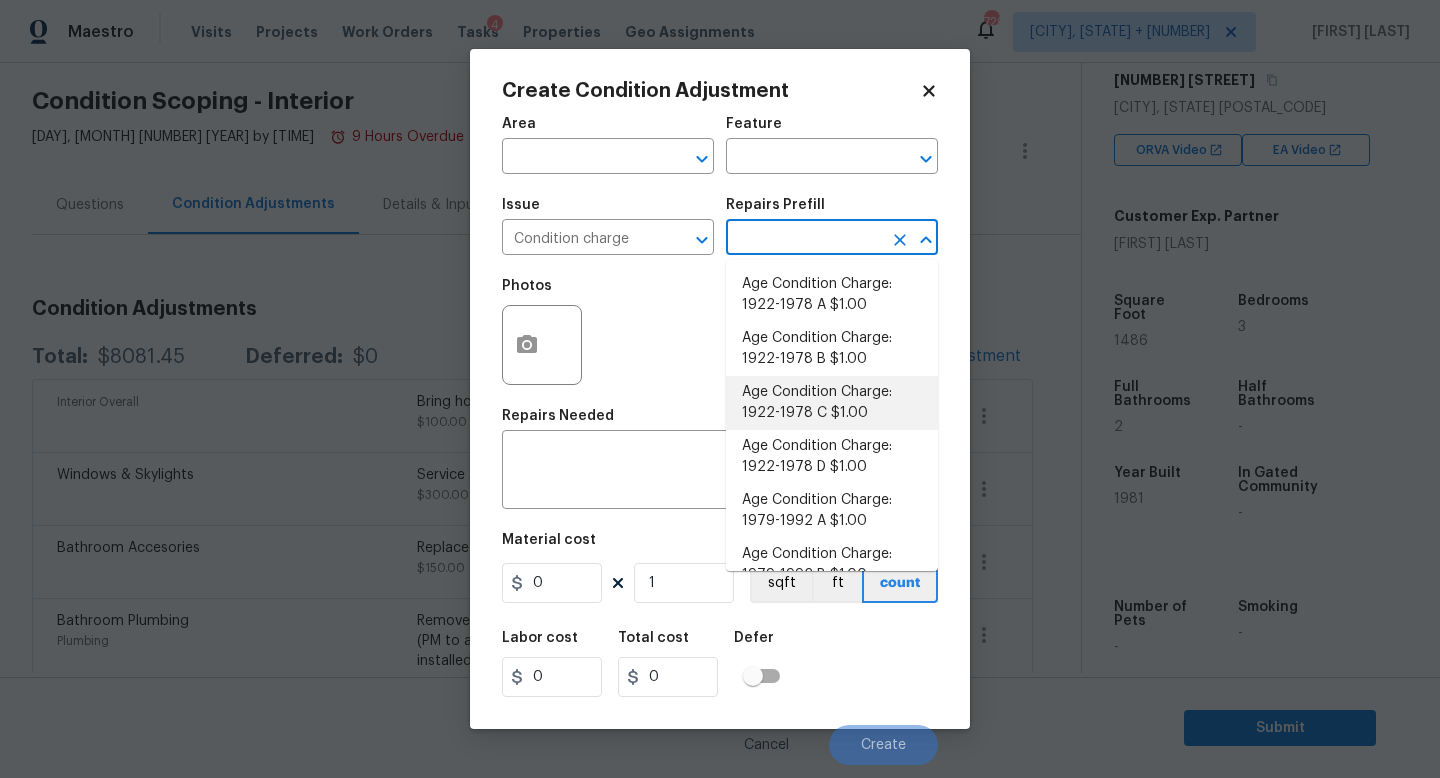 scroll, scrollTop: 656, scrollLeft: 0, axis: vertical 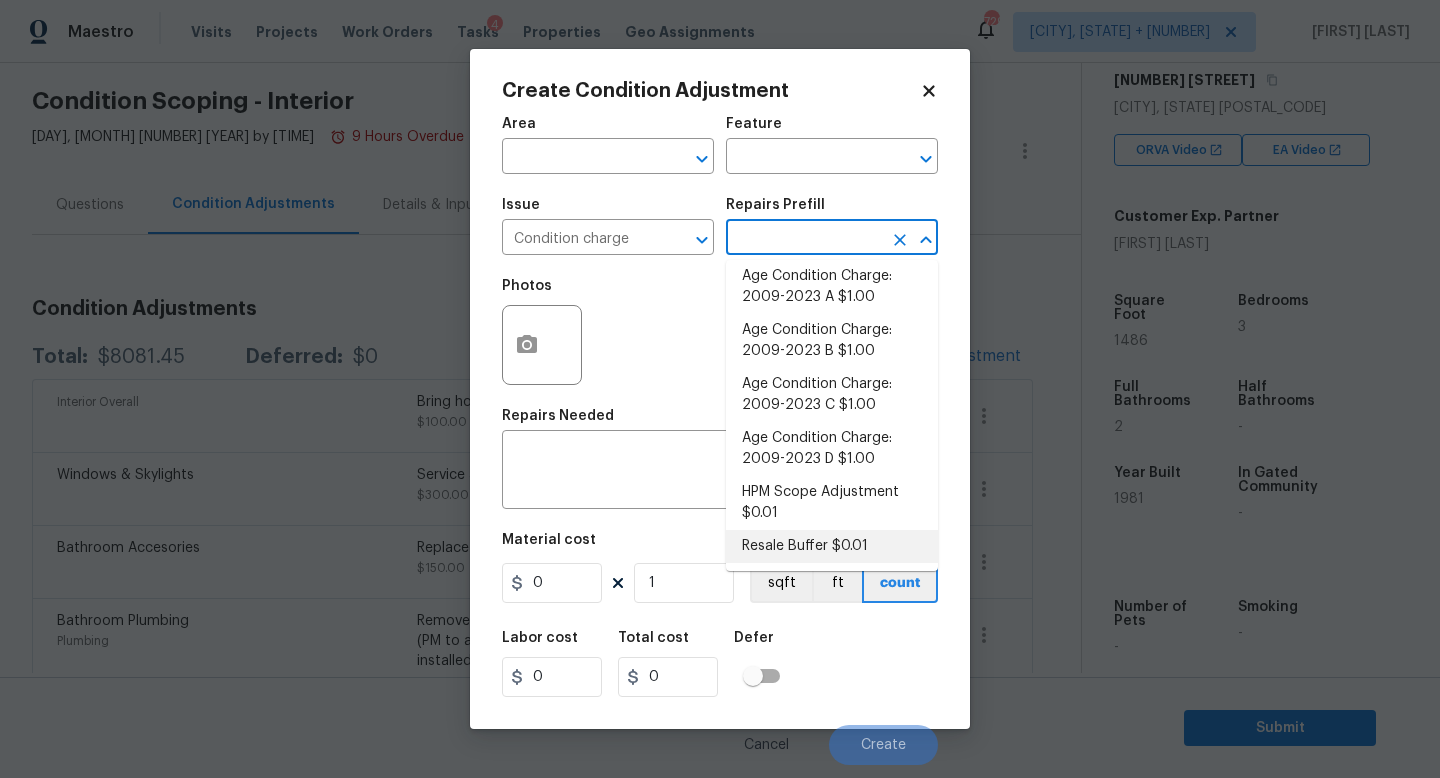 click on "Resale Buffer $0.01" at bounding box center [832, 546] 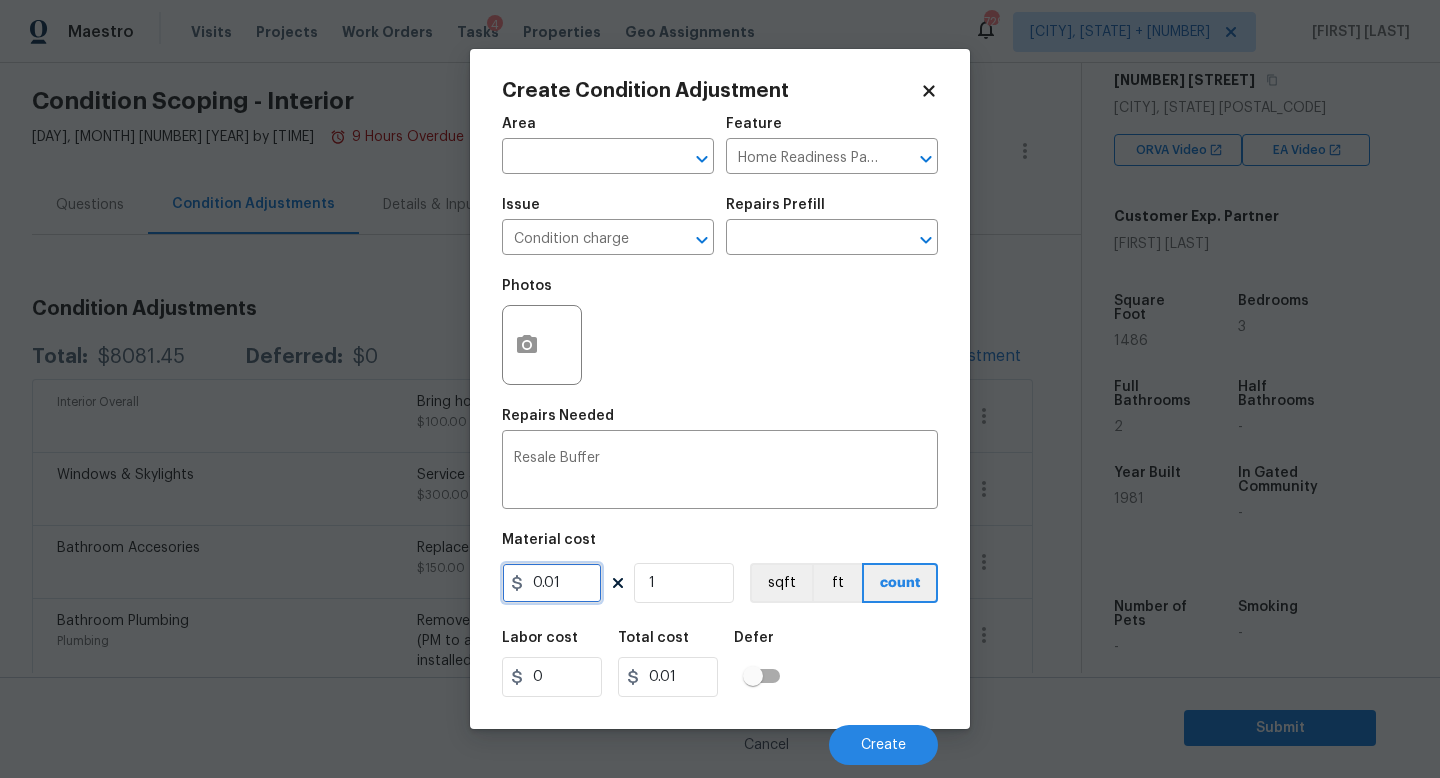 drag, startPoint x: 584, startPoint y: 591, endPoint x: 184, endPoint y: 533, distance: 404.18314 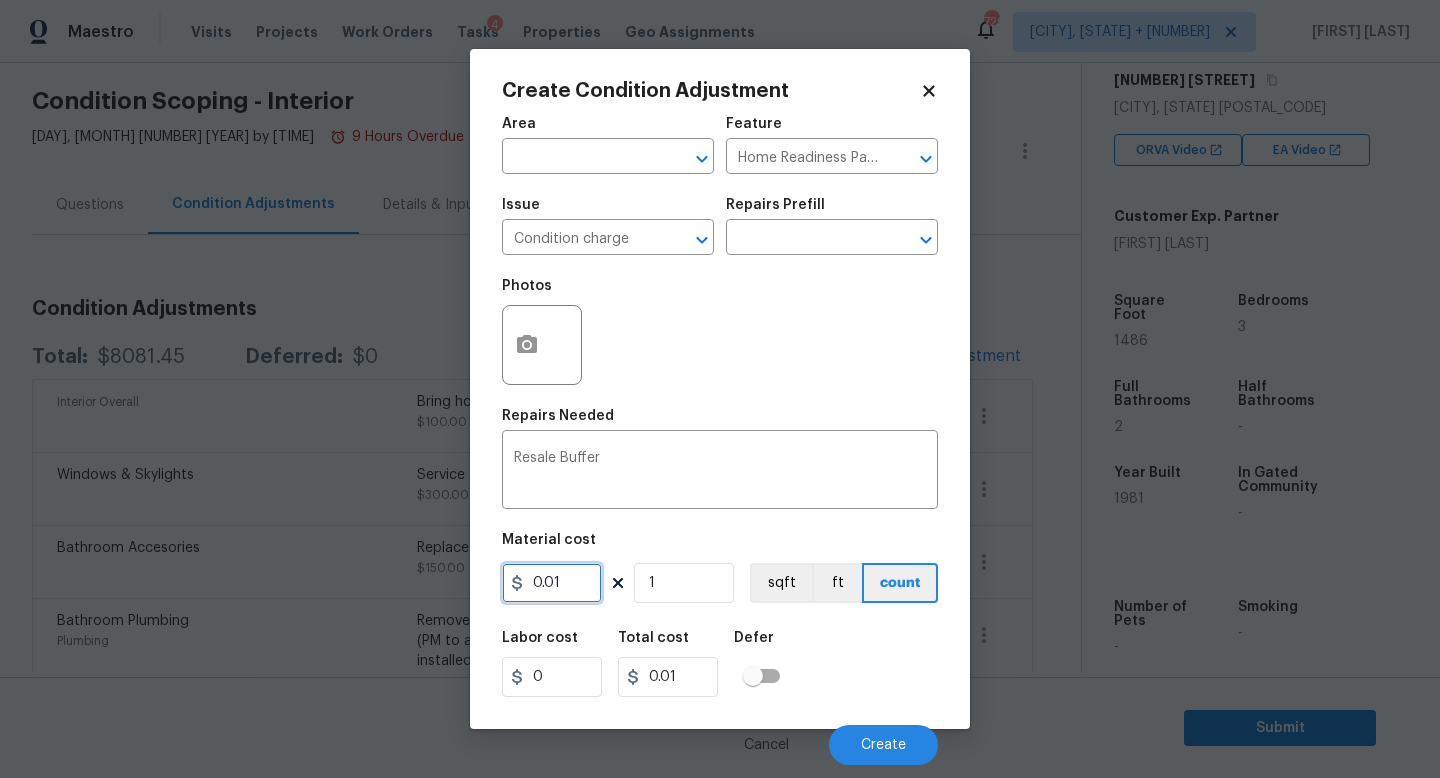 click on "Create Condition Adjustment Area ​ Feature Home Readiness Packages ​ Issue Condition charge ​ Repairs Prefill ​ Photos Repairs Needed Resale Buffer x ​ Material cost 0.01 1 sqft ft count Labor cost 0 Total cost 0.01 Defer Cancel Create" at bounding box center [720, 389] 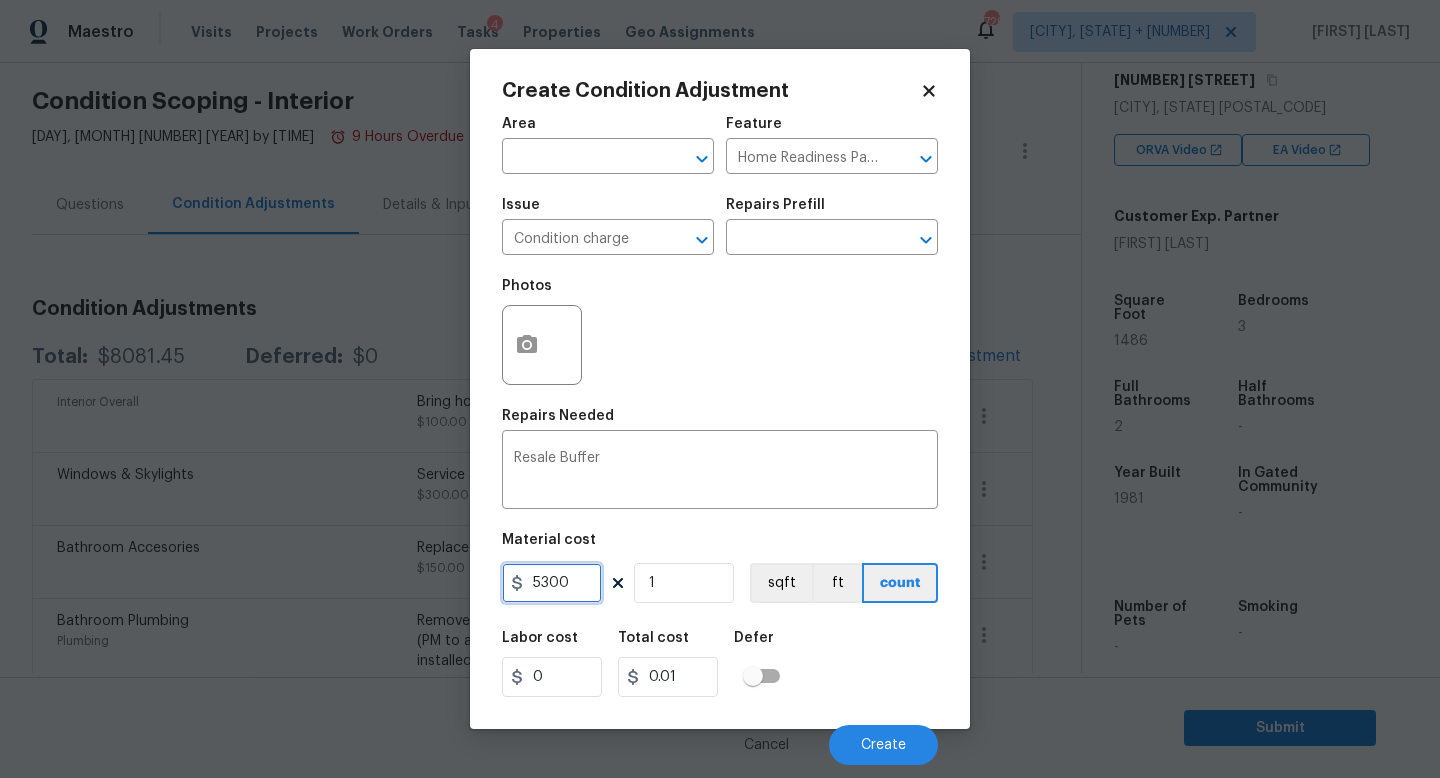 type on "5300" 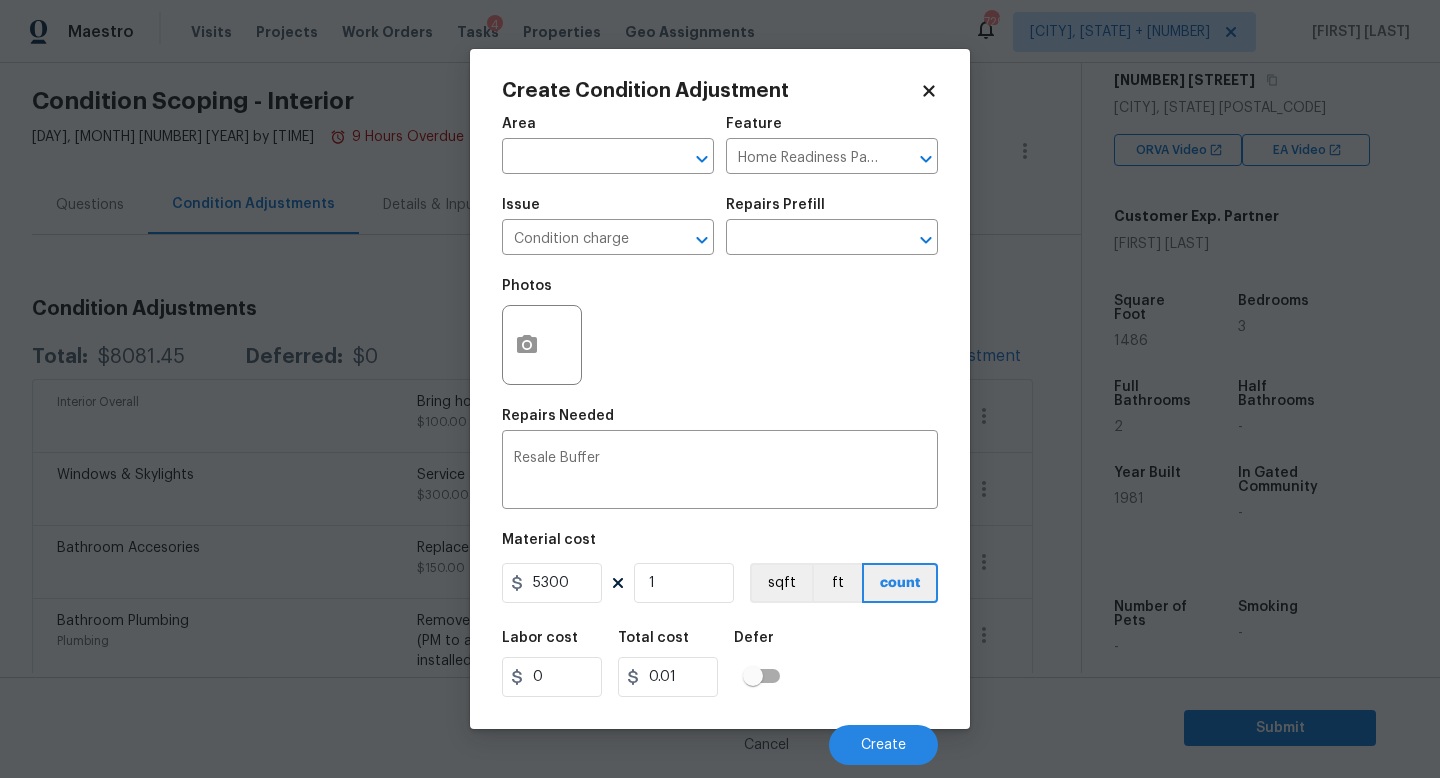 type on "5300" 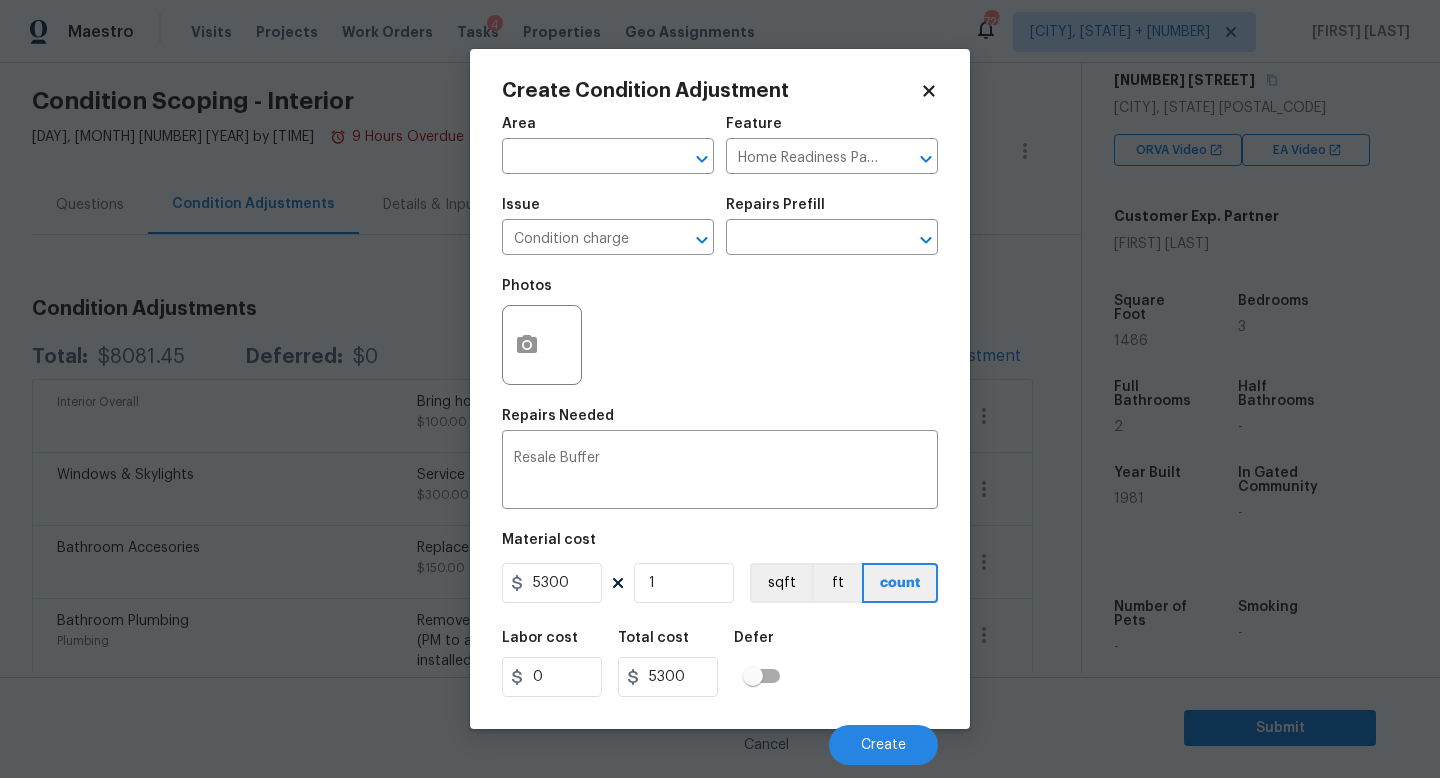 click on "Labor cost 0 Total cost 5300 Defer" at bounding box center [720, 664] 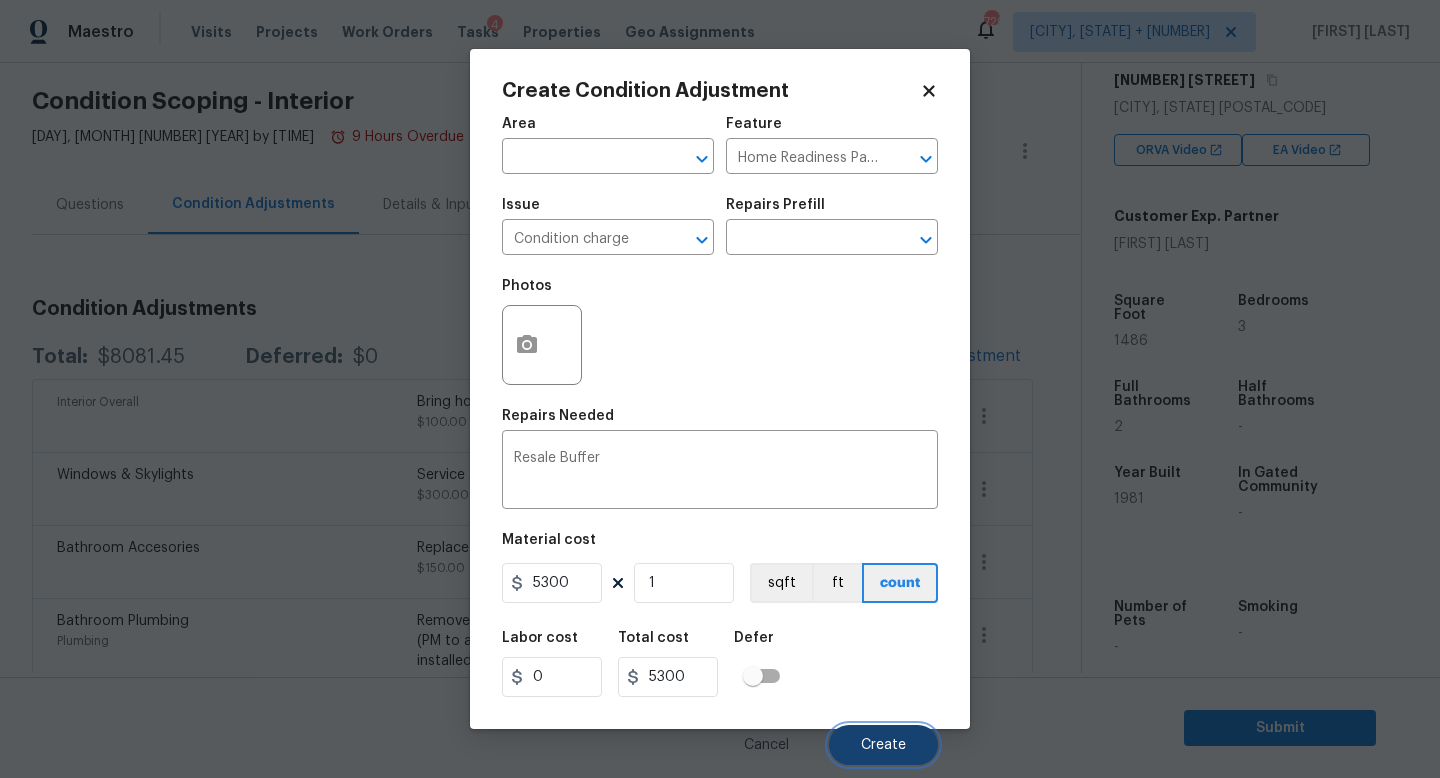 click on "Create" at bounding box center [883, 745] 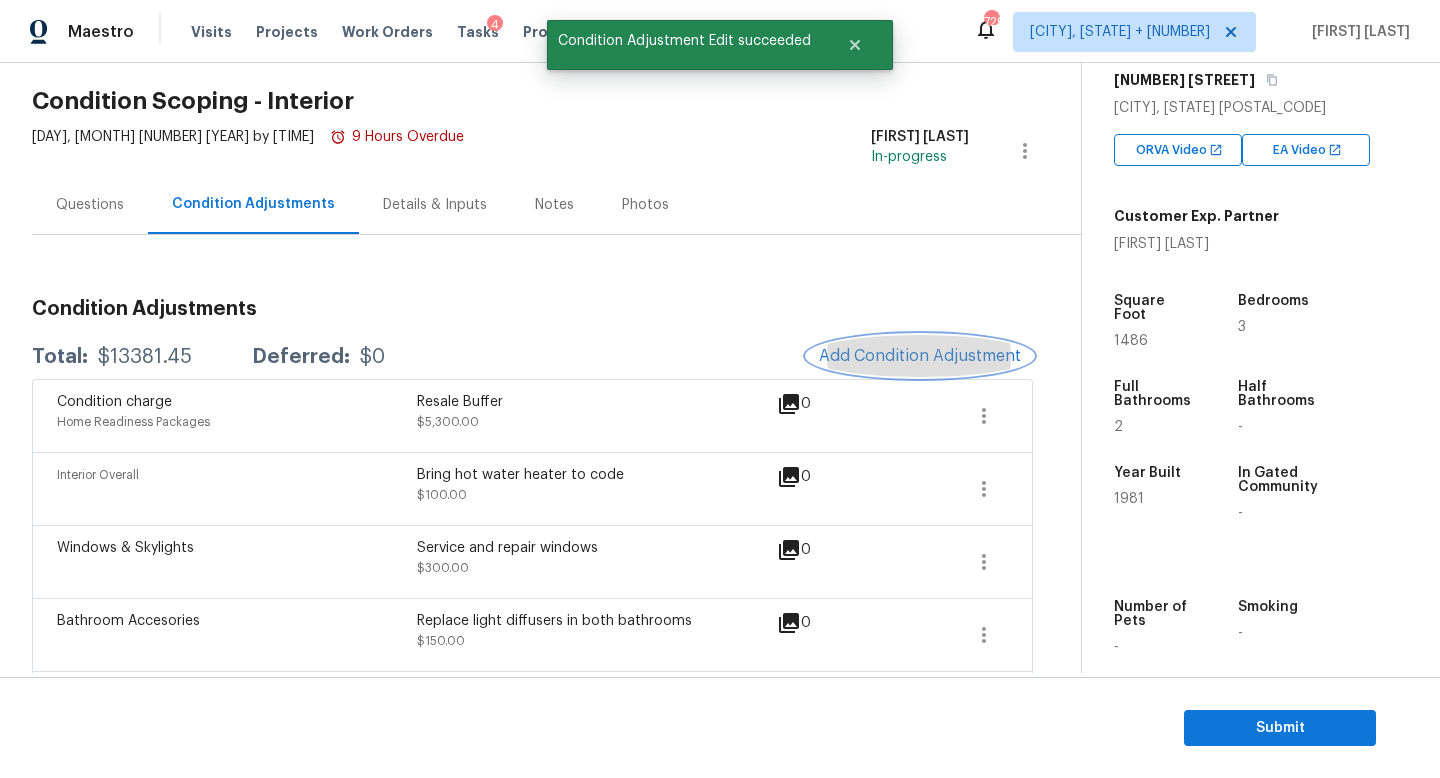 click on "Add Condition Adjustment" at bounding box center (920, 356) 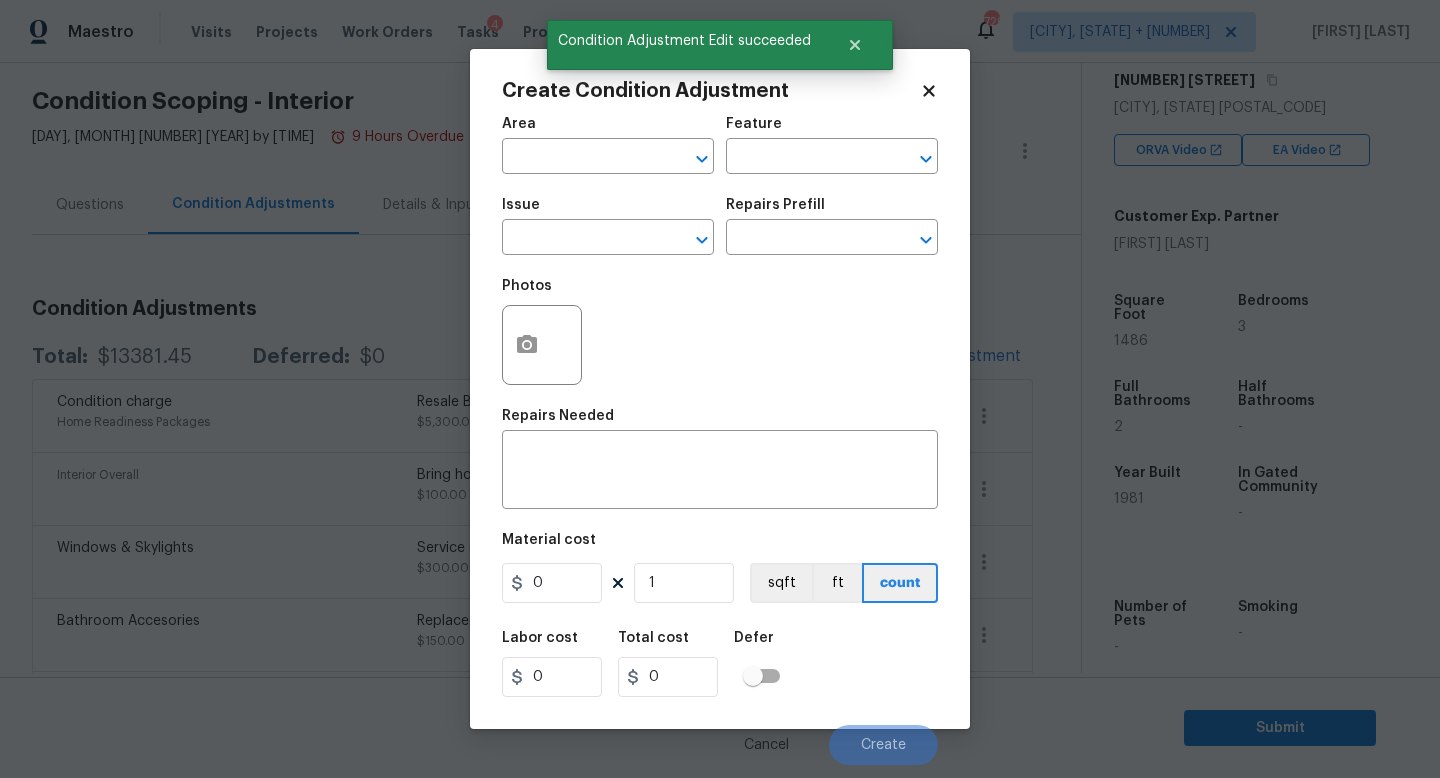 click on "Photos" at bounding box center (720, 332) 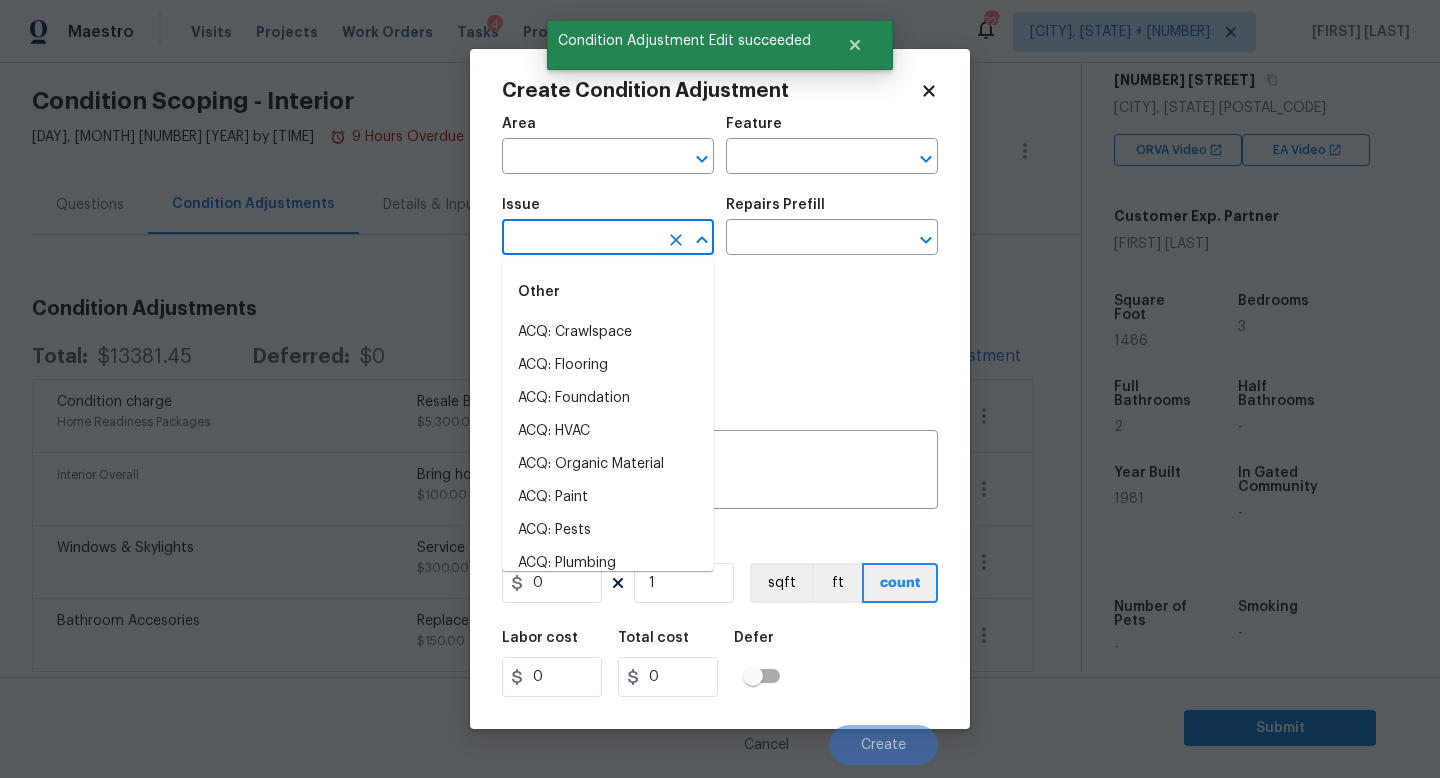 click at bounding box center (580, 239) 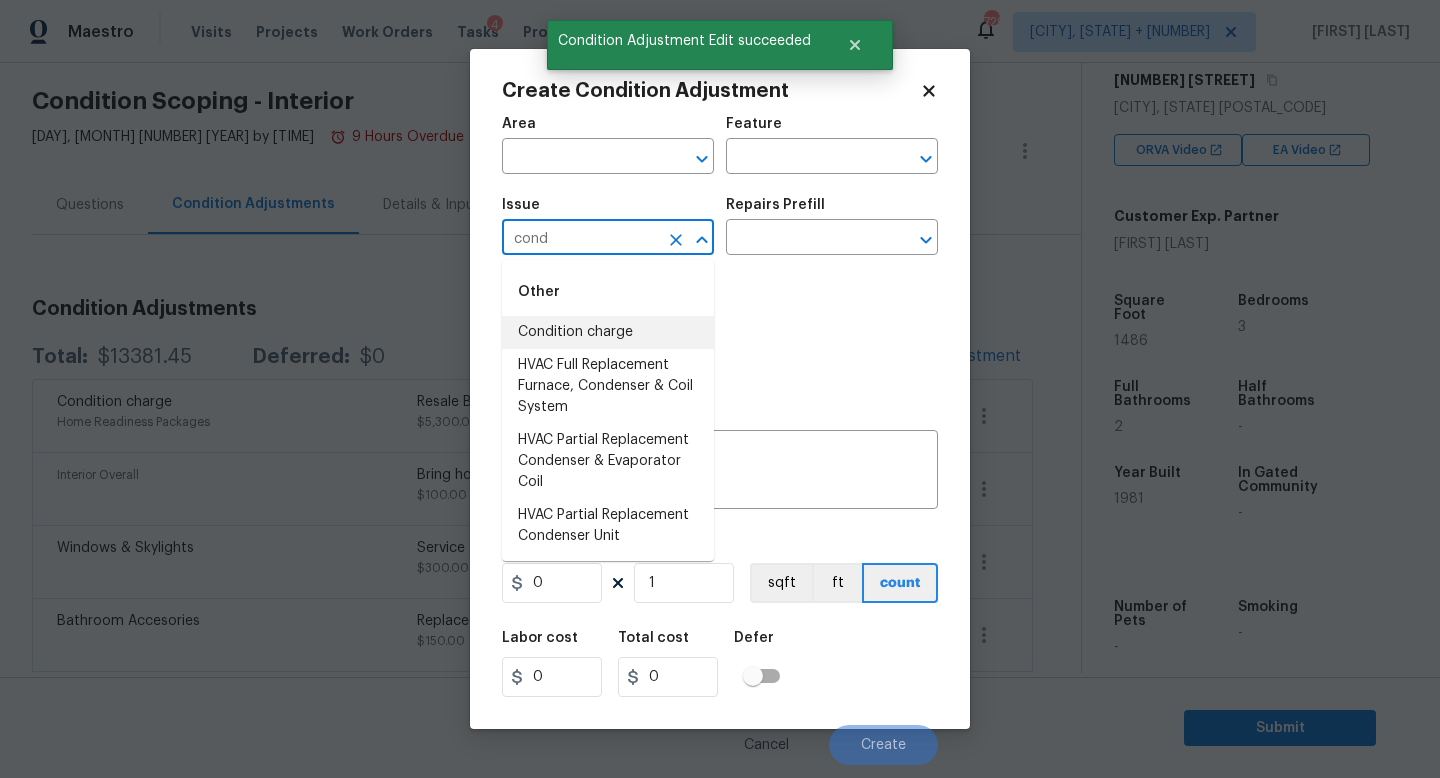 drag, startPoint x: 617, startPoint y: 368, endPoint x: 678, endPoint y: 327, distance: 73.4983 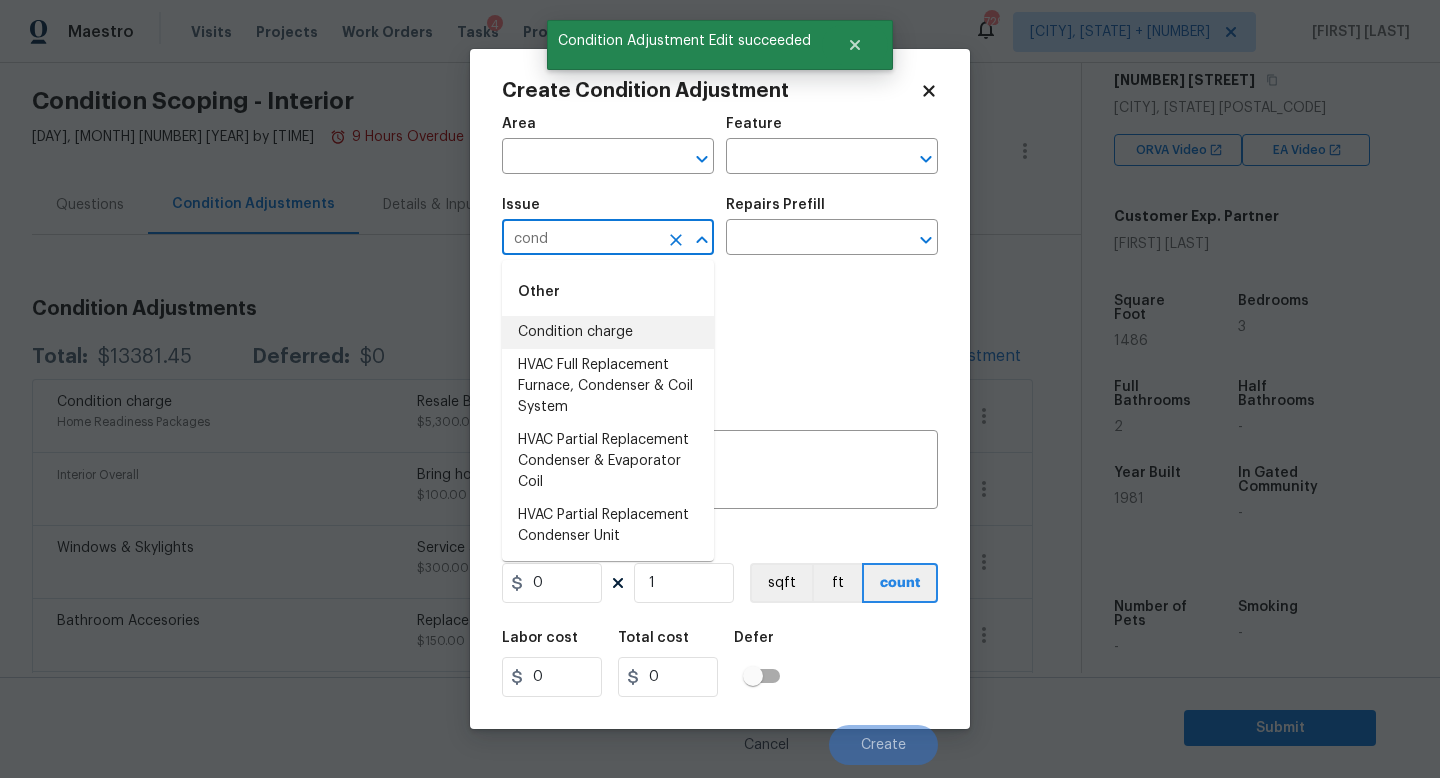 click on "Condition charge HVAC Full Replacement Furnace, Condenser & Coil System HVAC Partial Replacement Condenser & Evaporator Coil HVAC Partial Replacement Condenser Unit" at bounding box center [608, 434] 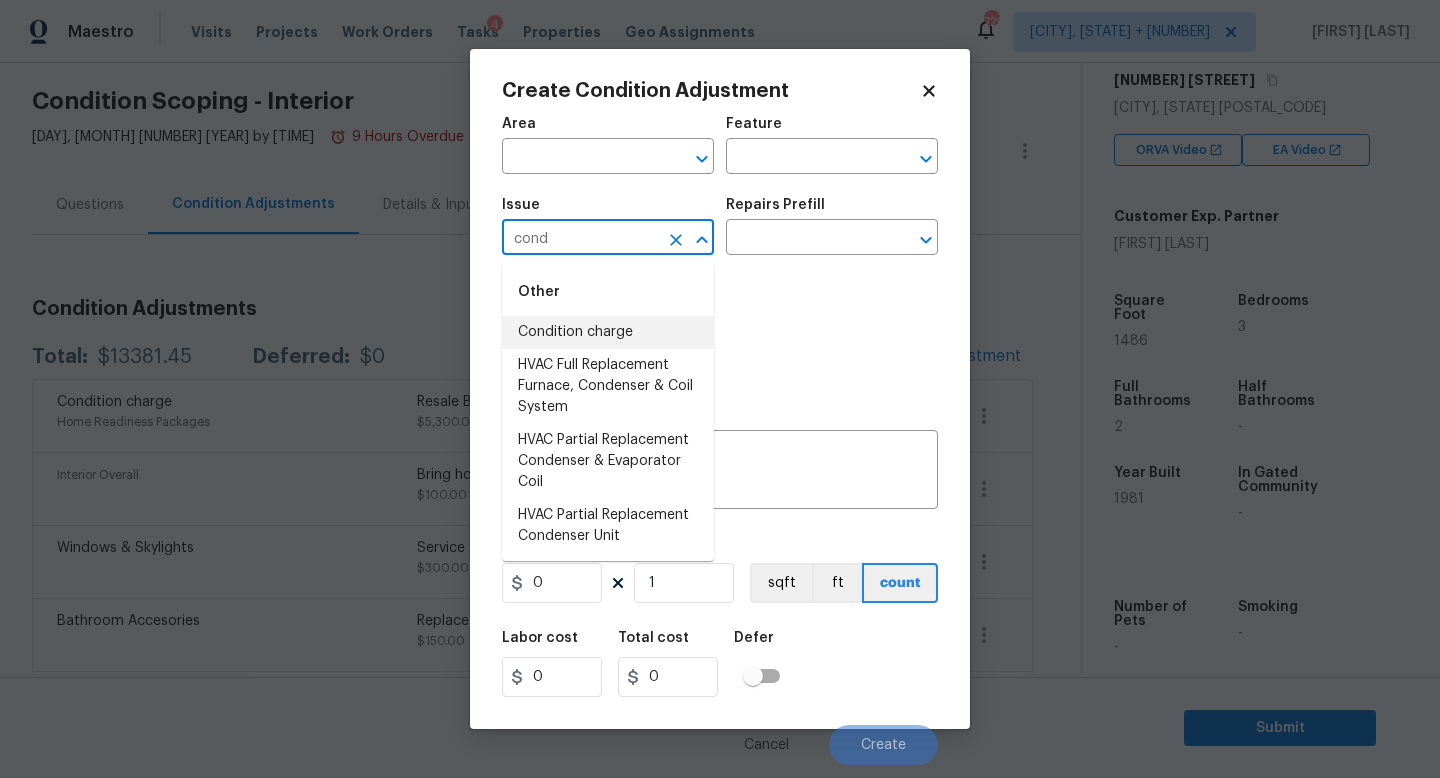 click on "HVAC Full Replacement Furnace, Condenser & Coil System" at bounding box center (608, 386) 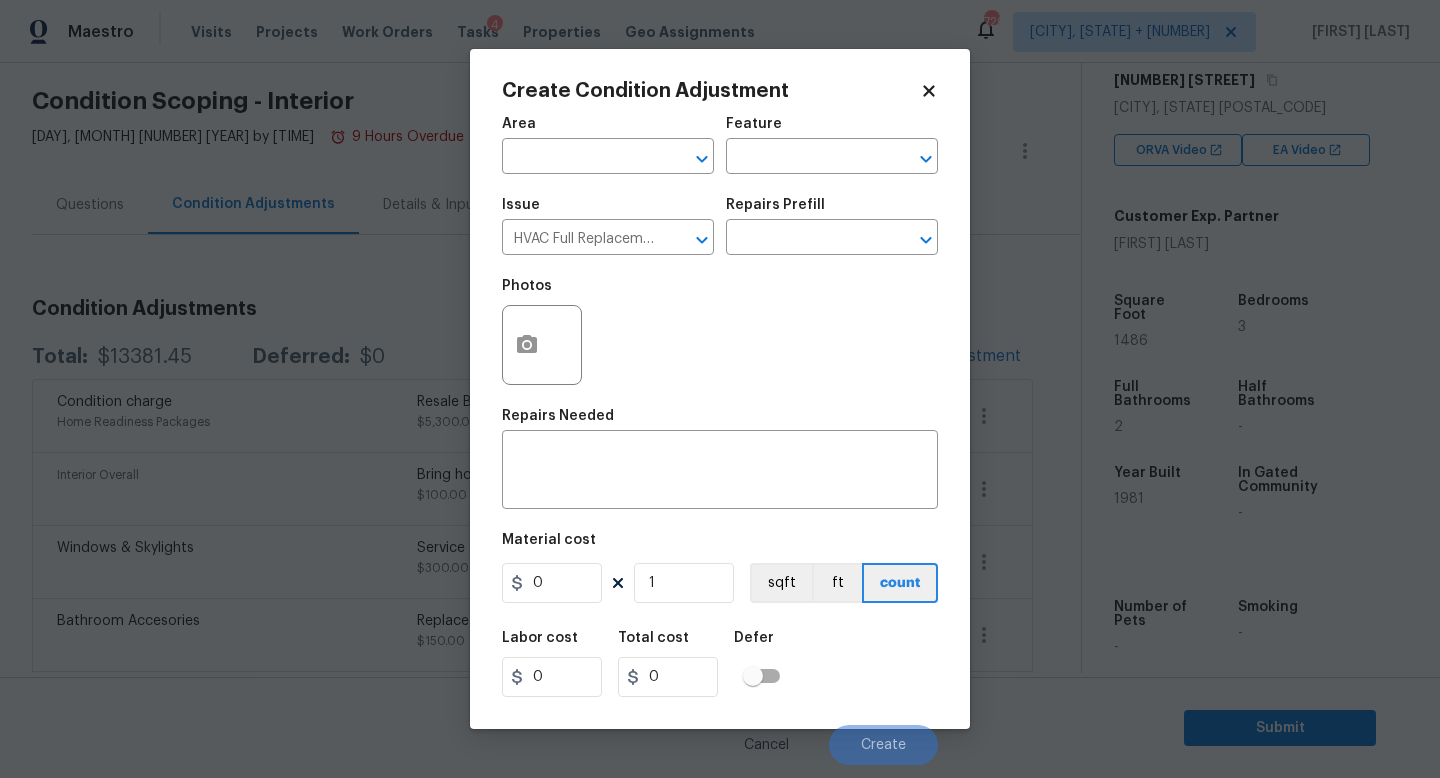 click on "Issue" at bounding box center [608, 211] 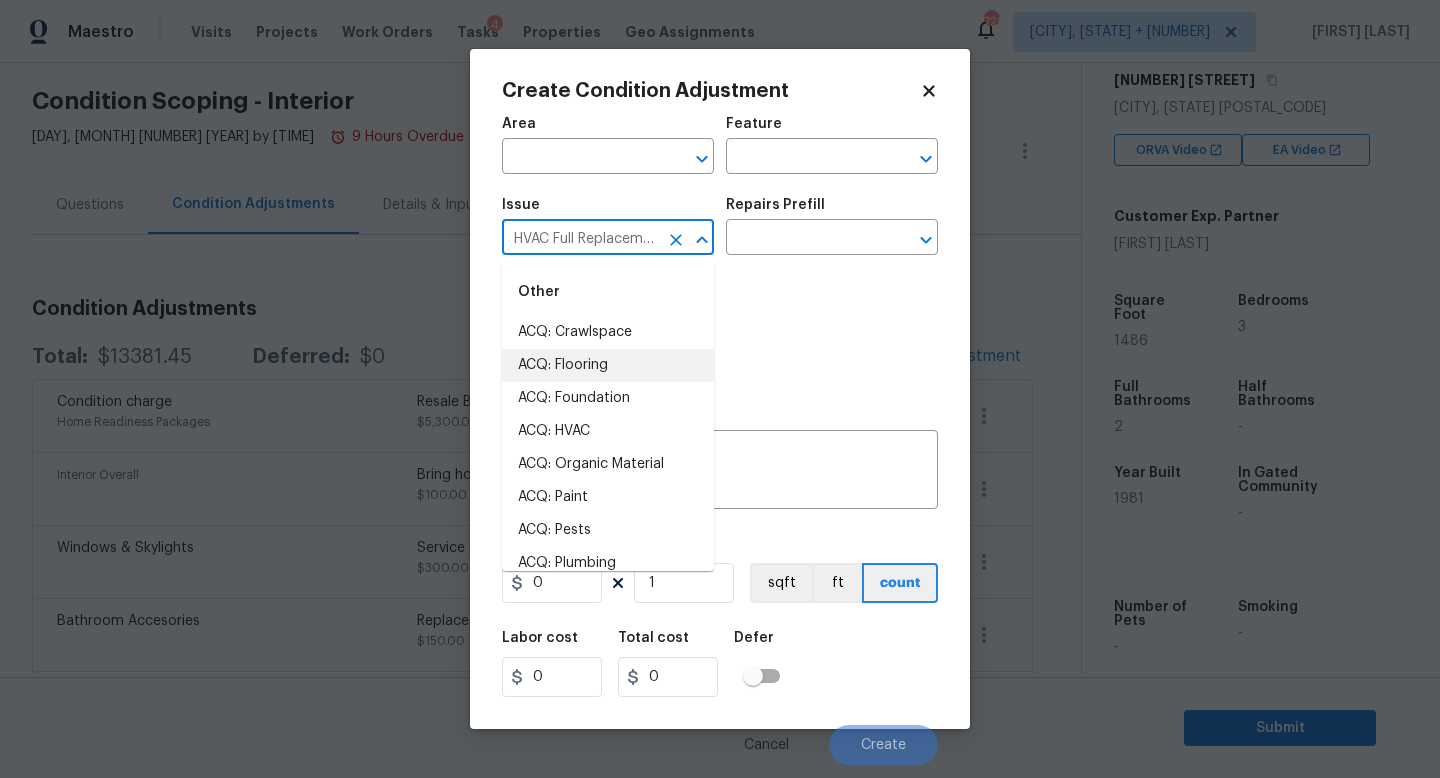 click on "HVAC Full Replacement Furnace, Condenser & Coil System" at bounding box center [580, 239] 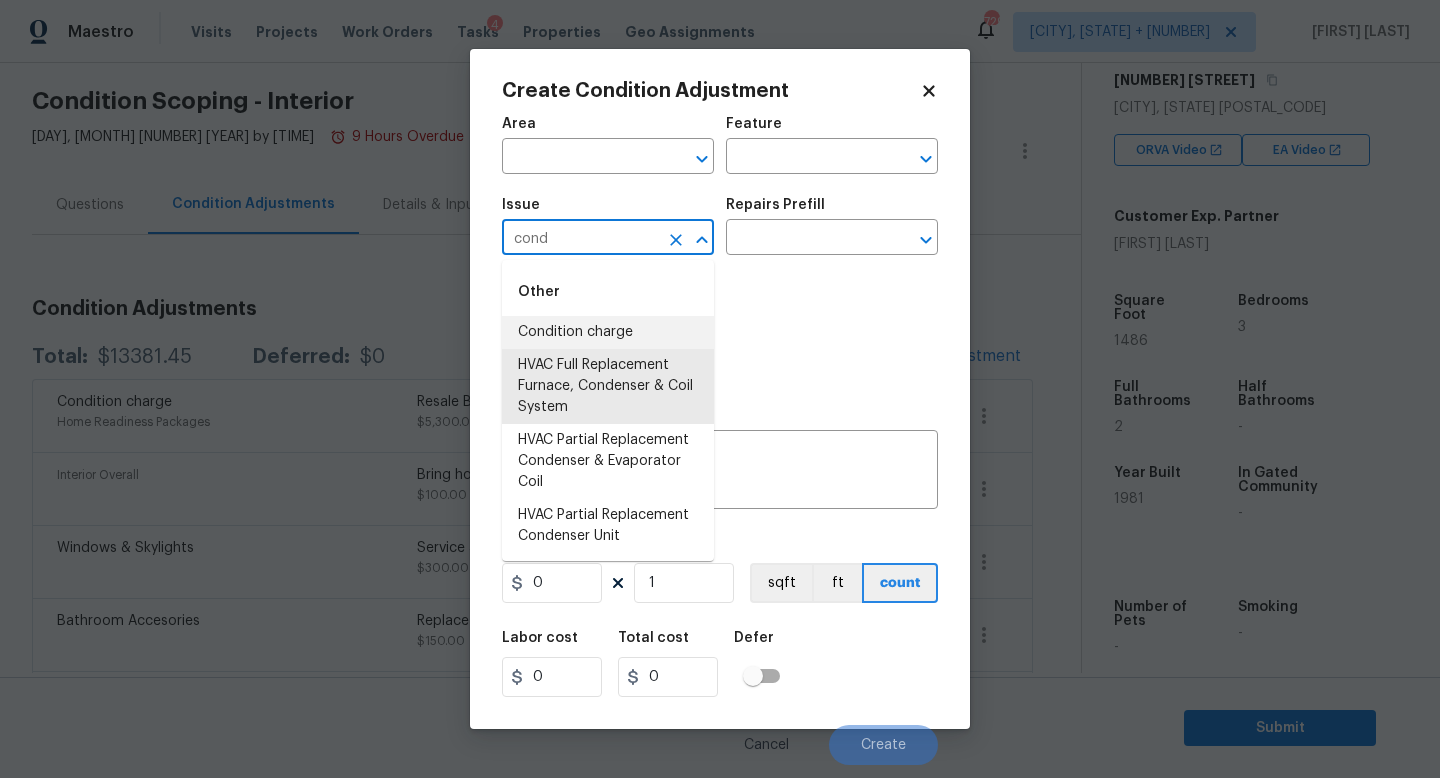 click on "Condition charge" at bounding box center (608, 332) 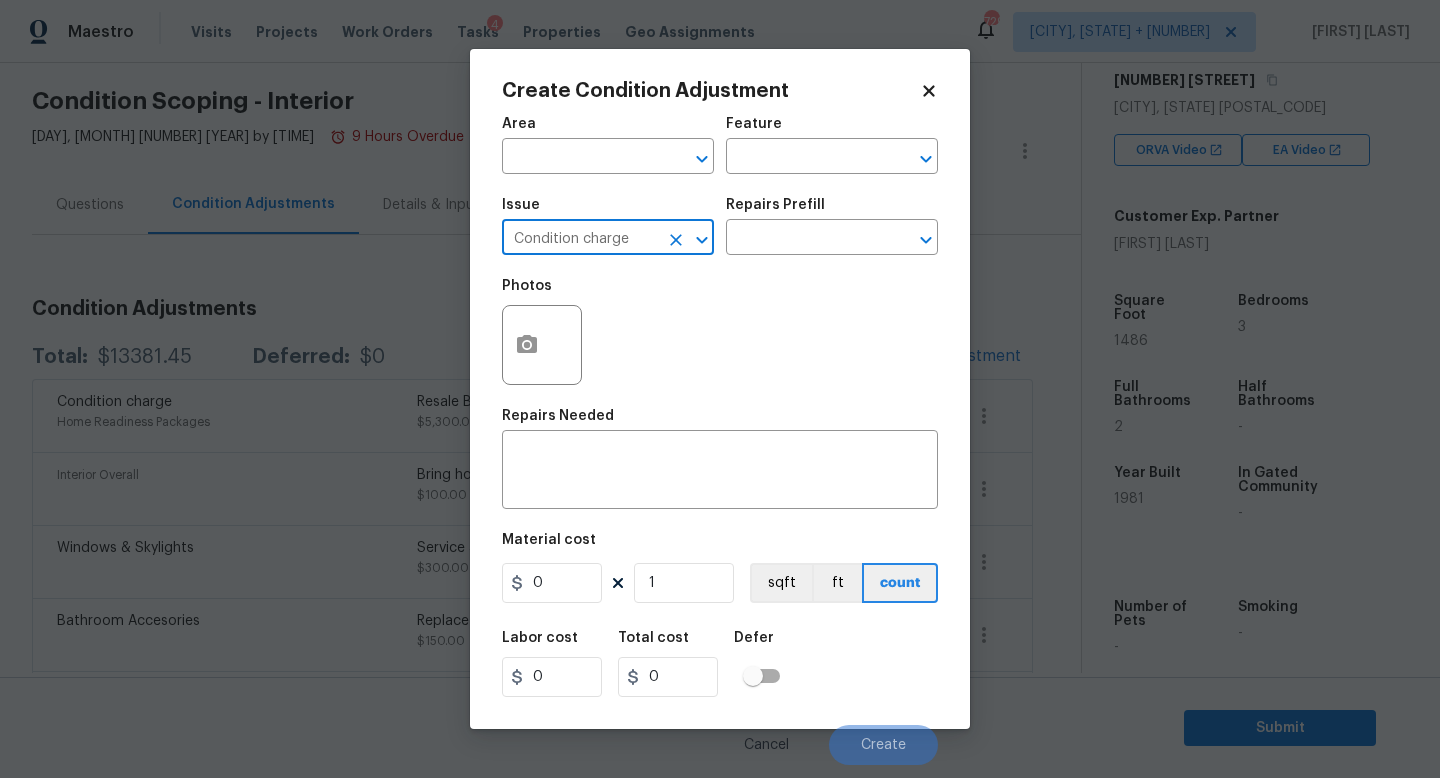 type on "Condition charge" 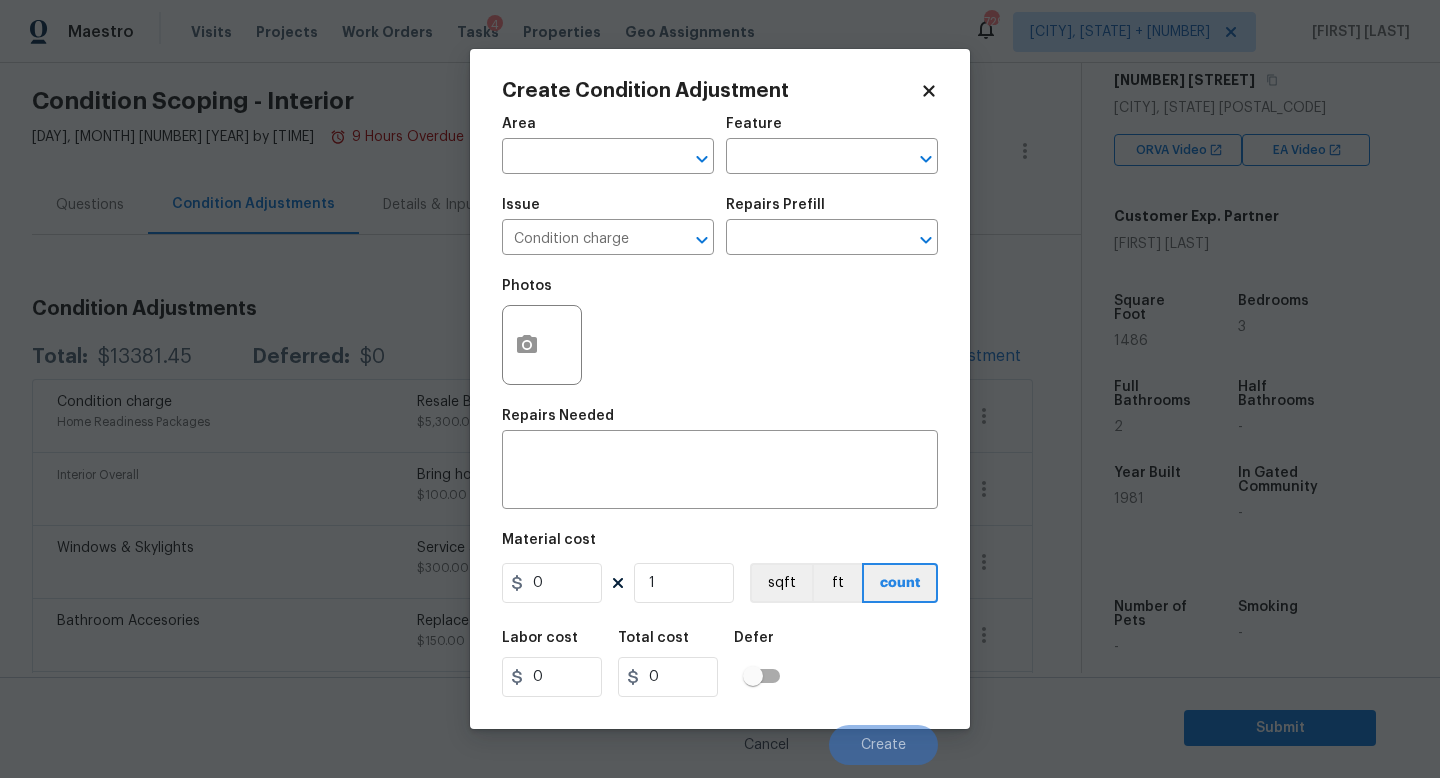 click on "Repairs Prefill" at bounding box center (832, 211) 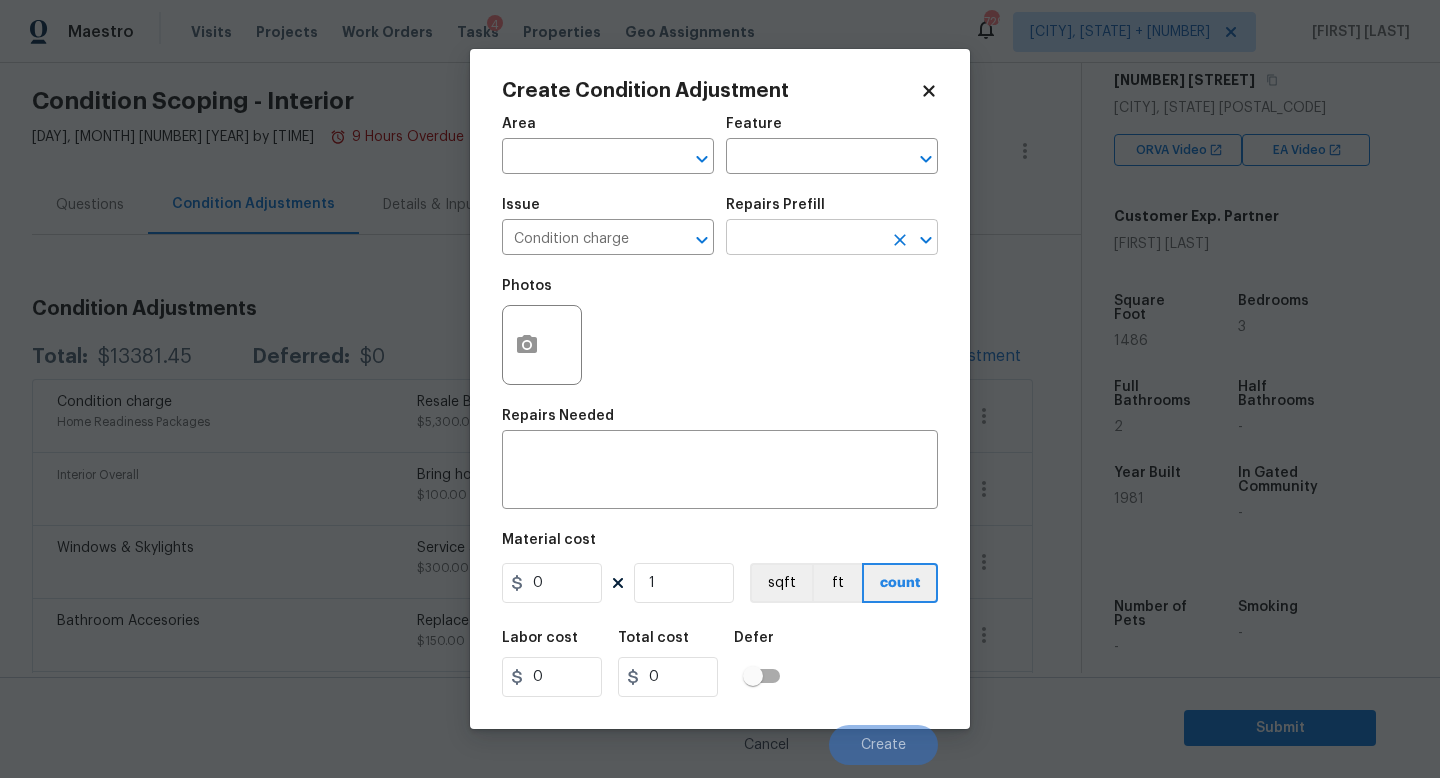 click at bounding box center (804, 239) 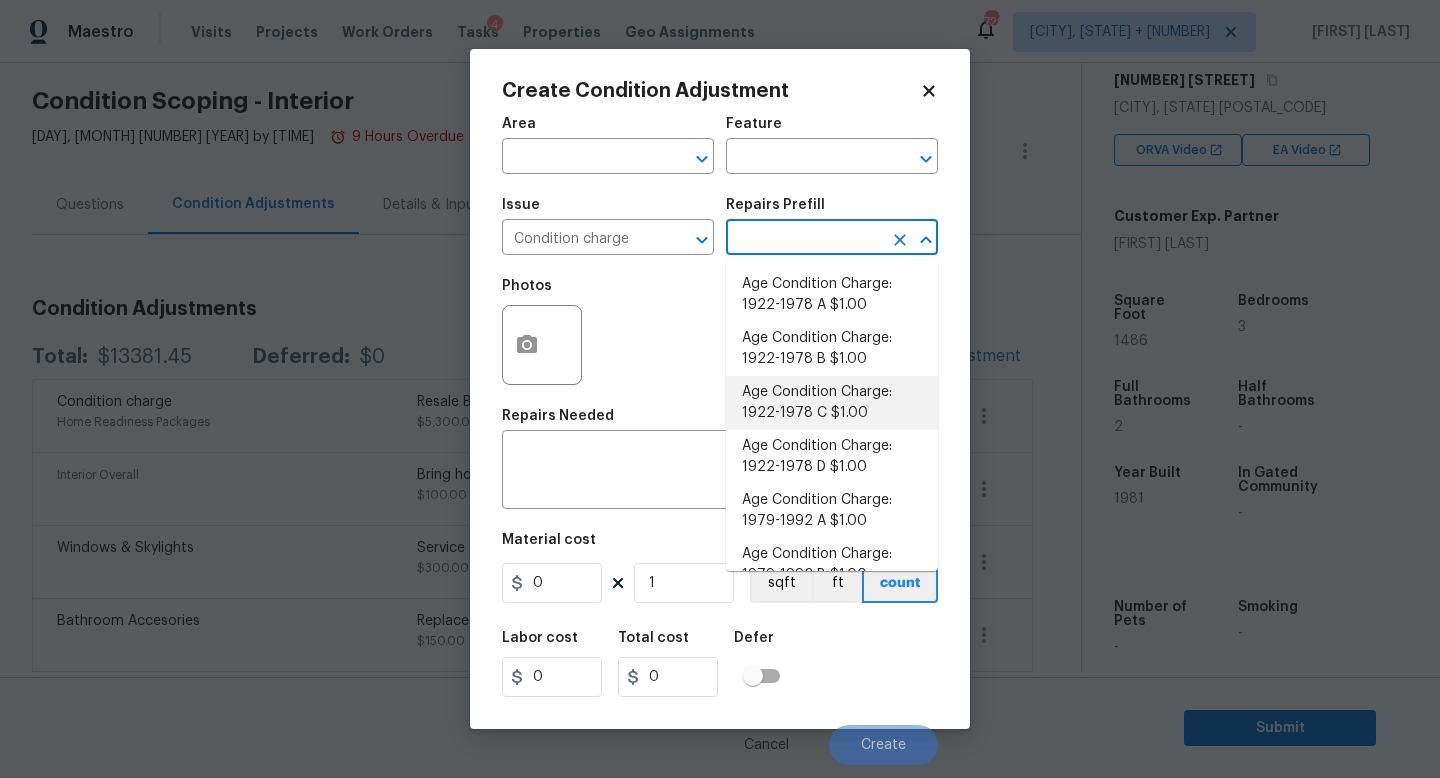 scroll, scrollTop: 656, scrollLeft: 0, axis: vertical 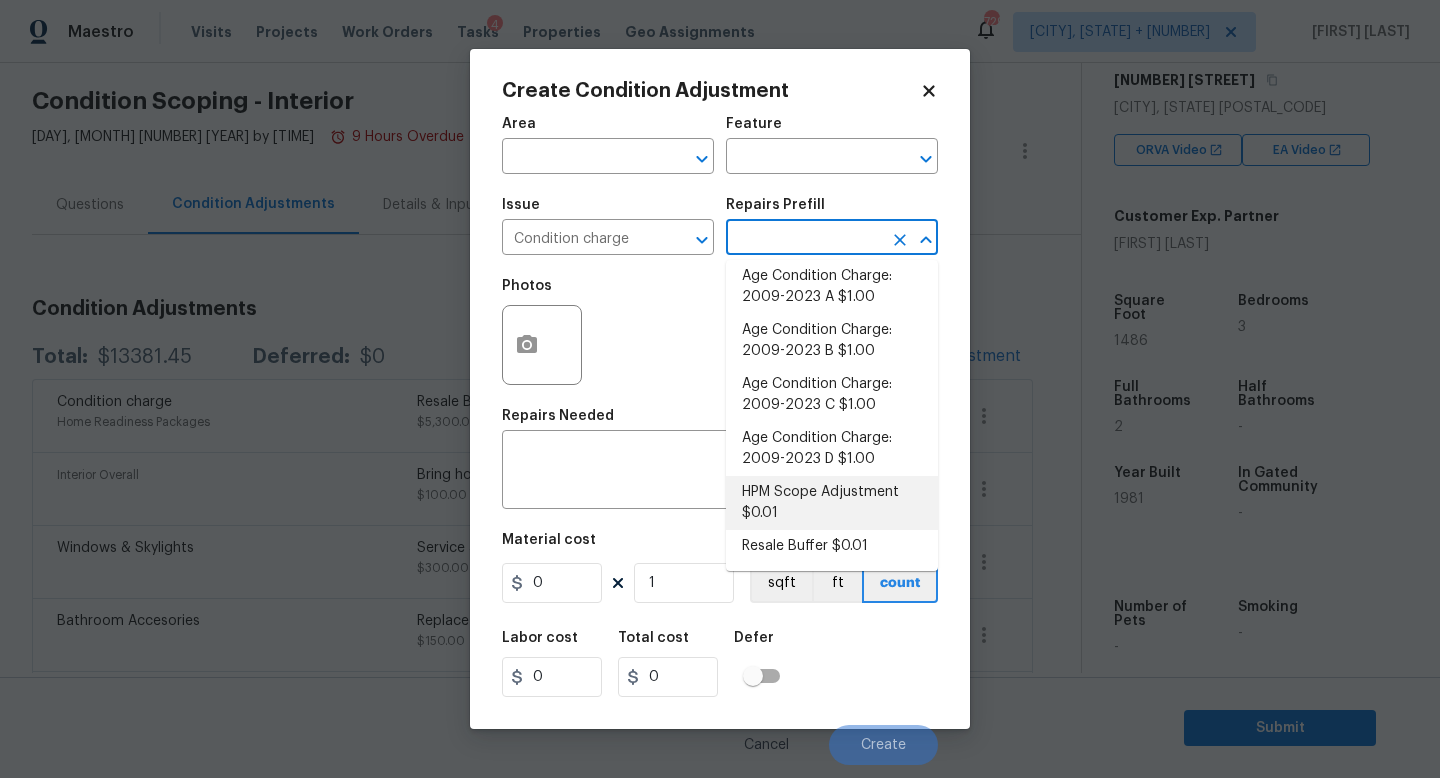 click on "HPM Scope Adjustment $0.01" at bounding box center [832, 503] 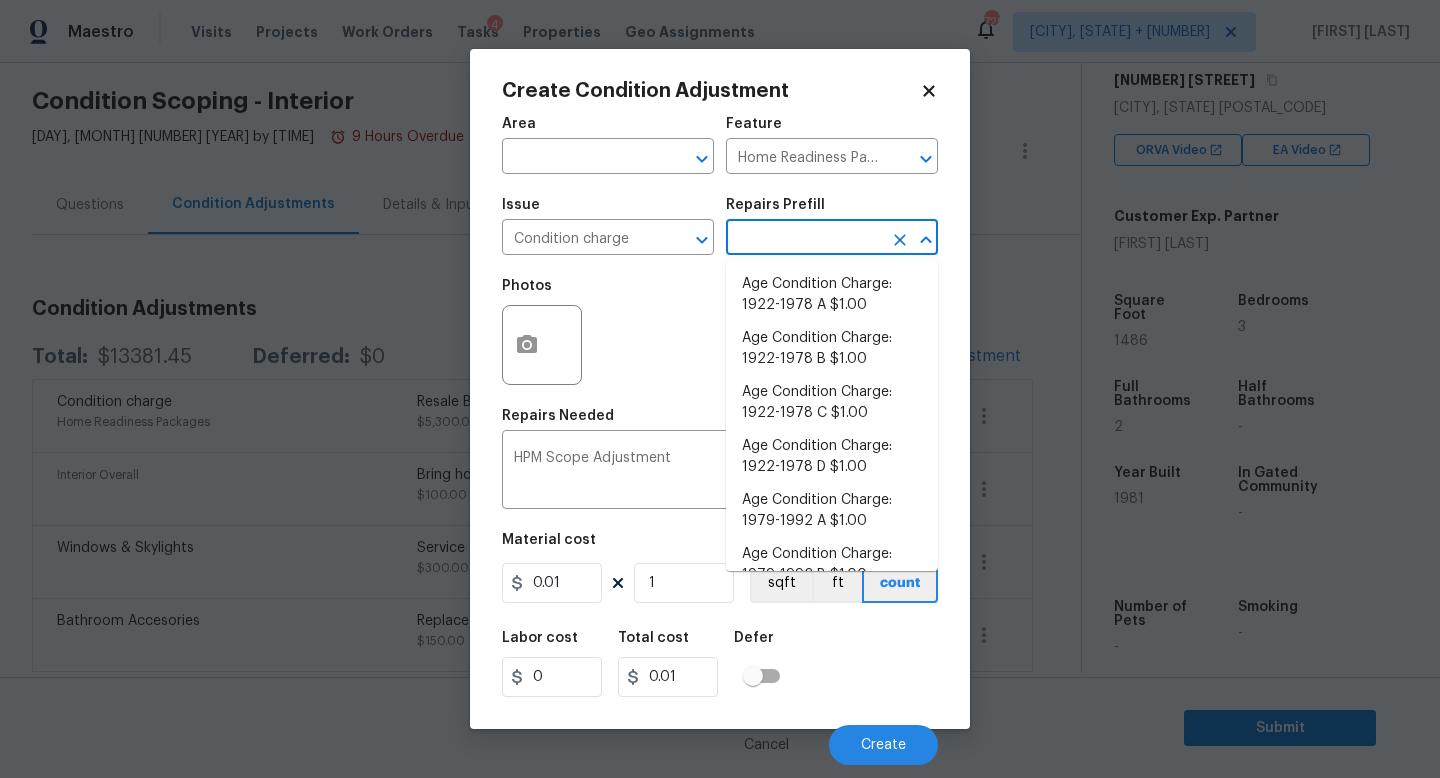 scroll, scrollTop: 615, scrollLeft: 0, axis: vertical 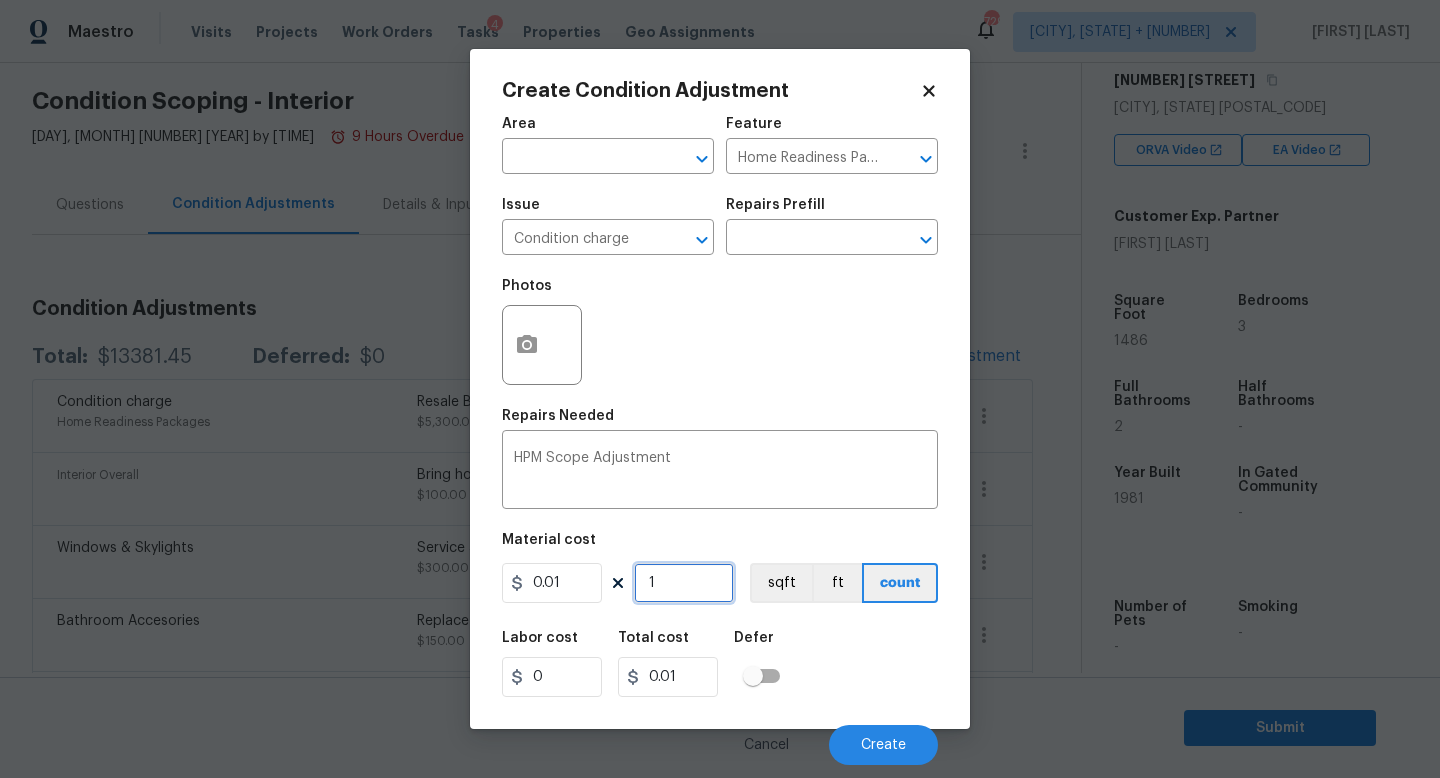 click on "1" at bounding box center (684, 583) 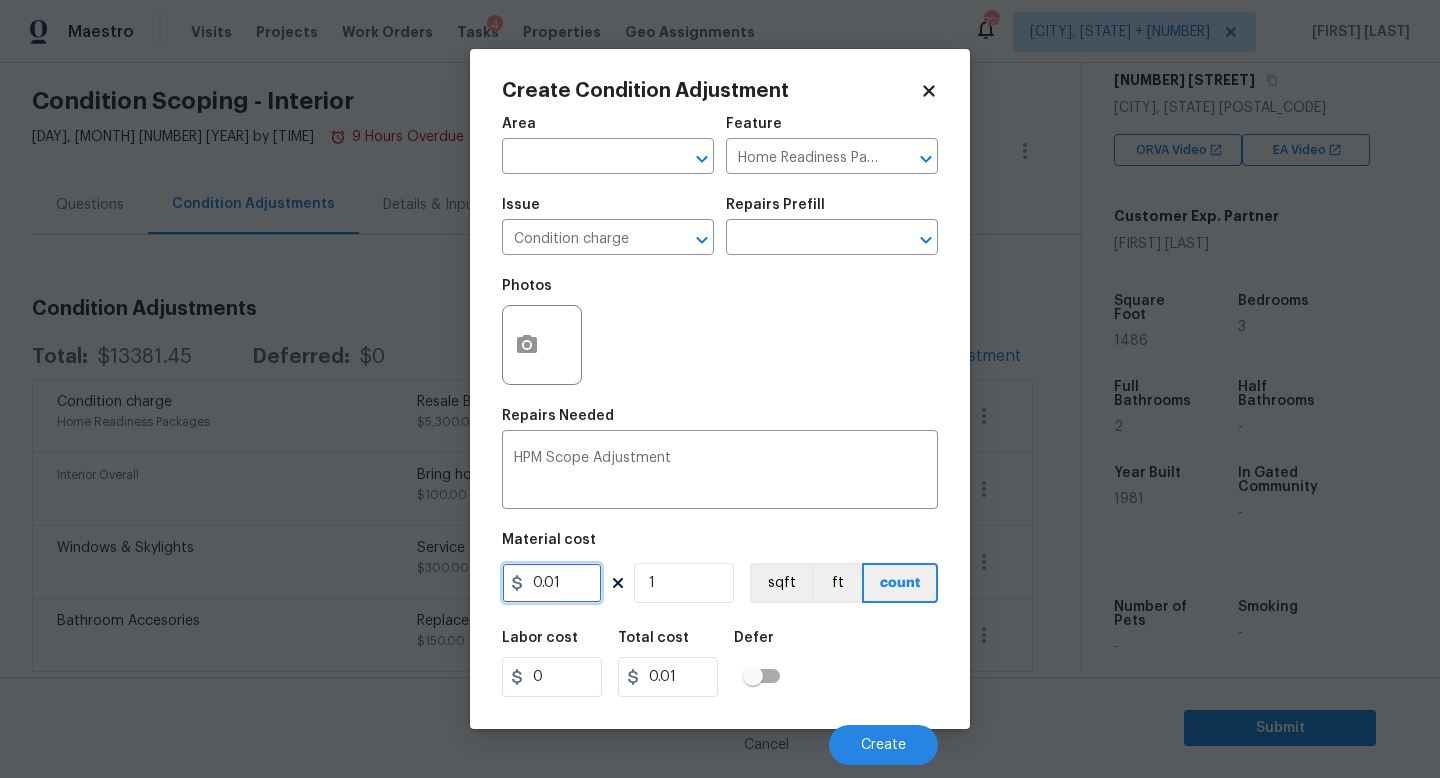 drag, startPoint x: 581, startPoint y: 580, endPoint x: 209, endPoint y: 555, distance: 372.8391 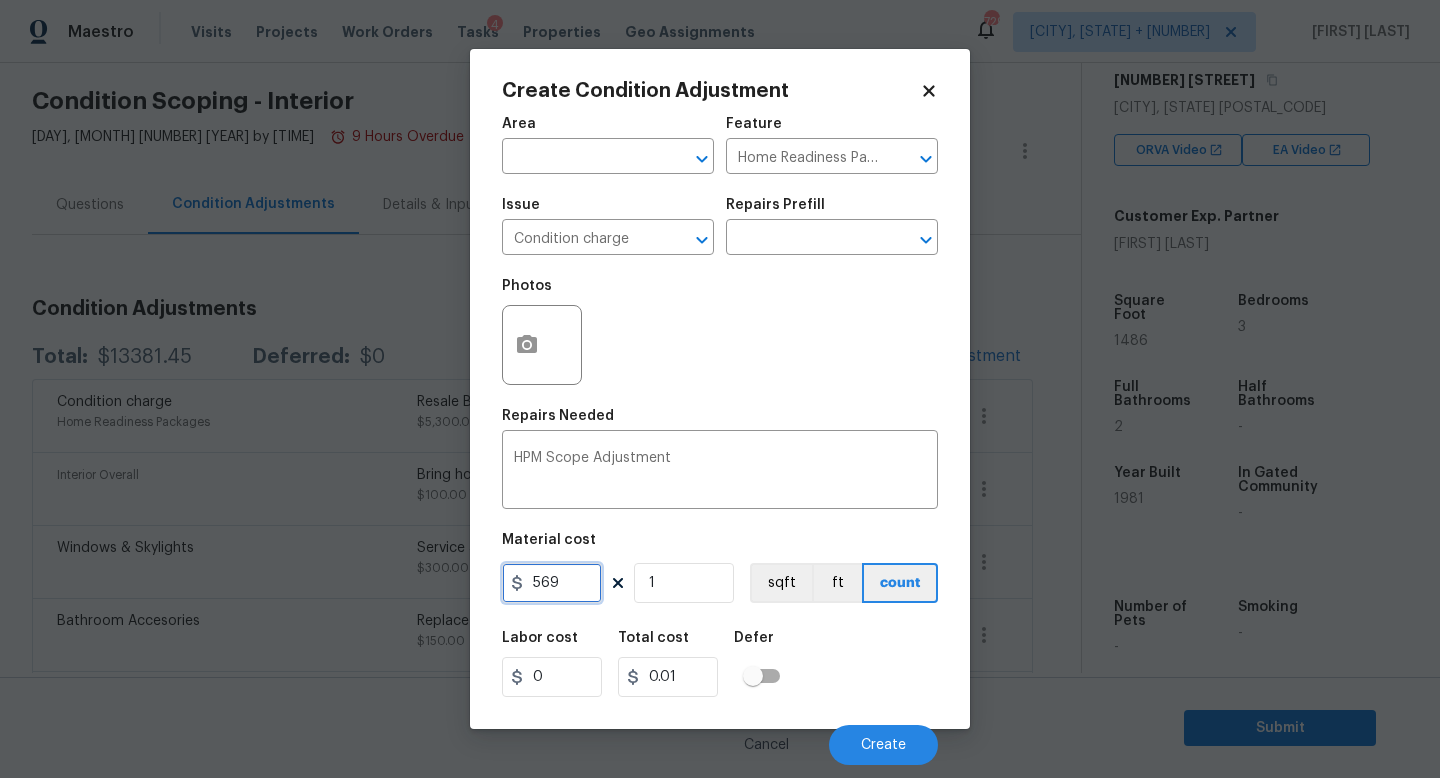 type on "569" 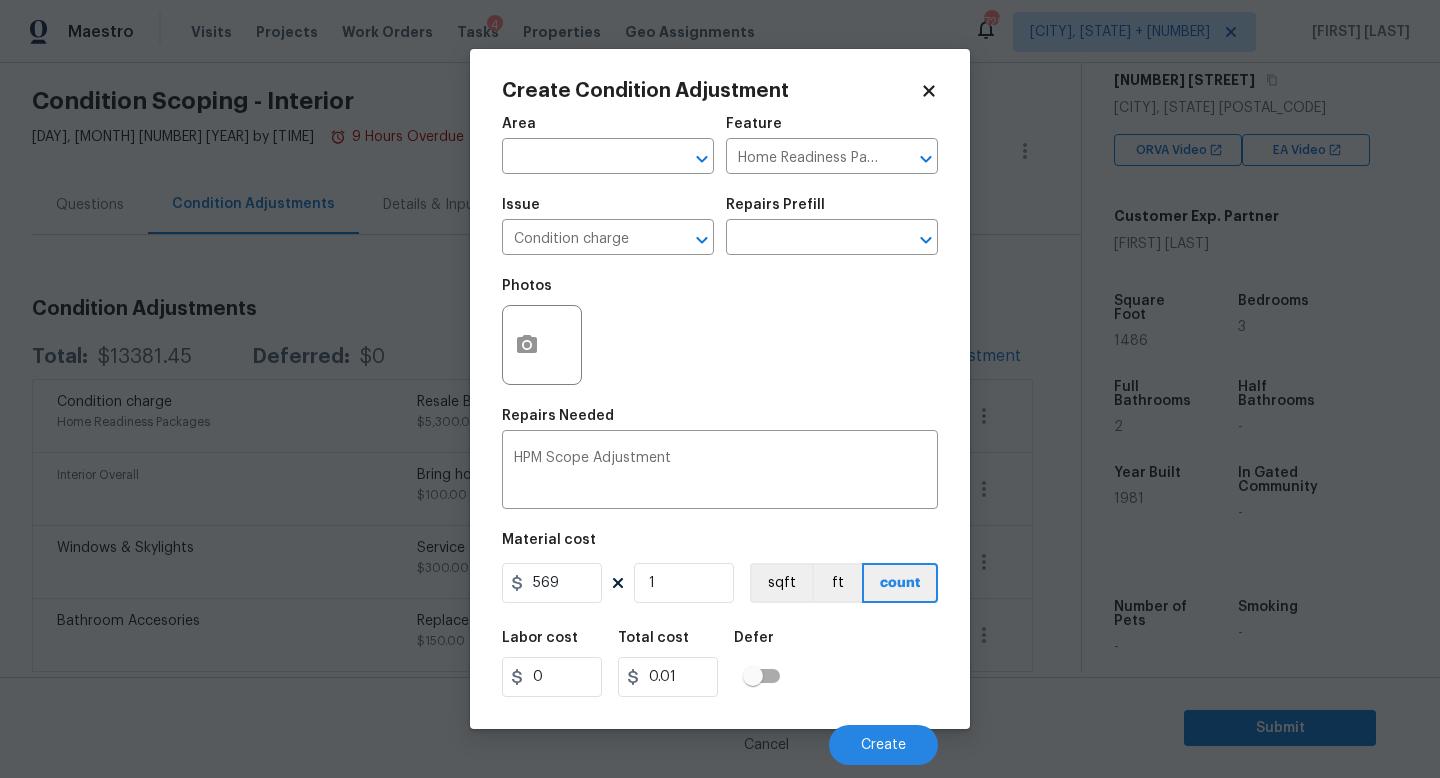 type on "569" 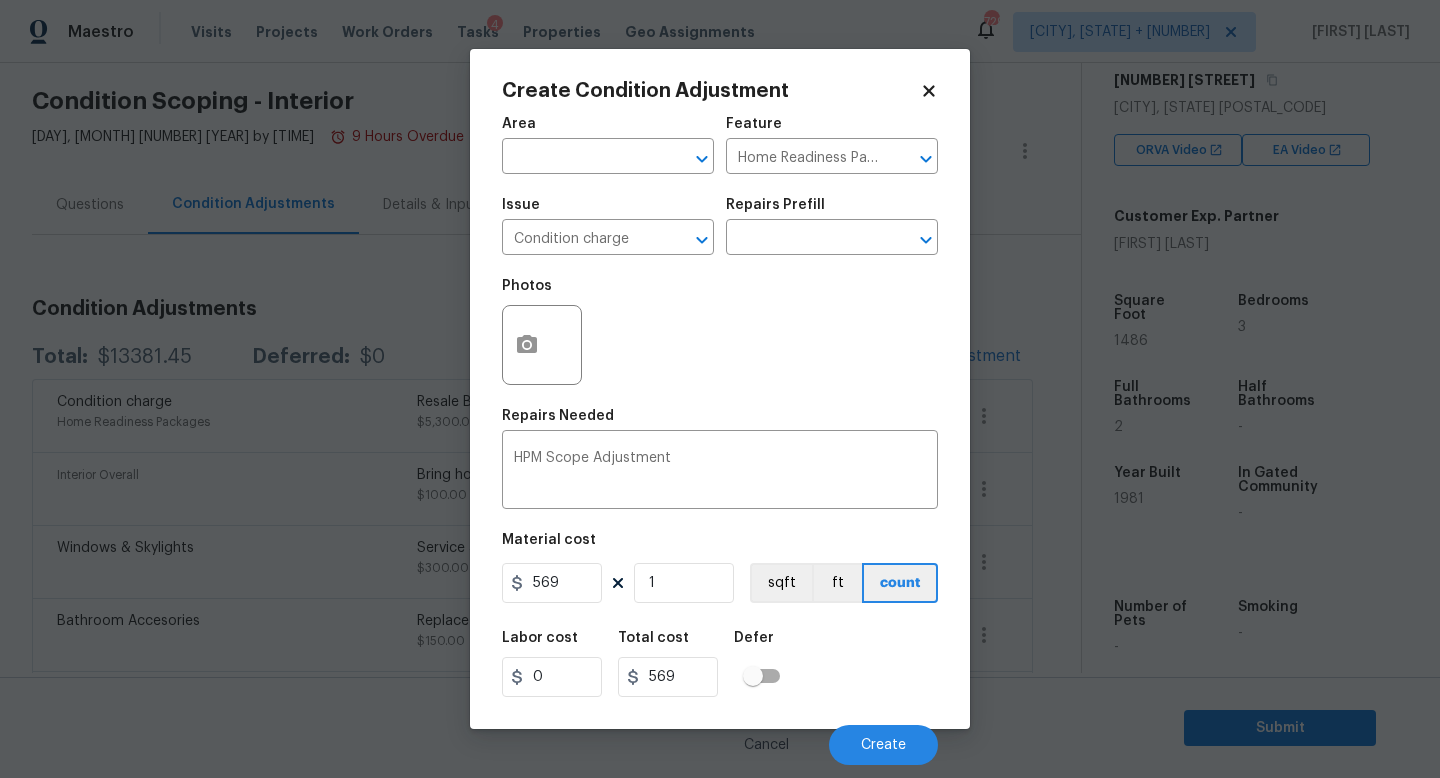 click on "Labor cost 0 Total cost 569 Defer" at bounding box center [720, 664] 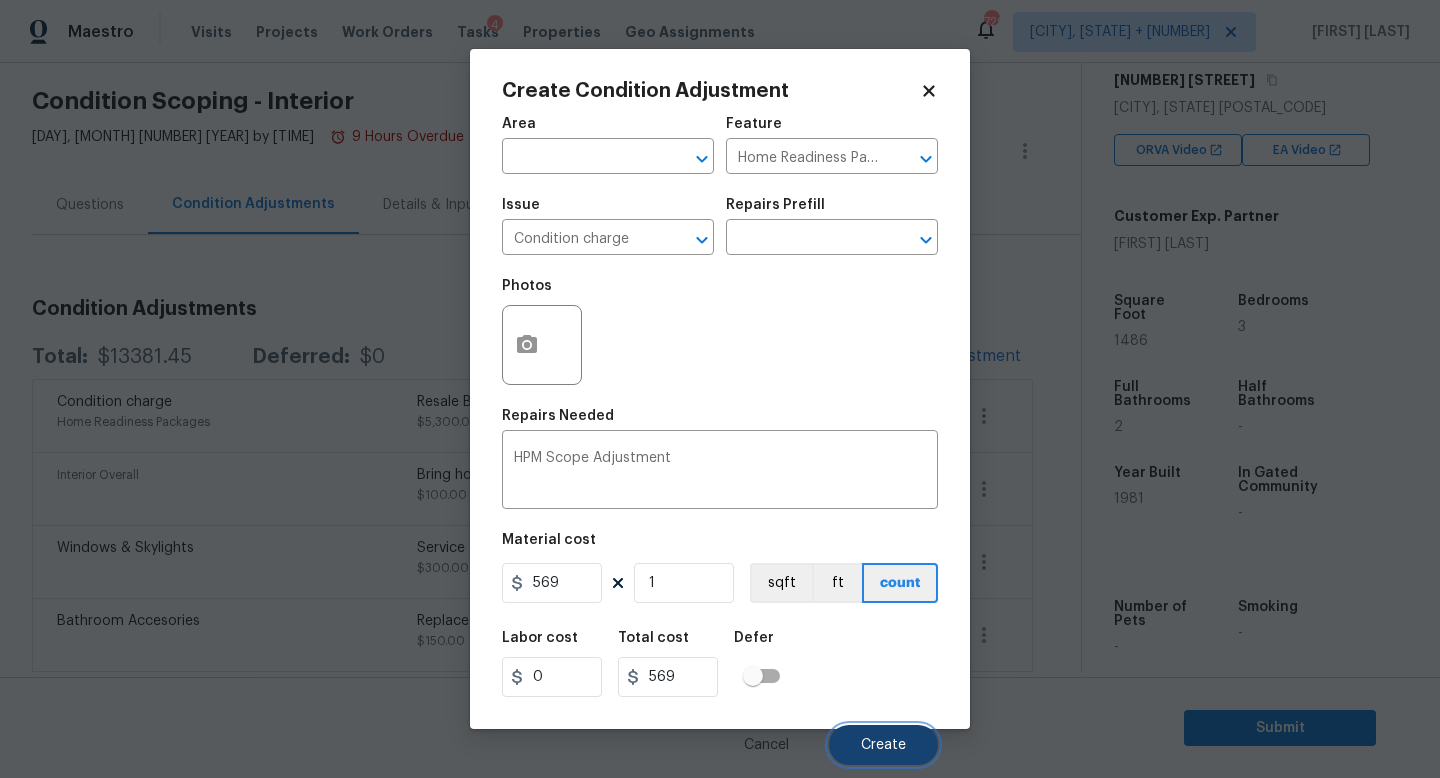 click on "Create" at bounding box center (883, 745) 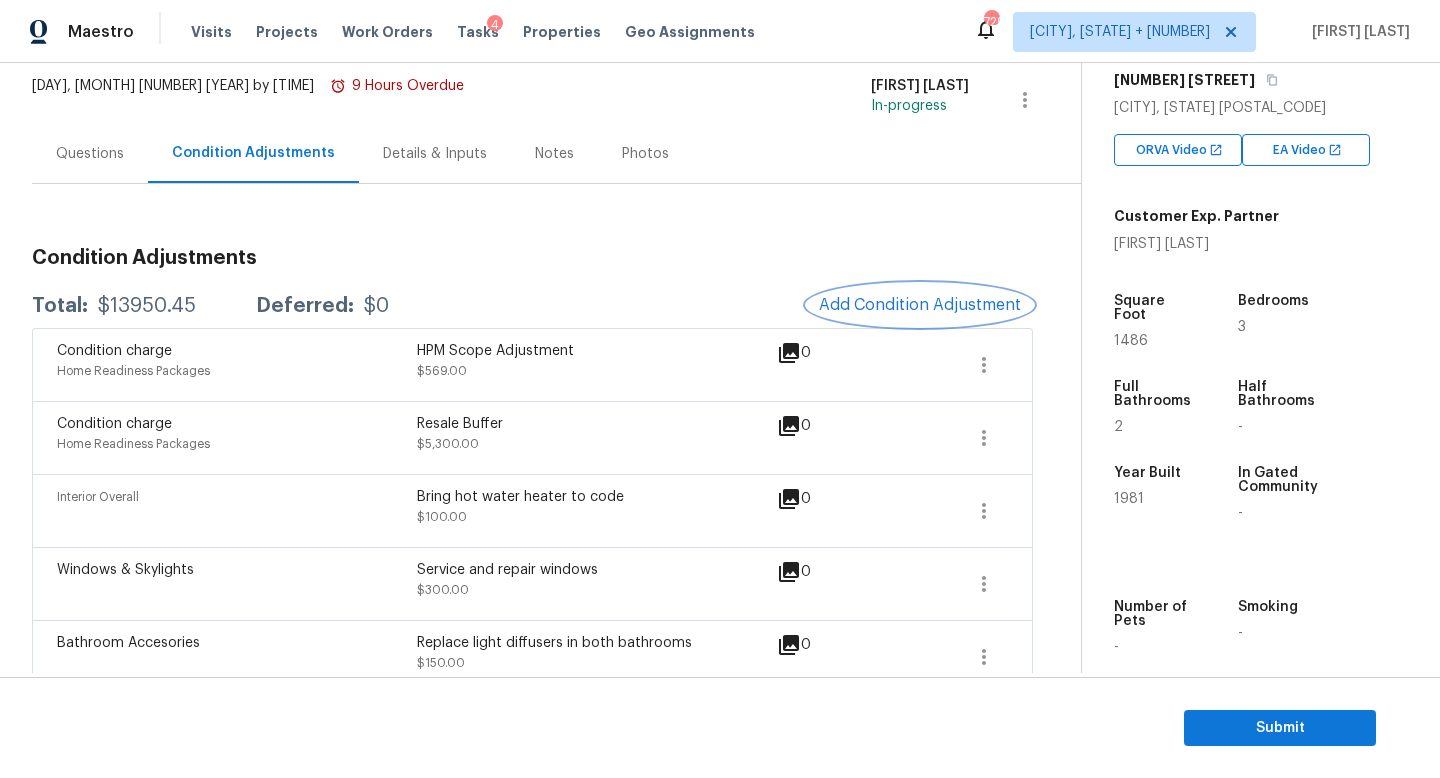 scroll, scrollTop: 120, scrollLeft: 0, axis: vertical 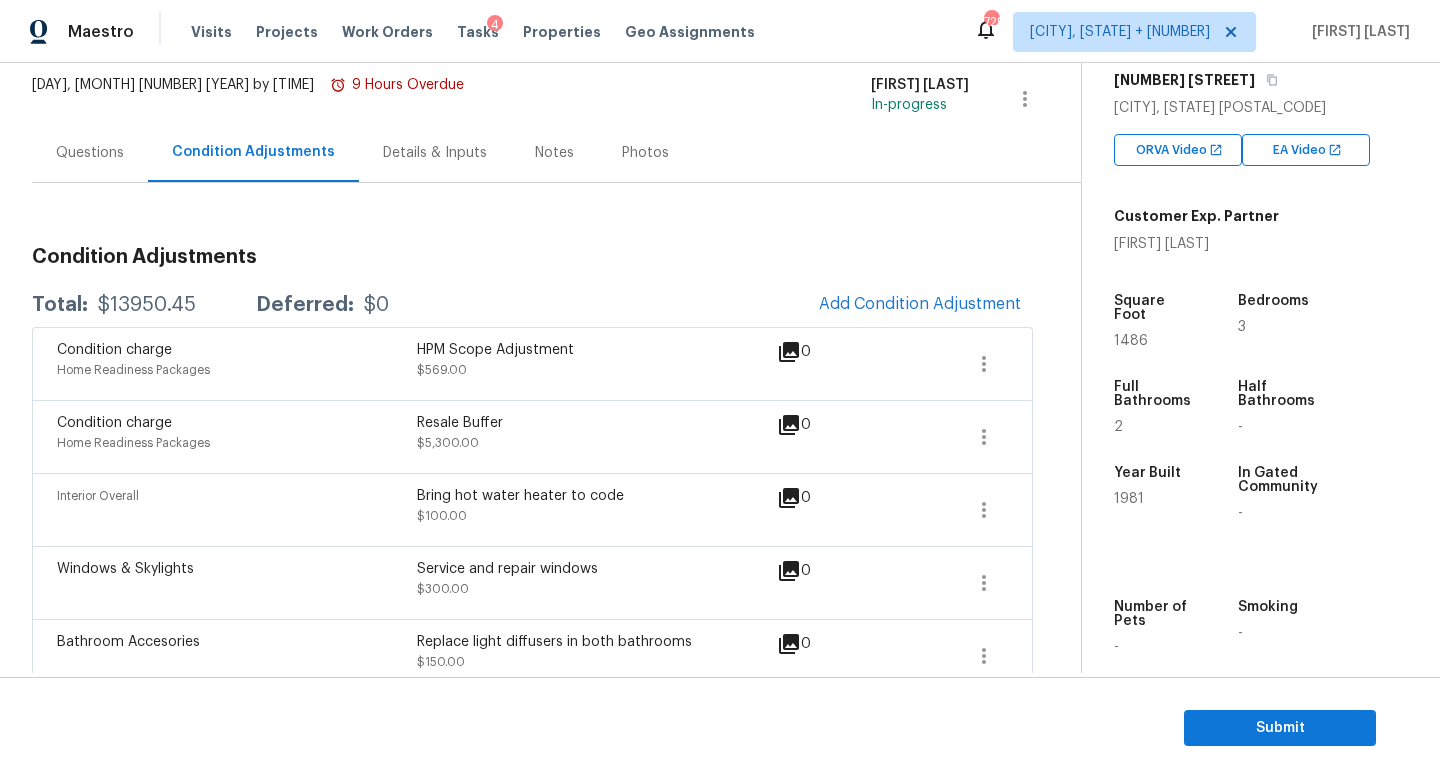 click on "Questions" at bounding box center (90, 152) 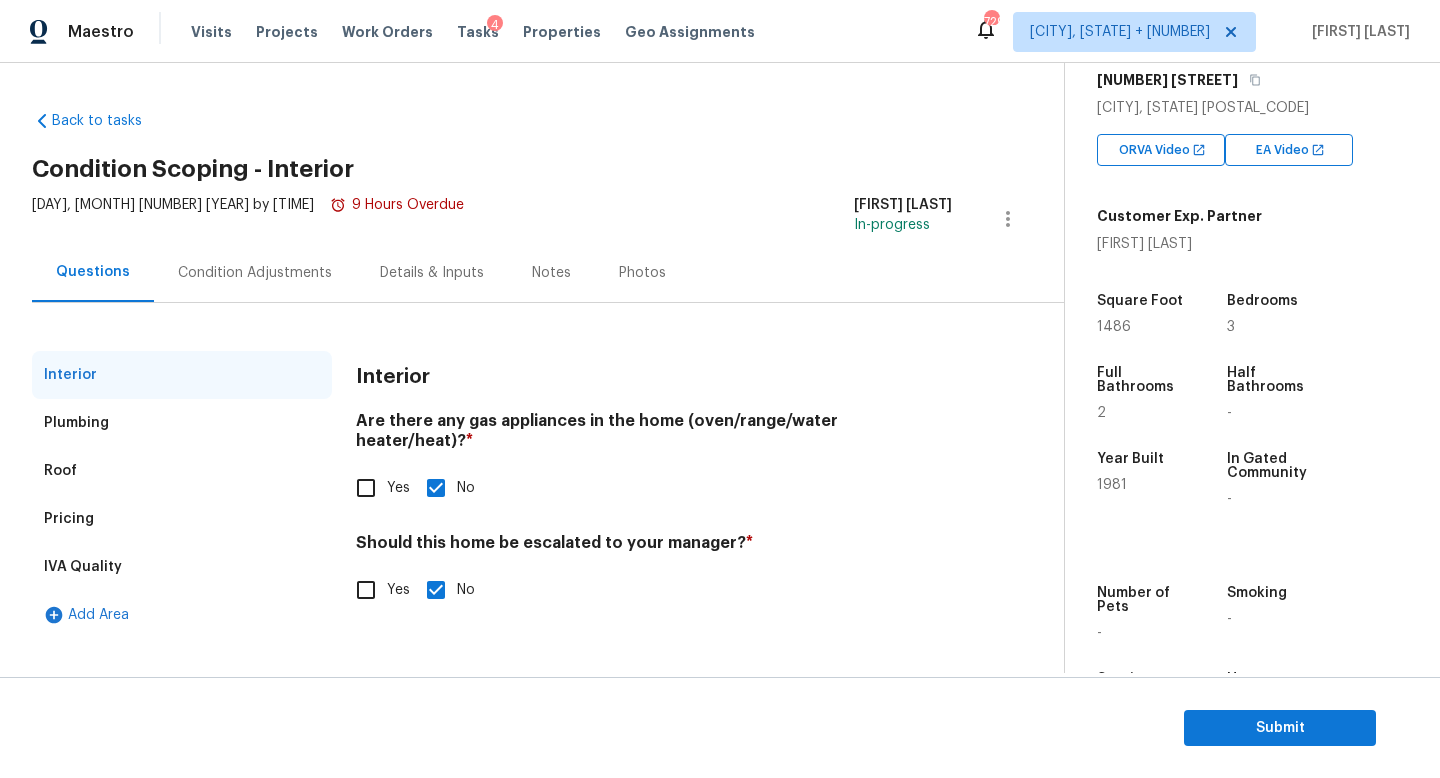 scroll, scrollTop: 0, scrollLeft: 0, axis: both 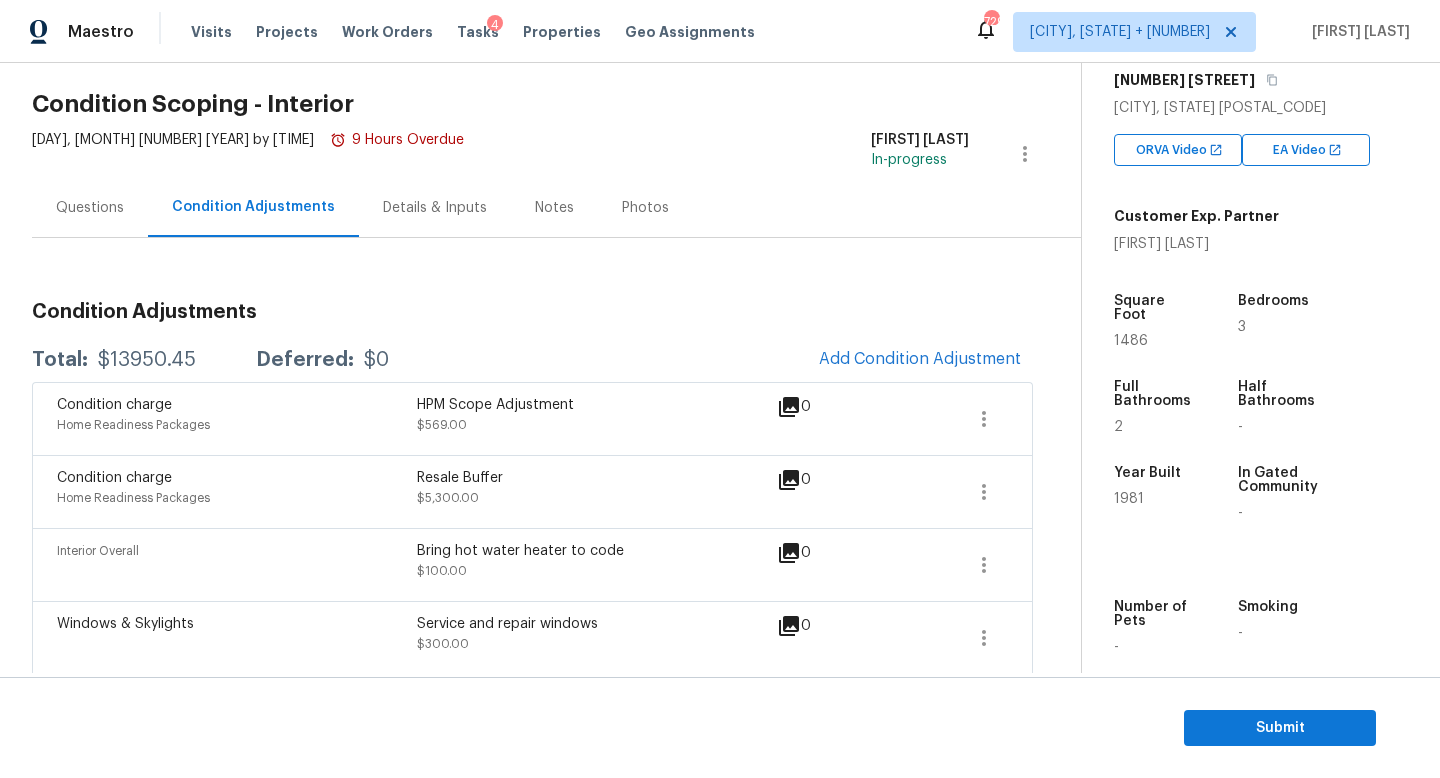 click on "$13950.45" at bounding box center (147, 360) 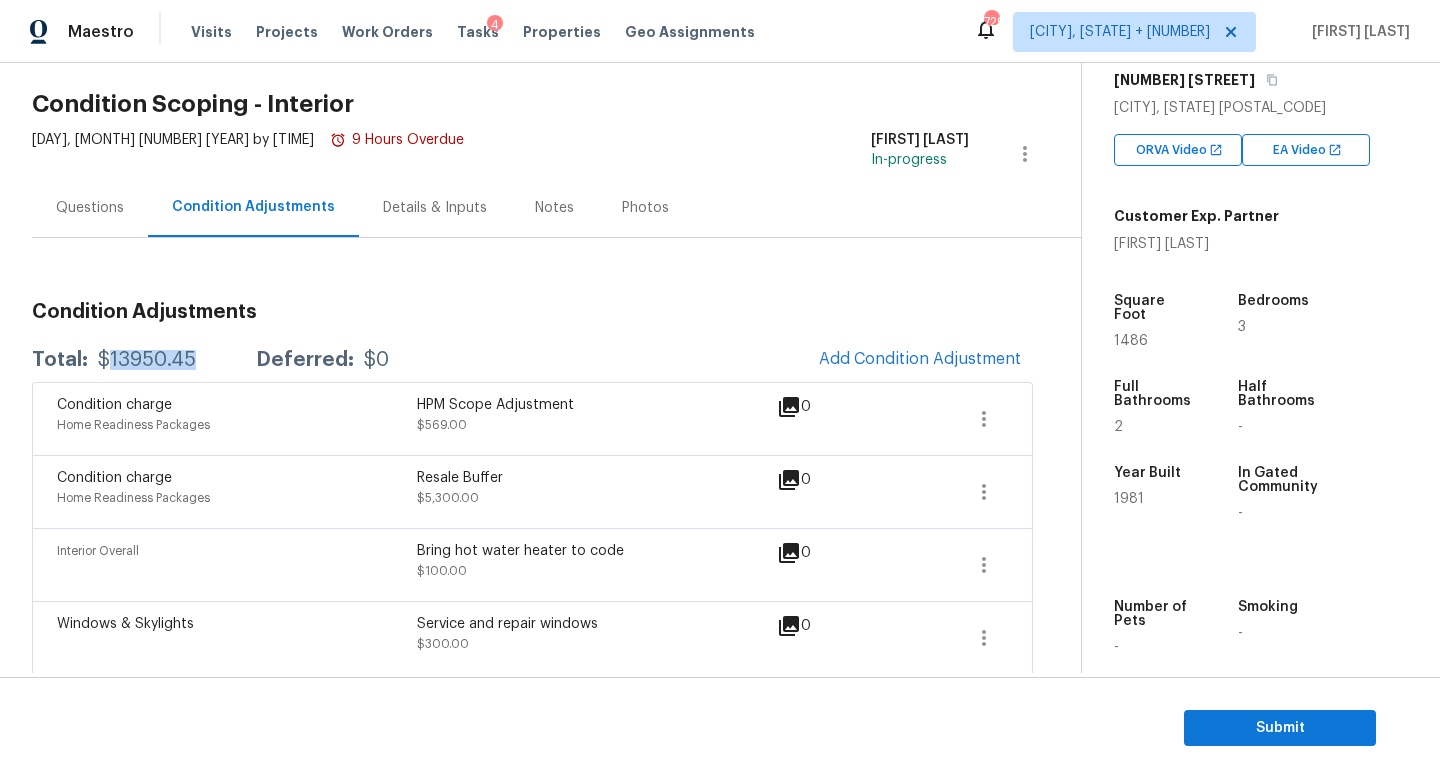 click on "$13950.45" at bounding box center [147, 360] 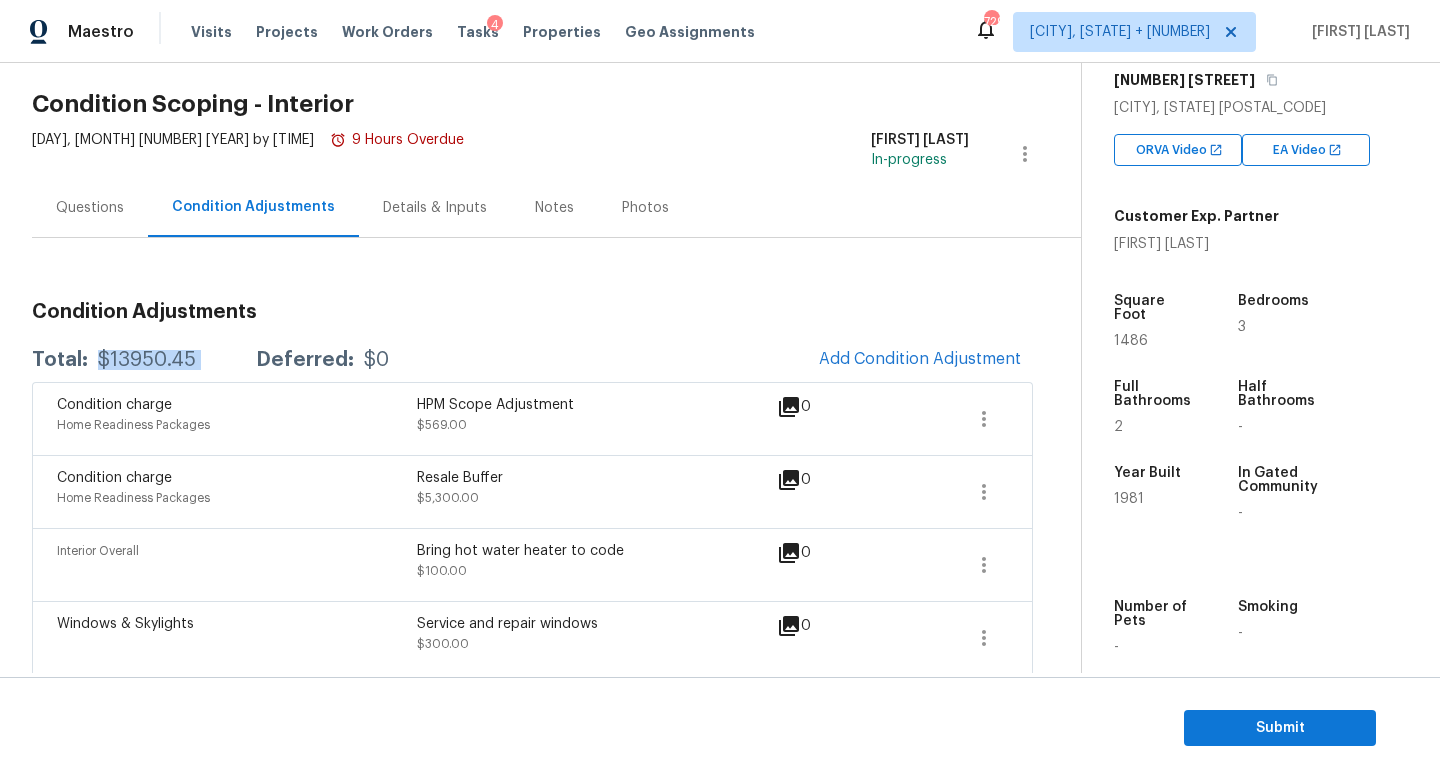 copy on "$13950.45" 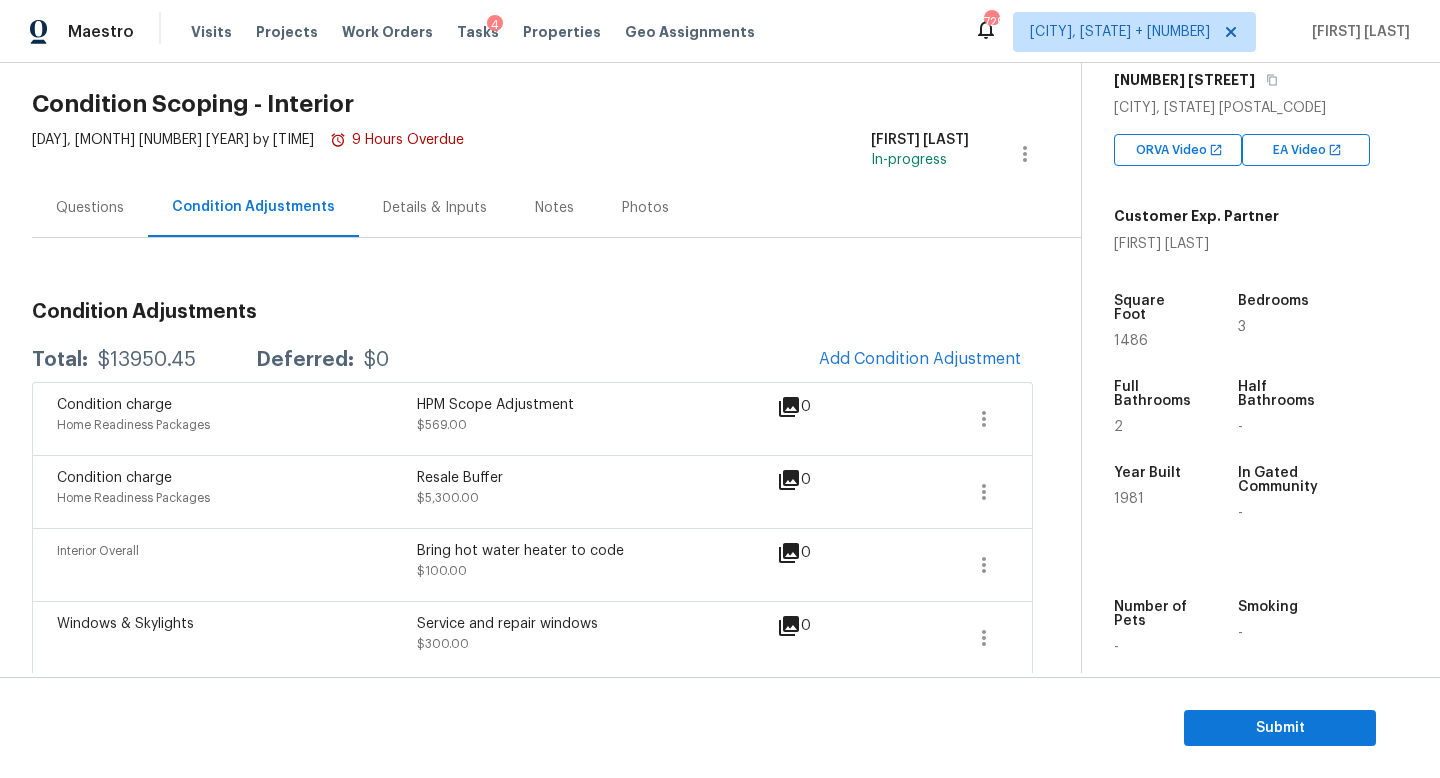 click on "Condition Adjustments" at bounding box center [532, 312] 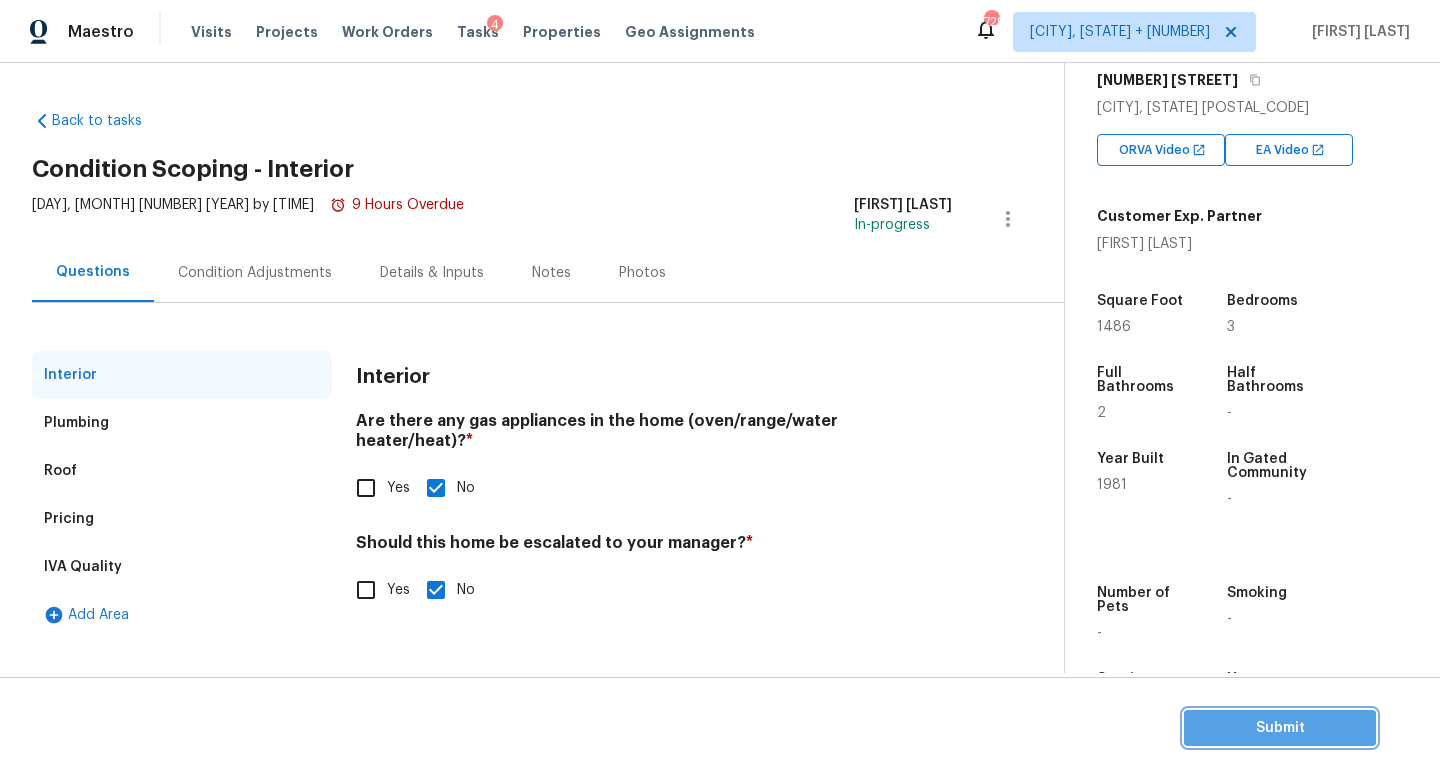 click on "Submit" at bounding box center [1280, 728] 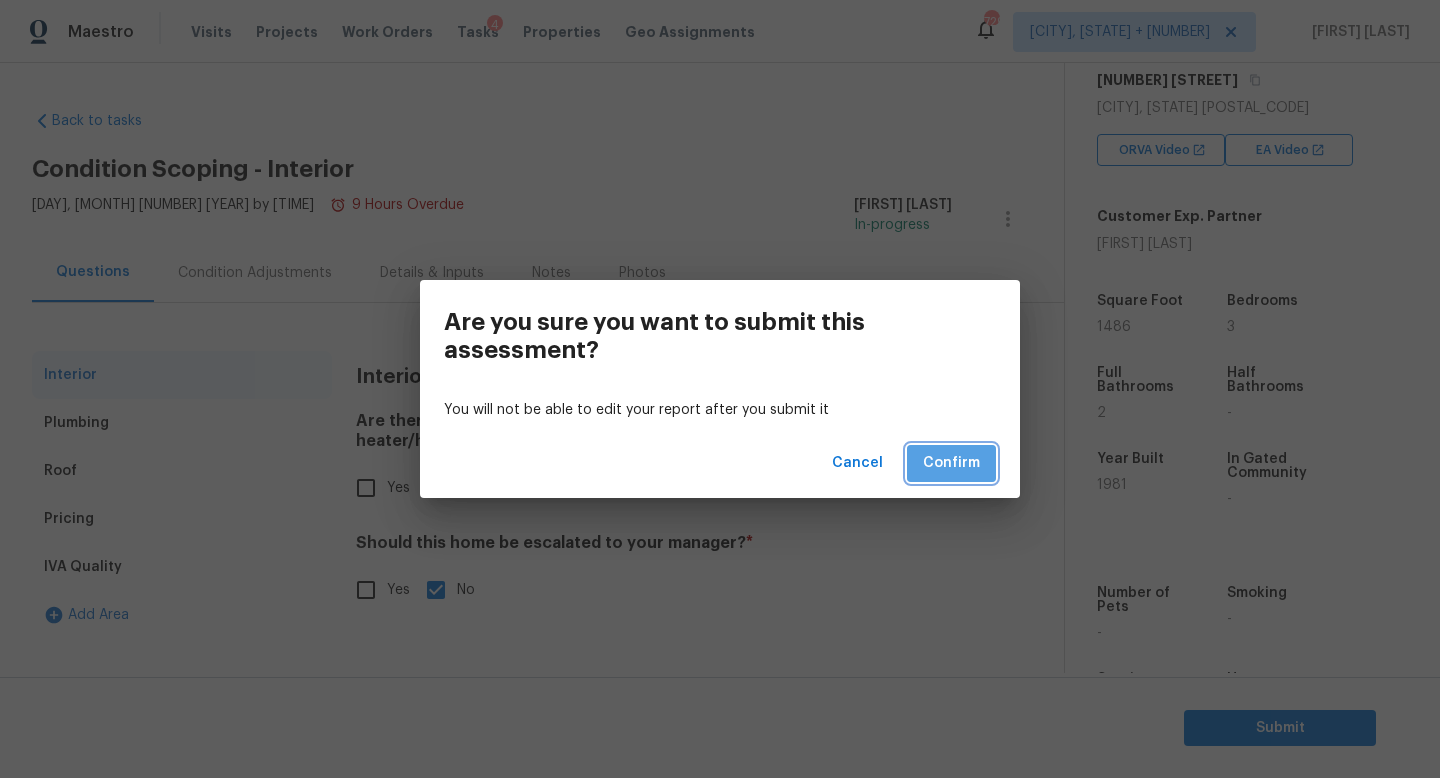 click on "Confirm" at bounding box center (951, 463) 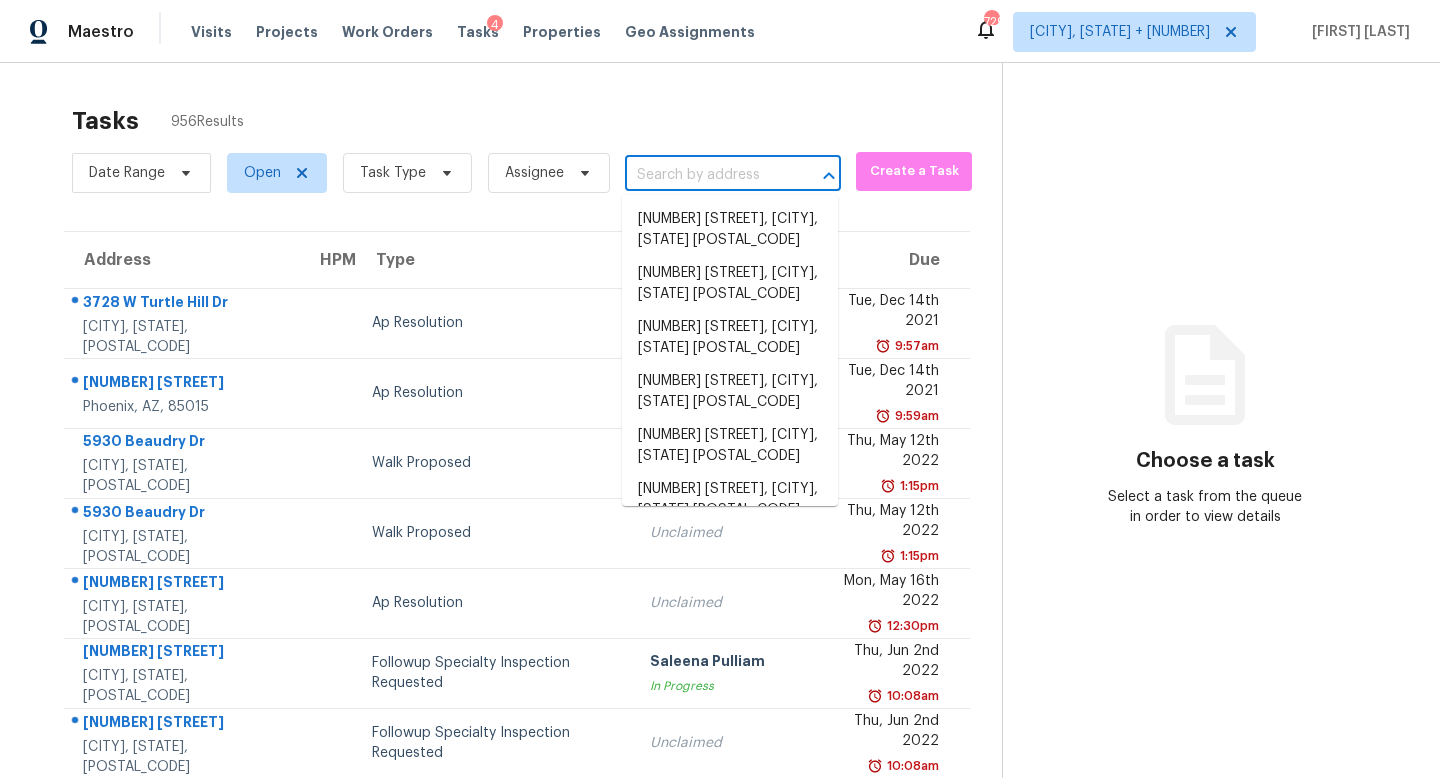 click at bounding box center [705, 175] 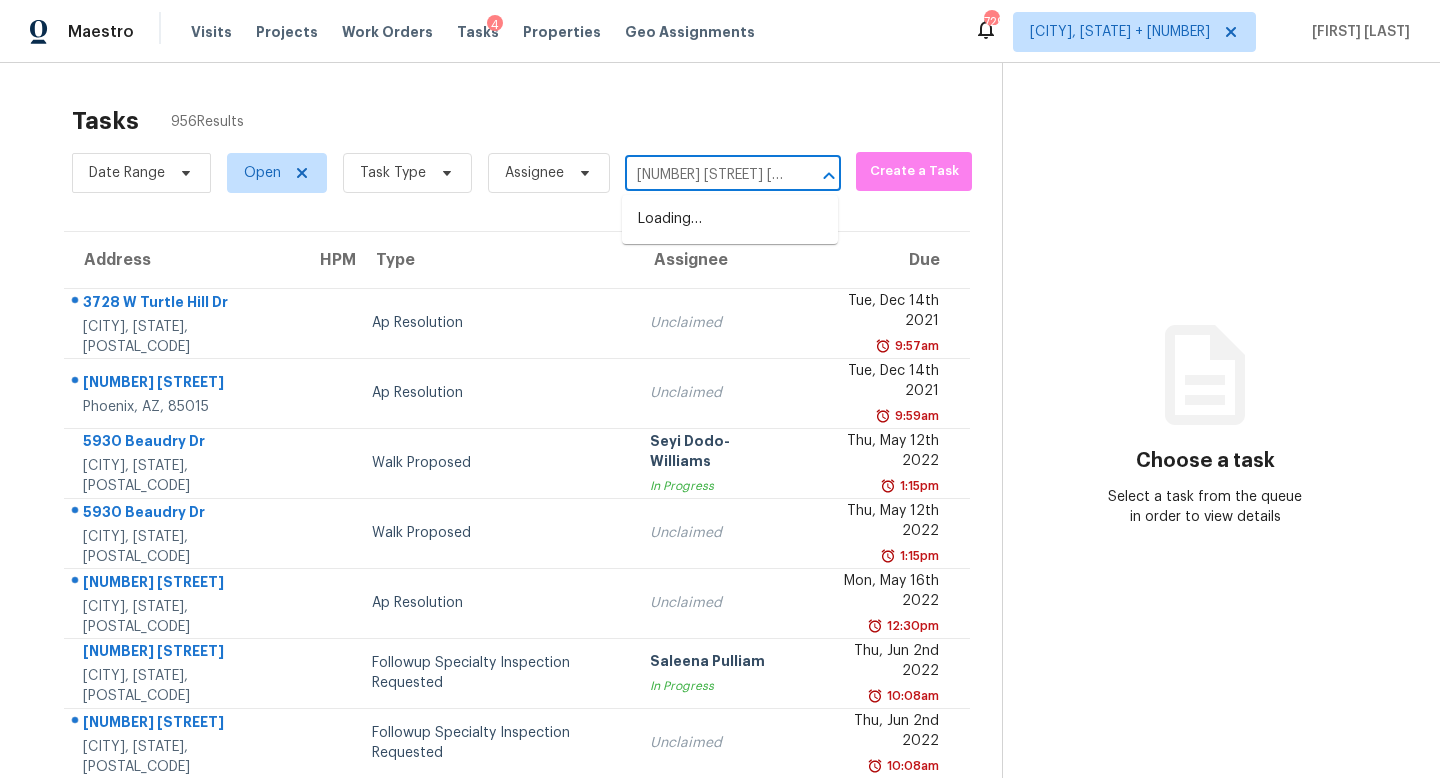 scroll, scrollTop: 0, scrollLeft: 97, axis: horizontal 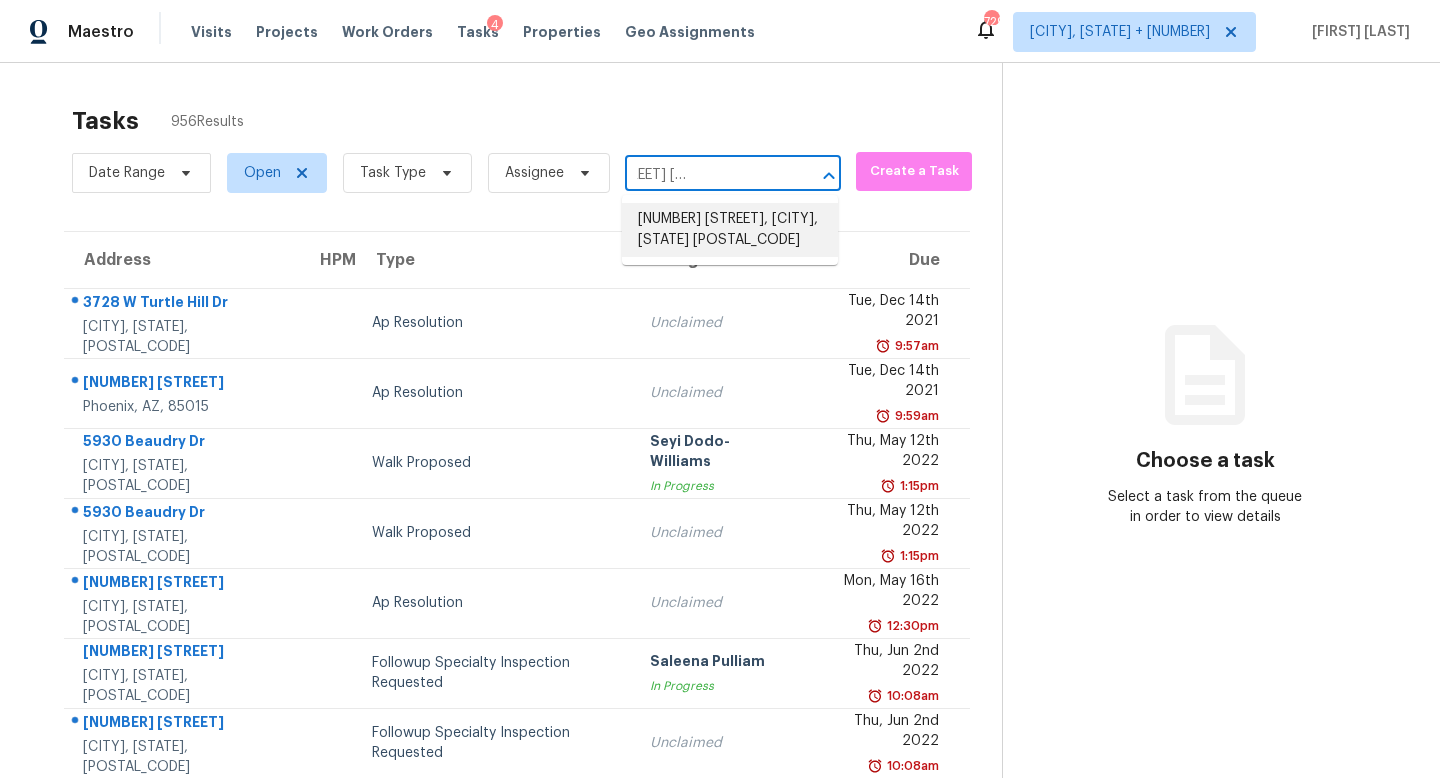 click on "[NUMBER] [STREET], [CITY], [STATE] [POSTAL_CODE]" at bounding box center [730, 230] 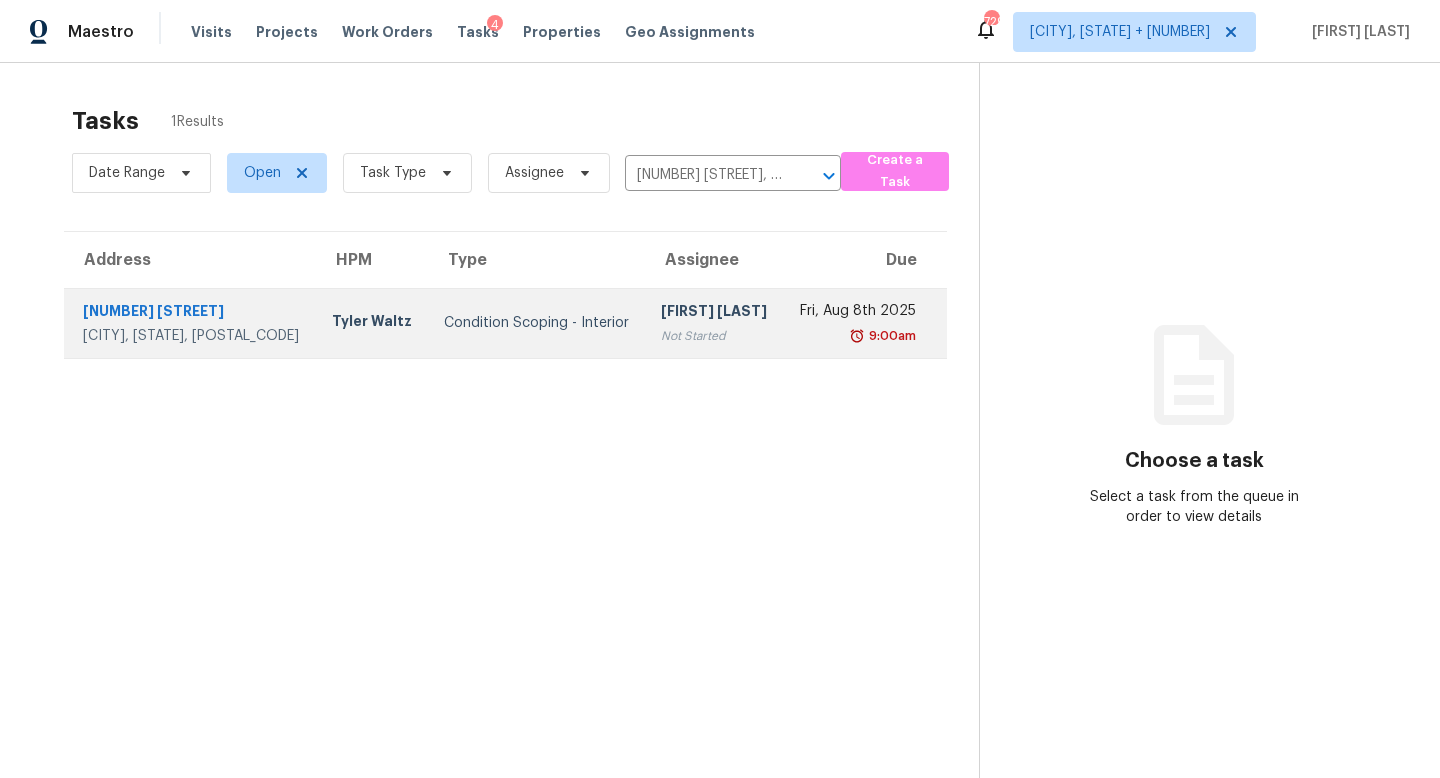 click on "[FIRST] [LAST]" at bounding box center (714, 313) 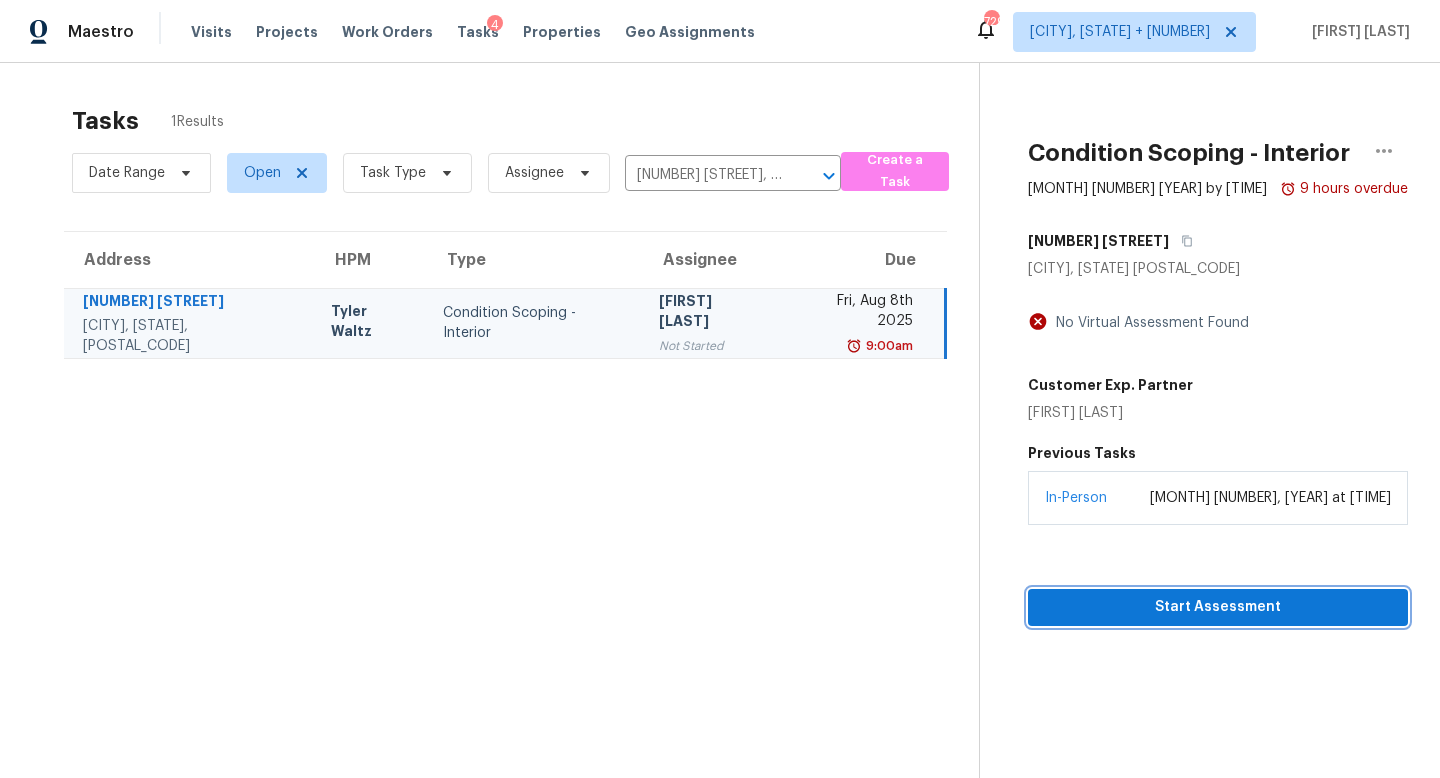 click on "Start Assessment" at bounding box center [1218, 607] 